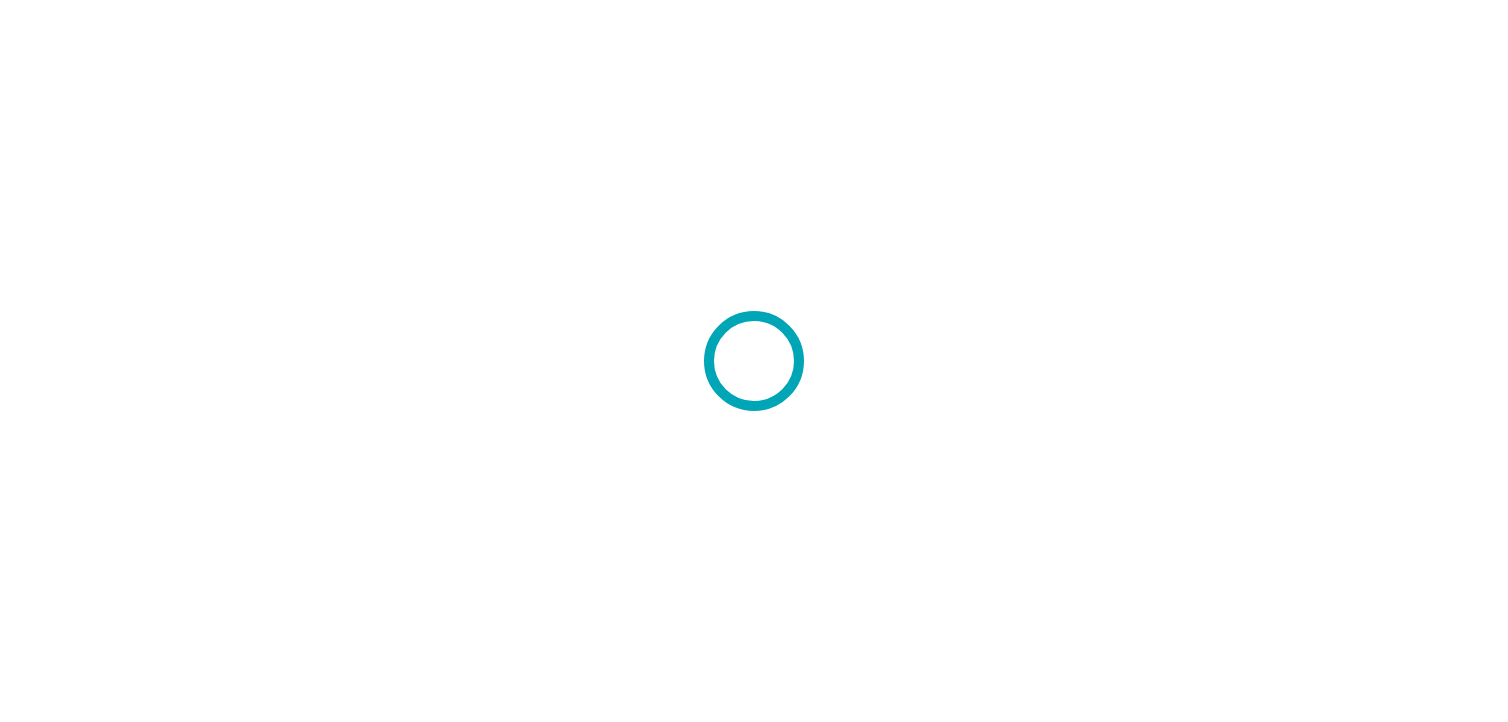 scroll, scrollTop: 0, scrollLeft: 0, axis: both 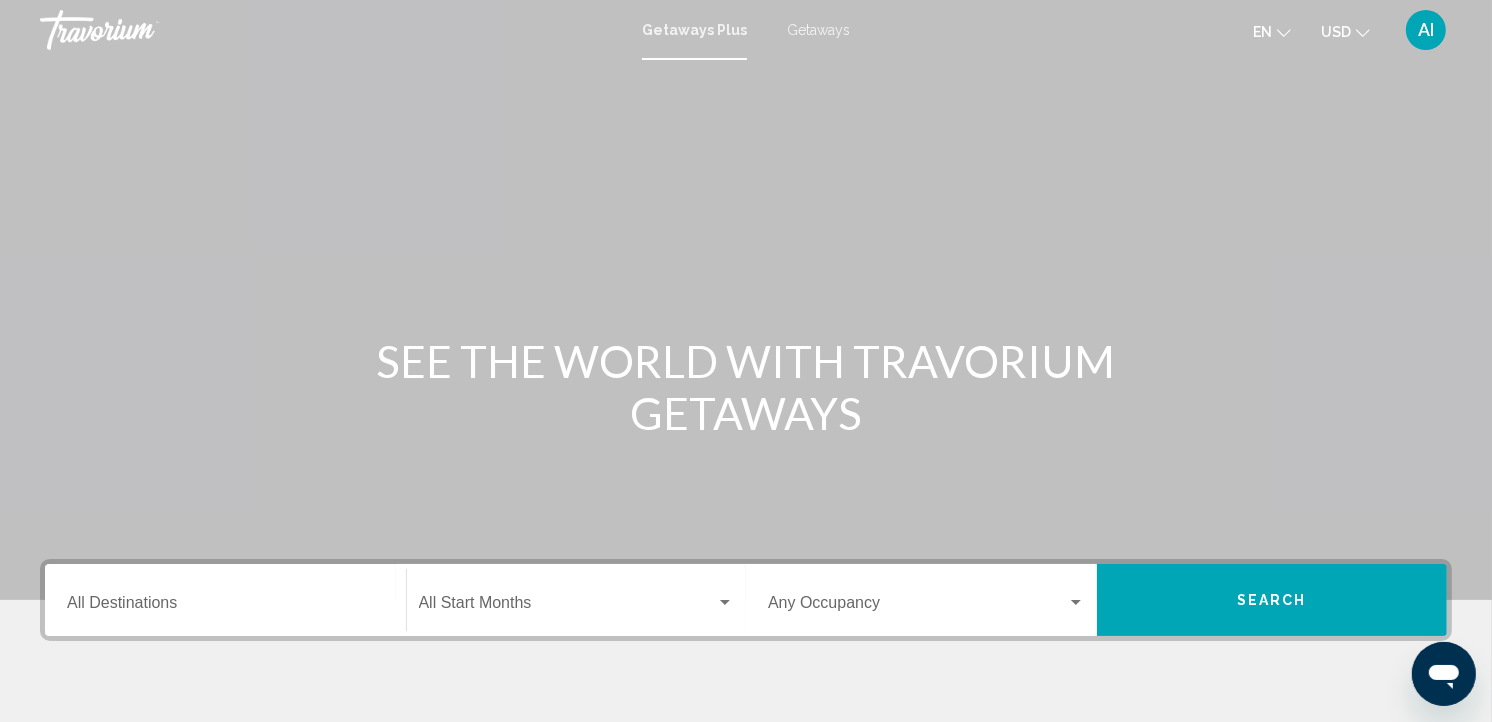 click on "Getaways" at bounding box center [818, 30] 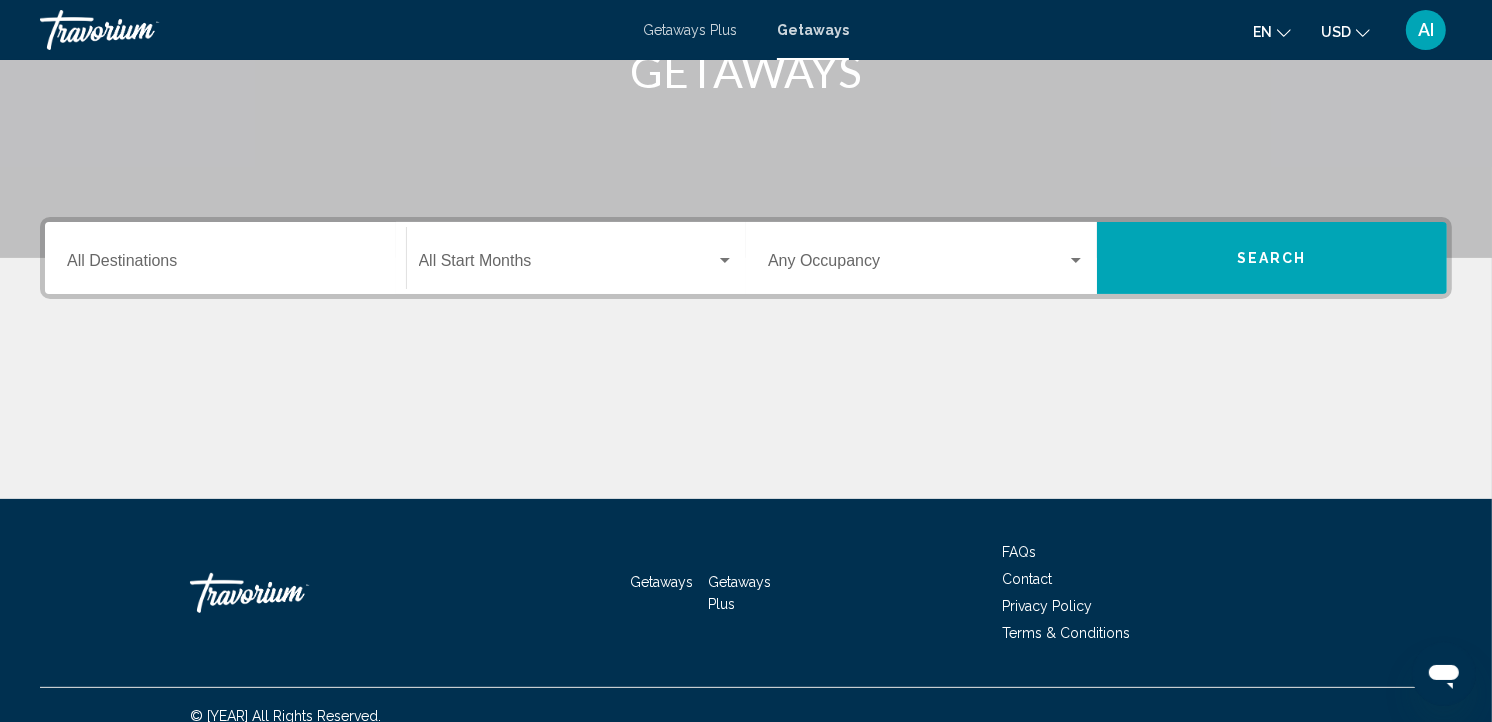 scroll, scrollTop: 363, scrollLeft: 0, axis: vertical 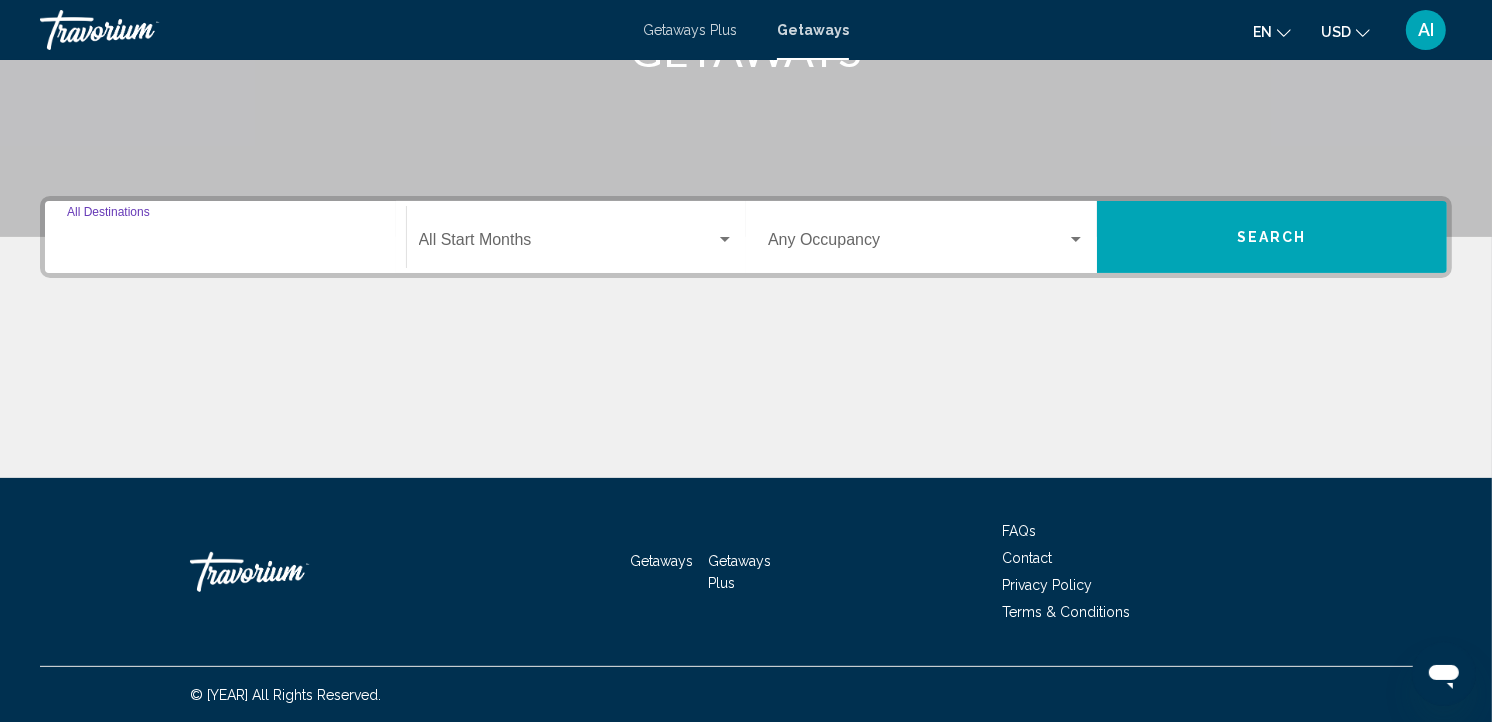 click on "Destination All Destinations" at bounding box center (225, 244) 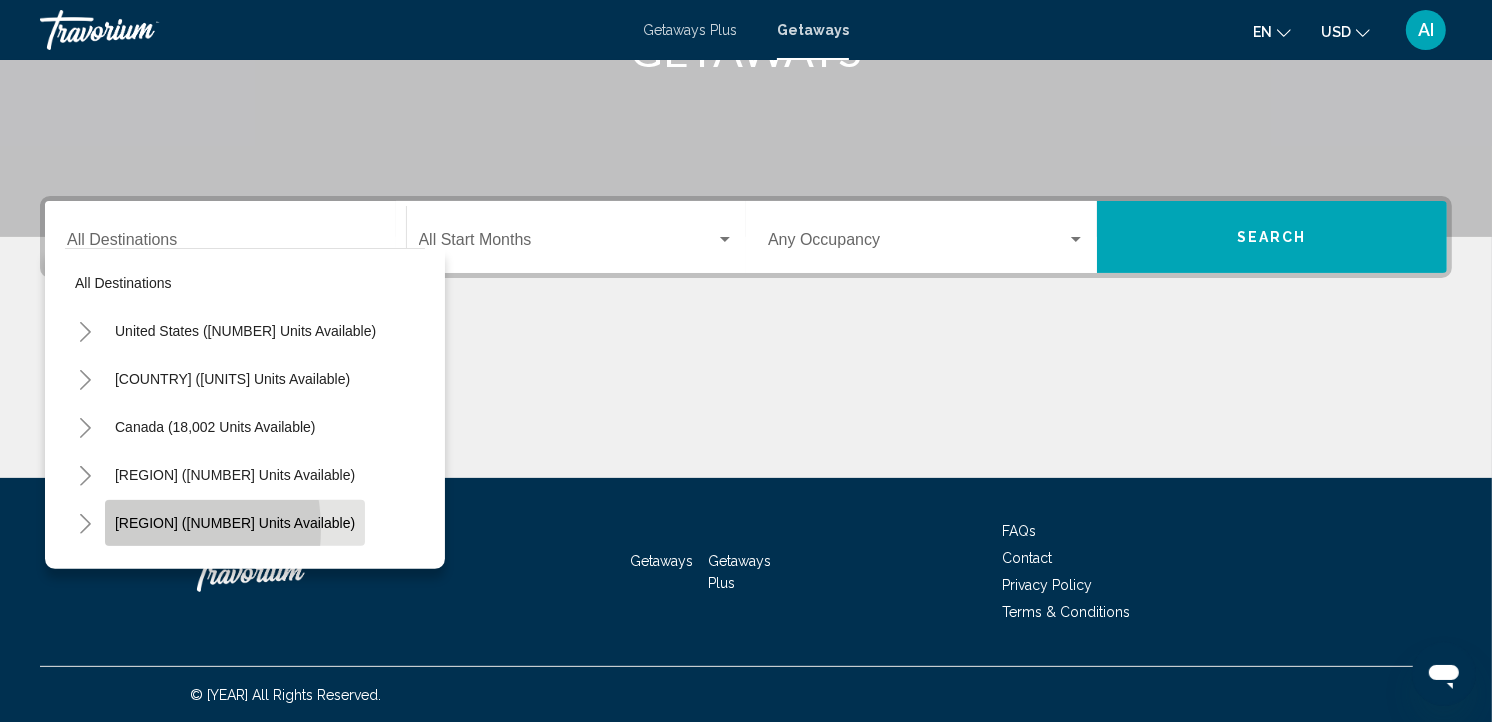 click on "[REGION] ([NUMBER] units available)" at bounding box center [235, 523] 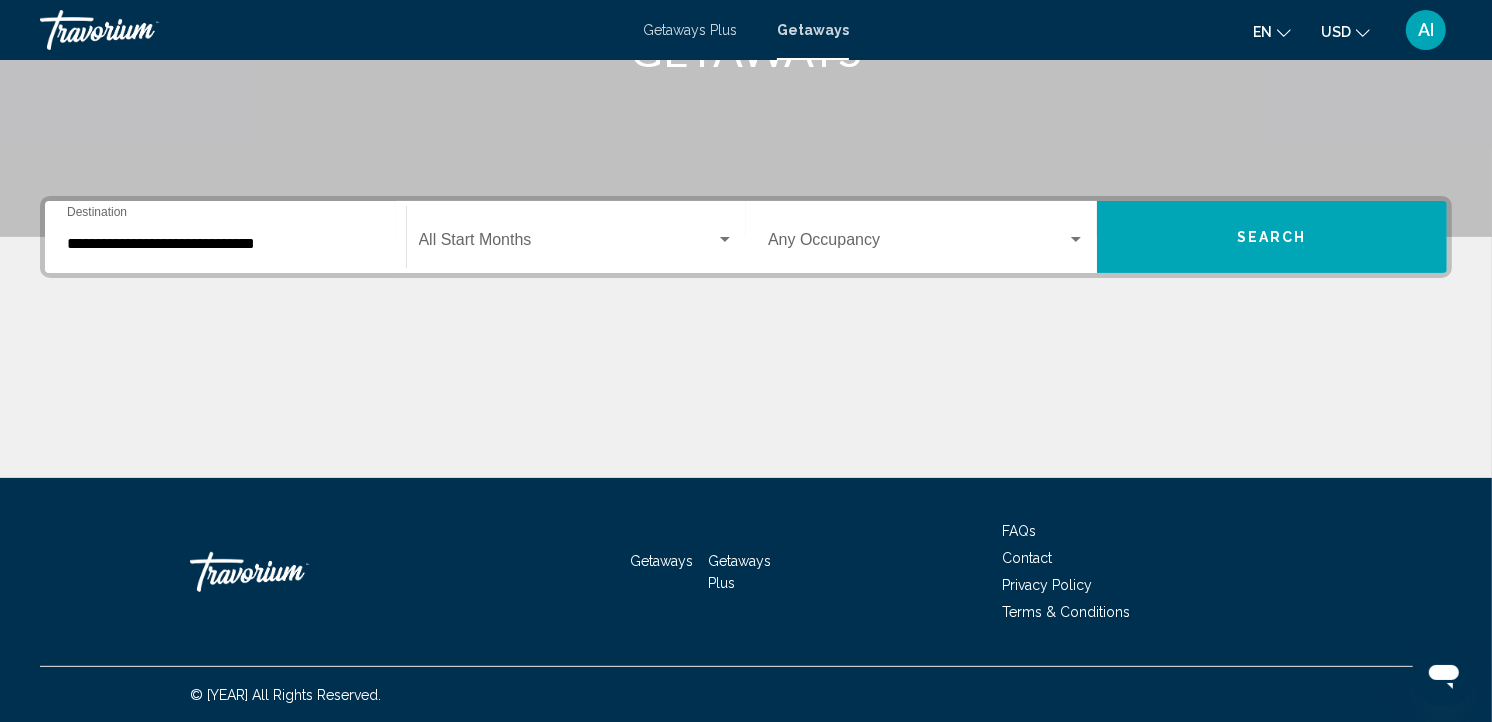 click on "**********" at bounding box center (225, 237) 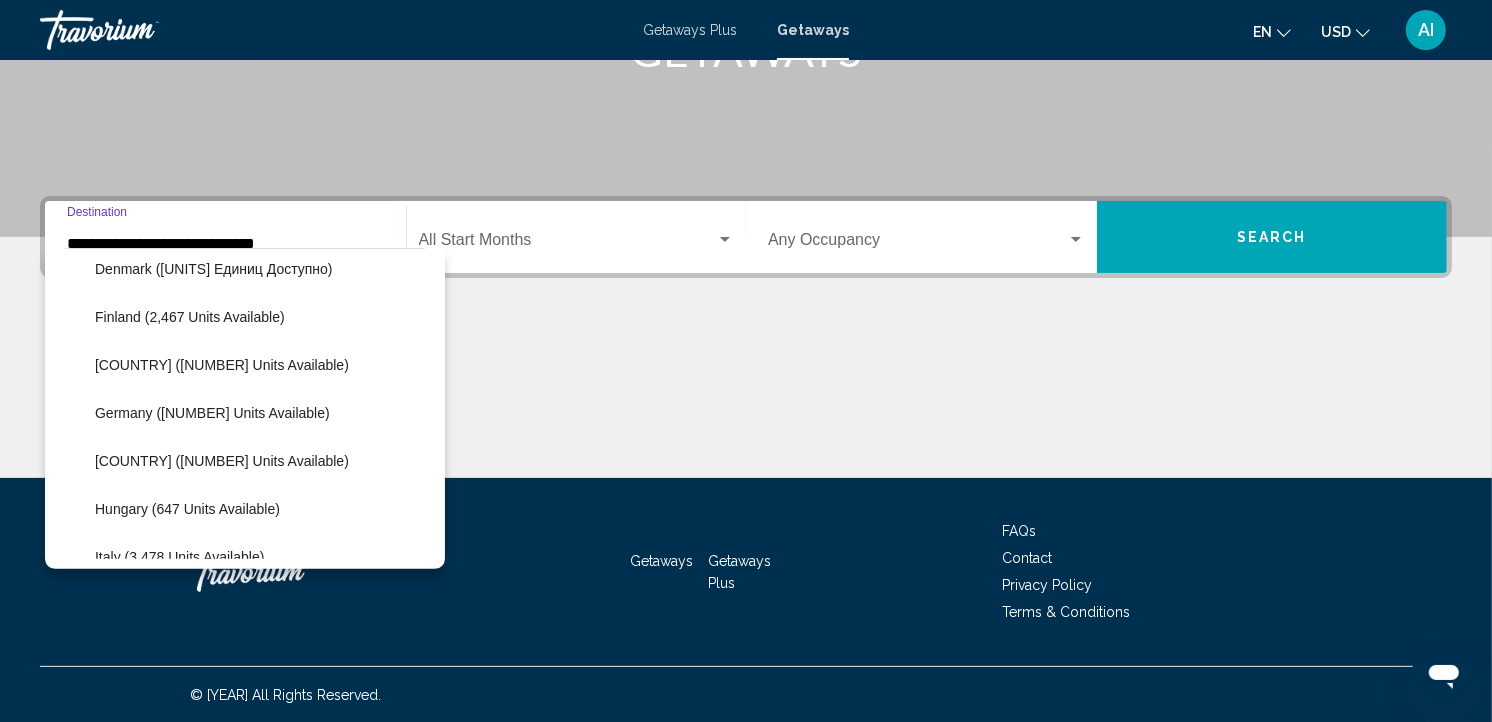 scroll, scrollTop: 534, scrollLeft: 0, axis: vertical 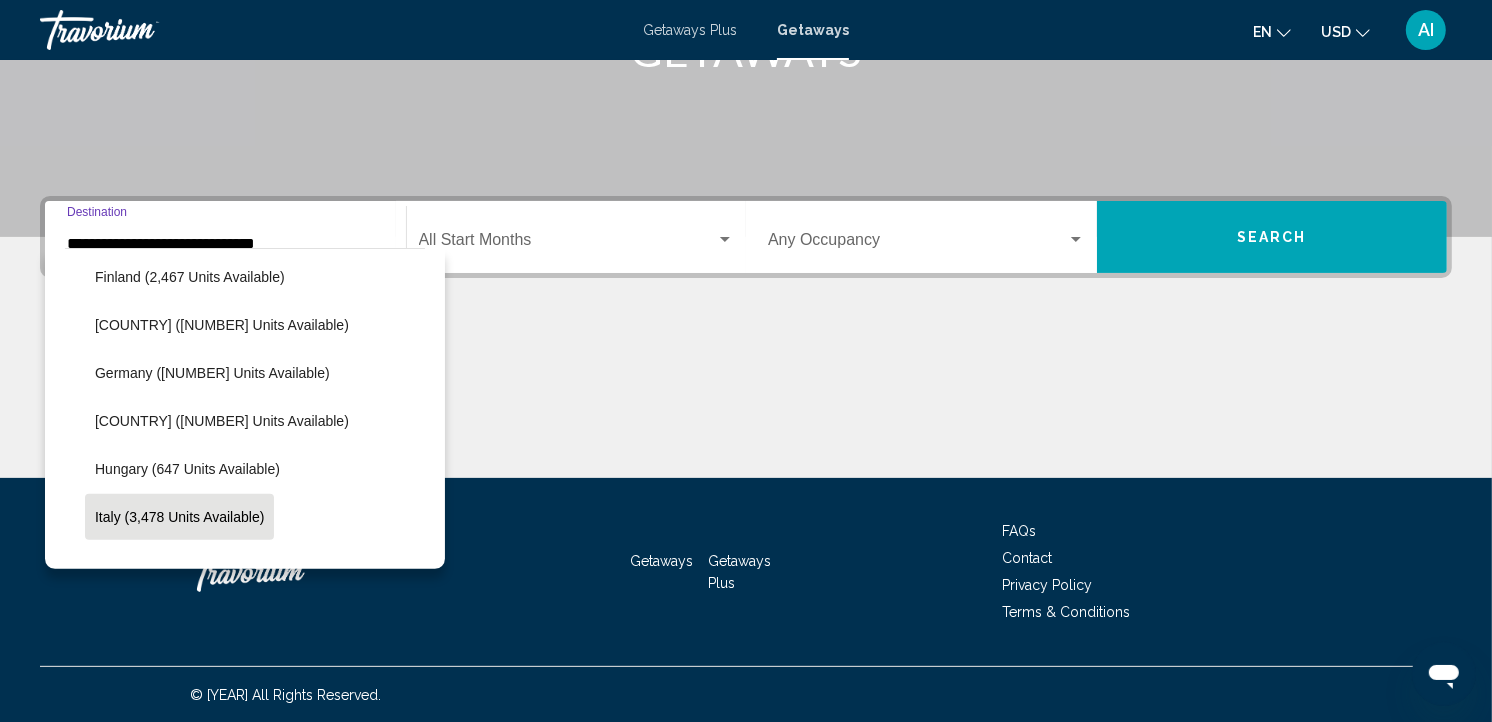 click on "Italy (3,478 units available)" at bounding box center [186, 37] 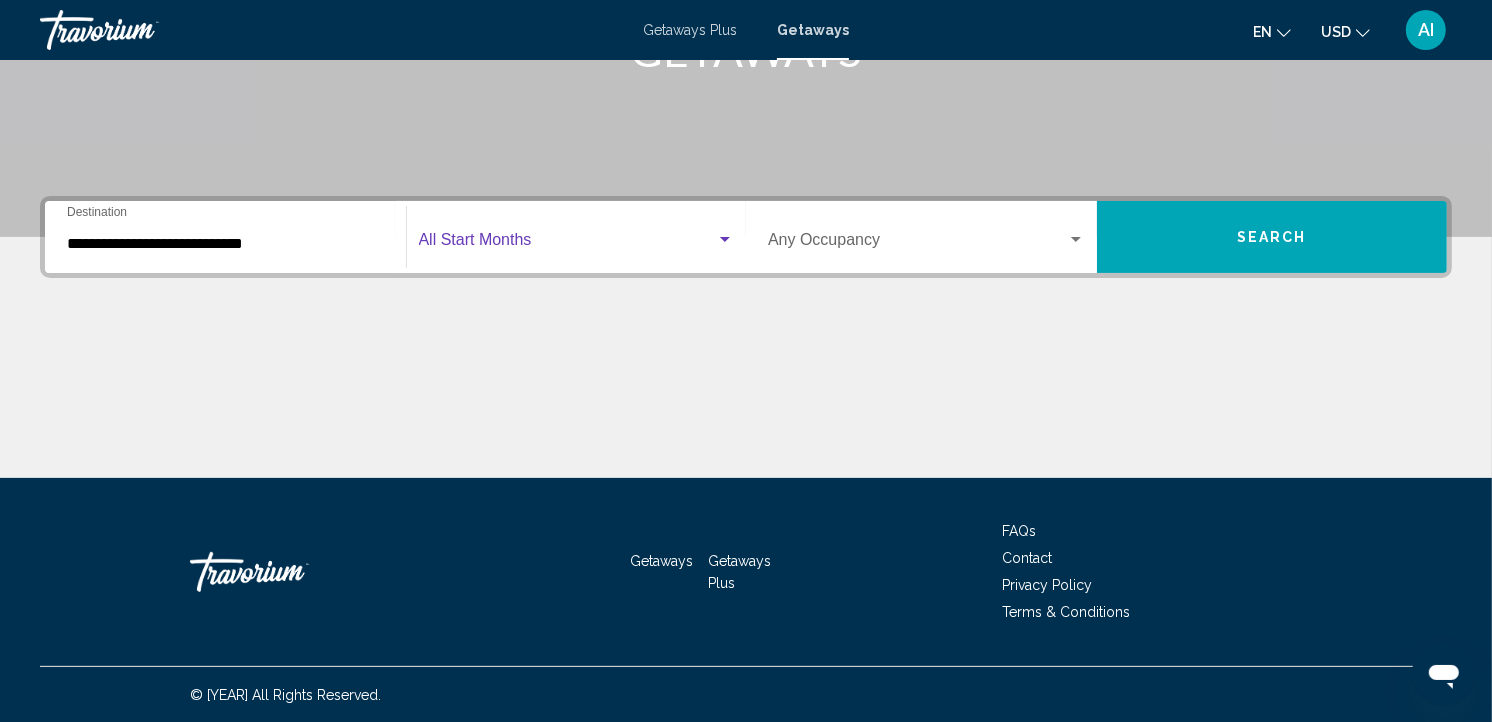 click at bounding box center (568, 244) 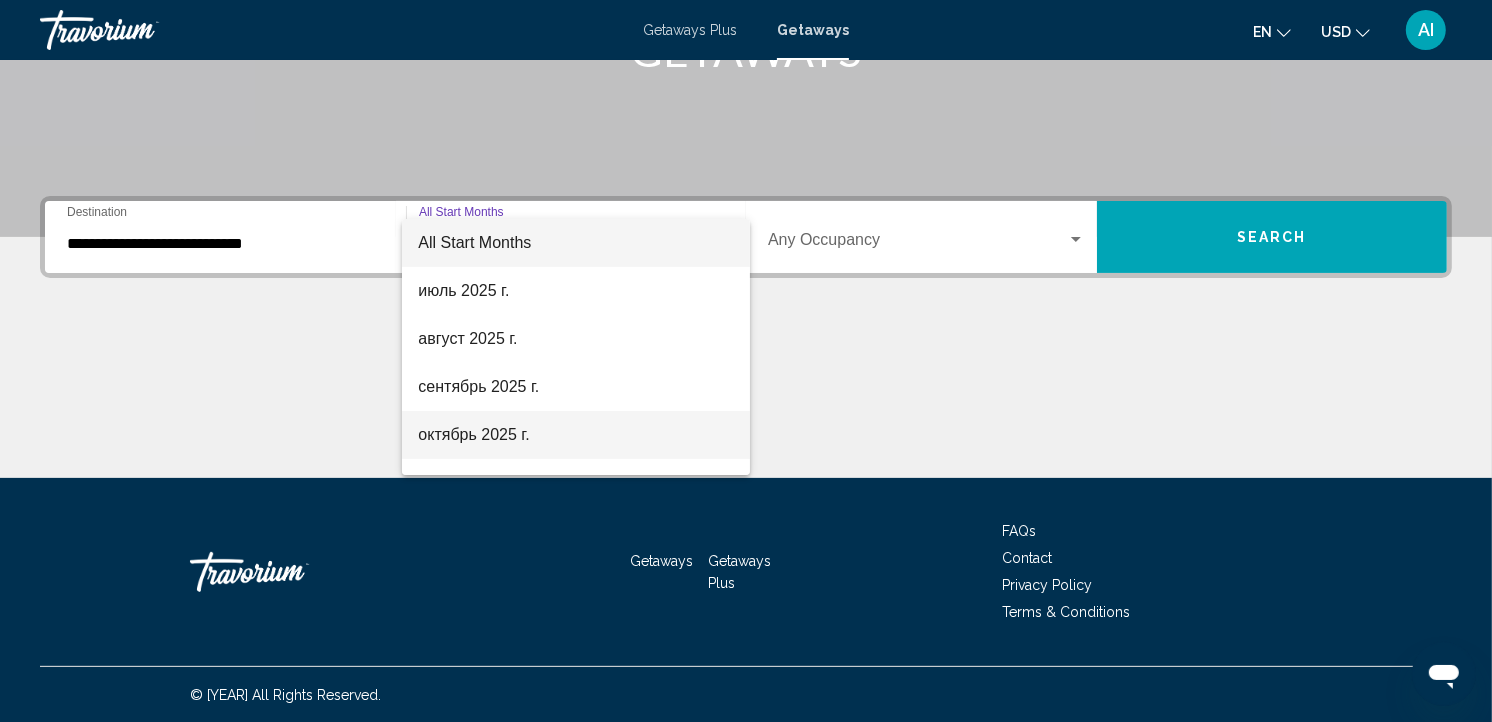 click on "октябрь 2025 г." at bounding box center (576, 435) 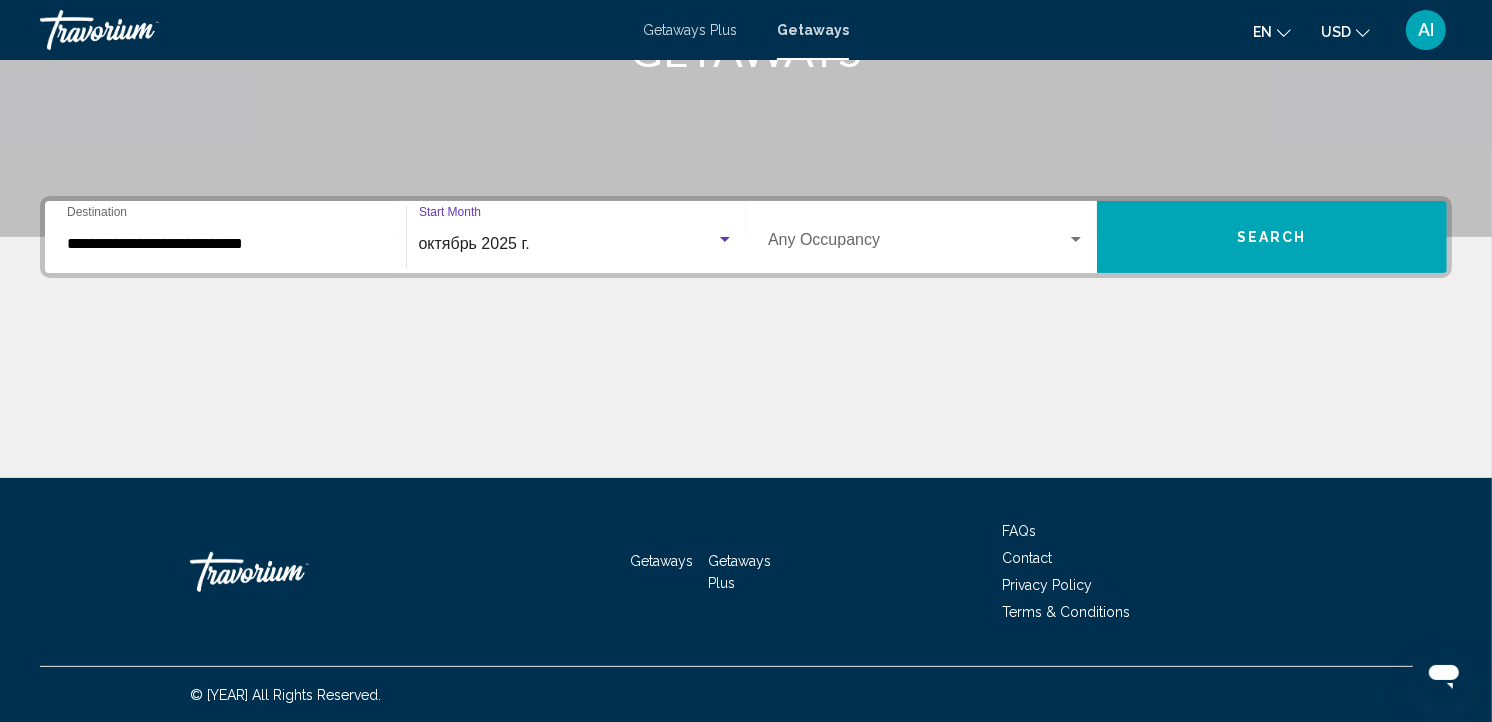 click on "Search" at bounding box center [1272, 237] 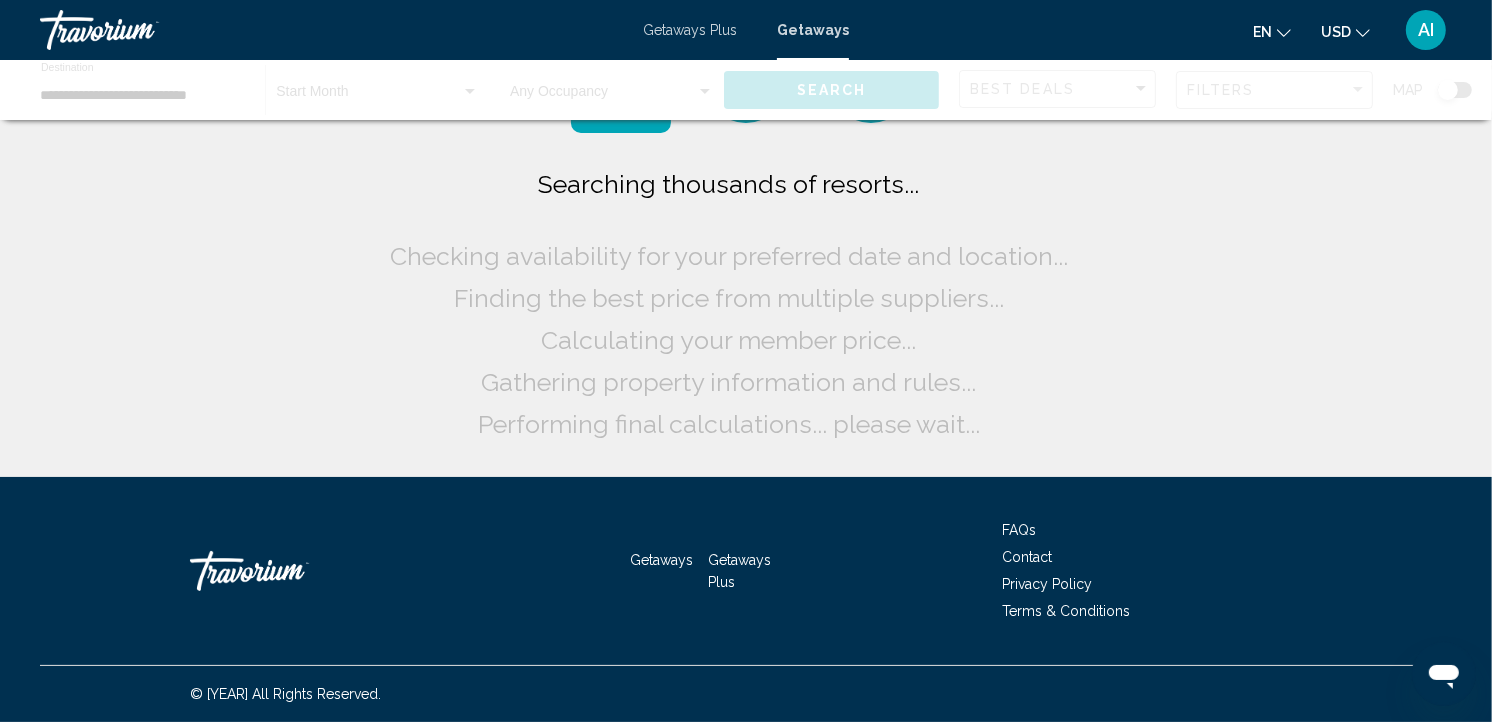 scroll, scrollTop: 0, scrollLeft: 0, axis: both 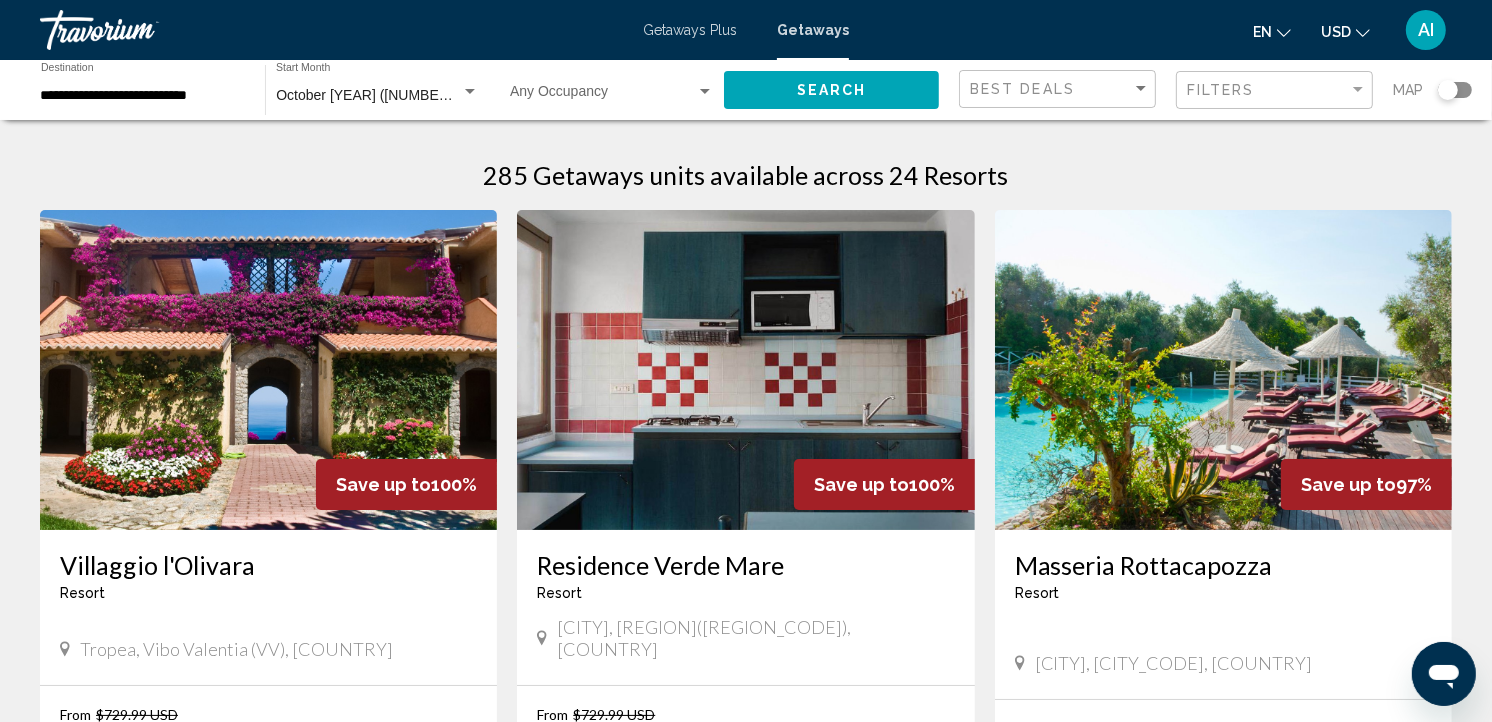 click at bounding box center [1455, 90] 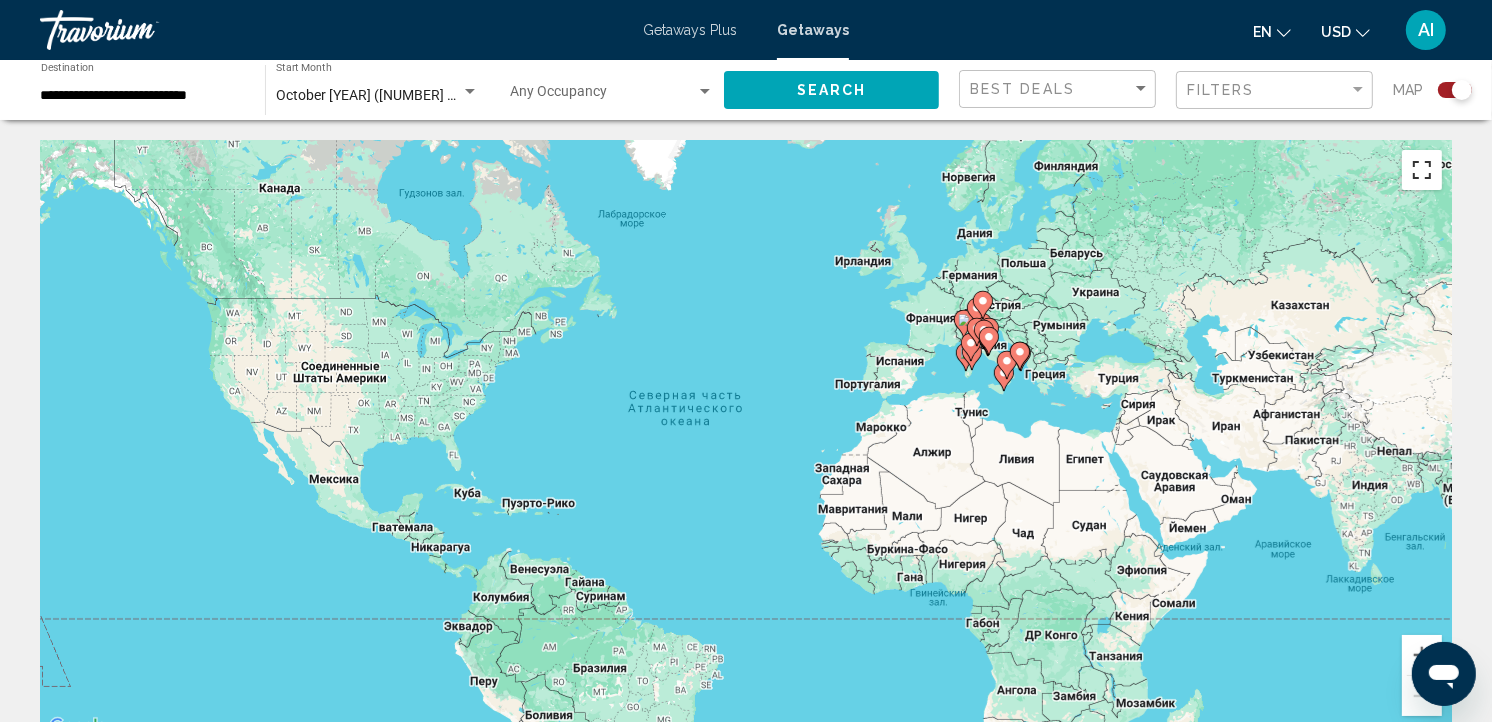 click at bounding box center [1422, 170] 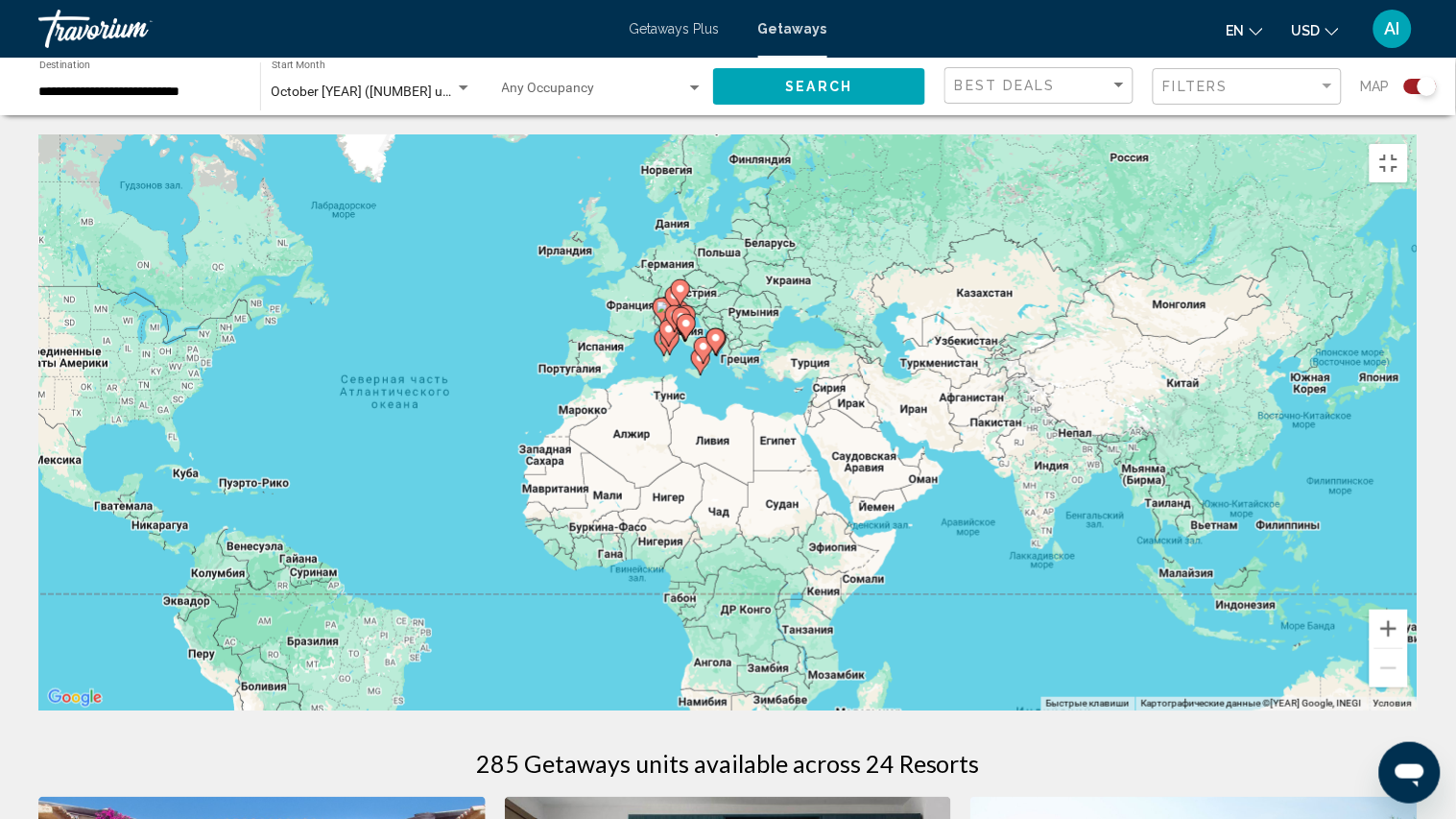 drag, startPoint x: 1408, startPoint y: 673, endPoint x: 1128, endPoint y: 673, distance: 280 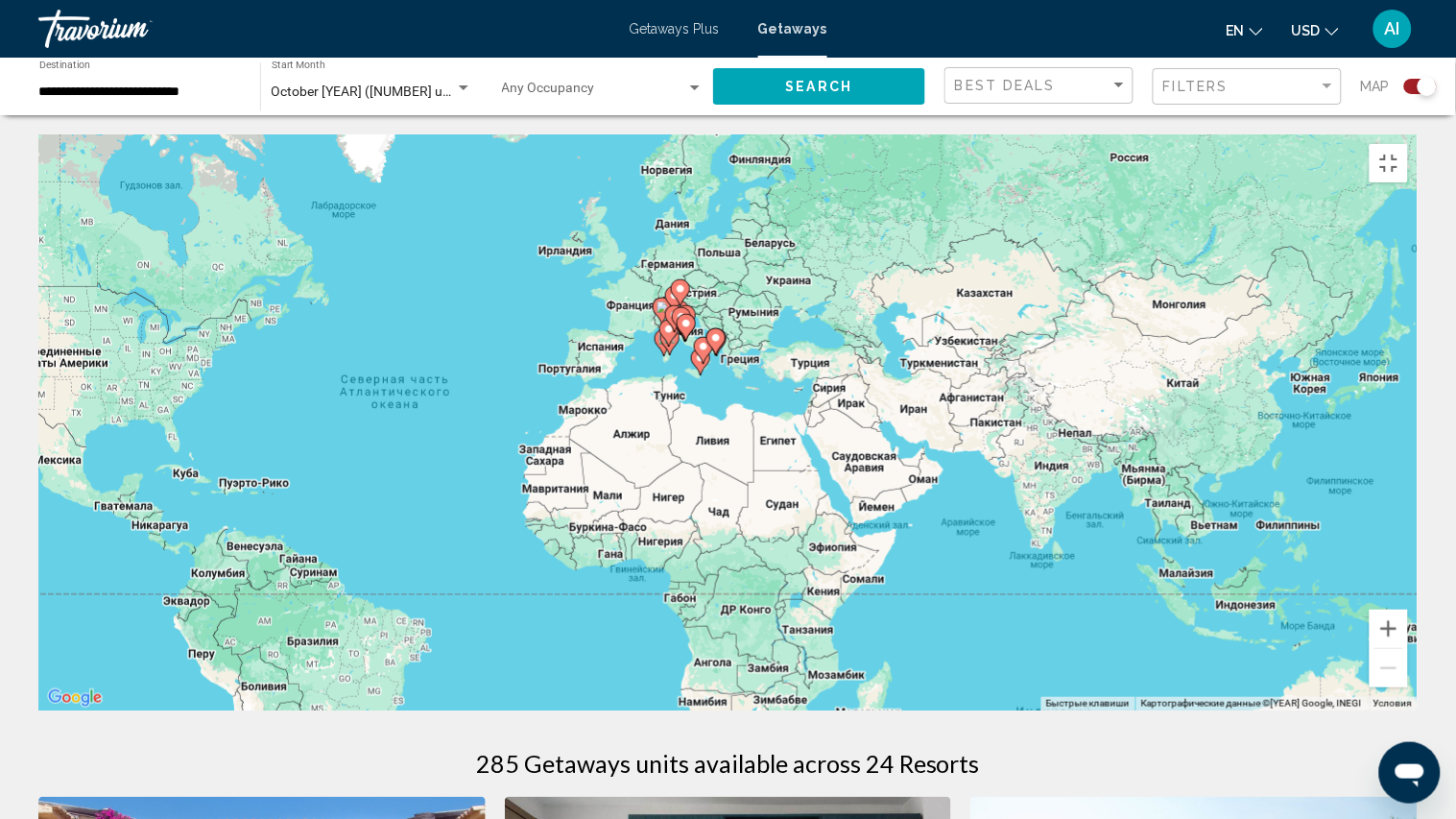 click on "Use the arrow keys to navigate. To activate keyboard drag, press Alt + Enter. Then move the marker using the arrow keys. To complete the drag, press Enter. To cancel, press Esc." at bounding box center (728, 422) 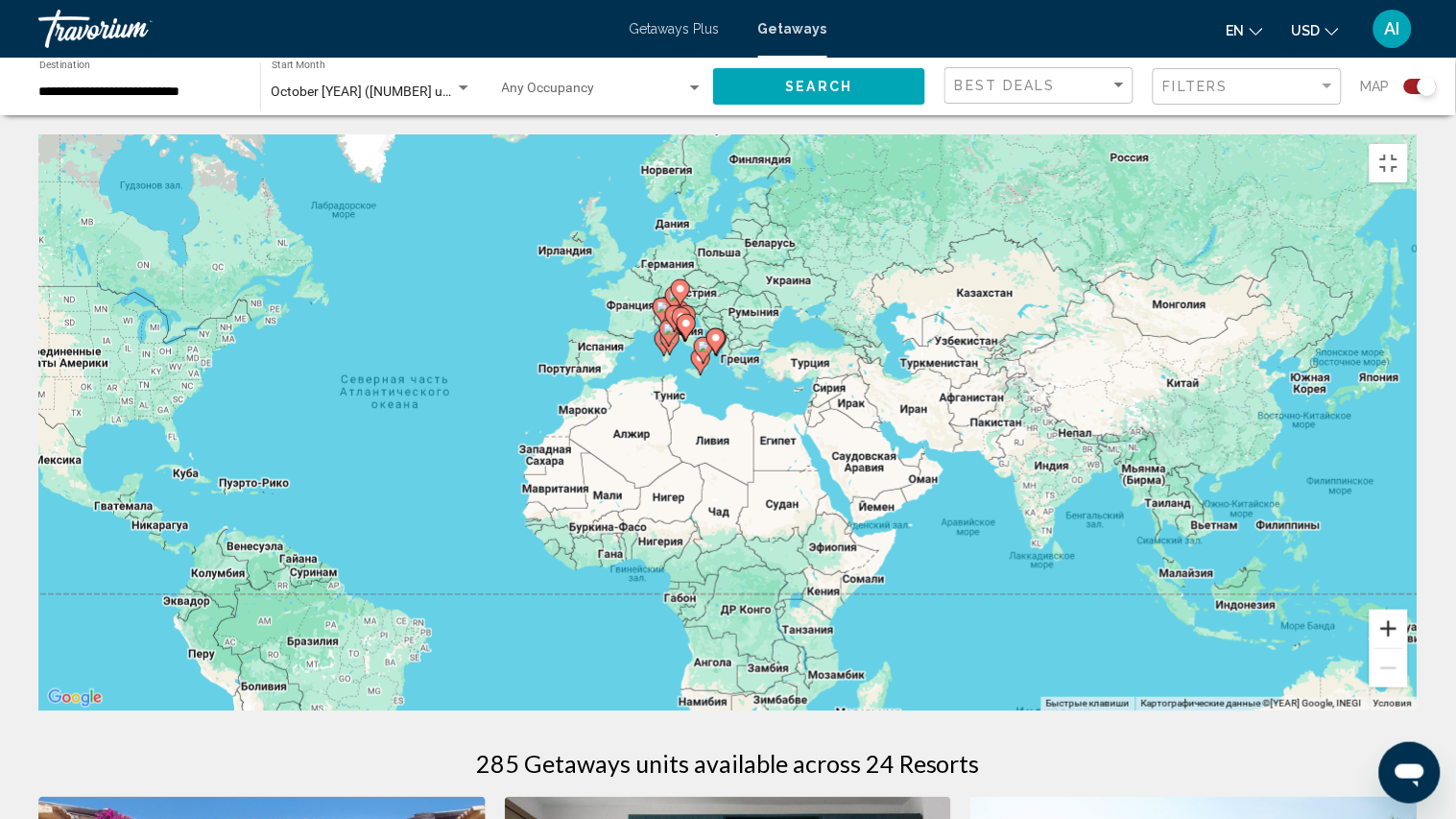 click at bounding box center (1389, 629) 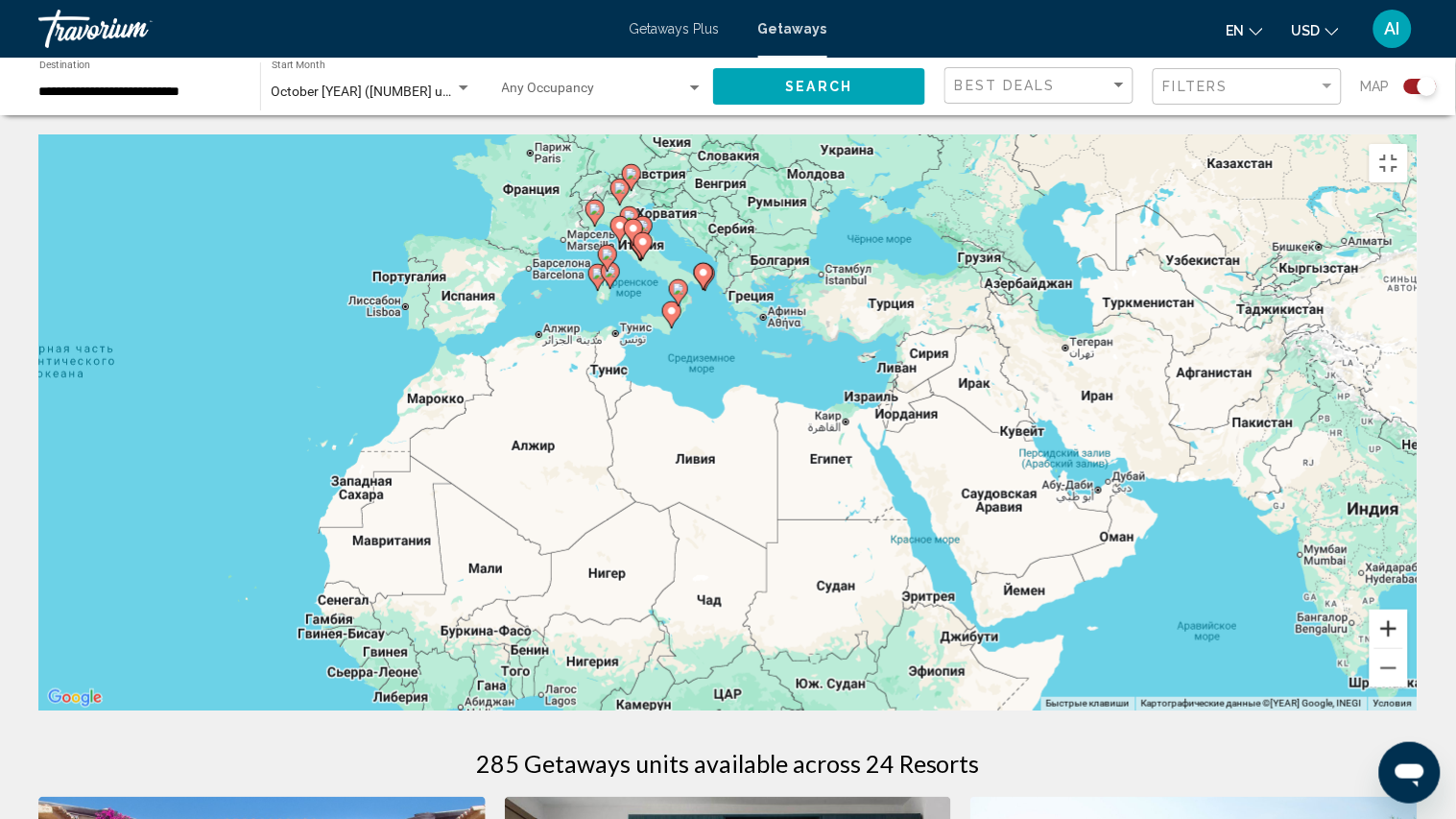 click at bounding box center [1389, 629] 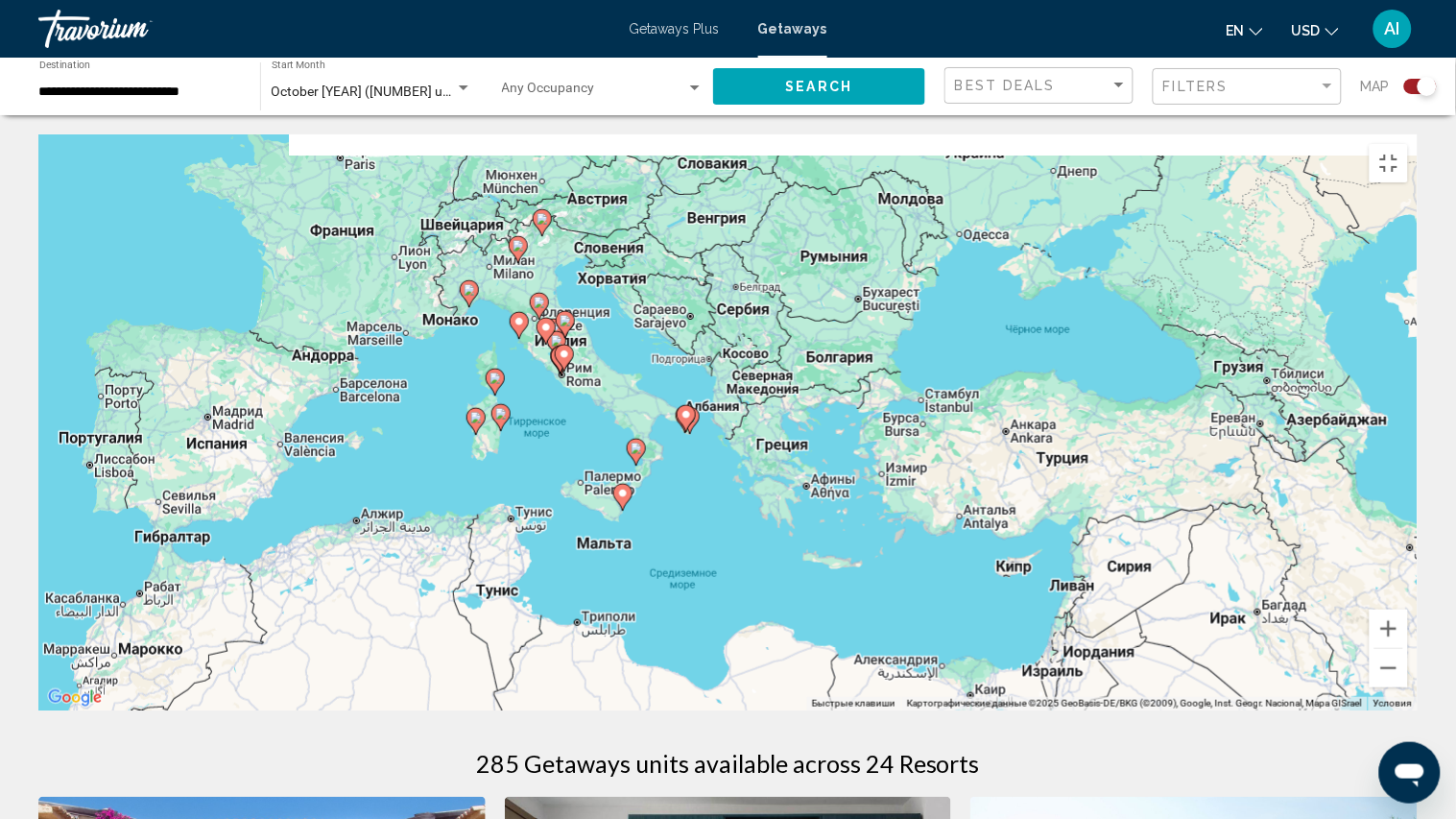 drag, startPoint x: 1038, startPoint y: 442, endPoint x: 1041, endPoint y: 730, distance: 288.016 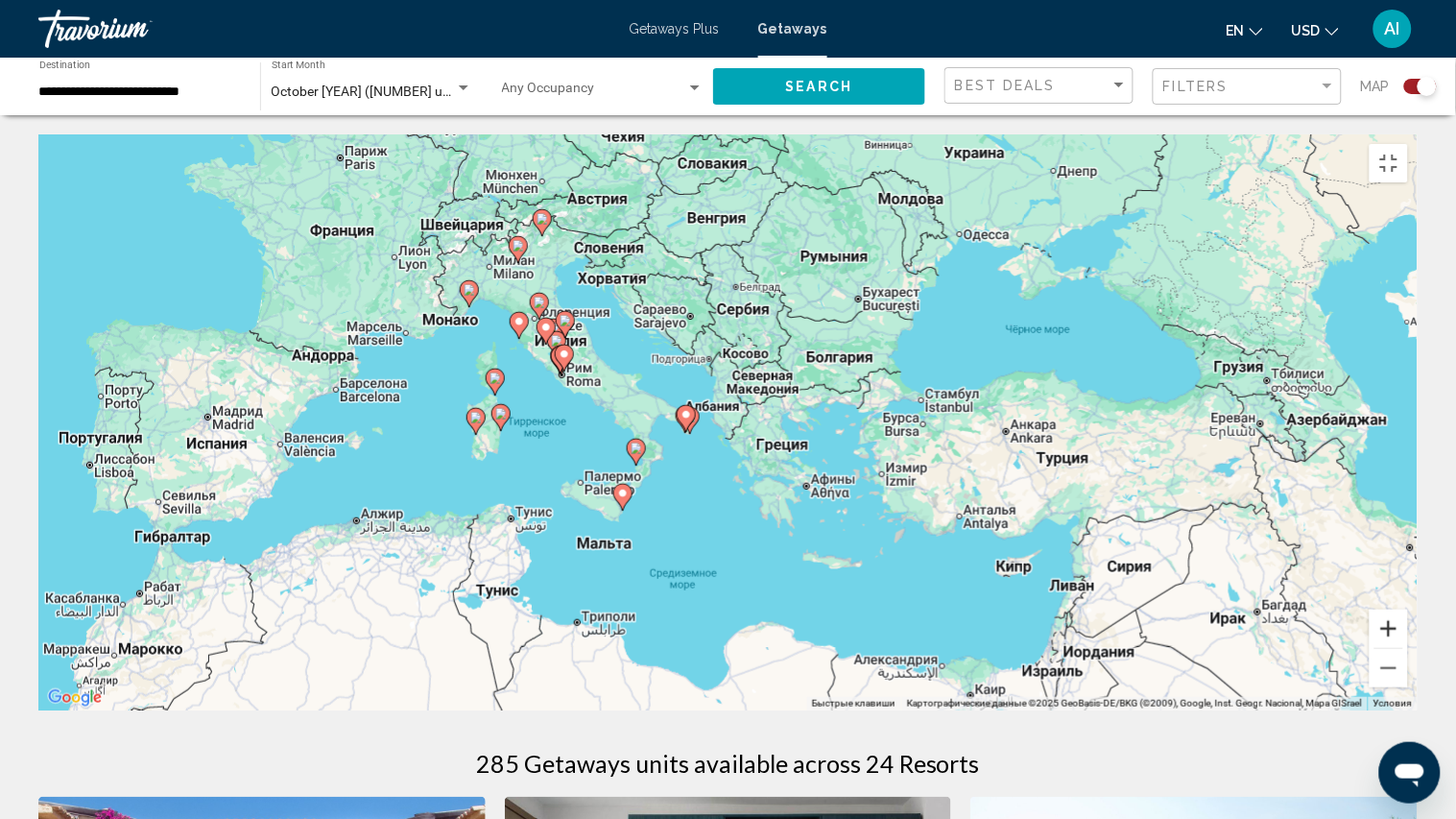 click at bounding box center (1389, 629) 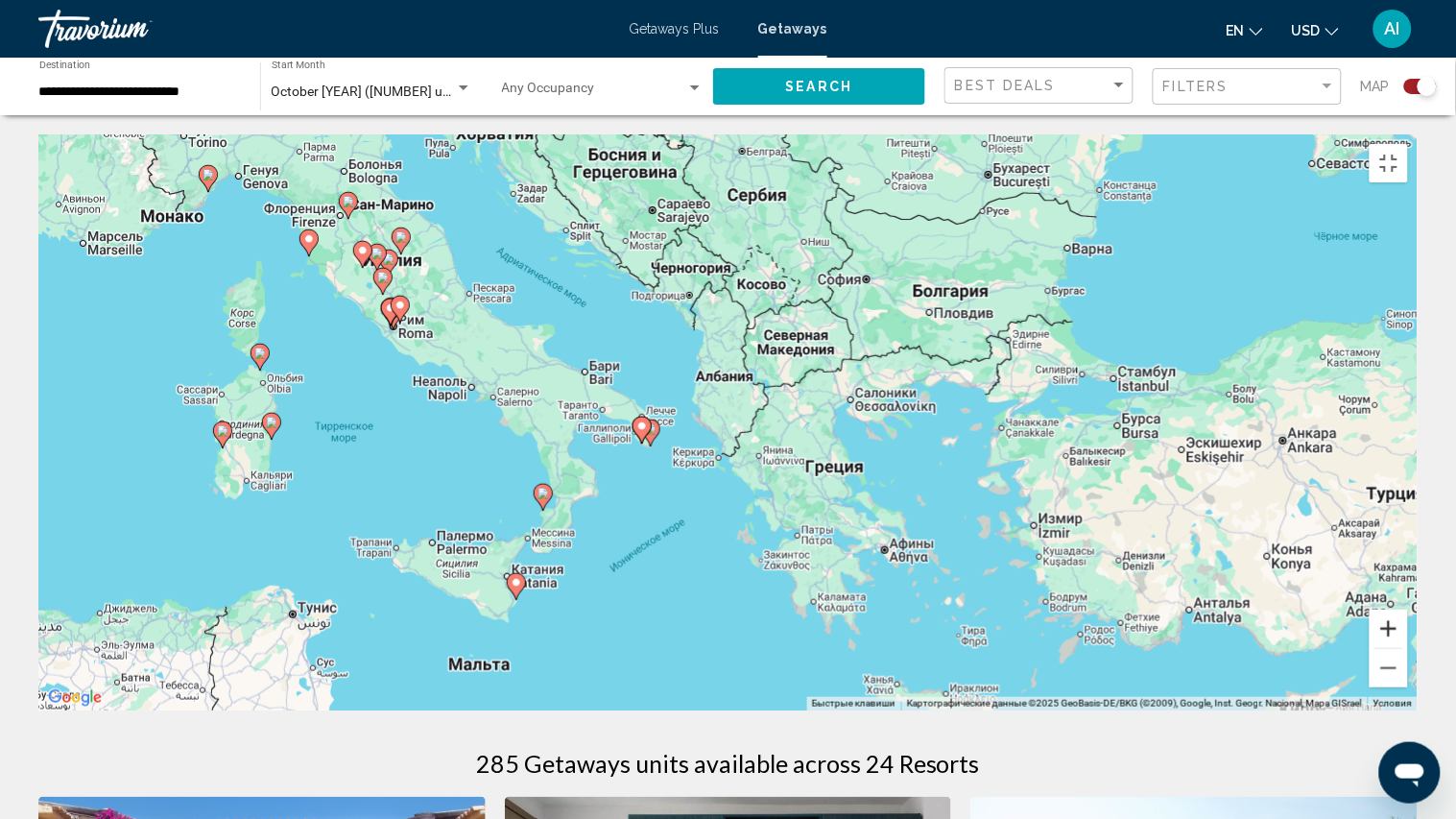 click at bounding box center (1389, 629) 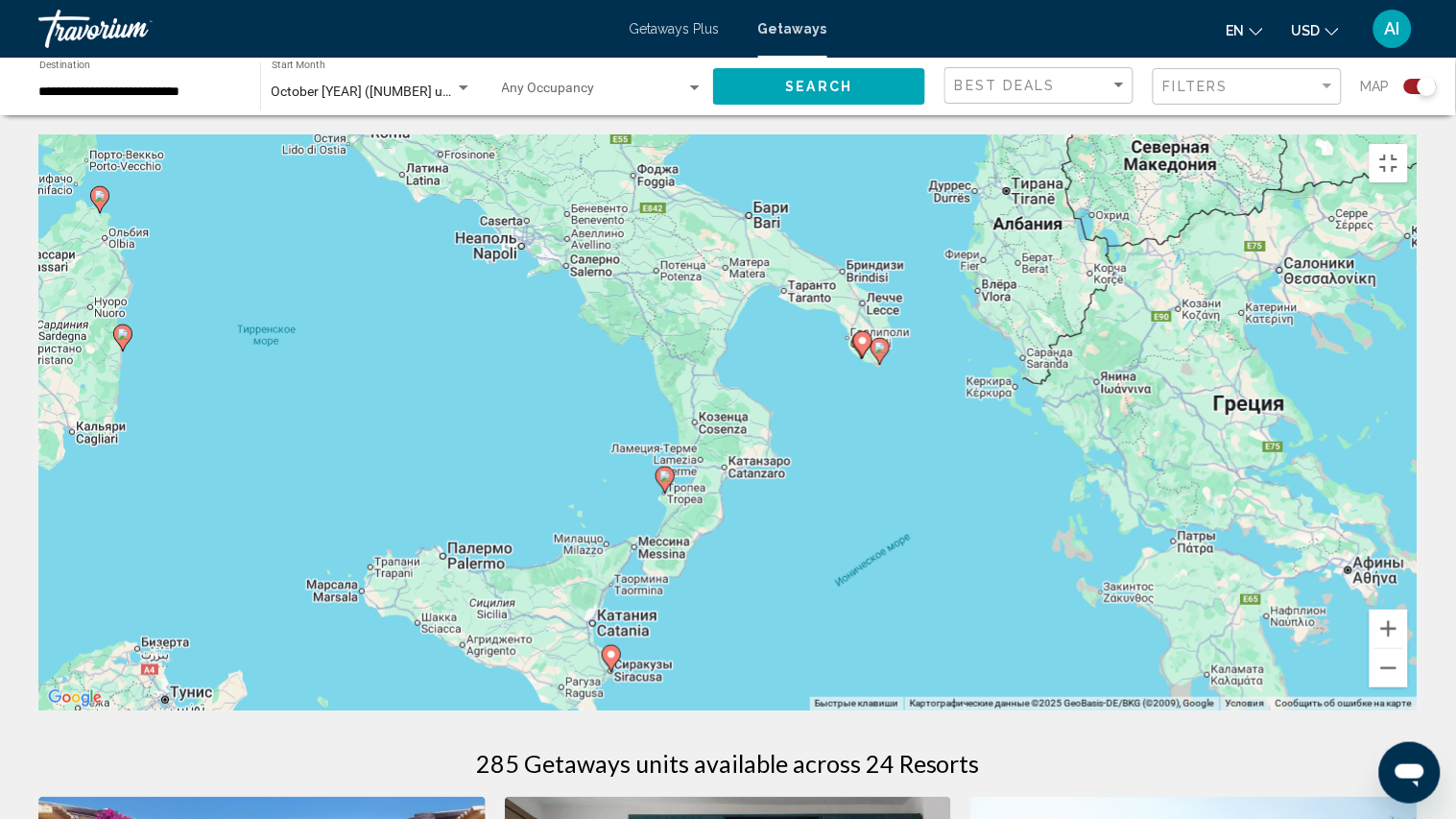 drag, startPoint x: 664, startPoint y: 779, endPoint x: 976, endPoint y: 667, distance: 331.49359 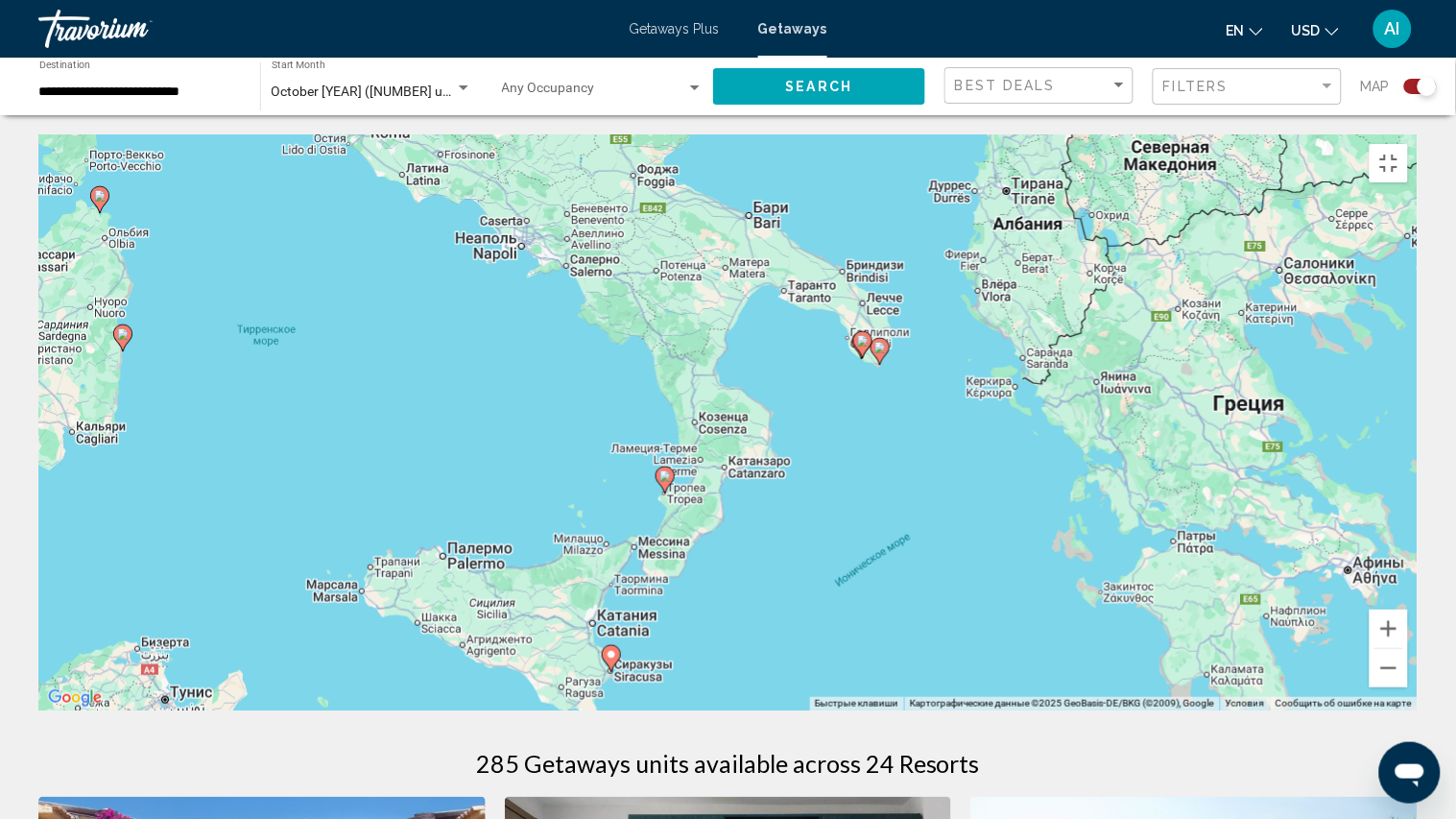 click on "Use the arrow keys to navigate. To activate keyboard drag, press Alt + Enter. Then move the marker using the arrow keys. To complete the drag, press Enter. To cancel, press Esc." at bounding box center [728, 422] 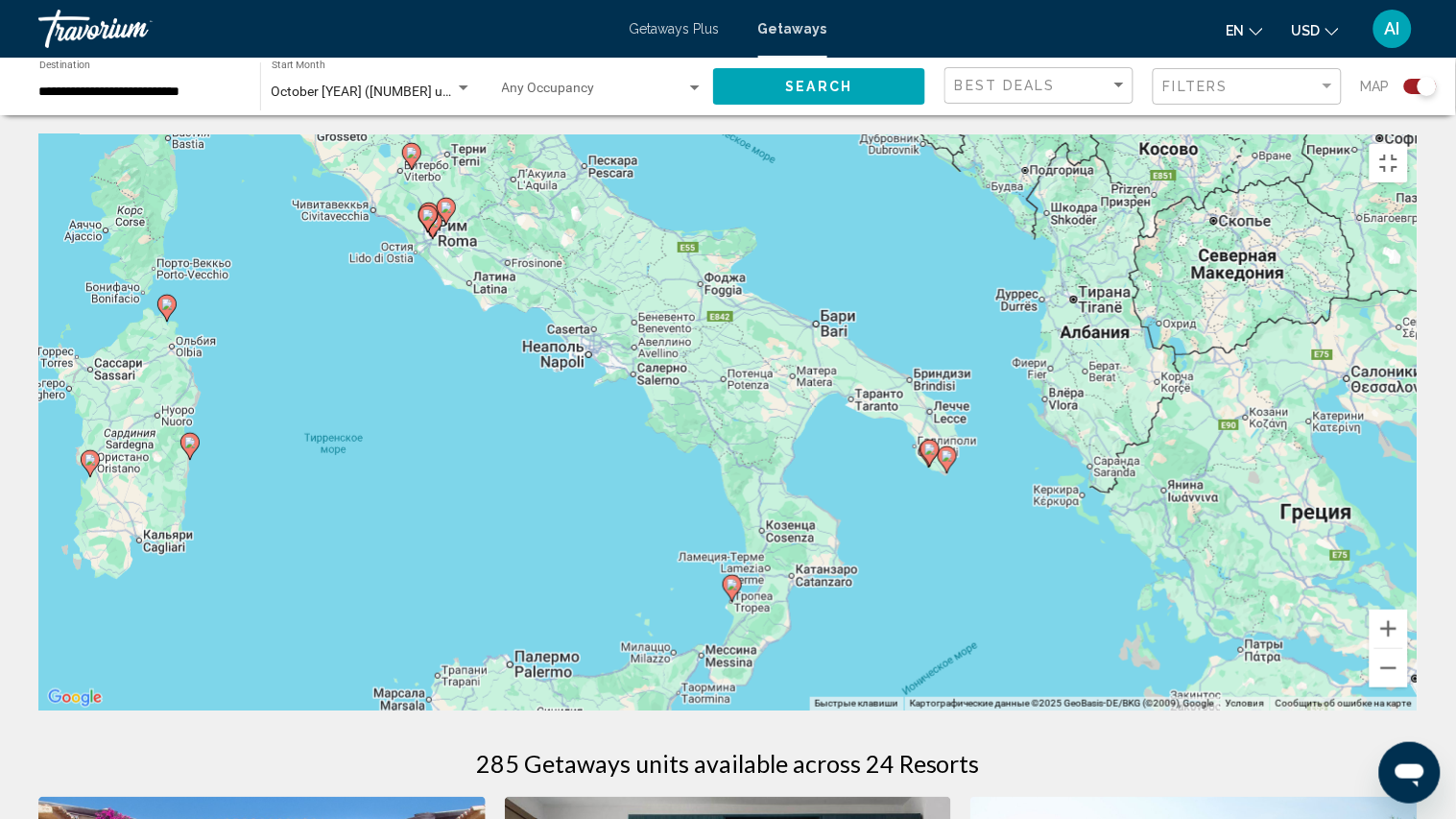 drag, startPoint x: 846, startPoint y: 445, endPoint x: 915, endPoint y: 555, distance: 129.84991 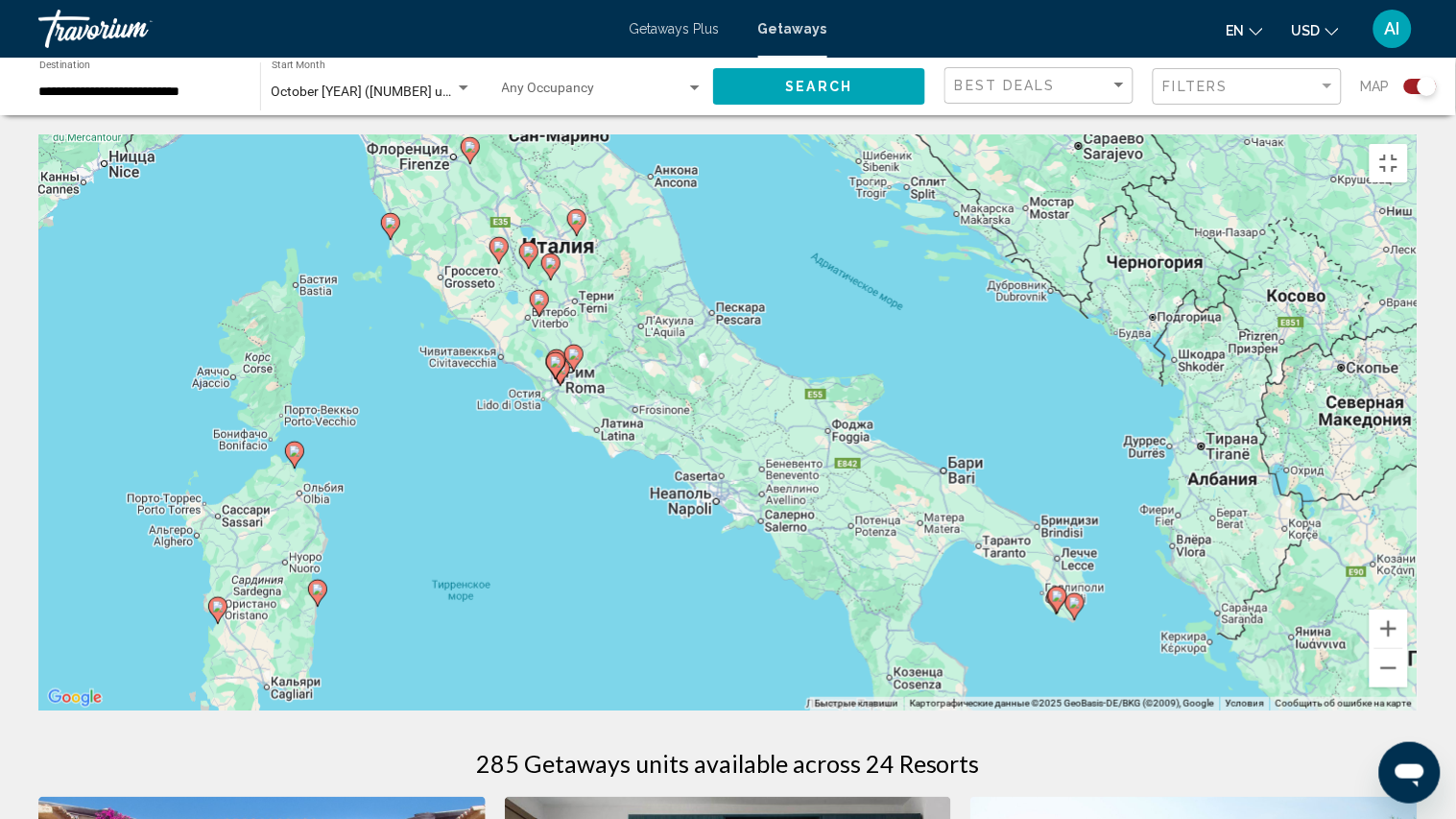 drag, startPoint x: 670, startPoint y: 379, endPoint x: 798, endPoint y: 526, distance: 194.91793 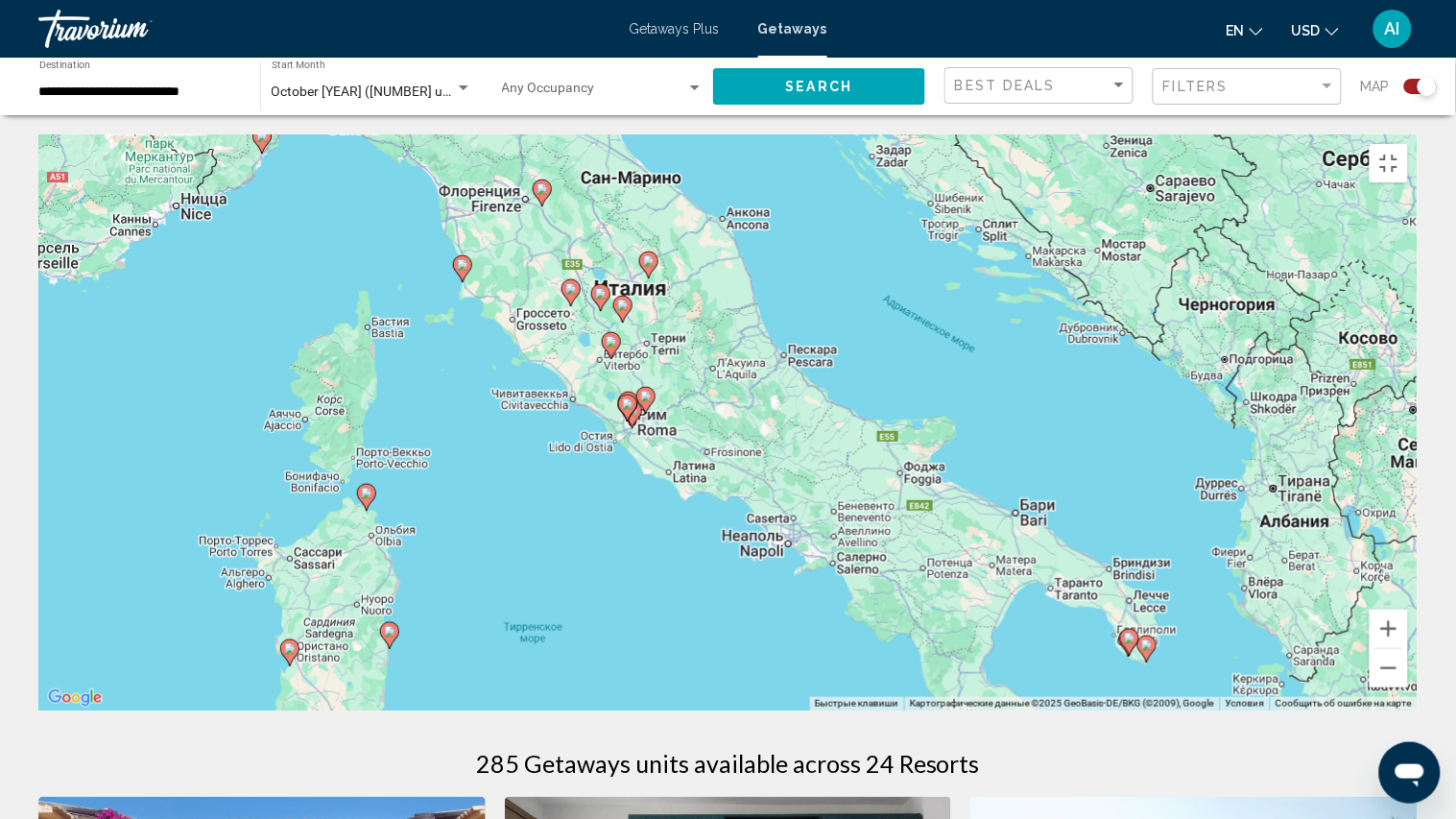 drag, startPoint x: 635, startPoint y: 411, endPoint x: 852, endPoint y: 580, distance: 275.0455 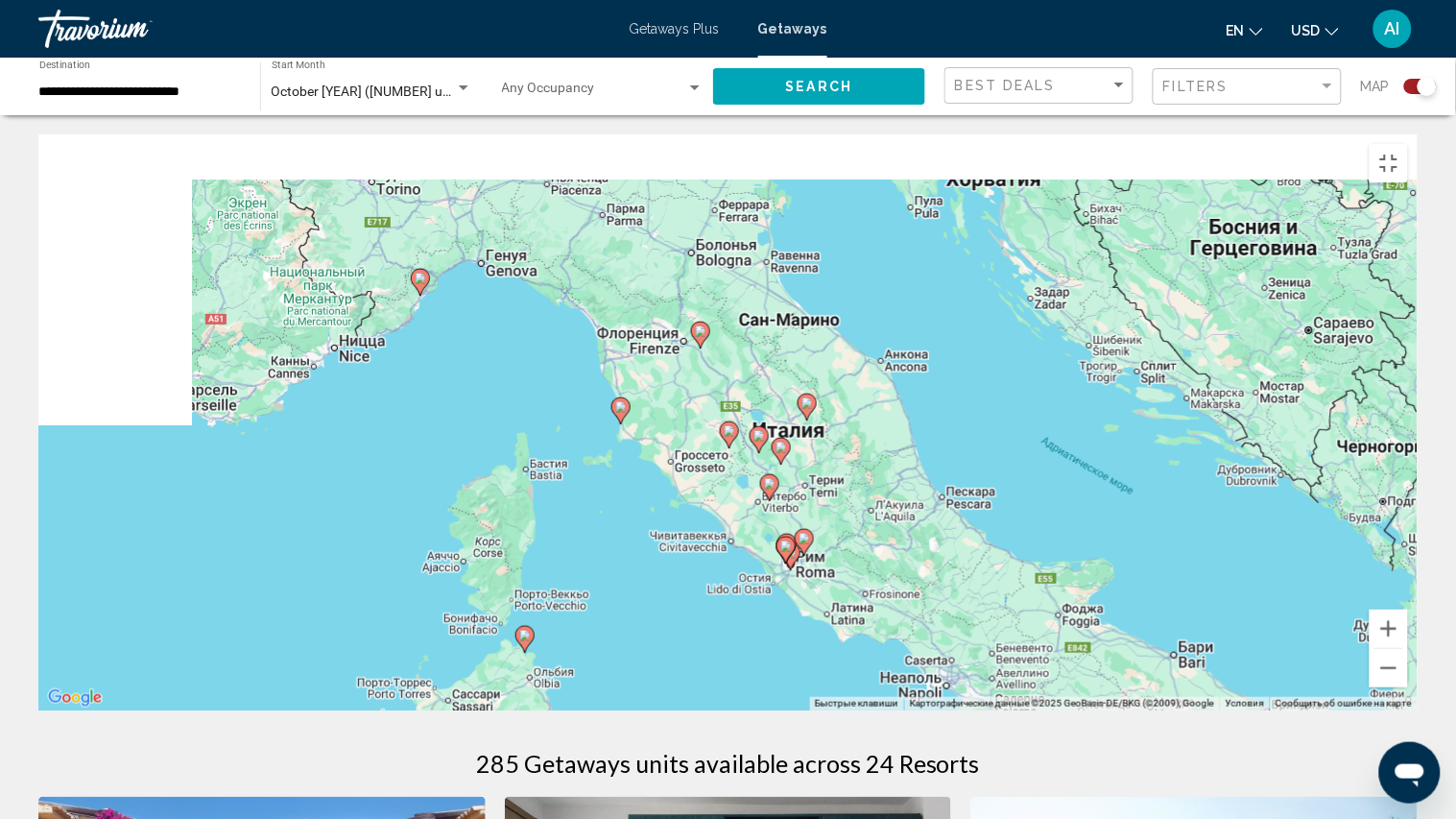 click on "Use the arrow keys to navigate. To activate keyboard drag, press Alt + Enter. Then move the marker using the arrow keys. To complete the drag, press Enter. To cancel, press Esc." at bounding box center (728, 422) 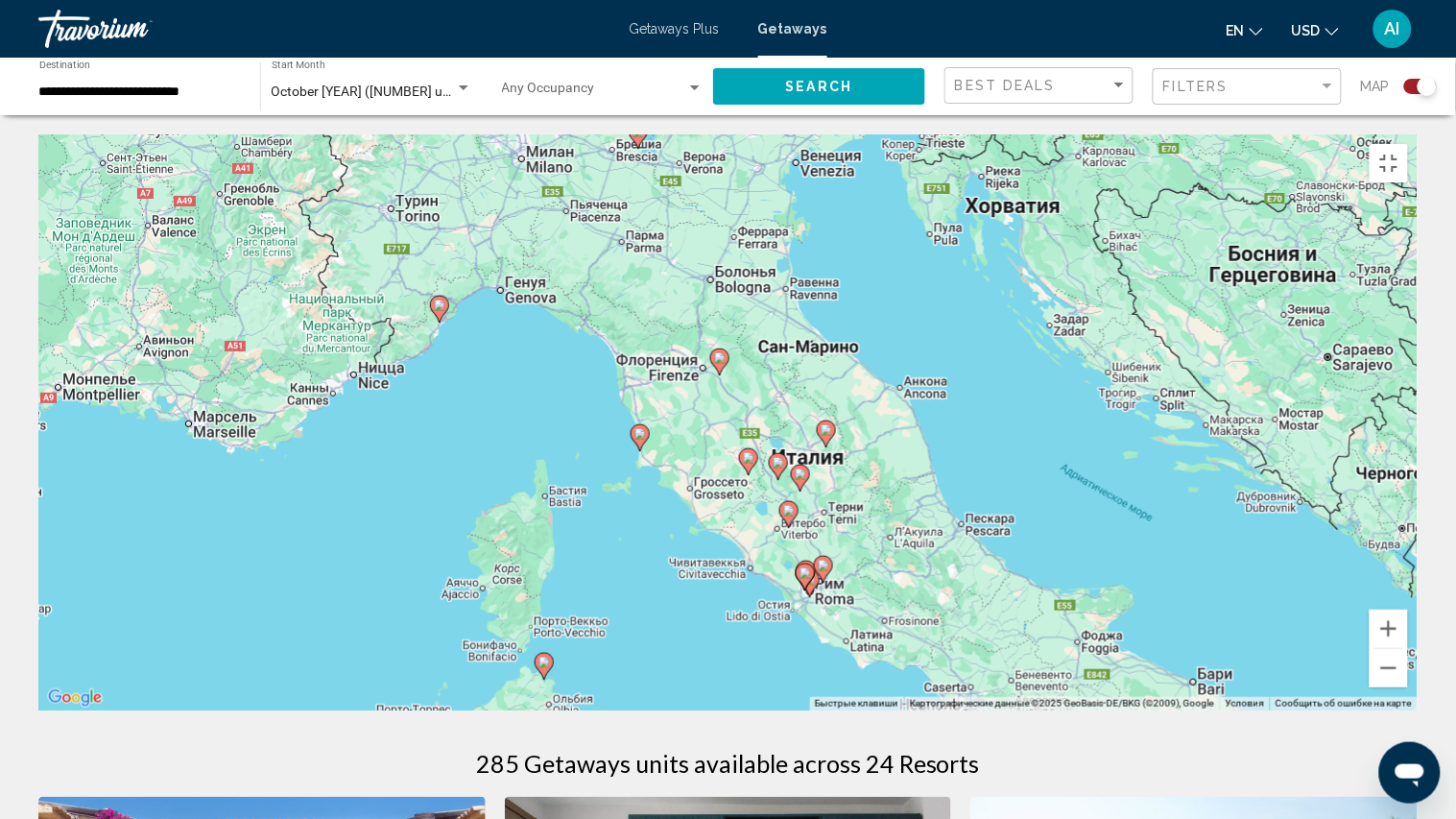 click on "Use the arrow keys to navigate. To activate keyboard drag, press Alt + Enter. Then move the marker using the arrow keys. To complete the drag, press Enter. To cancel, press Esc." at bounding box center (728, 422) 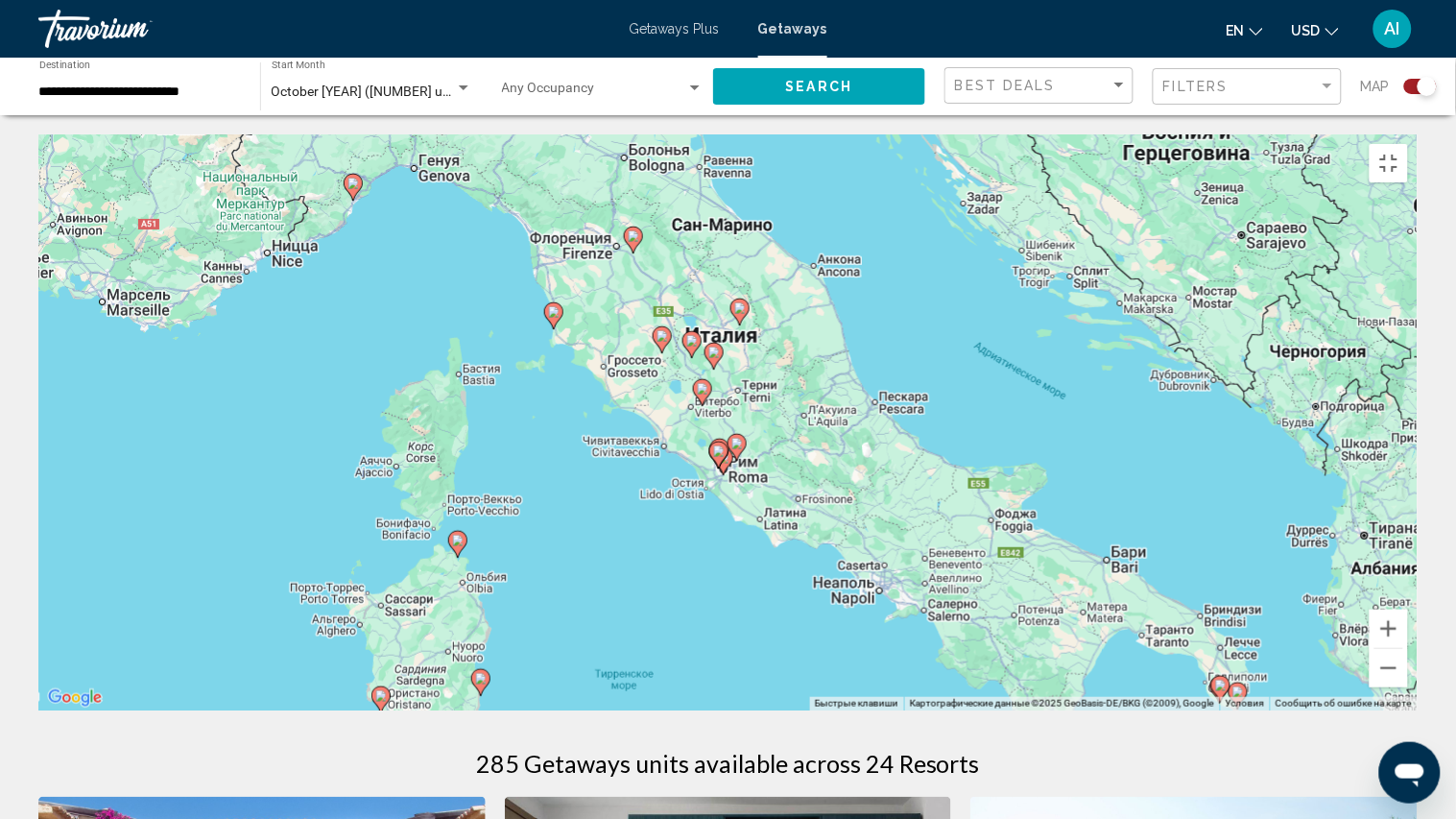 drag, startPoint x: 725, startPoint y: 436, endPoint x: 637, endPoint y: 312, distance: 152.05262 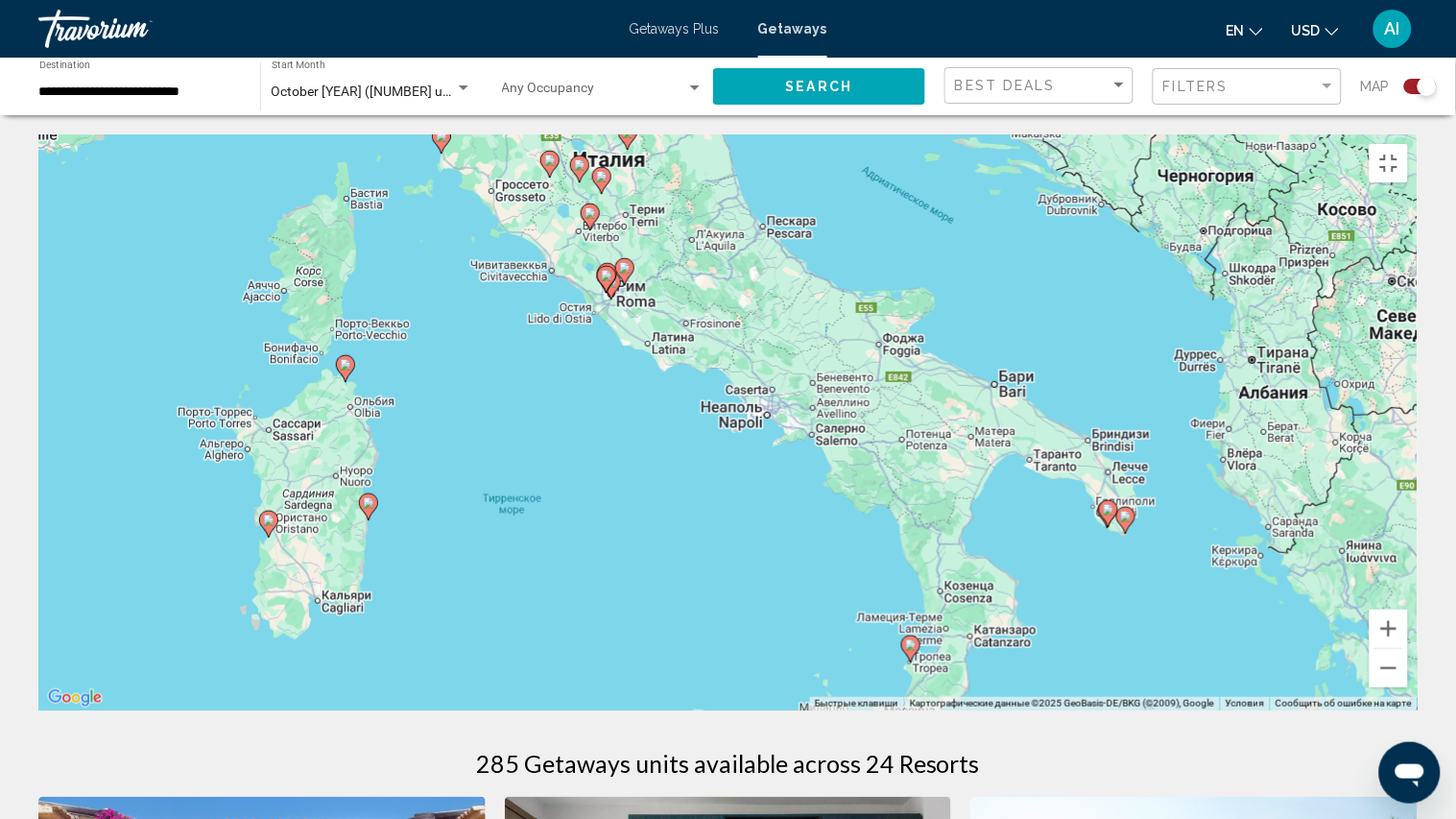 drag, startPoint x: 830, startPoint y: 487, endPoint x: 717, endPoint y: 308, distance: 211.68373 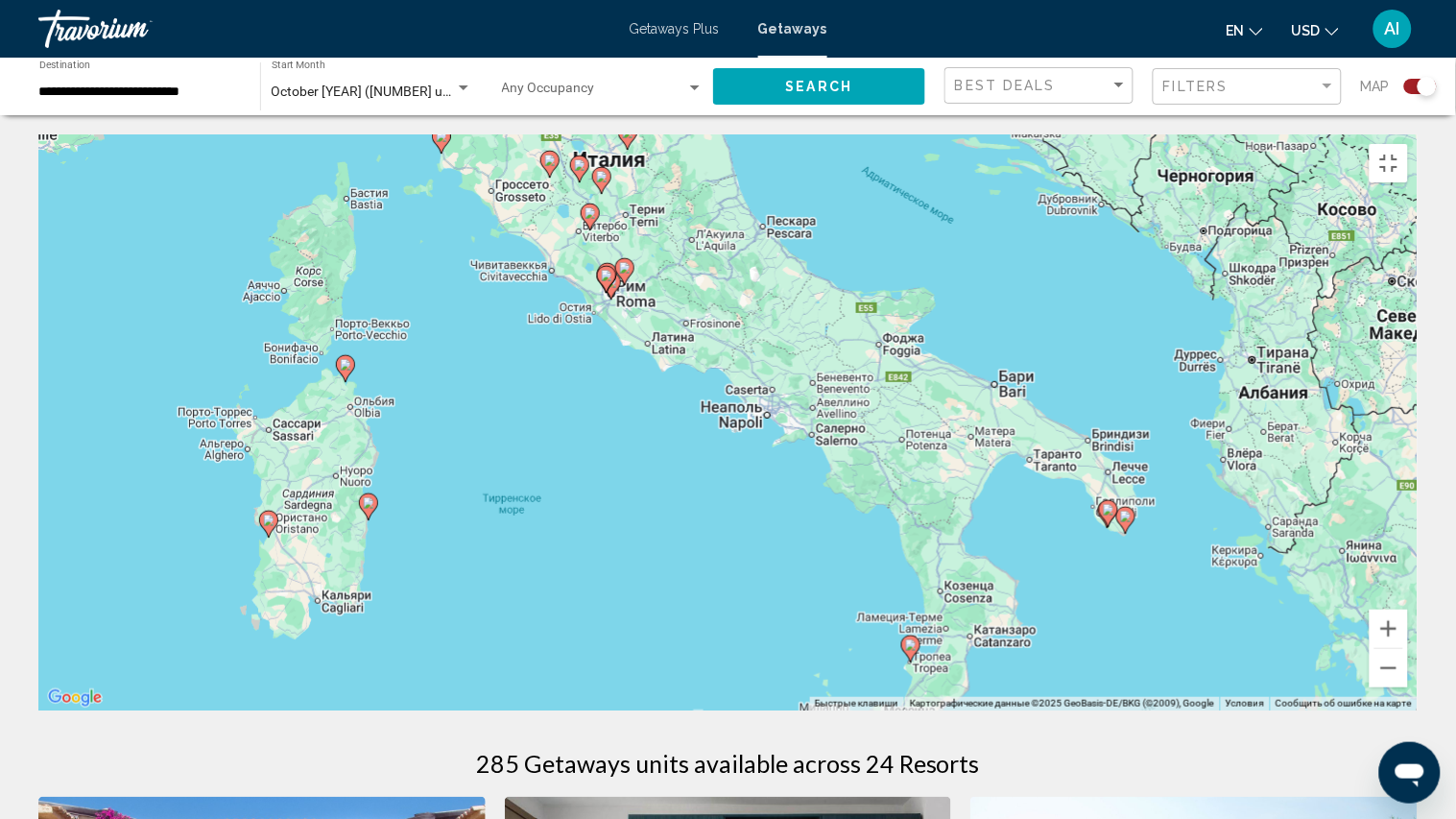 click at bounding box center [269, 520] 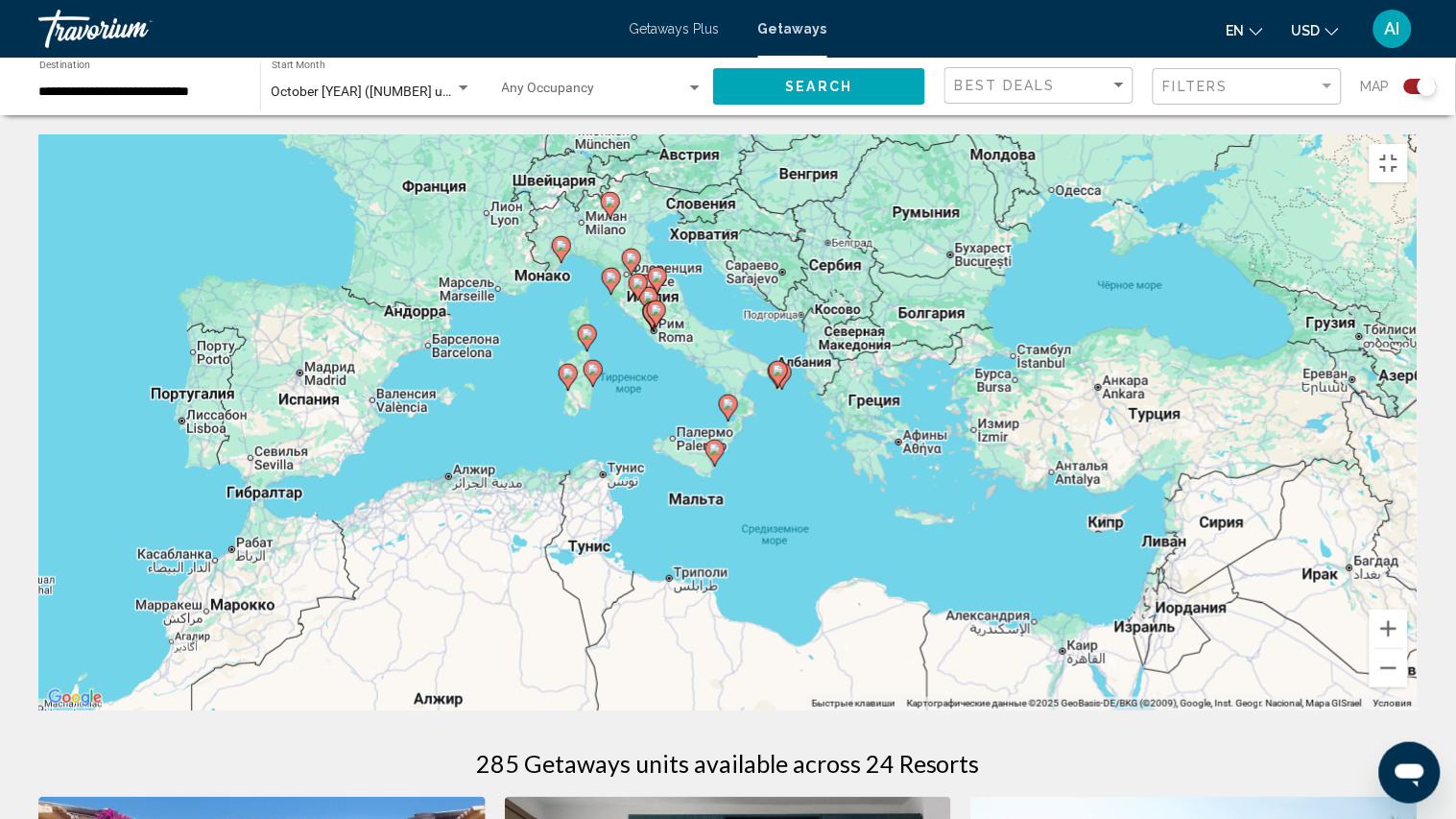 click at bounding box center [568, 373] 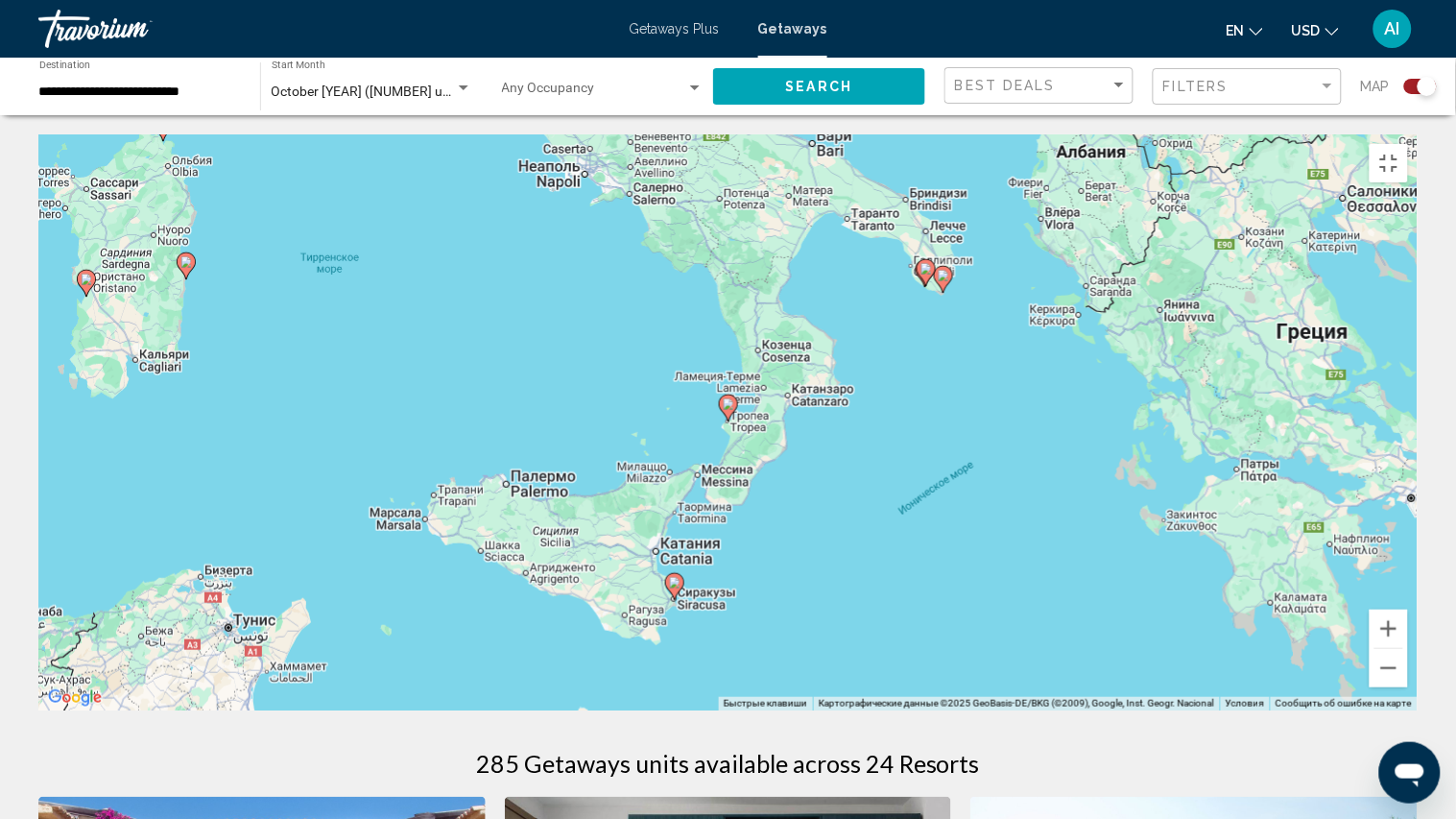 click at bounding box center [86, 279] 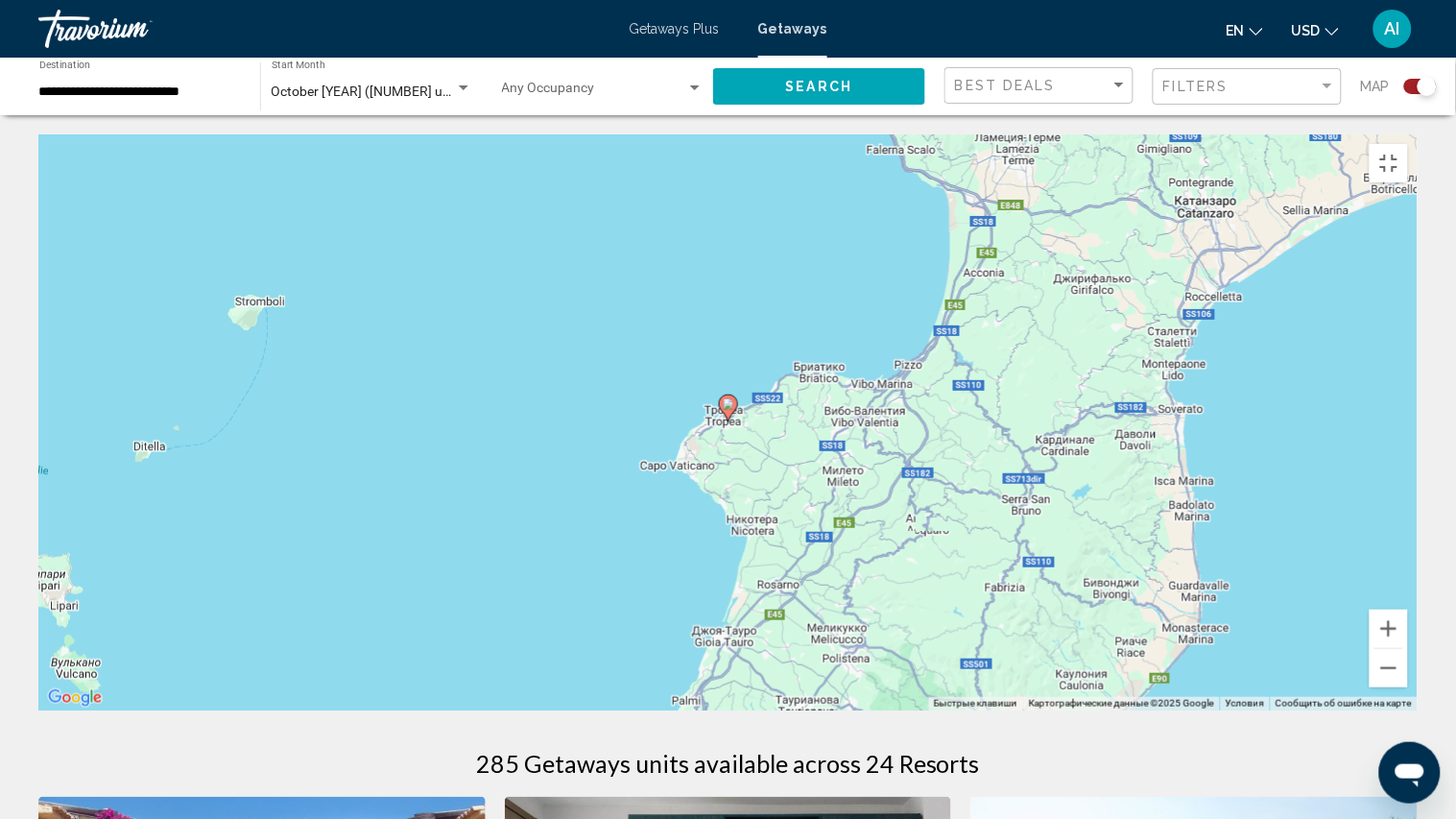 click at bounding box center (728, 404) 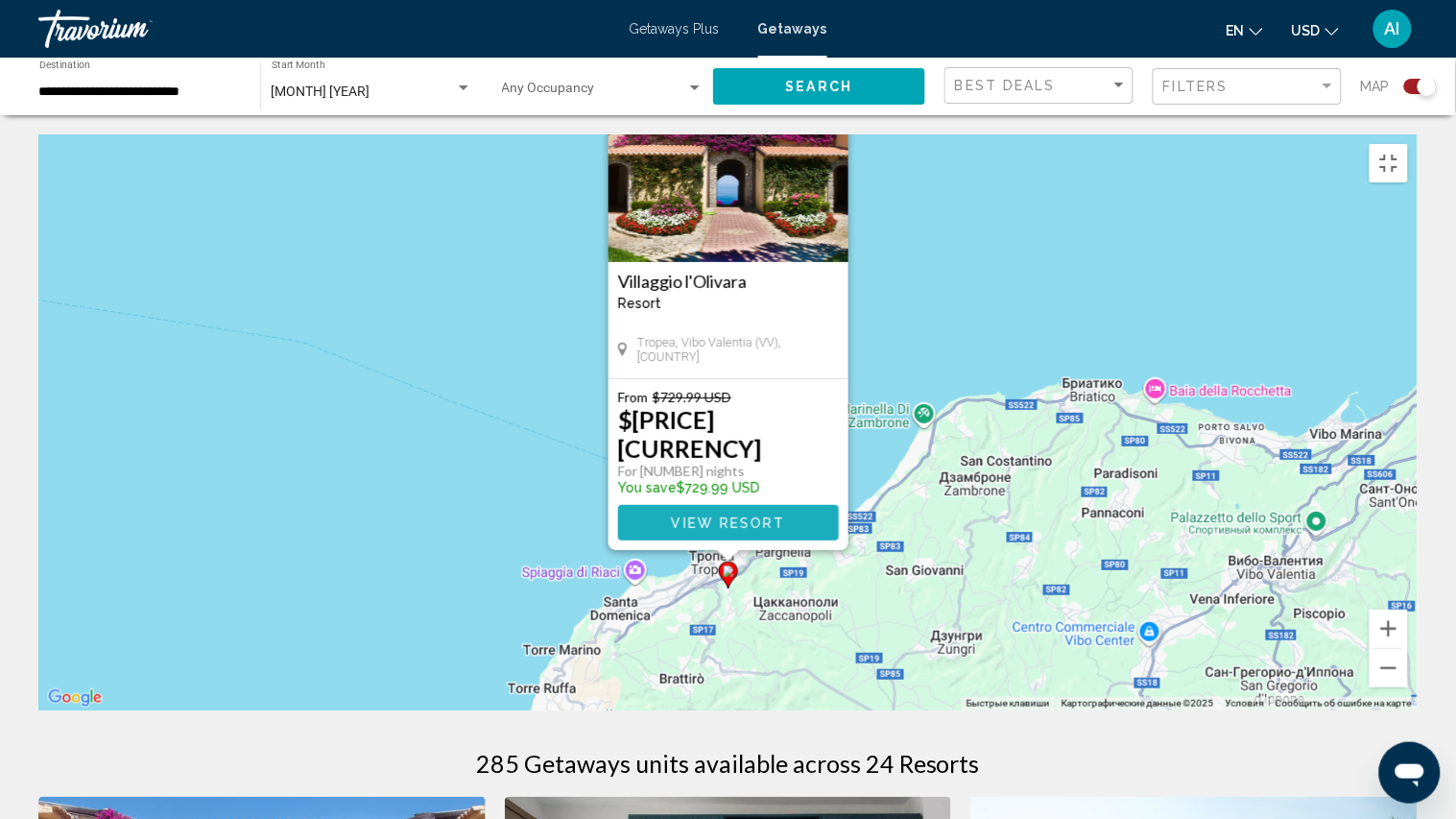 click on "View Resort" at bounding box center [728, 523] 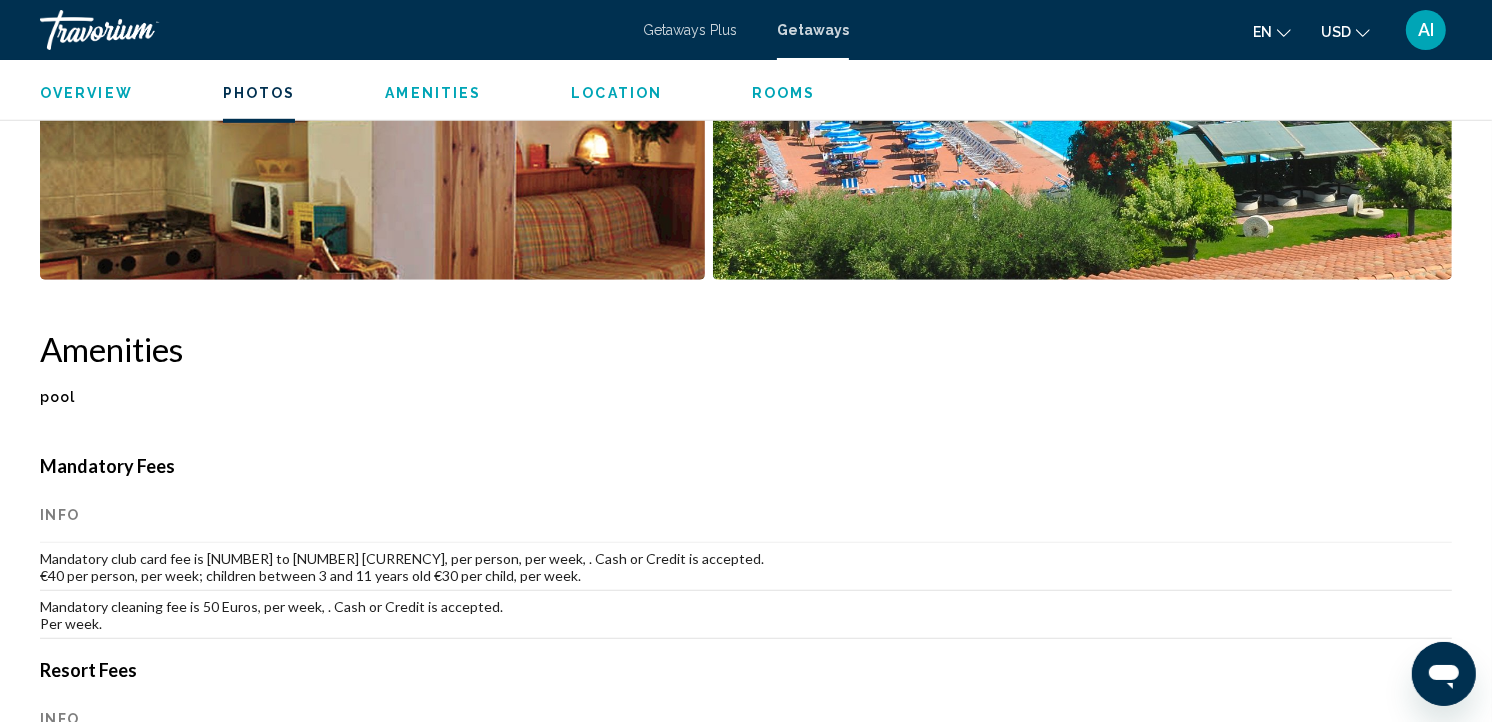 scroll, scrollTop: 1290, scrollLeft: 0, axis: vertical 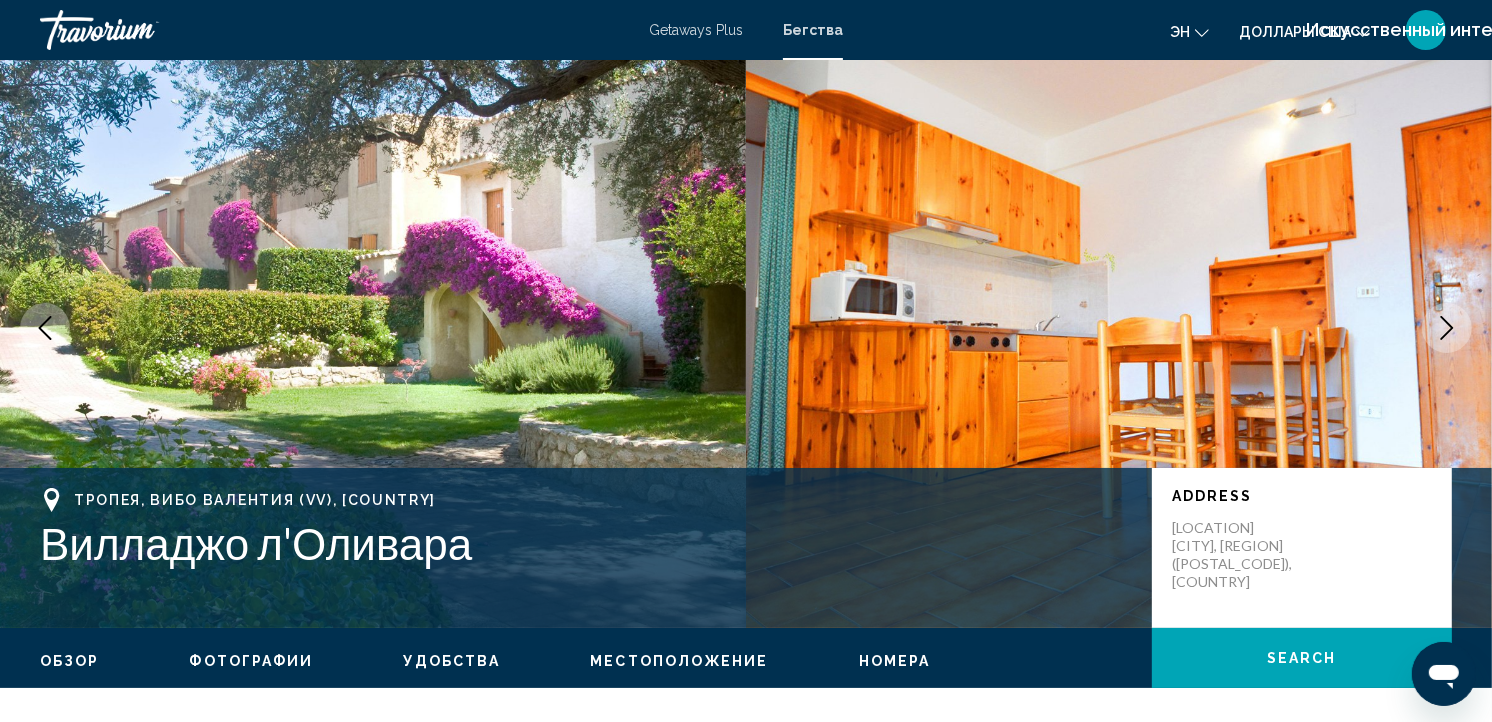 click on "Getaways Plus" at bounding box center (696, 30) 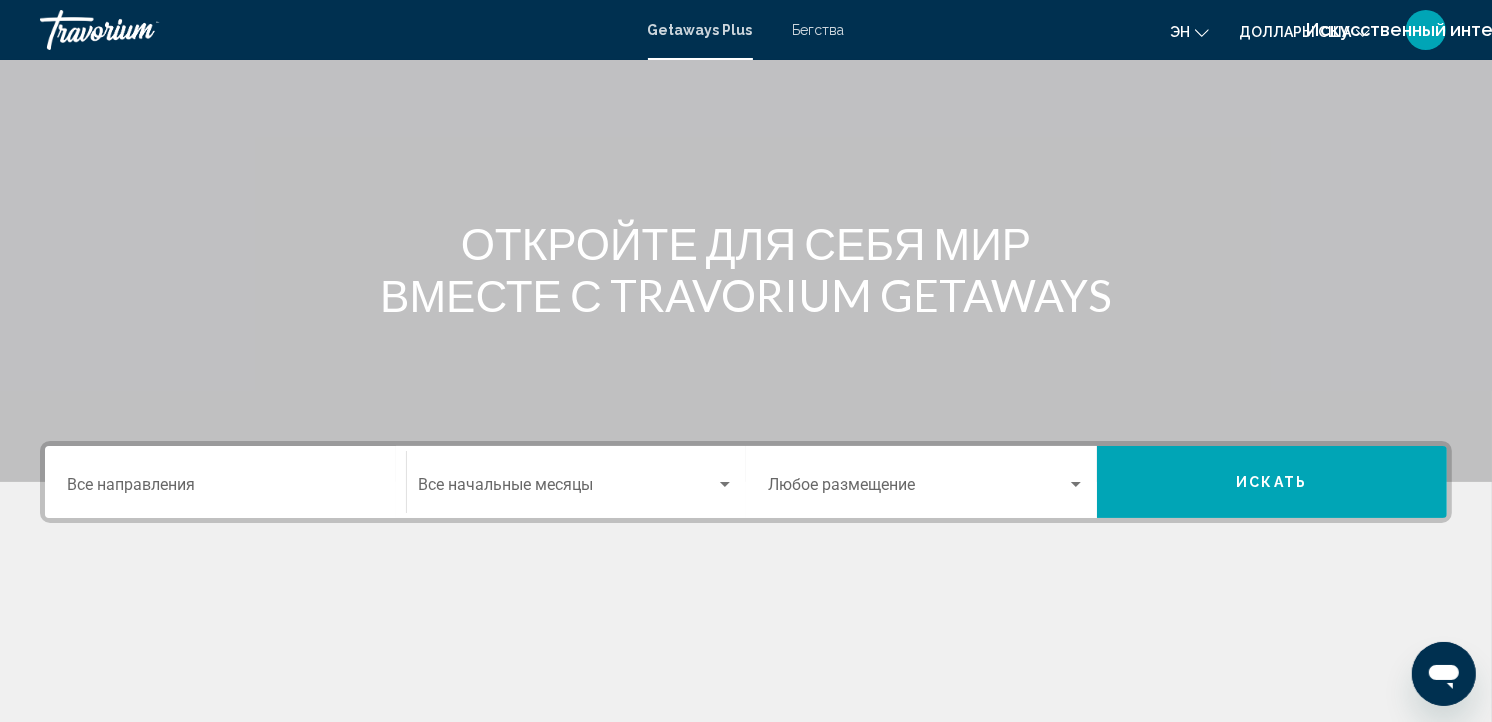 scroll, scrollTop: 138, scrollLeft: 0, axis: vertical 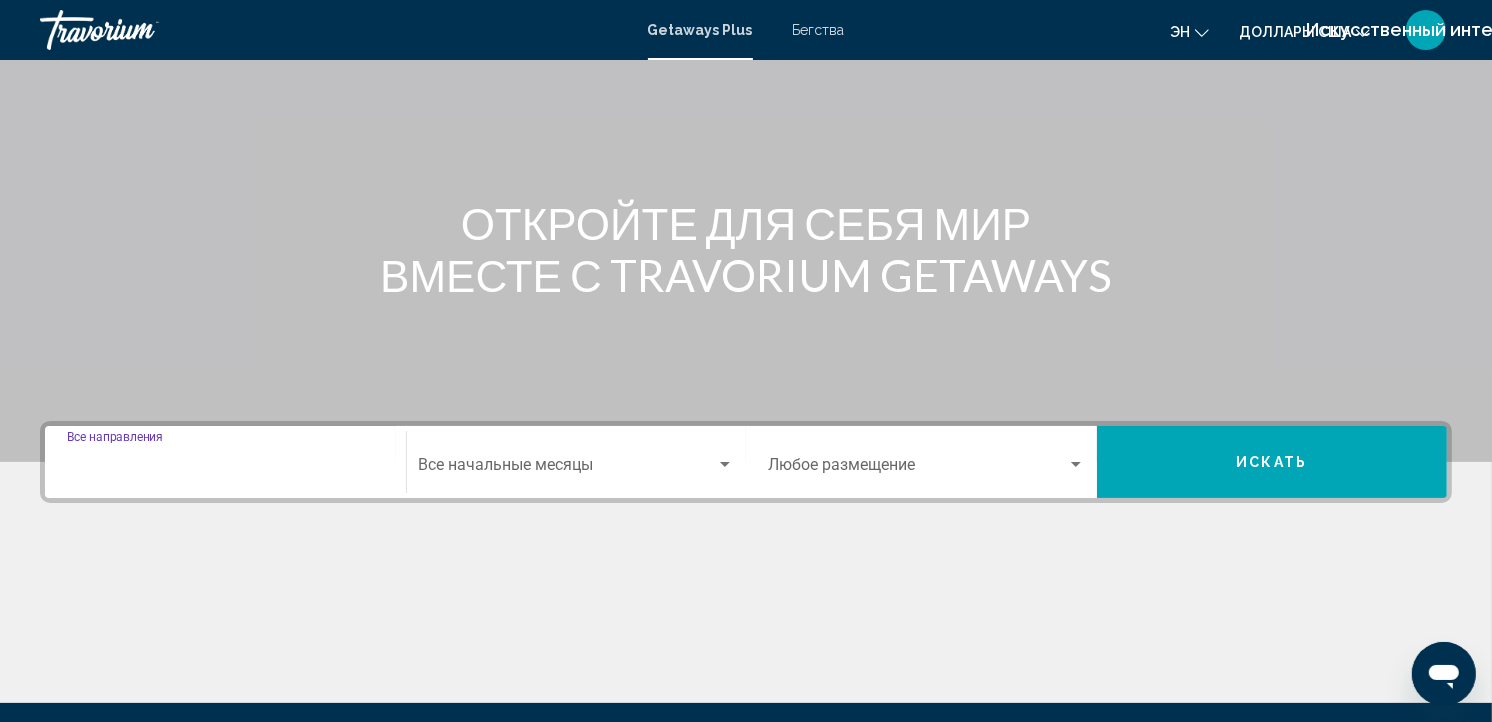 click on "Destination Все направления" at bounding box center [225, 469] 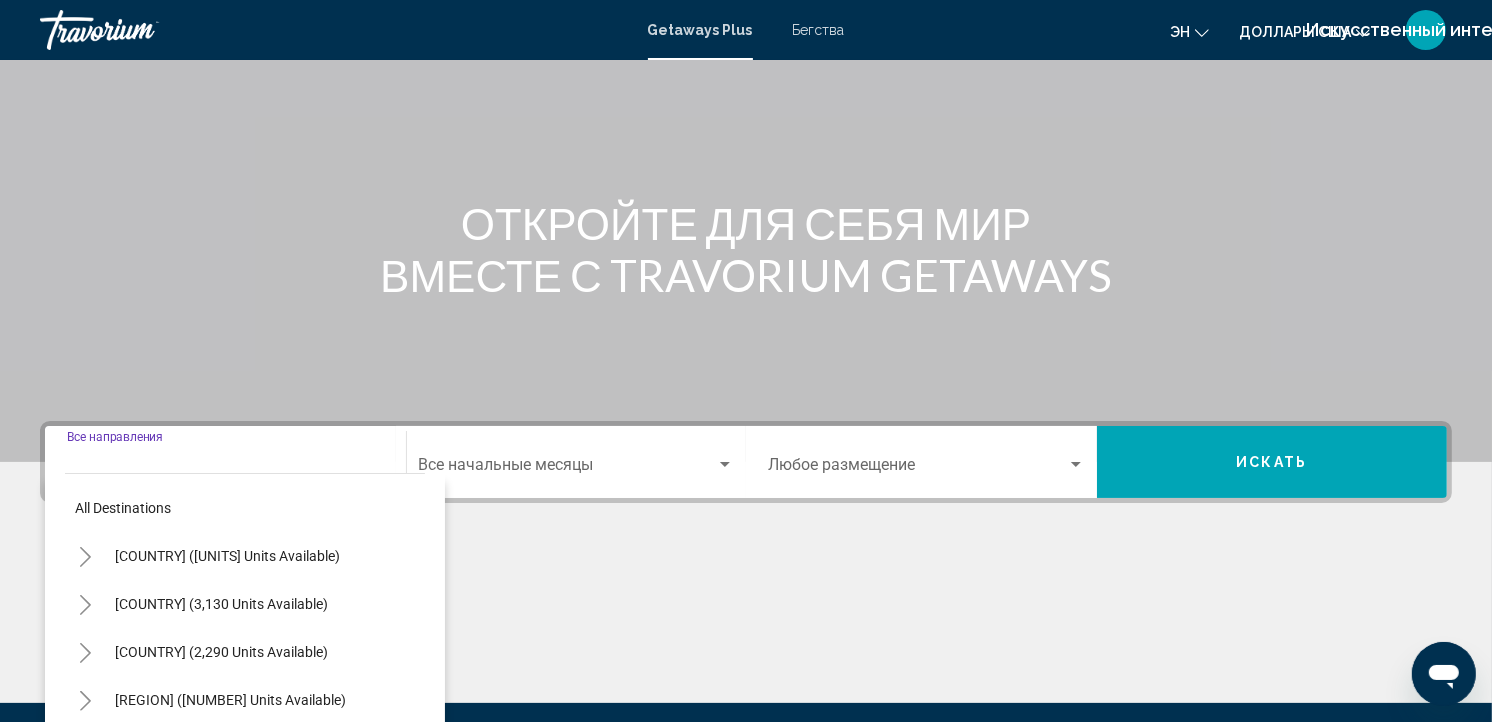 scroll, scrollTop: 363, scrollLeft: 0, axis: vertical 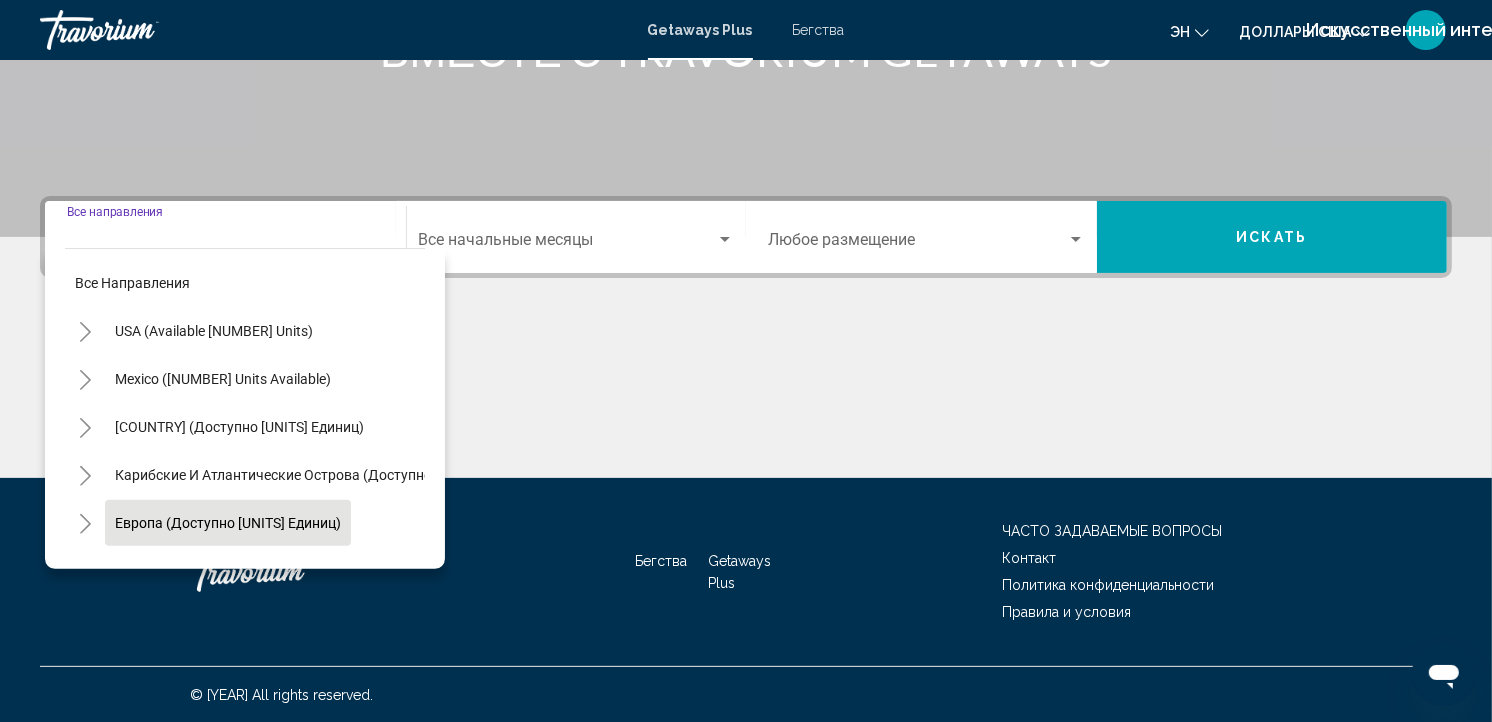 click on "Европа (доступно [UNITS] единиц)" at bounding box center [214, 331] 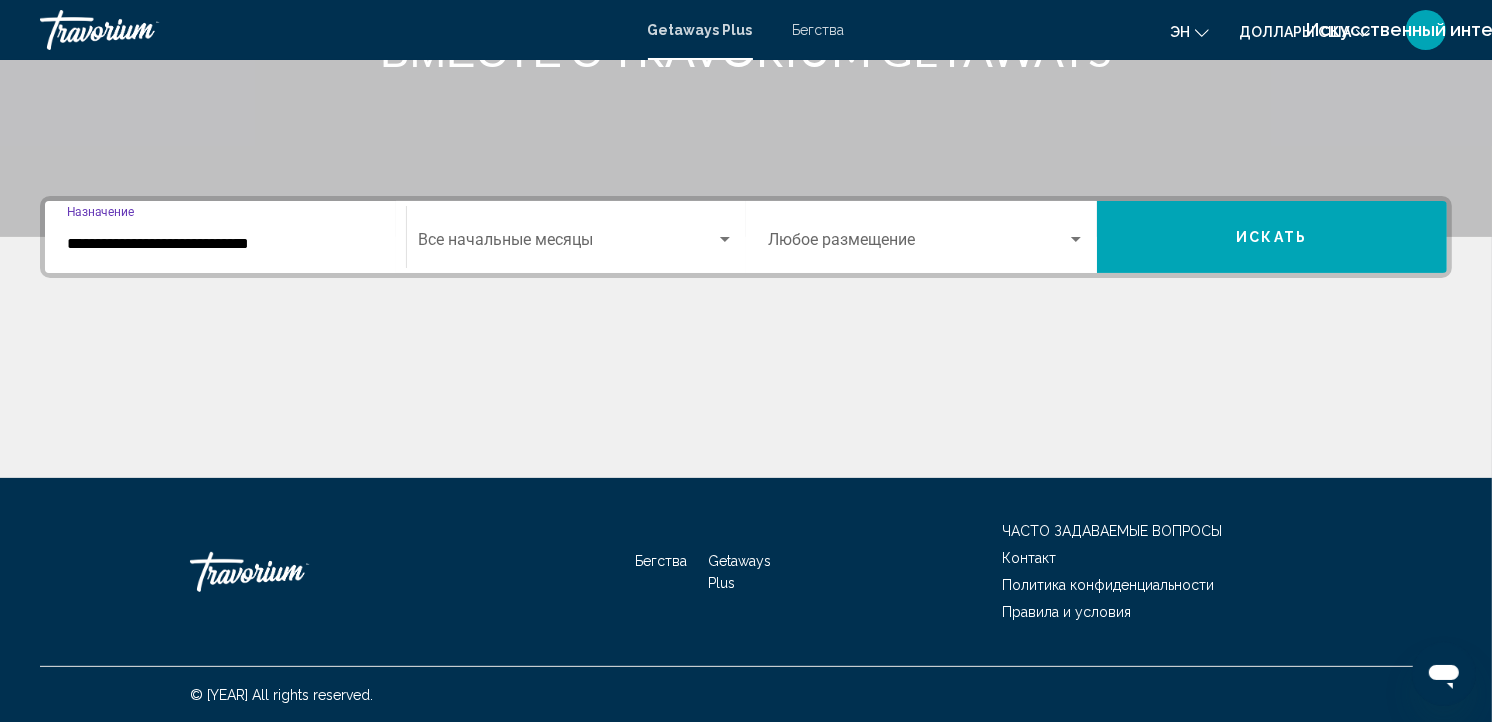 click on "**********" at bounding box center (225, 244) 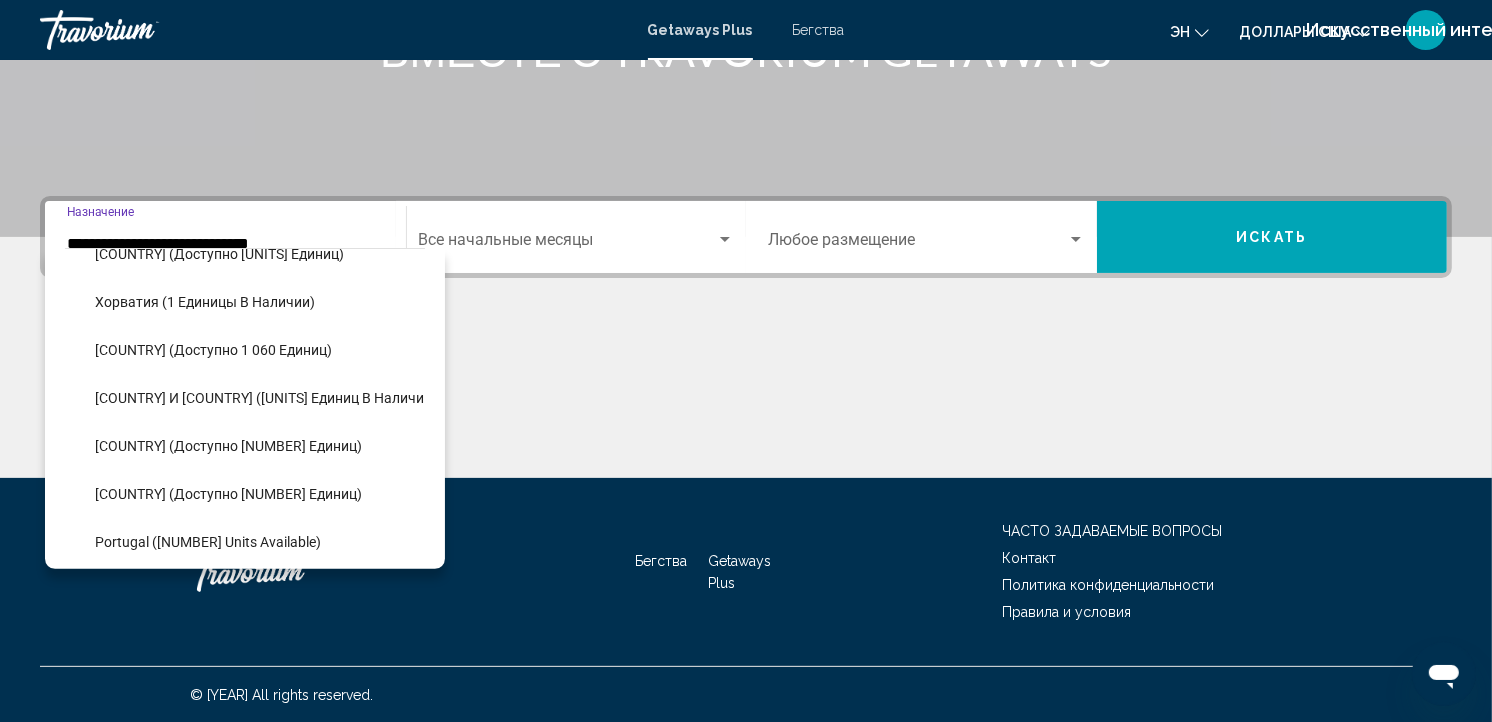 scroll, scrollTop: 395, scrollLeft: 0, axis: vertical 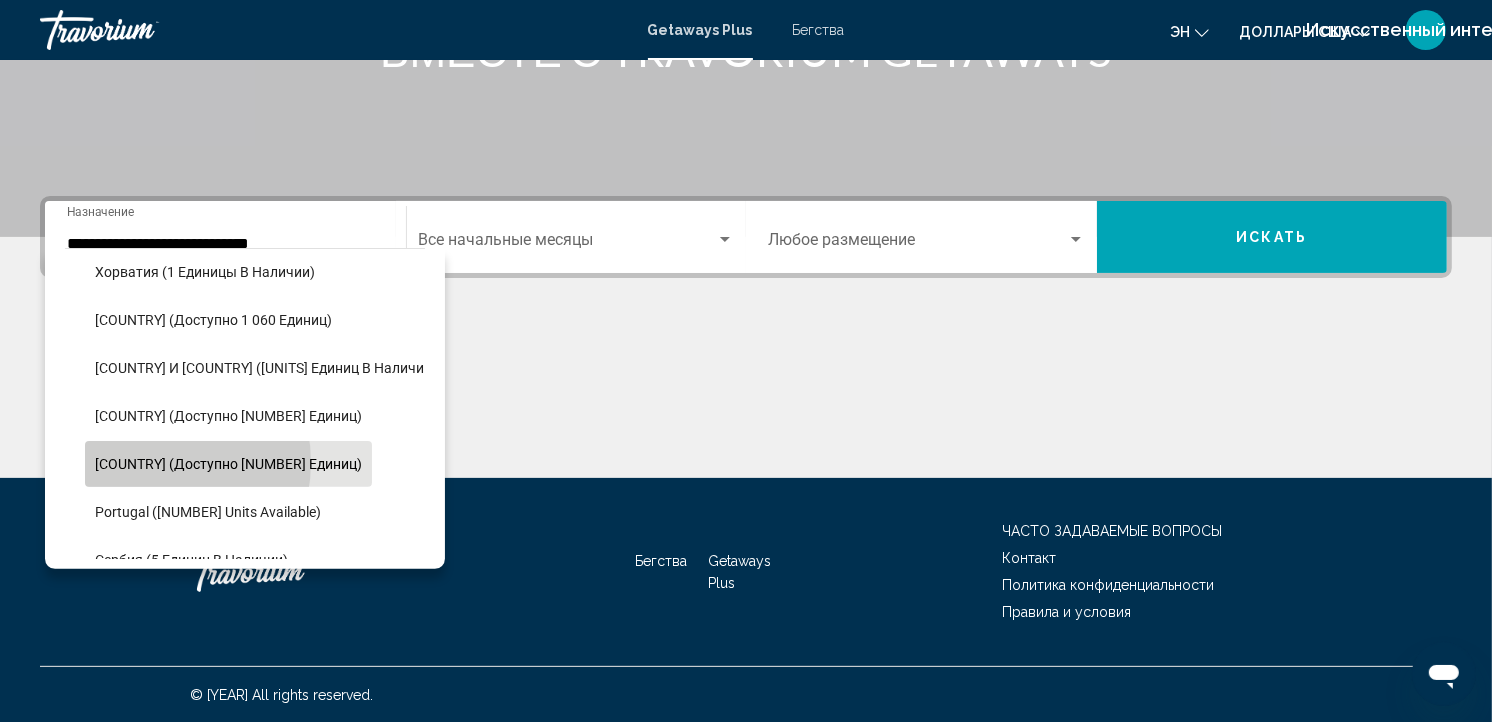 click on "[COUNTRY] (доступно [NUMBER] единиц)" at bounding box center [228, 464] 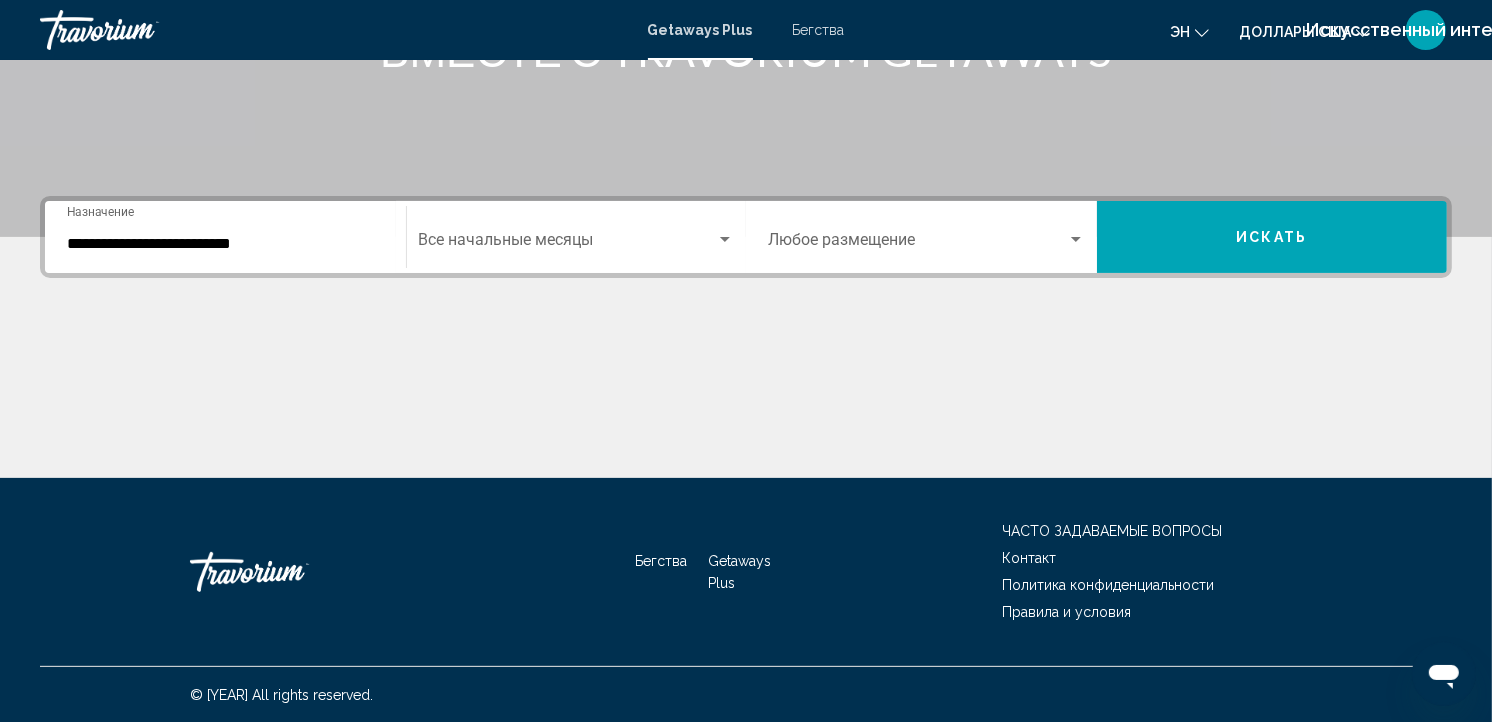 click on "Start Month Все начальные месяцы" at bounding box center (577, 237) 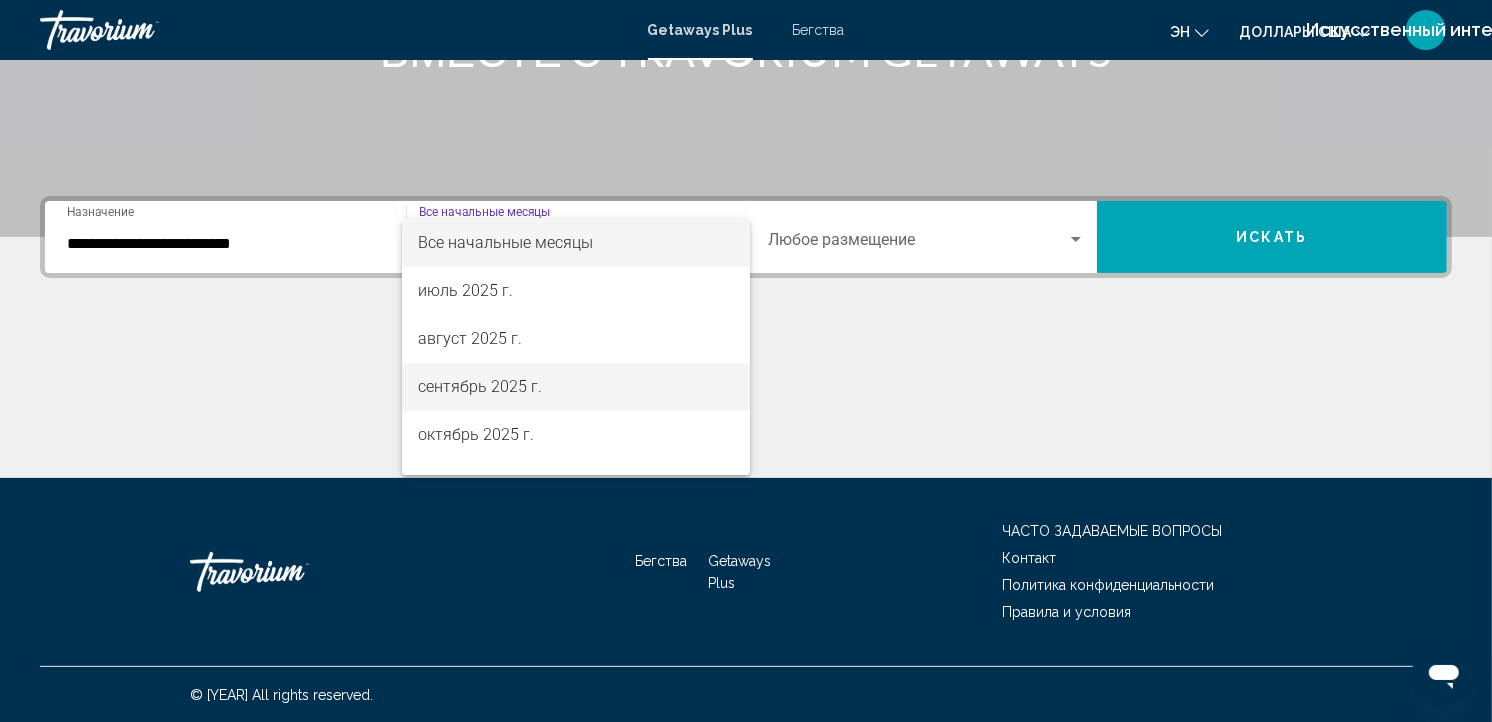 click on "сентябрь 2025 г." at bounding box center [576, 387] 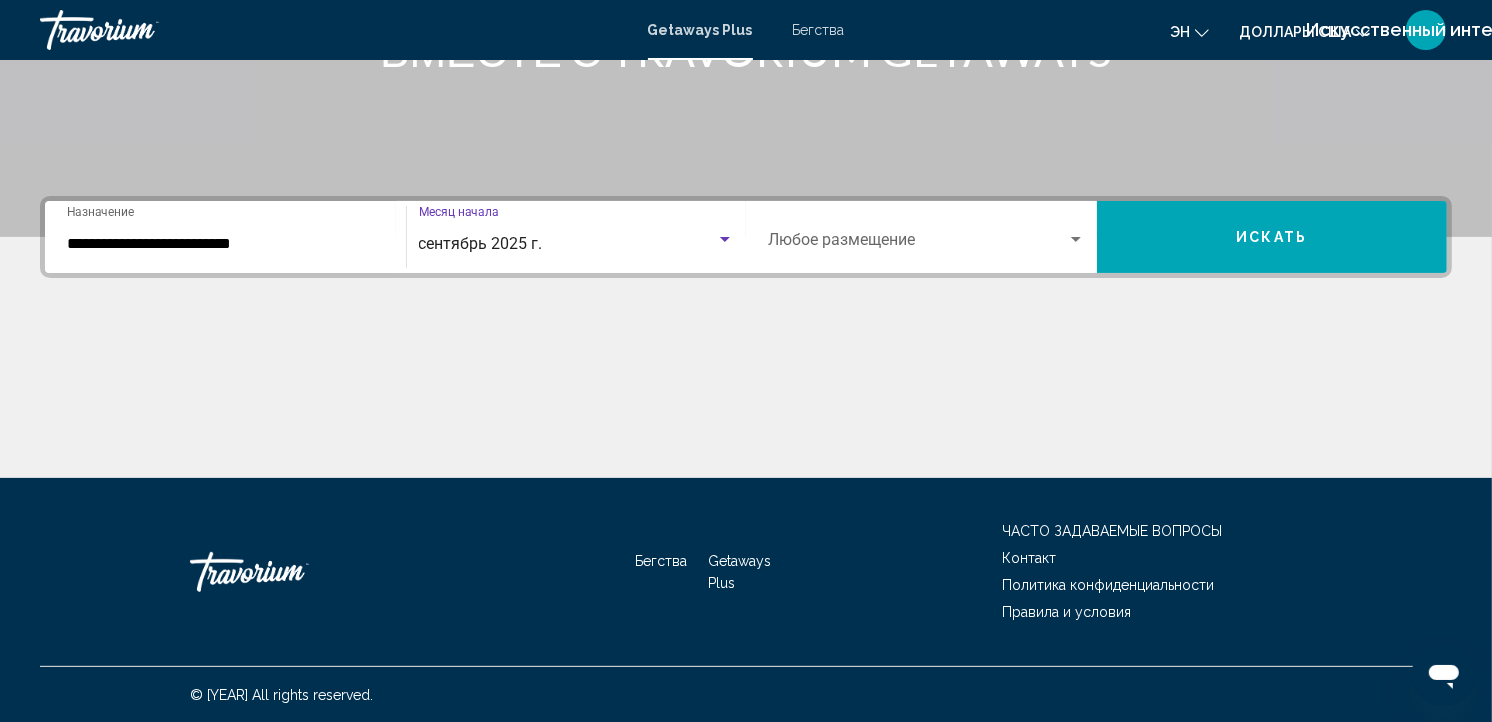 click on "Искать" at bounding box center (1272, 237) 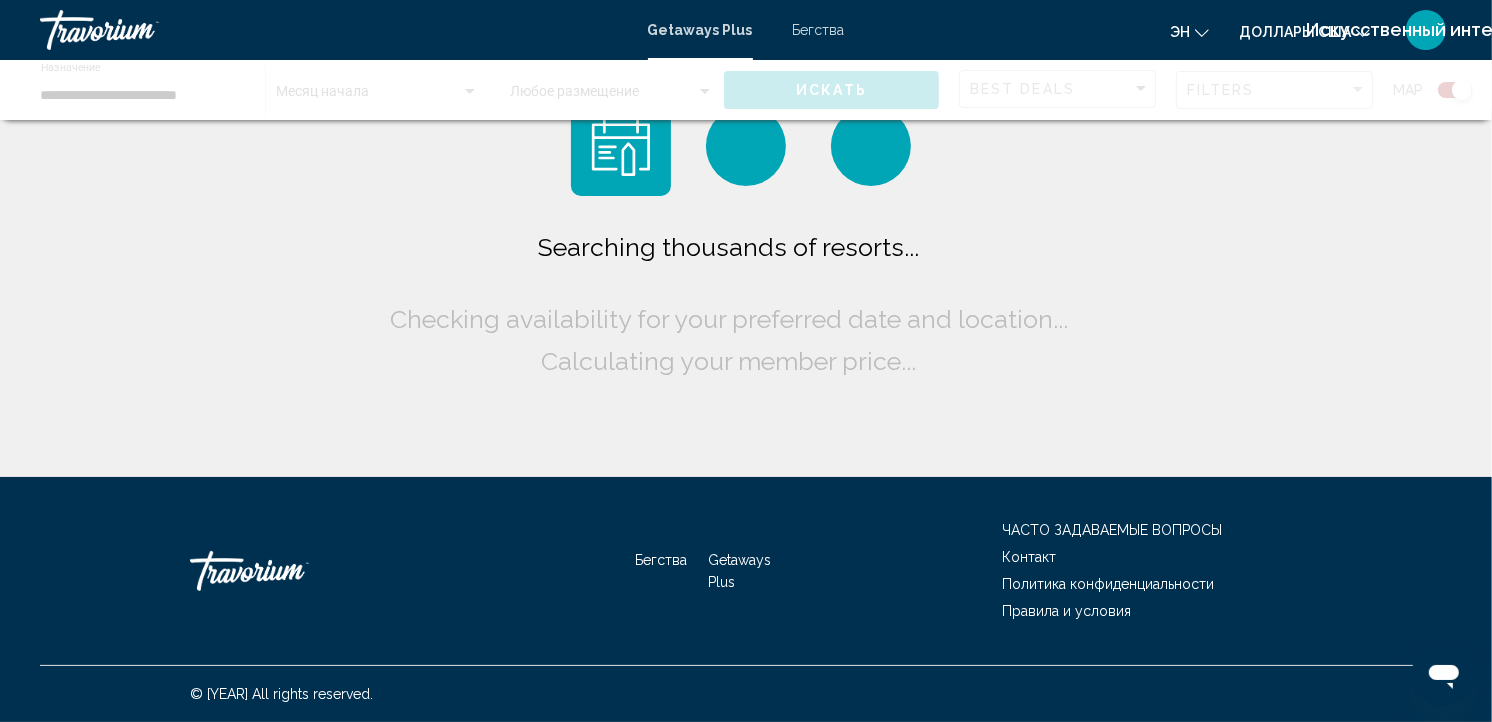 scroll, scrollTop: 0, scrollLeft: 0, axis: both 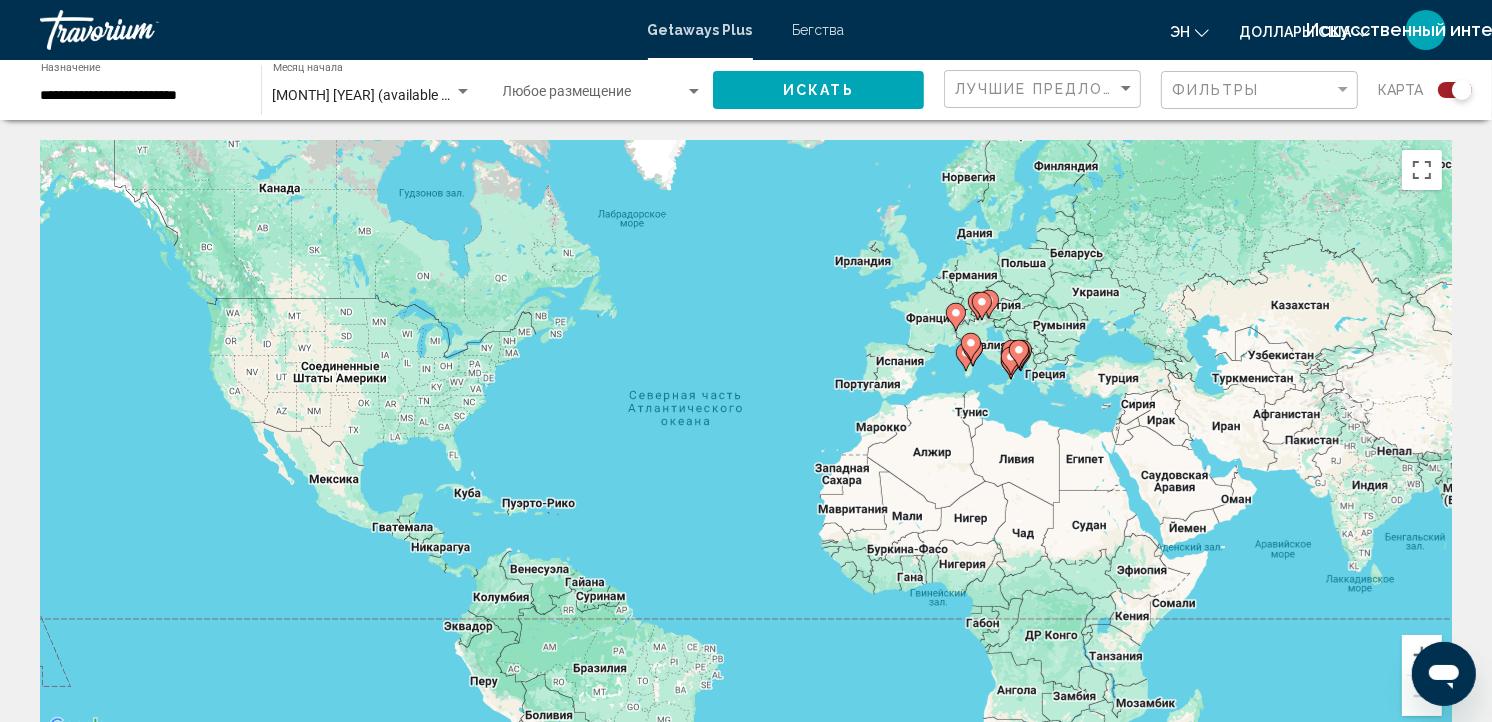 click at bounding box center (1447, 90) 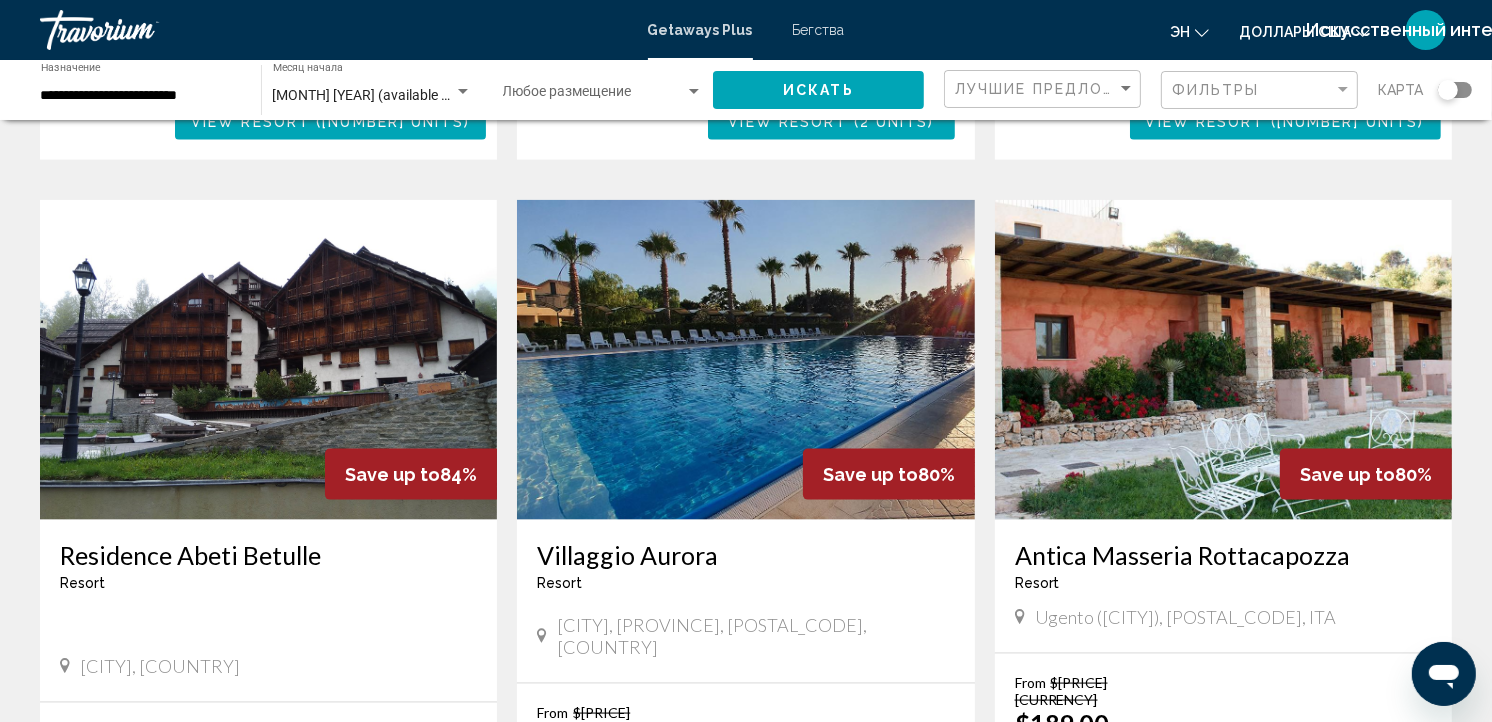 scroll, scrollTop: 2214, scrollLeft: 0, axis: vertical 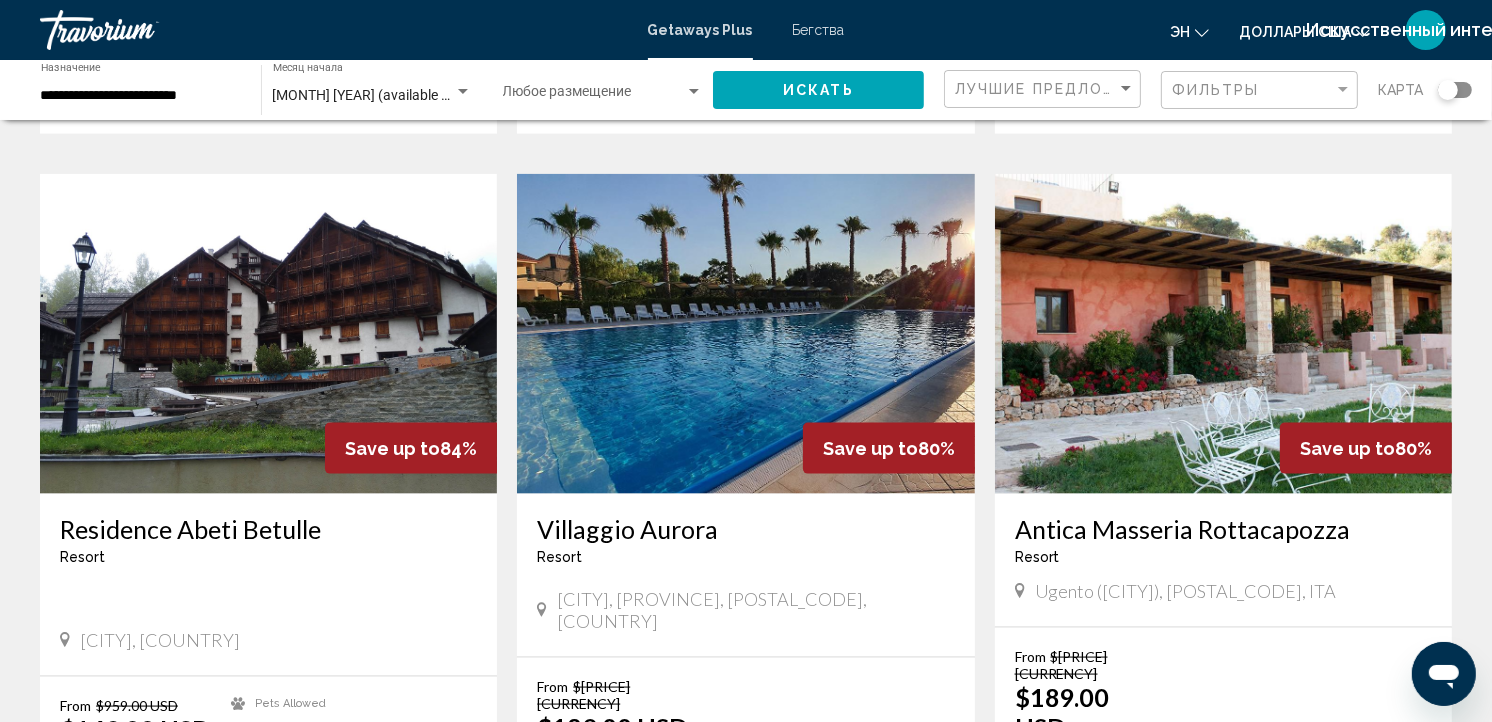 click on "2" at bounding box center (781, 886) 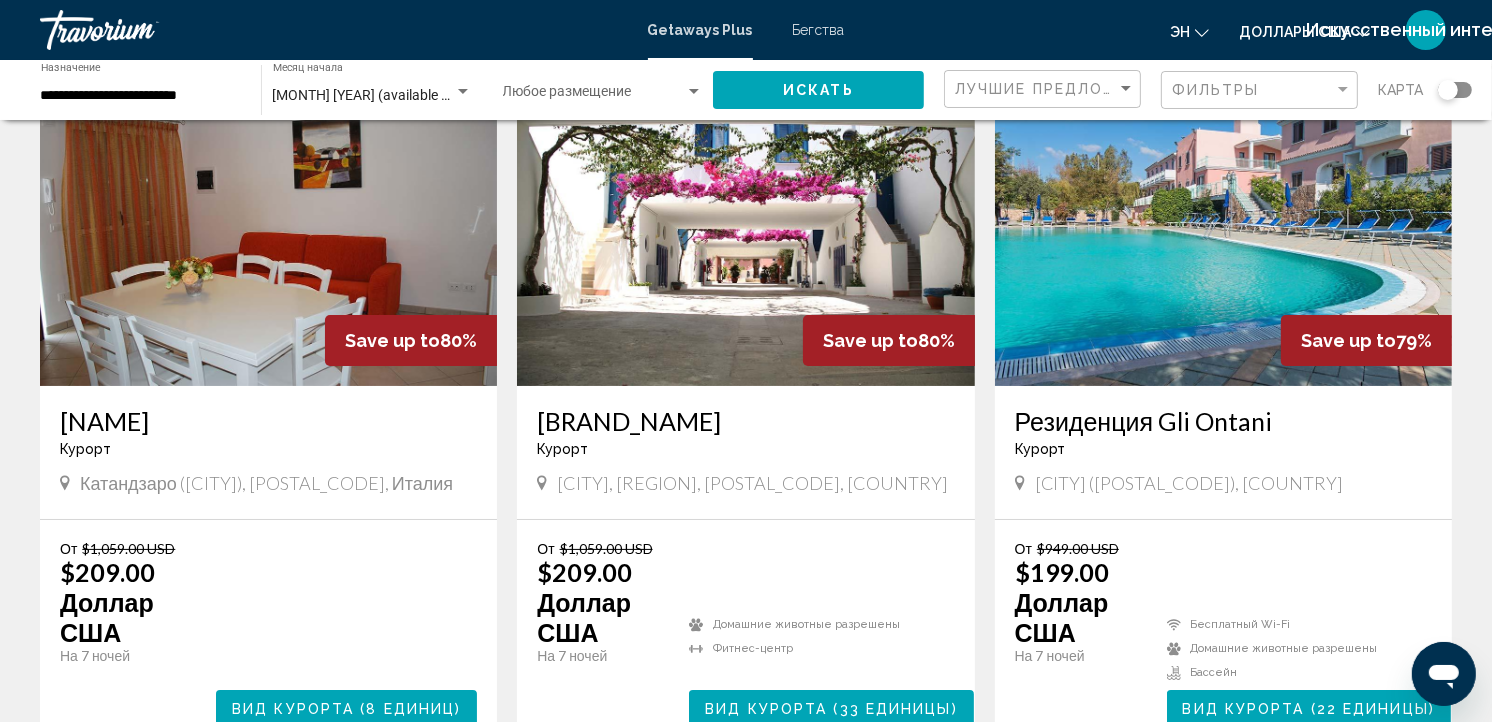 scroll, scrollTop: 198, scrollLeft: 0, axis: vertical 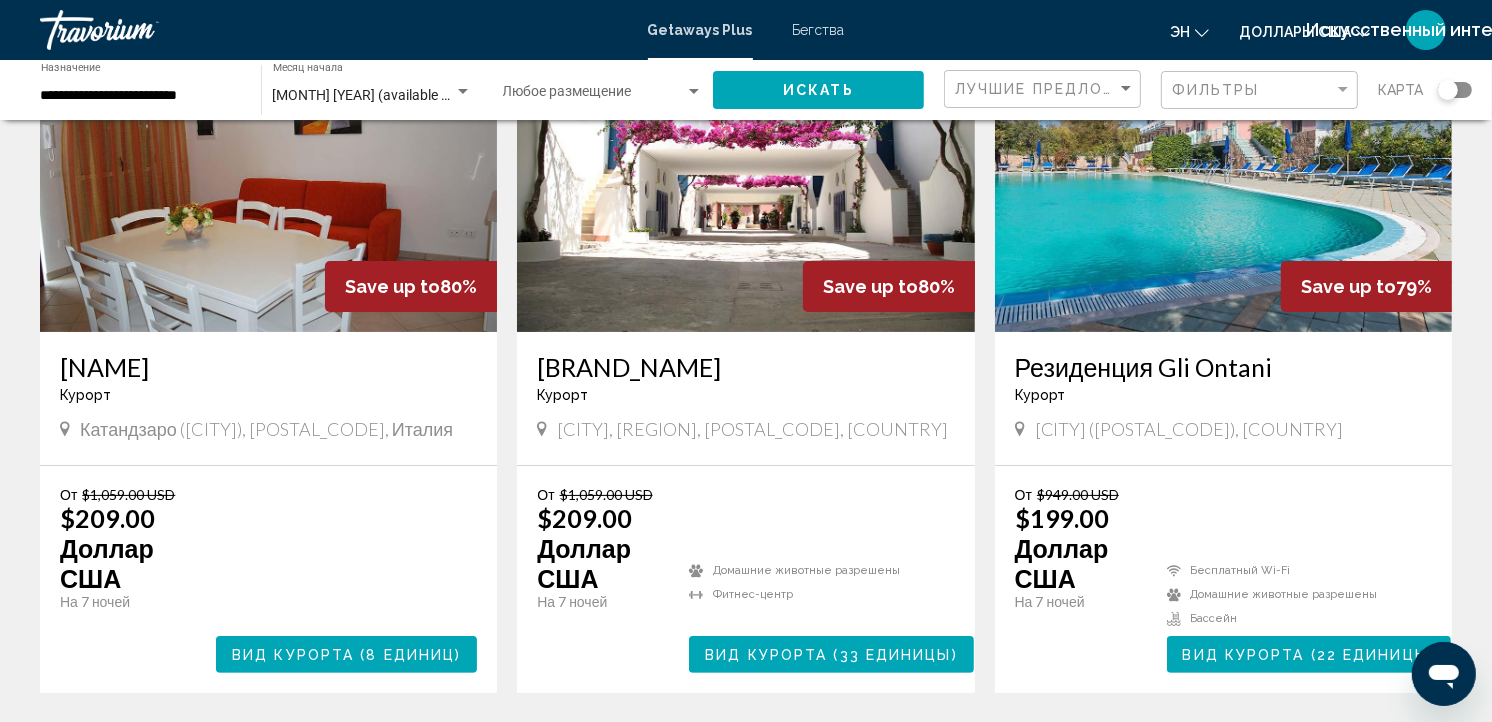 click at bounding box center [1455, 90] 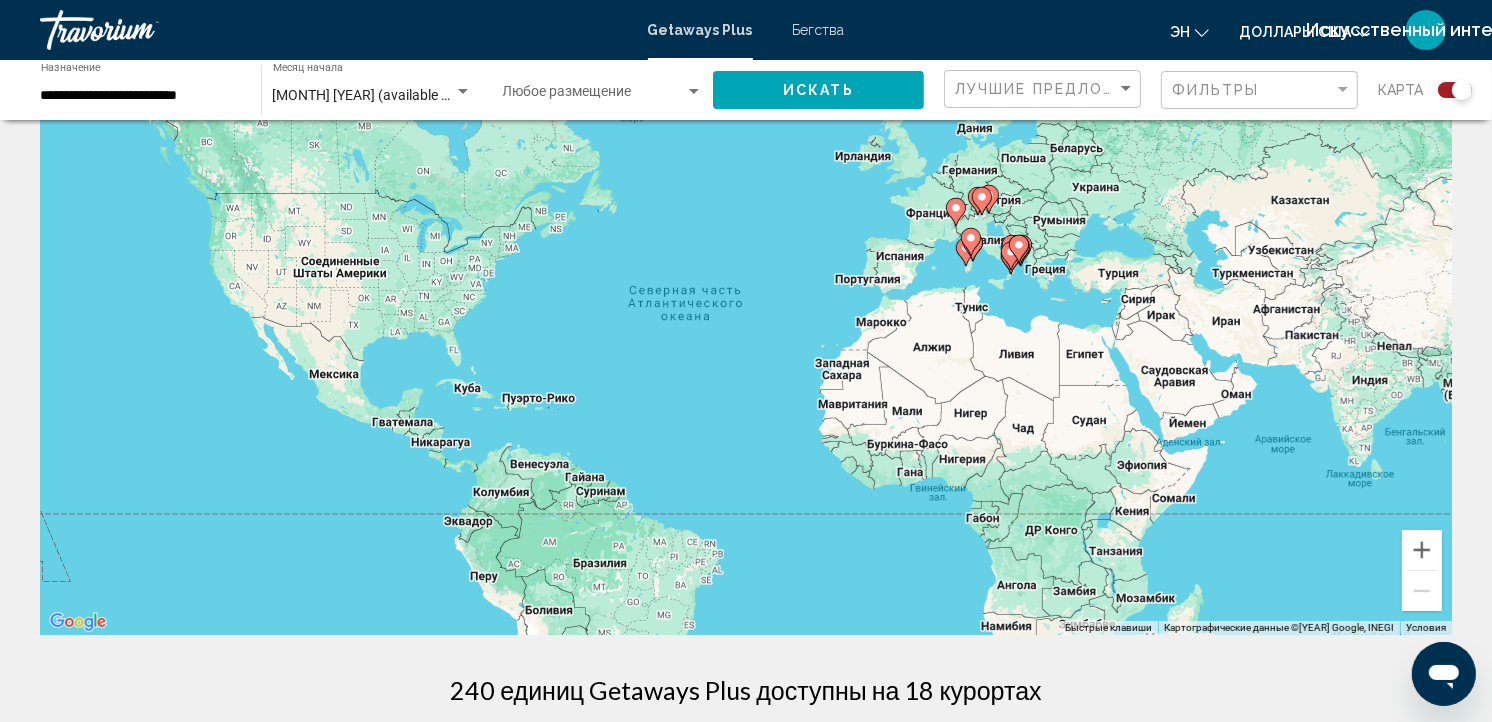 scroll, scrollTop: 91, scrollLeft: 0, axis: vertical 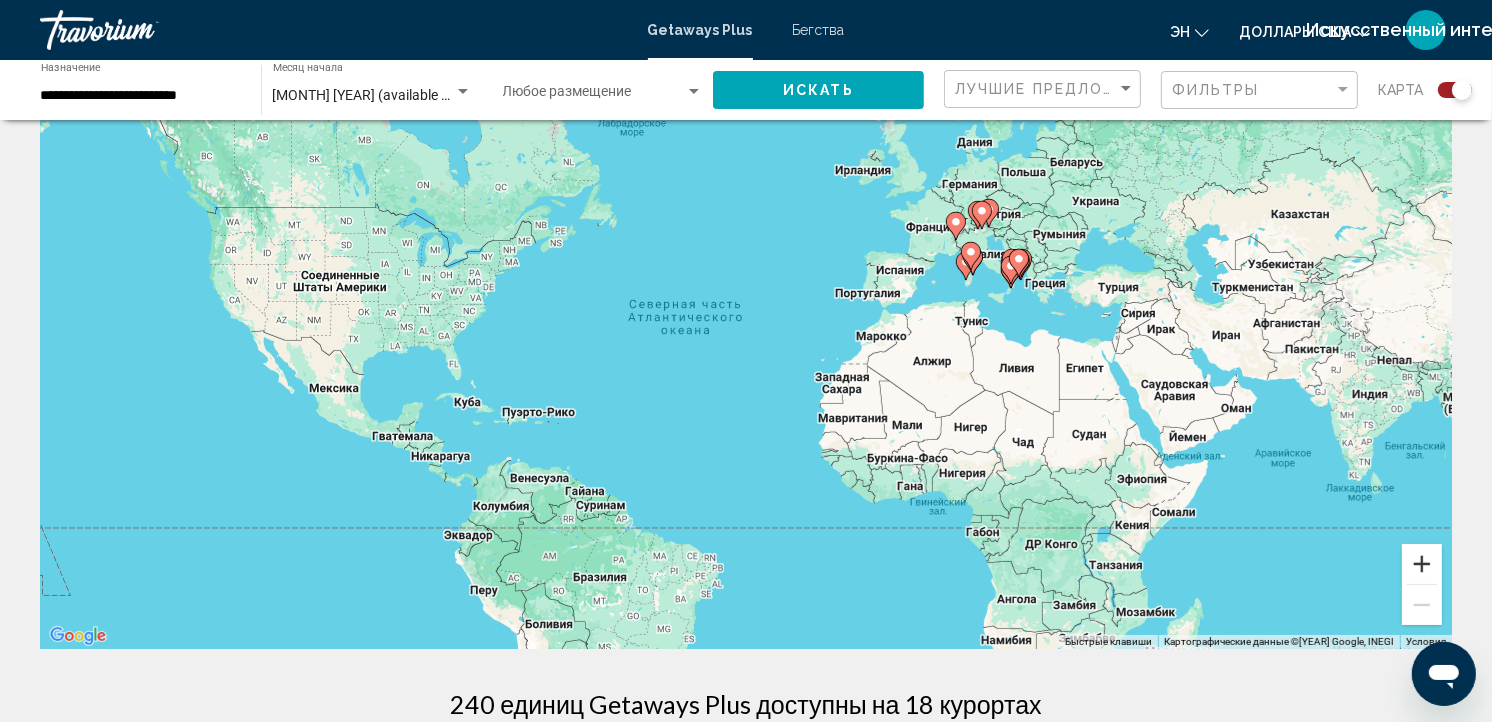 click at bounding box center (1422, 564) 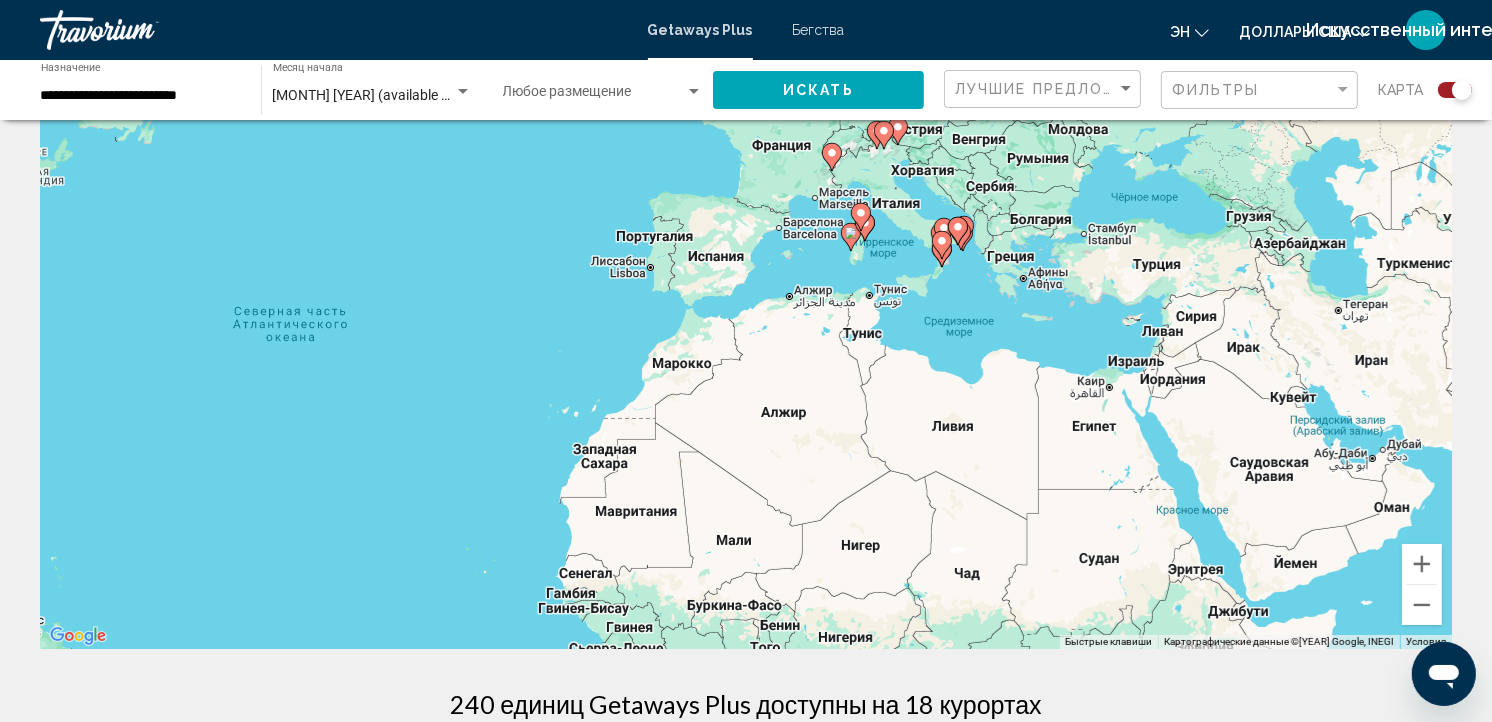 drag, startPoint x: 1294, startPoint y: 511, endPoint x: 944, endPoint y: 550, distance: 352.16617 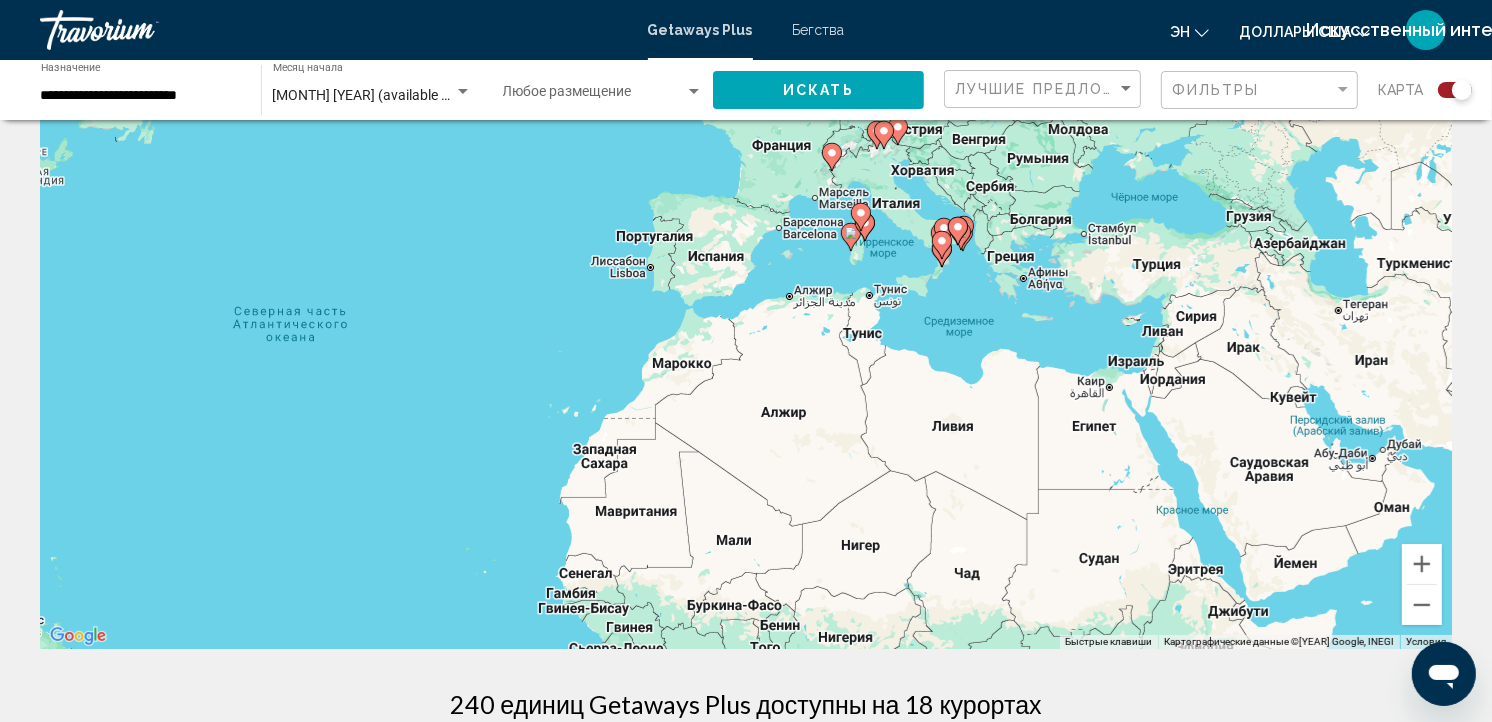 click on "Use the arrow keys to navigate. To activate keyboard drag, press Alt + Enter. Then move the marker using the arrow keys. To complete the drag, press Enter. To cancel, press Esc." at bounding box center [746, 349] 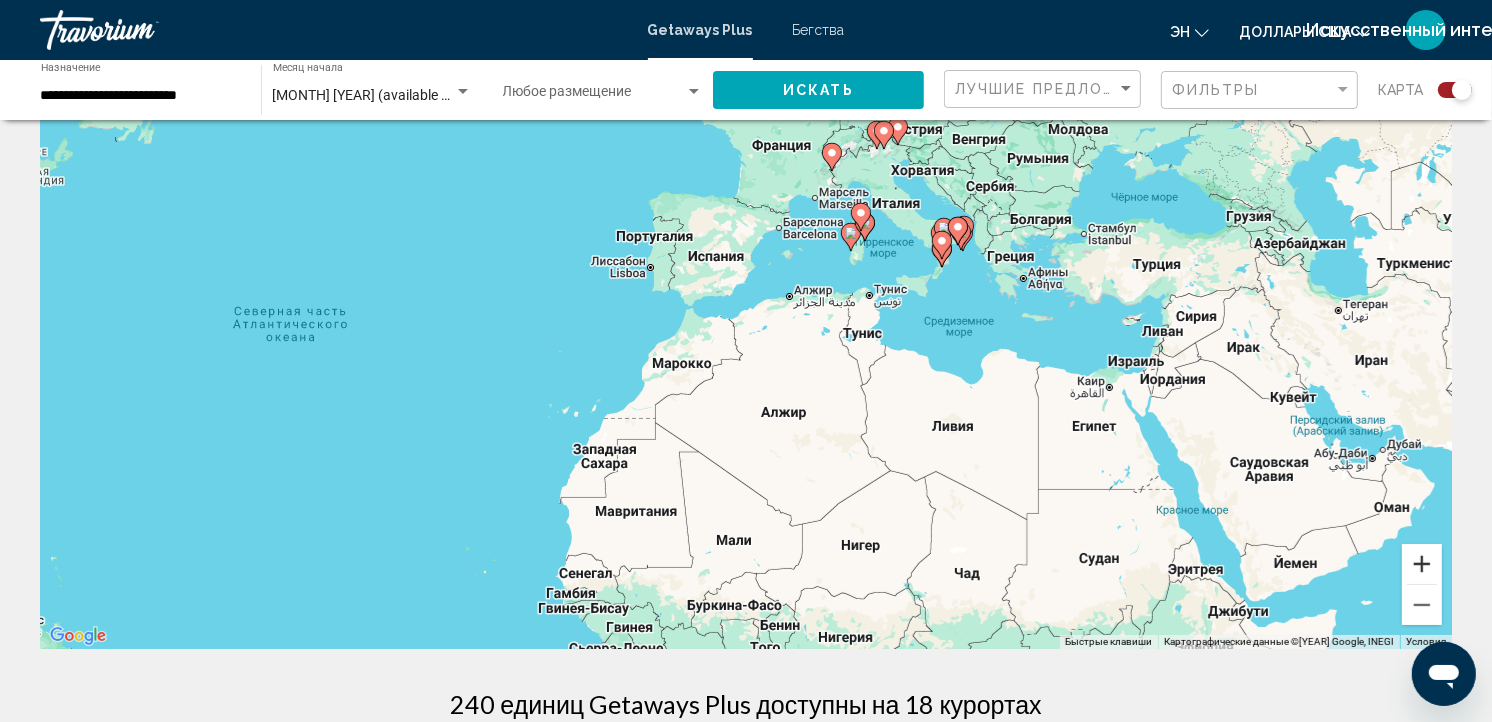 click at bounding box center [1422, 564] 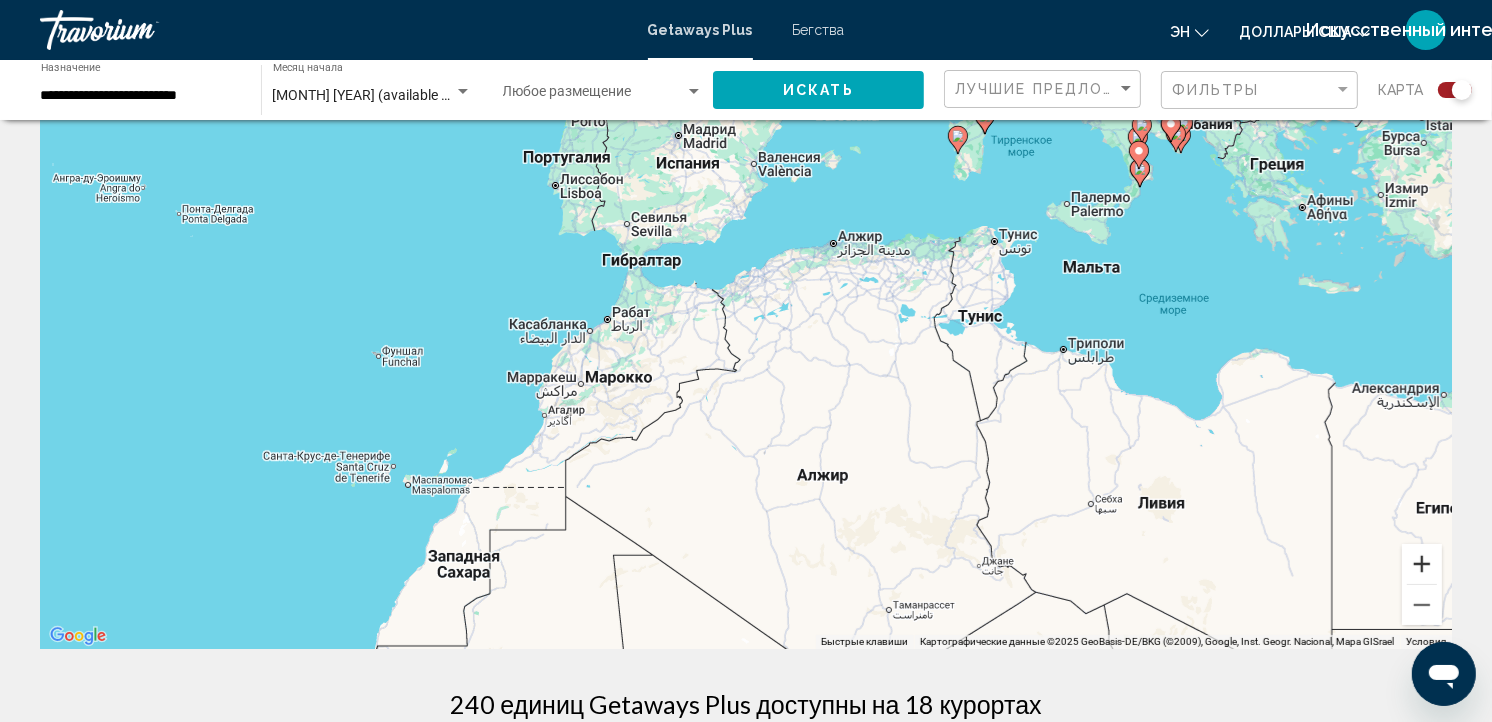 click at bounding box center (1422, 564) 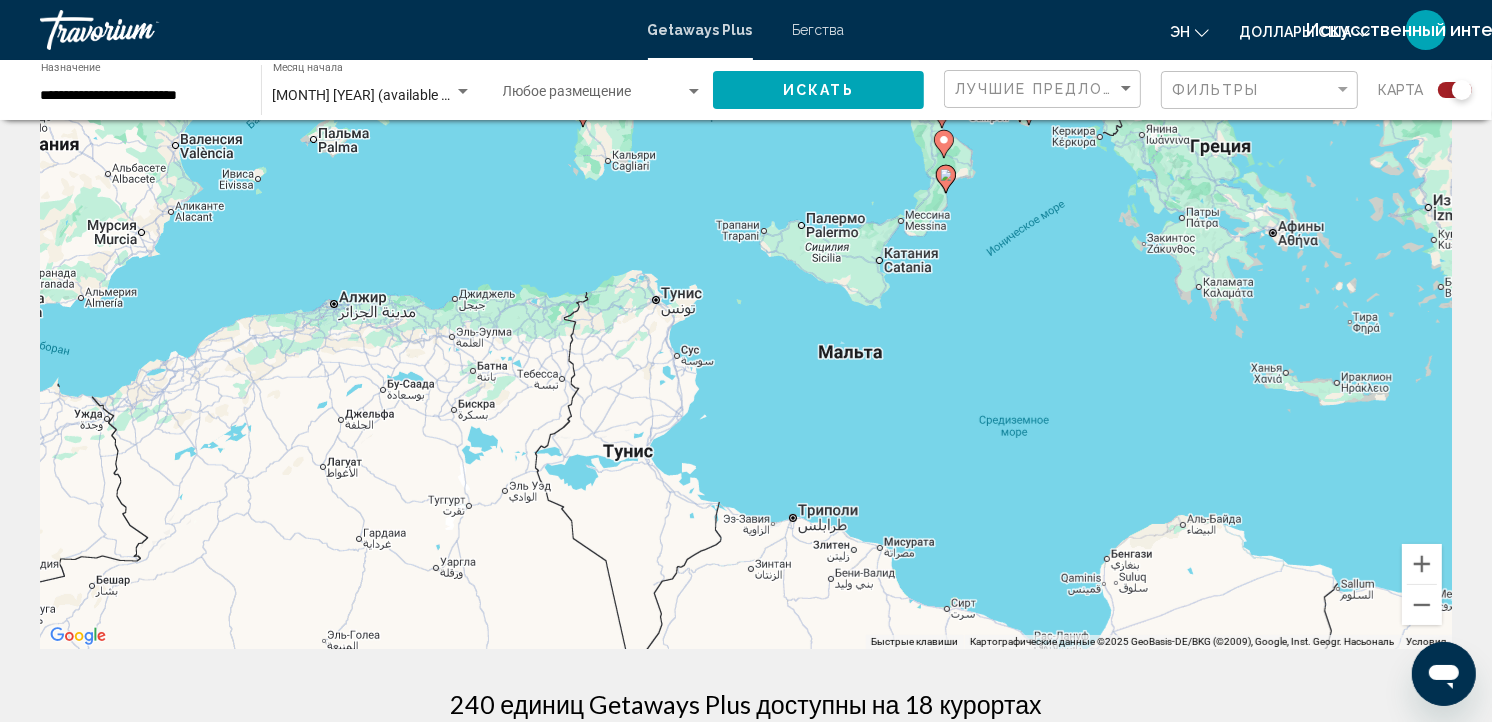 drag, startPoint x: 1274, startPoint y: 464, endPoint x: 685, endPoint y: 630, distance: 611.94525 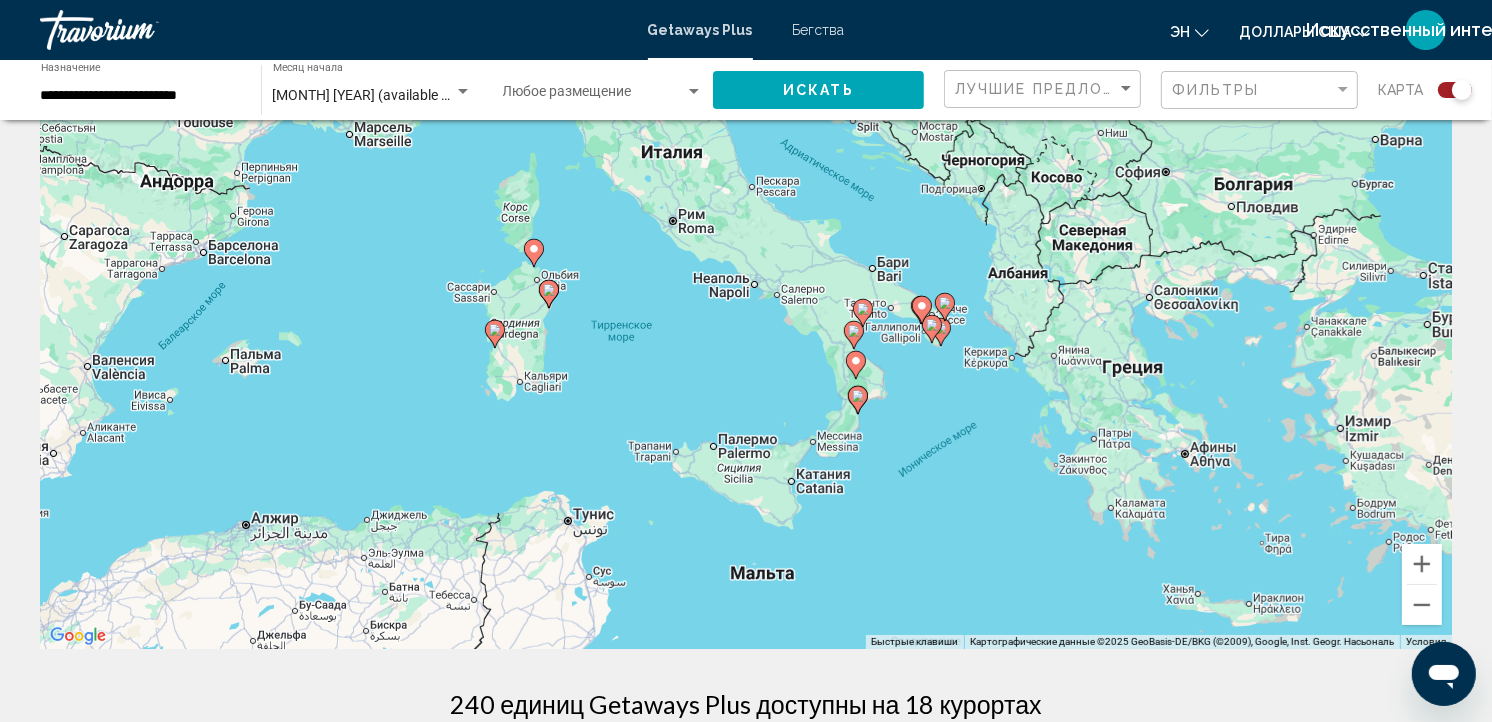 drag, startPoint x: 791, startPoint y: 273, endPoint x: 703, endPoint y: 503, distance: 246.26003 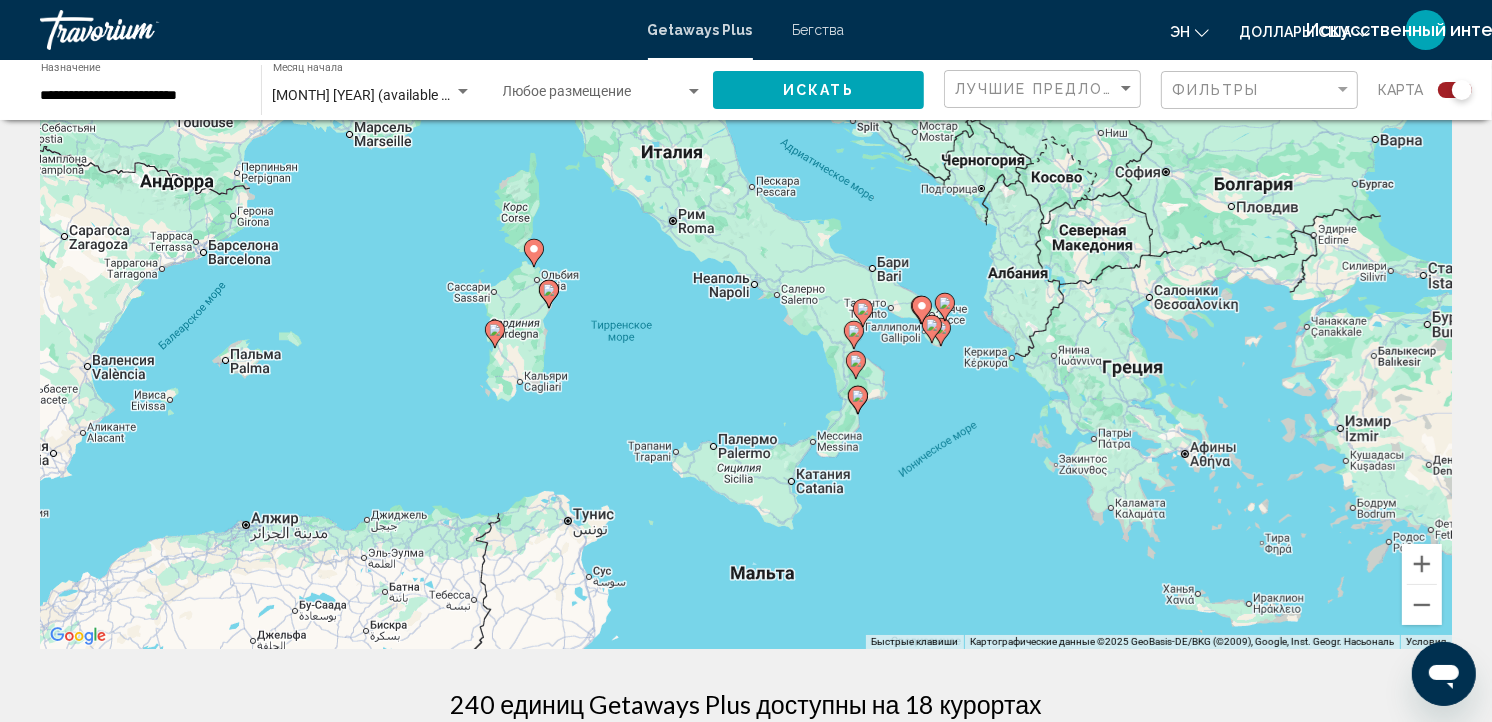 click on "Use the arrow keys to navigate. To activate keyboard drag, press Alt + Enter. Then move the marker using the arrow keys. To complete the drag, press Enter. To cancel, press Esc." at bounding box center [746, 349] 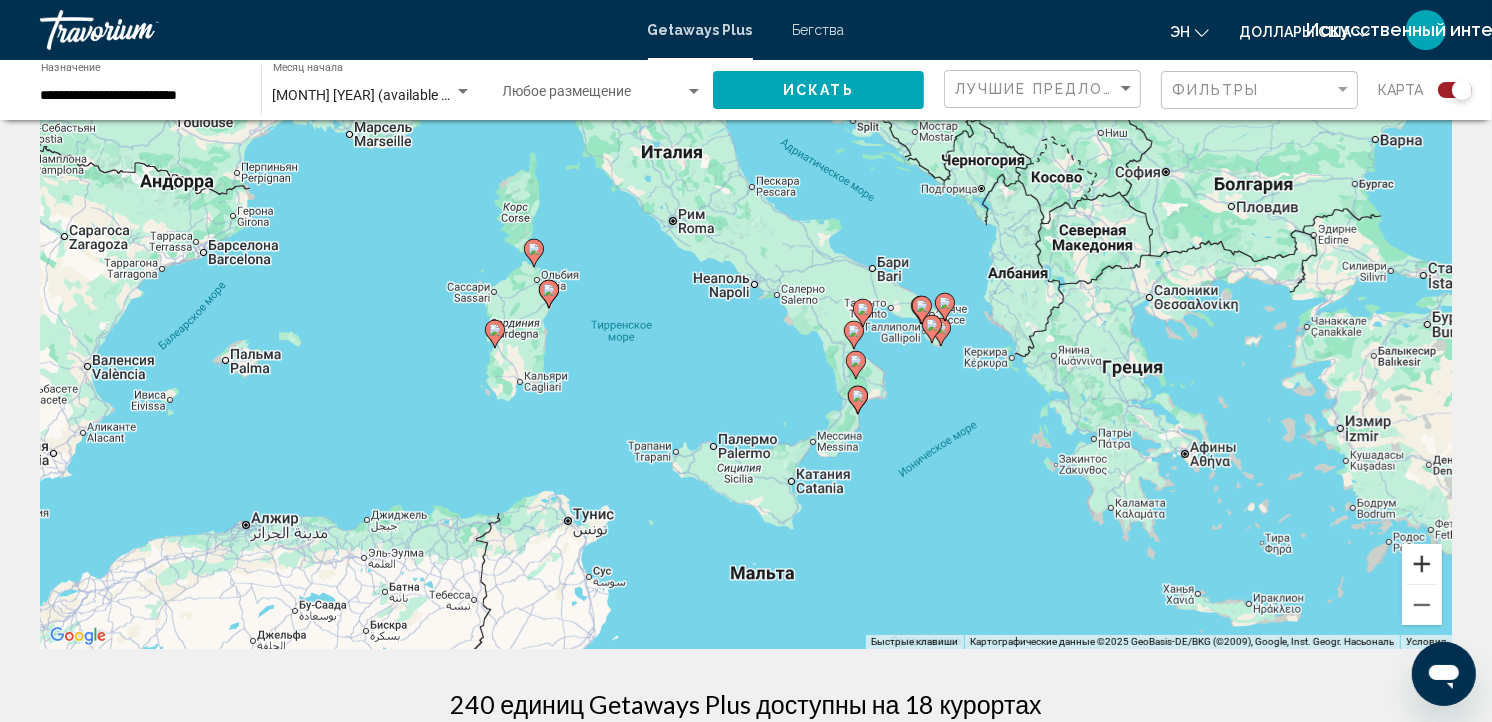 click at bounding box center [1422, 564] 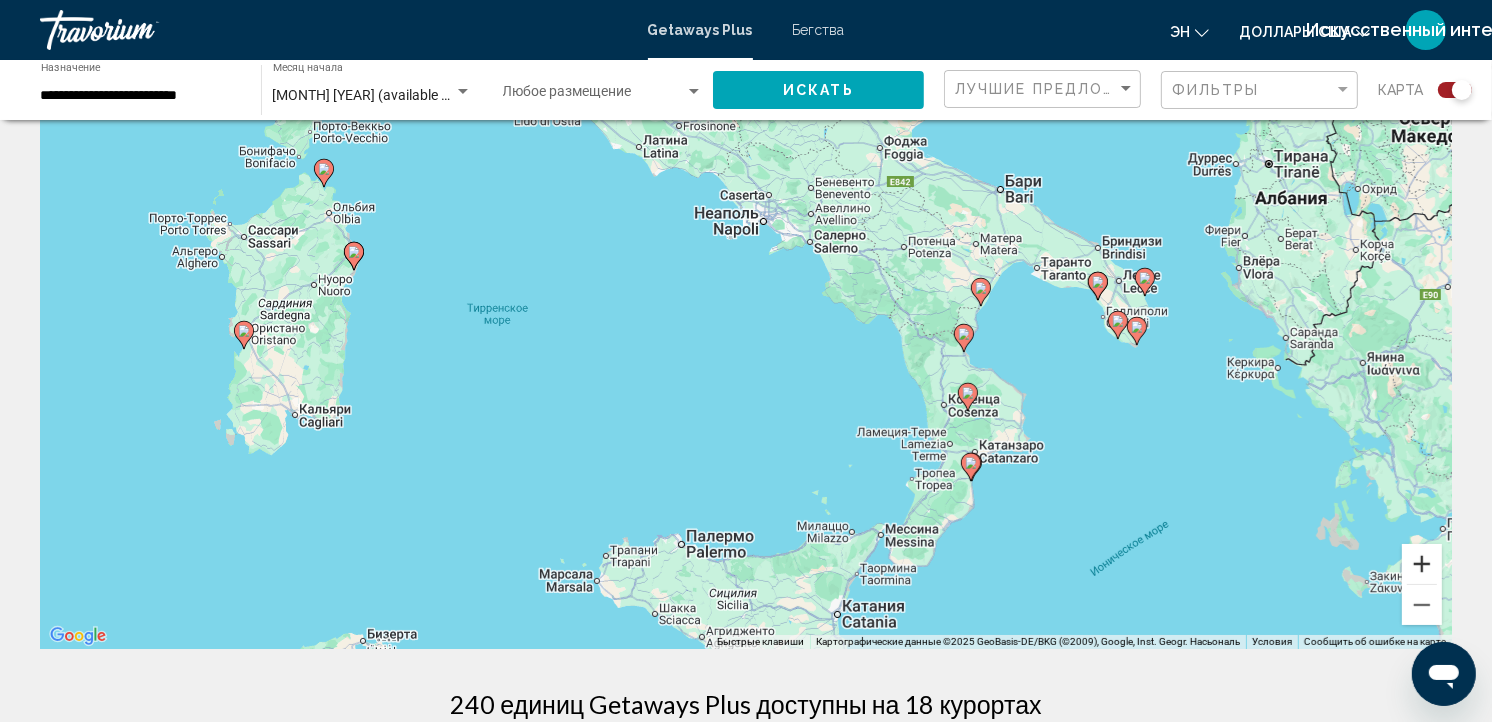 click at bounding box center (1422, 564) 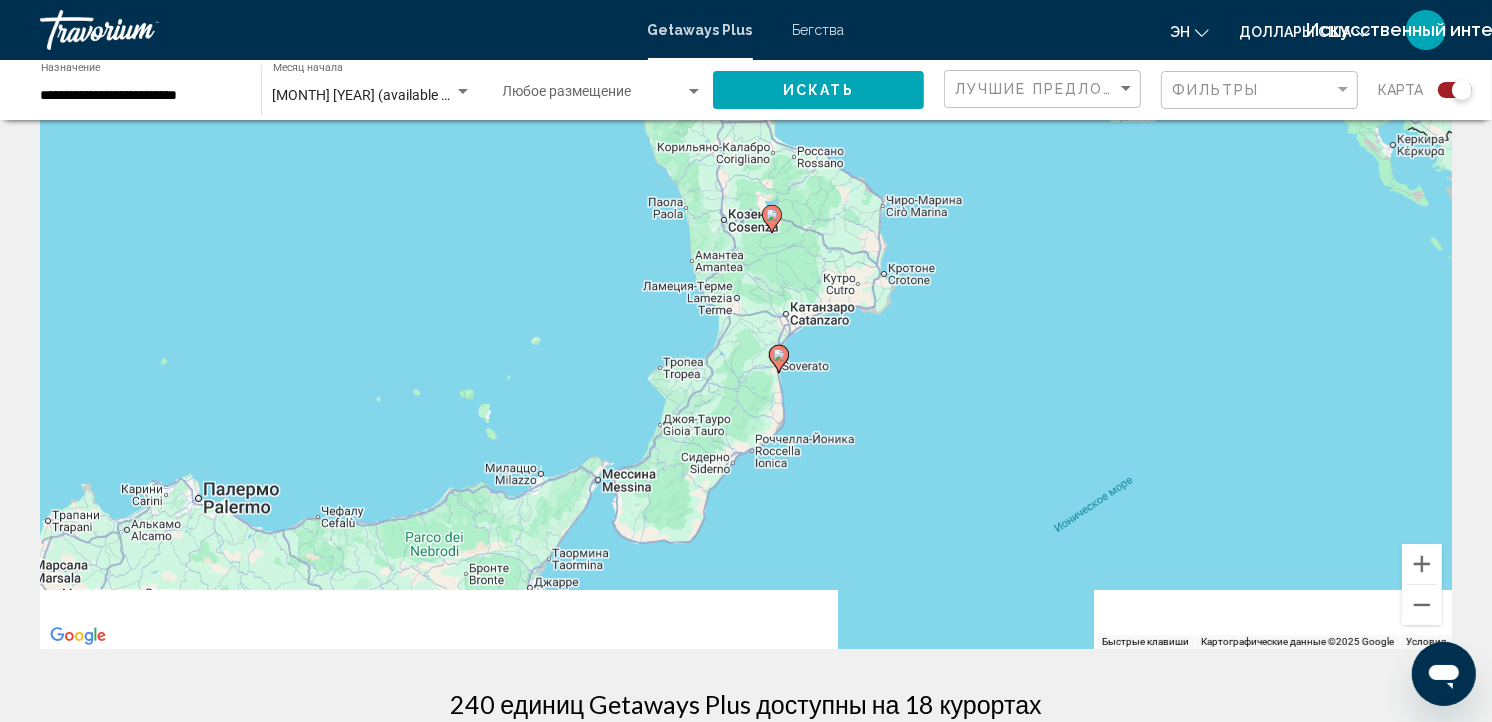 drag, startPoint x: 1228, startPoint y: 494, endPoint x: 800, endPoint y: 248, distance: 493.6598 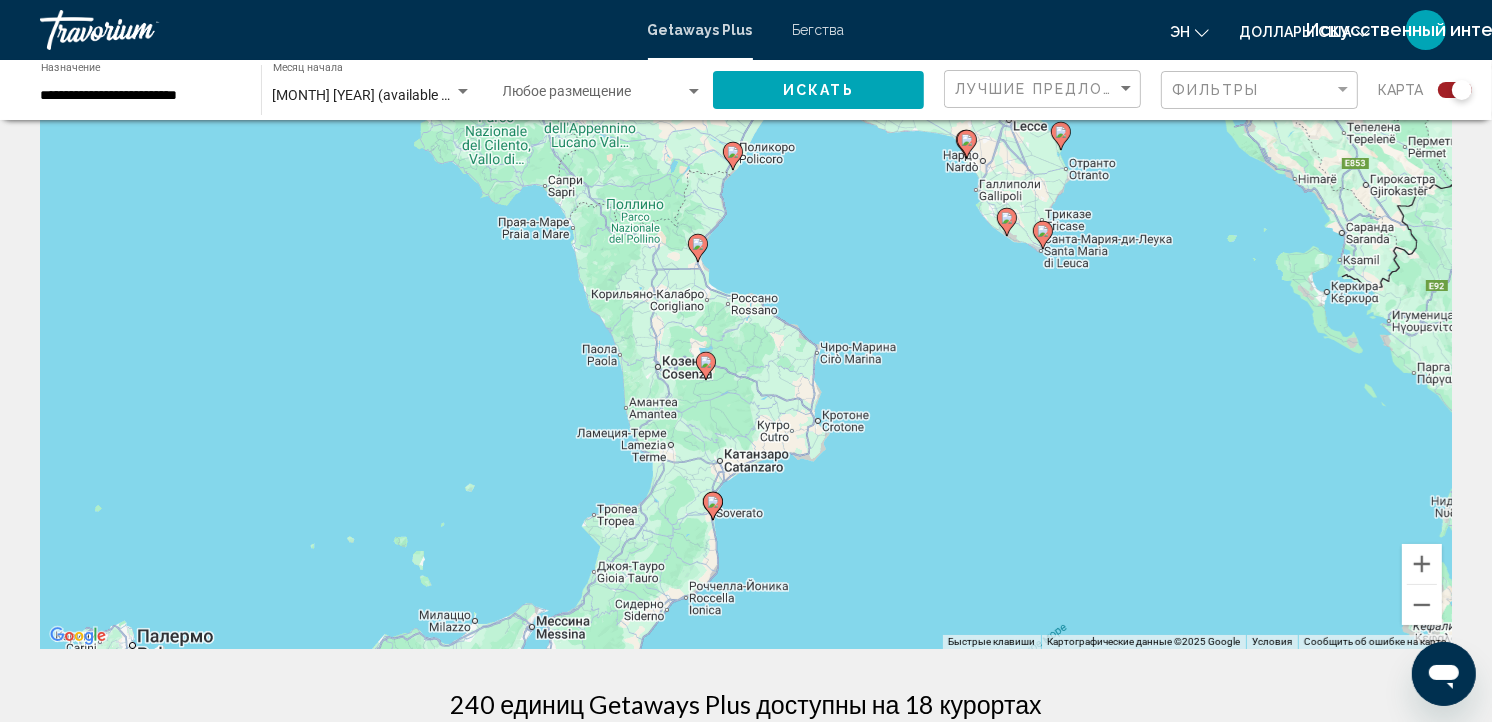 drag, startPoint x: 745, startPoint y: 292, endPoint x: 713, endPoint y: 512, distance: 222.3151 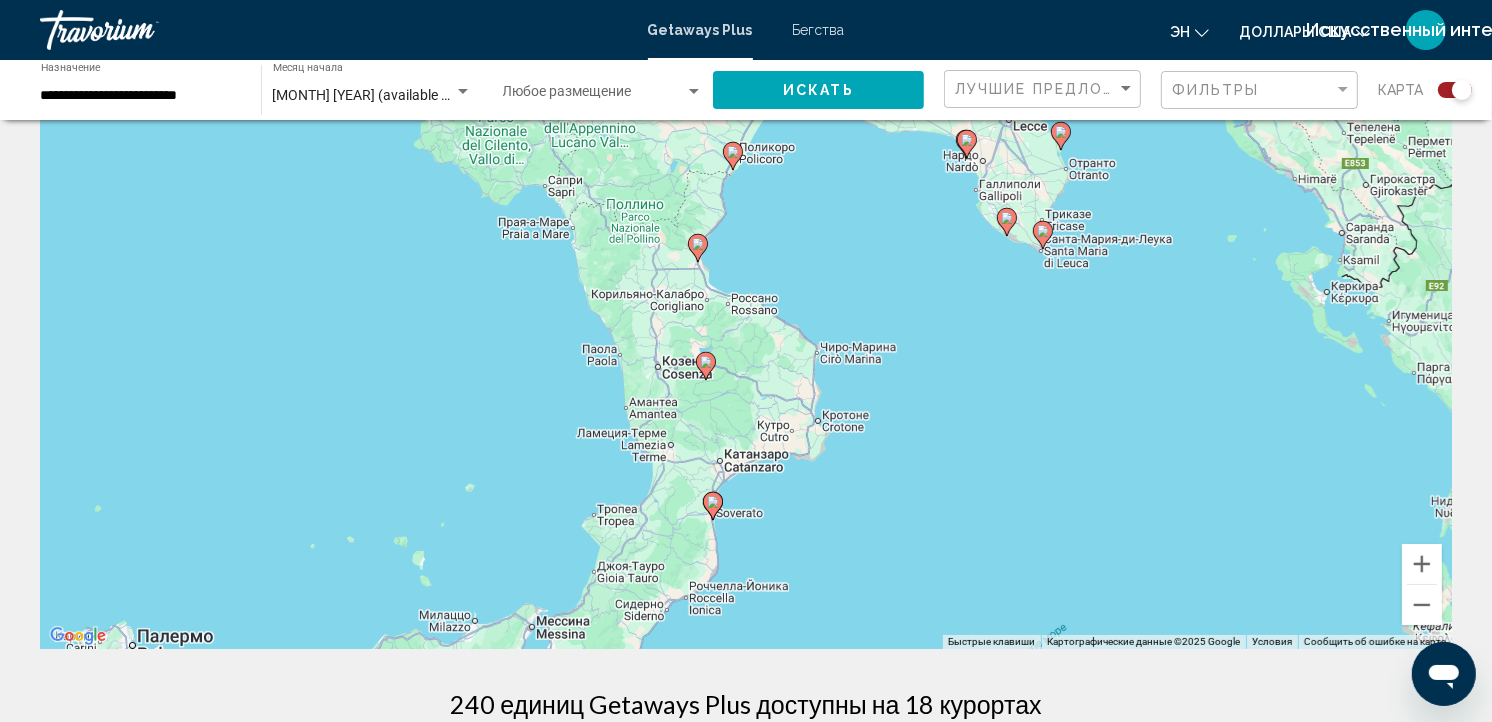 click at bounding box center [698, 244] 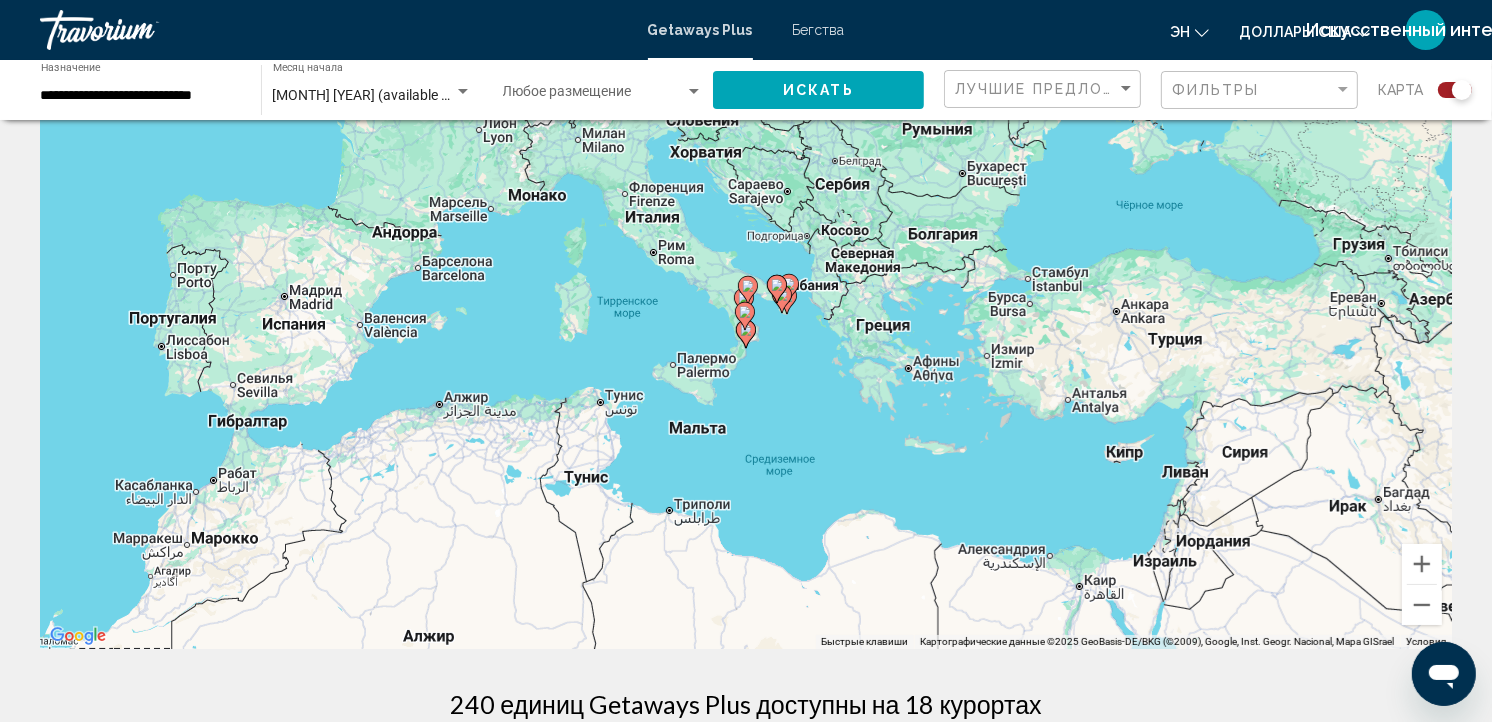 click at bounding box center [744, 302] 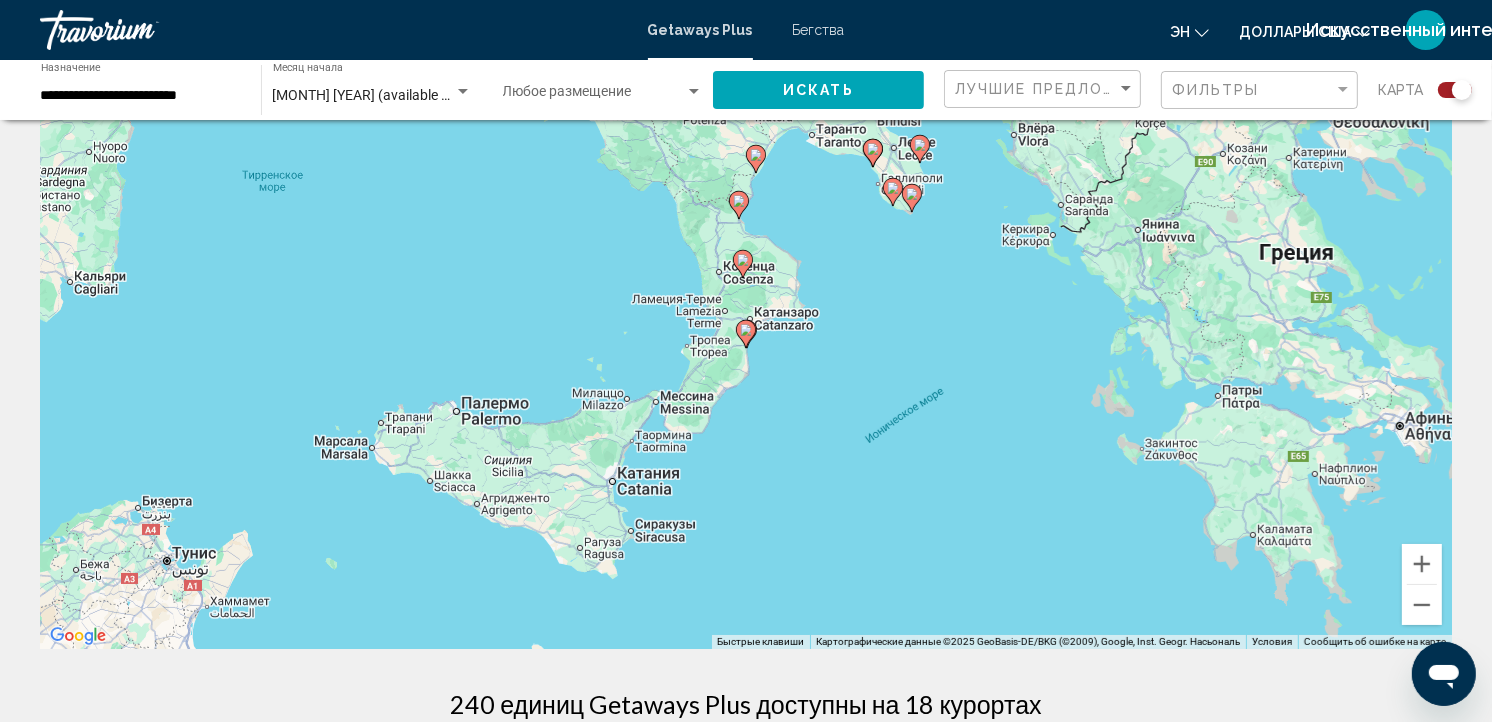 click at bounding box center [739, 205] 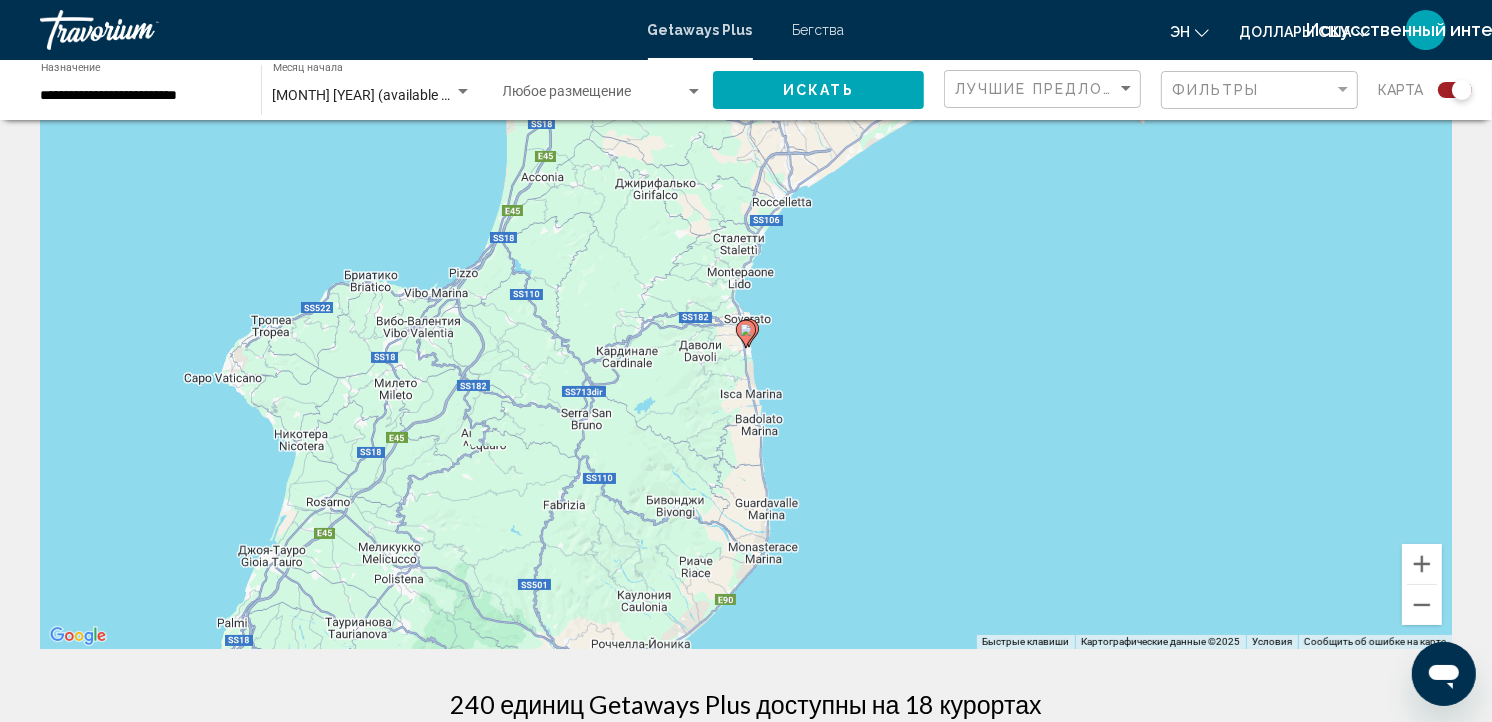 click at bounding box center [749, 333] 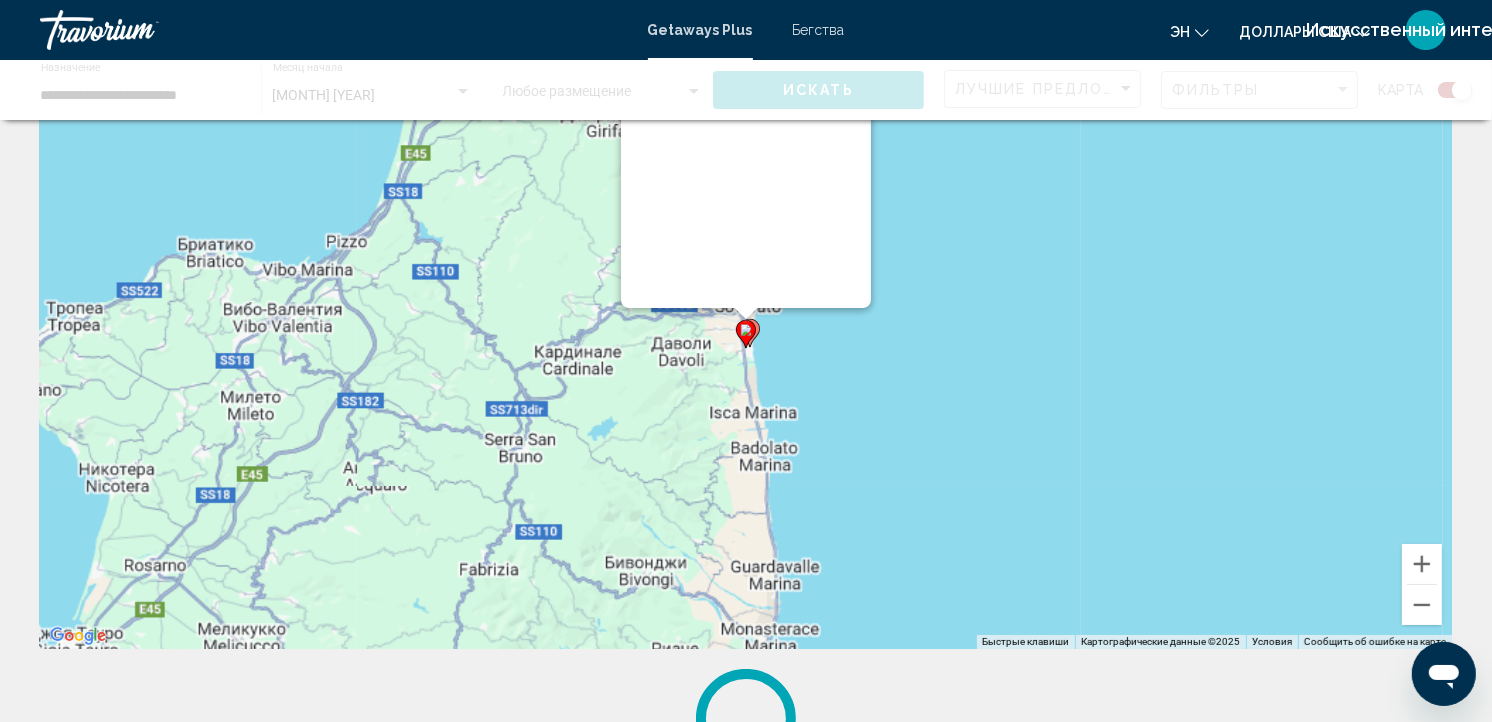 scroll, scrollTop: 0, scrollLeft: 0, axis: both 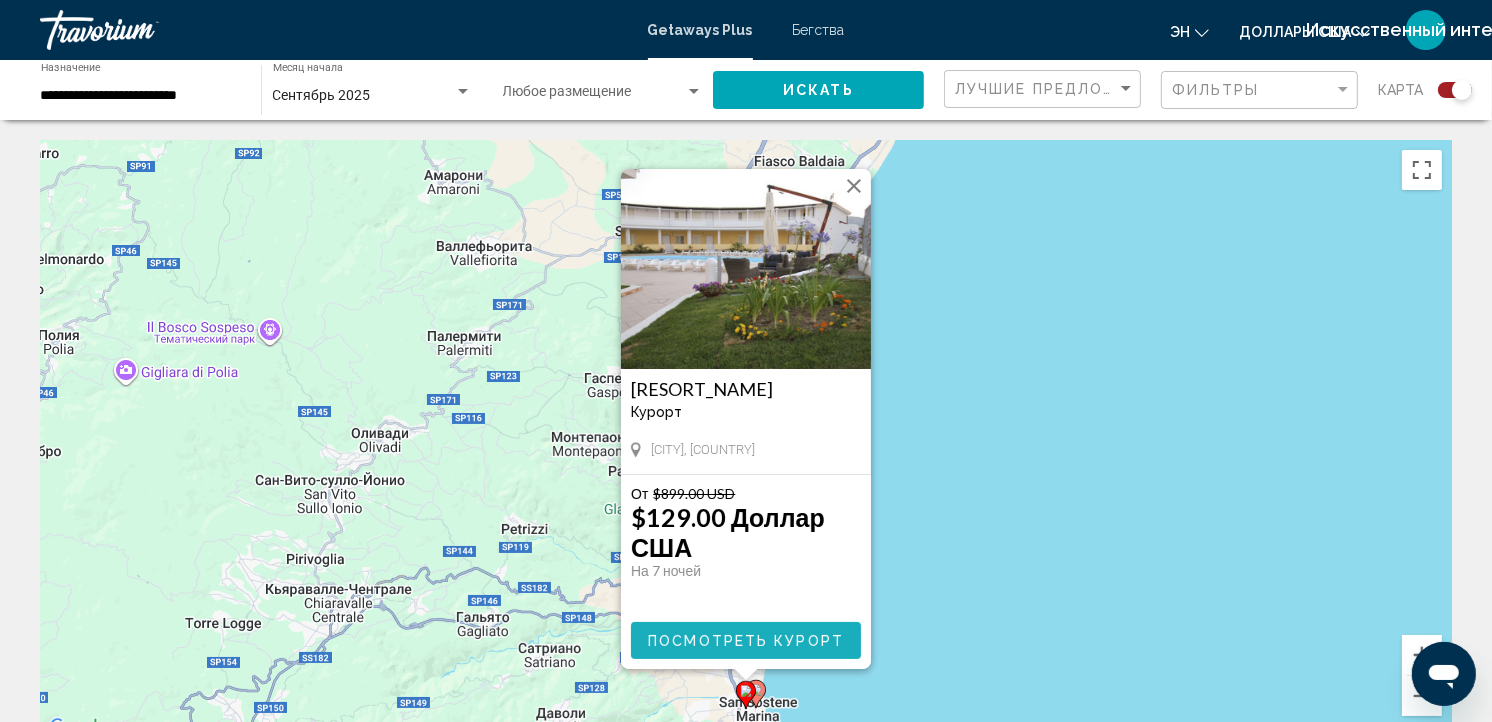 click on "Посмотреть курорт" at bounding box center [746, 640] 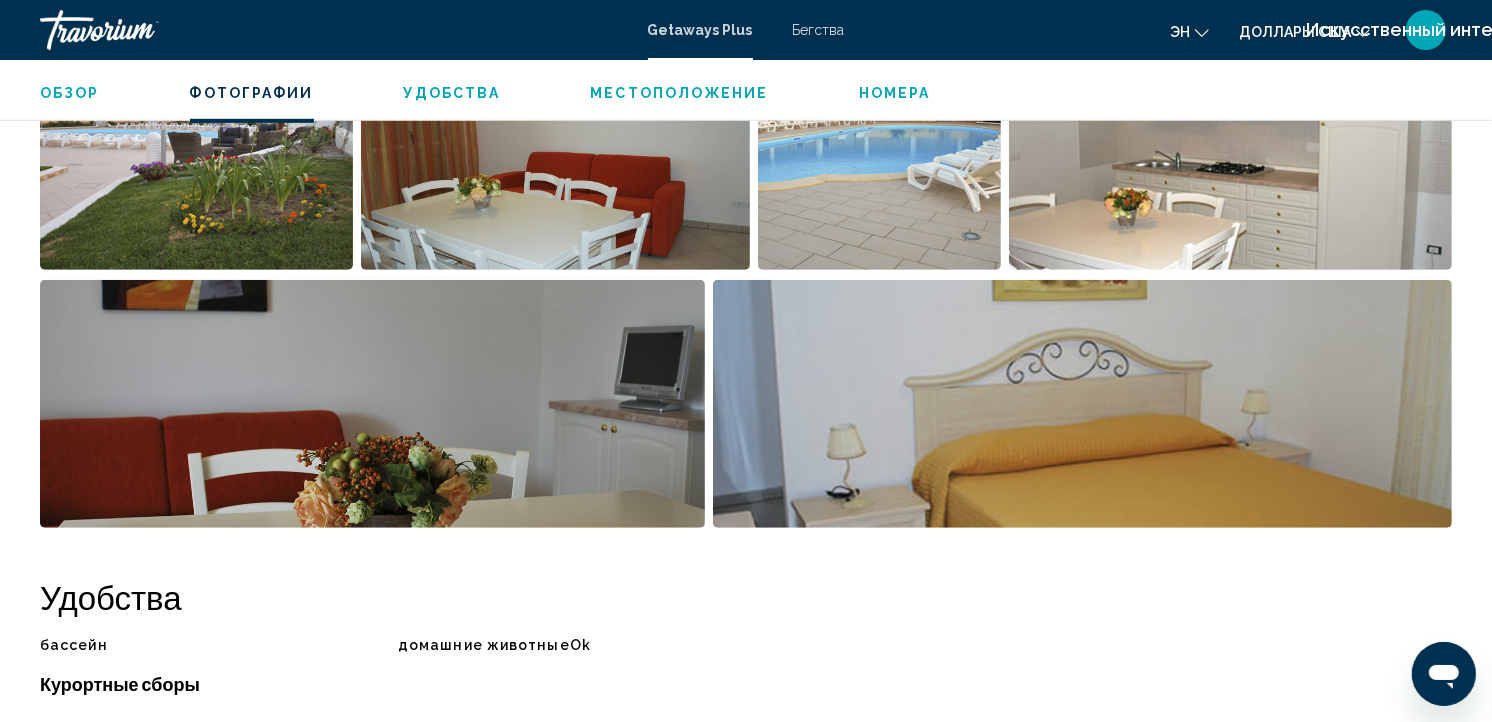 scroll, scrollTop: 1100, scrollLeft: 0, axis: vertical 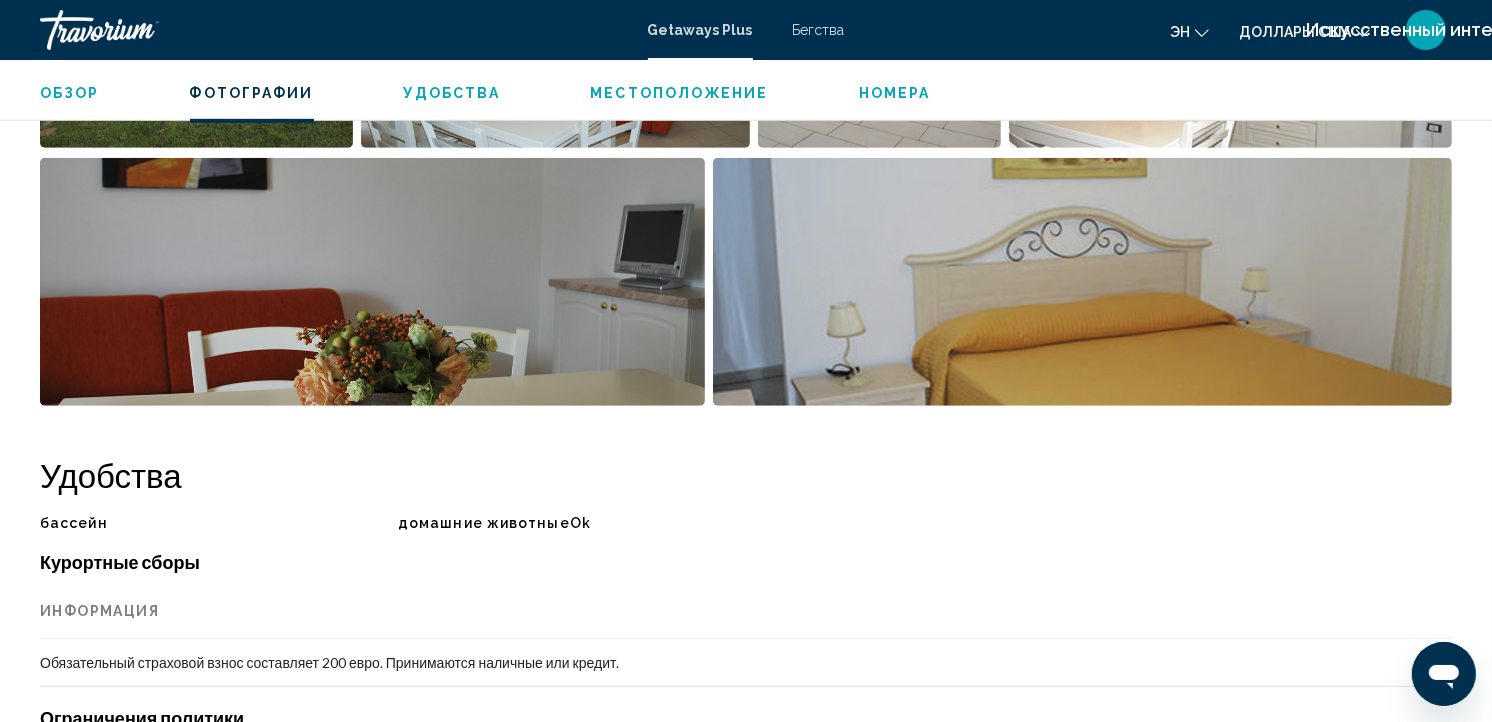drag, startPoint x: 773, startPoint y: 512, endPoint x: 762, endPoint y: 637, distance: 125.48307 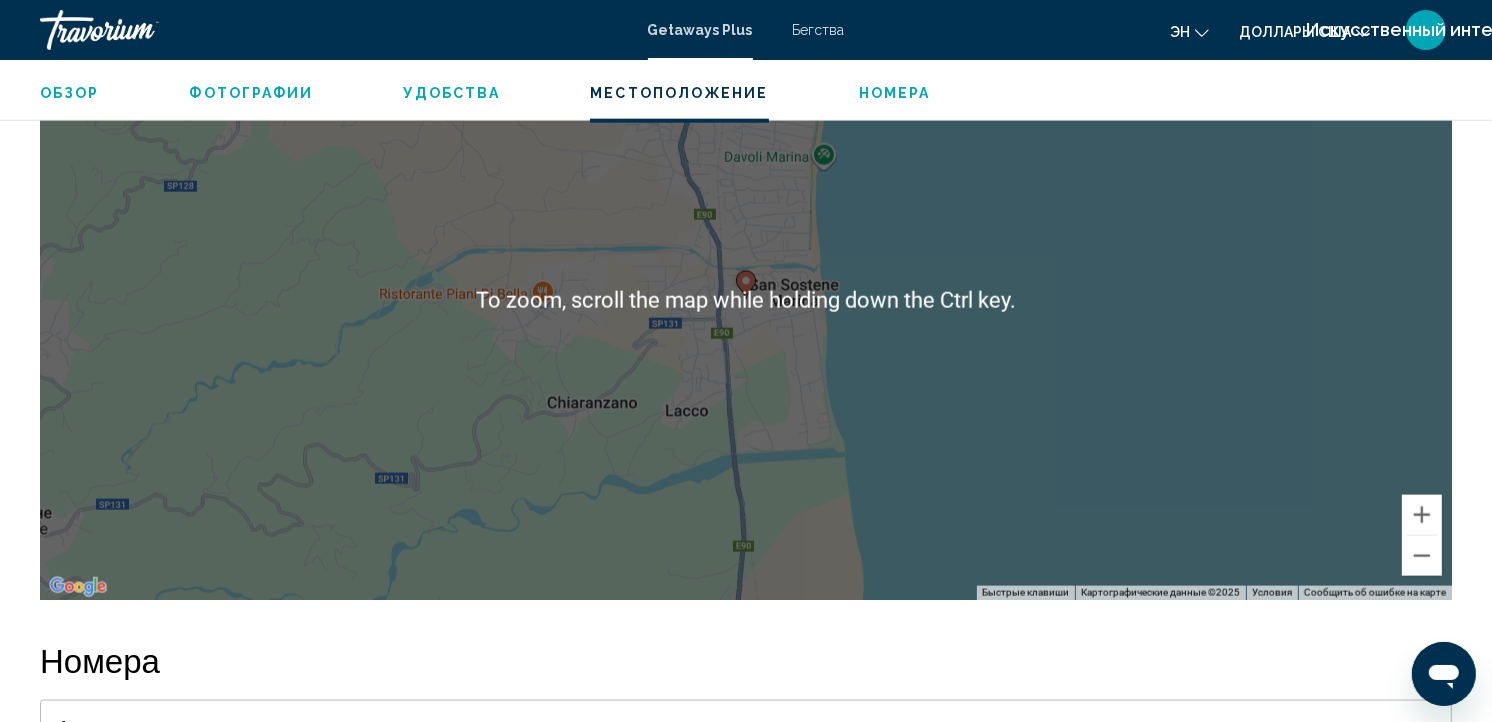 scroll, scrollTop: 2207, scrollLeft: 0, axis: vertical 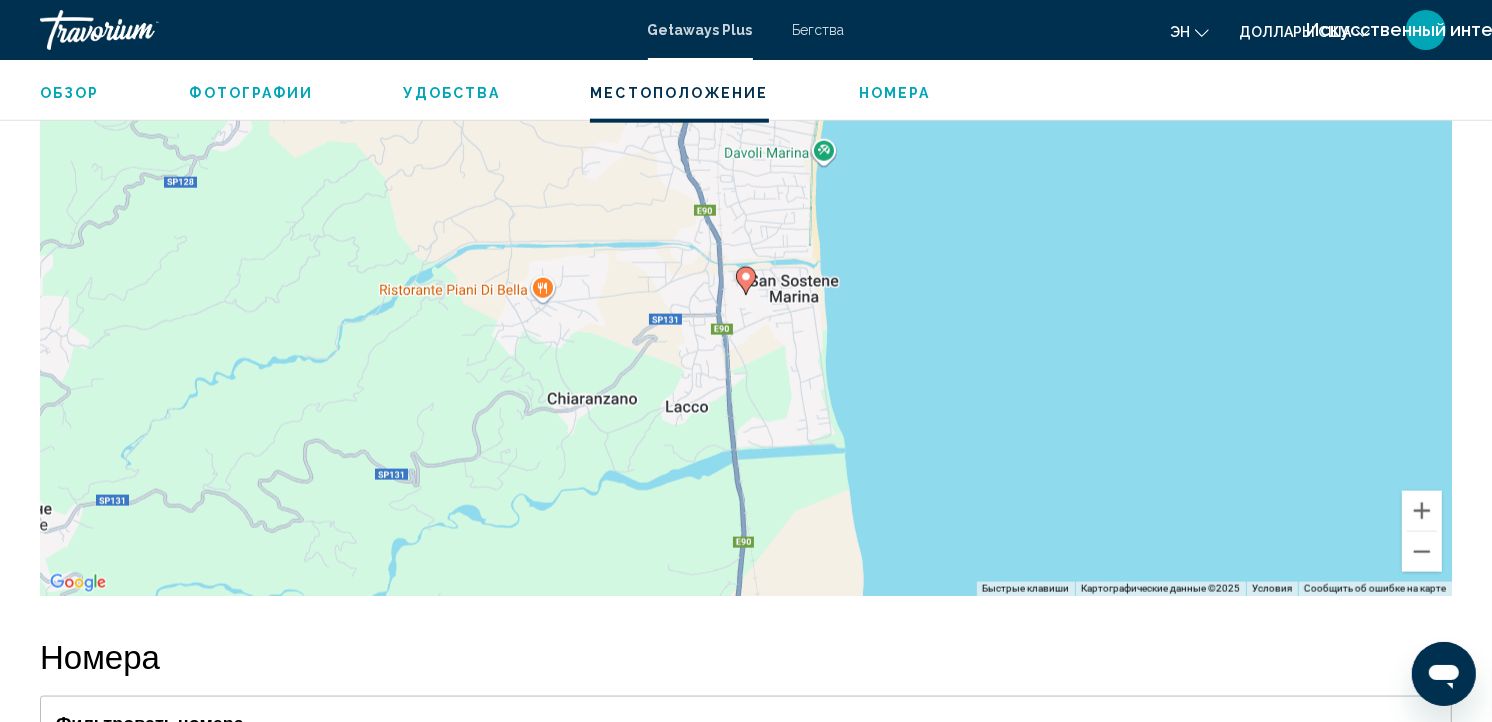 click on "Use the arrow keys to navigate. To activate keyboard drag, press Alt + Enter. Then move the marker using the arrow keys. To complete the drag, press Enter. To cancel, press Esc." at bounding box center [746, 296] 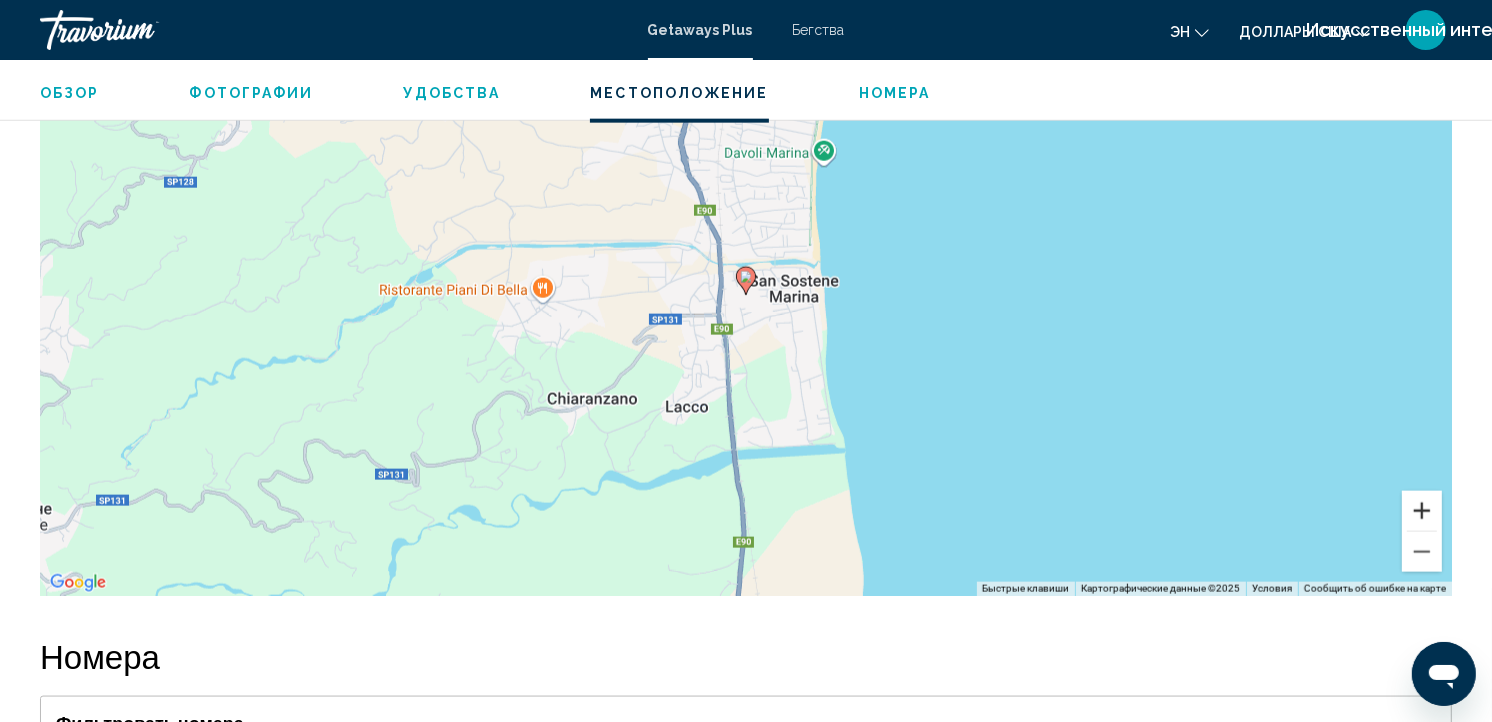 click at bounding box center (1422, 511) 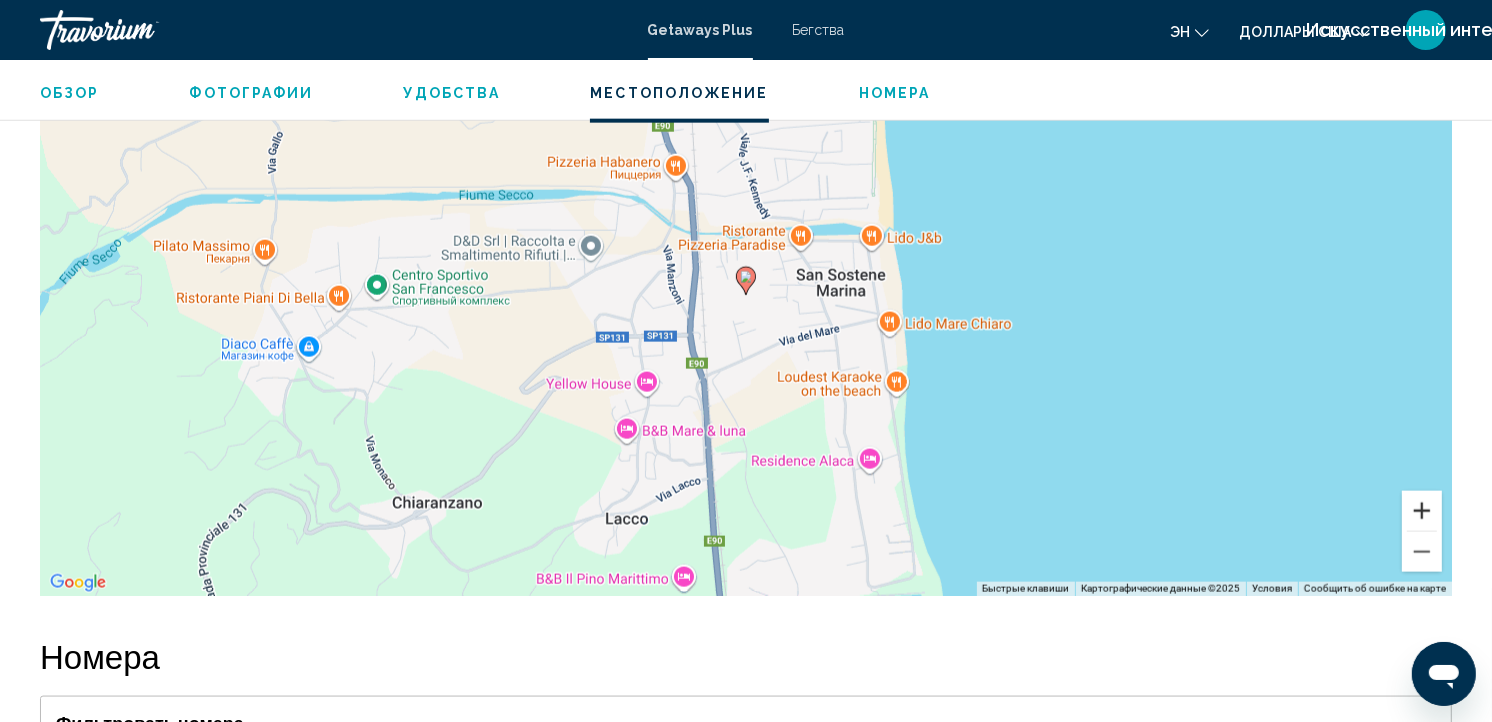 click at bounding box center [1422, 511] 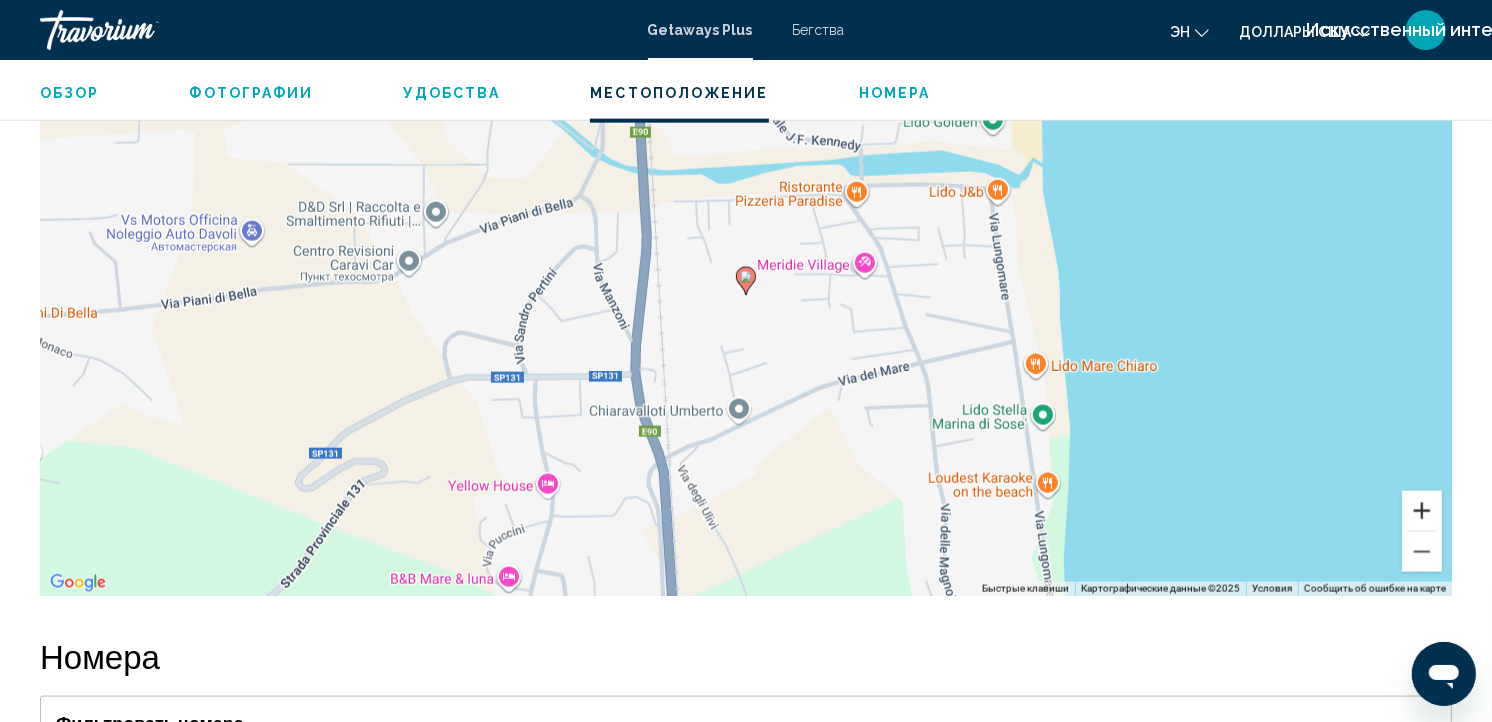 click at bounding box center [1422, 511] 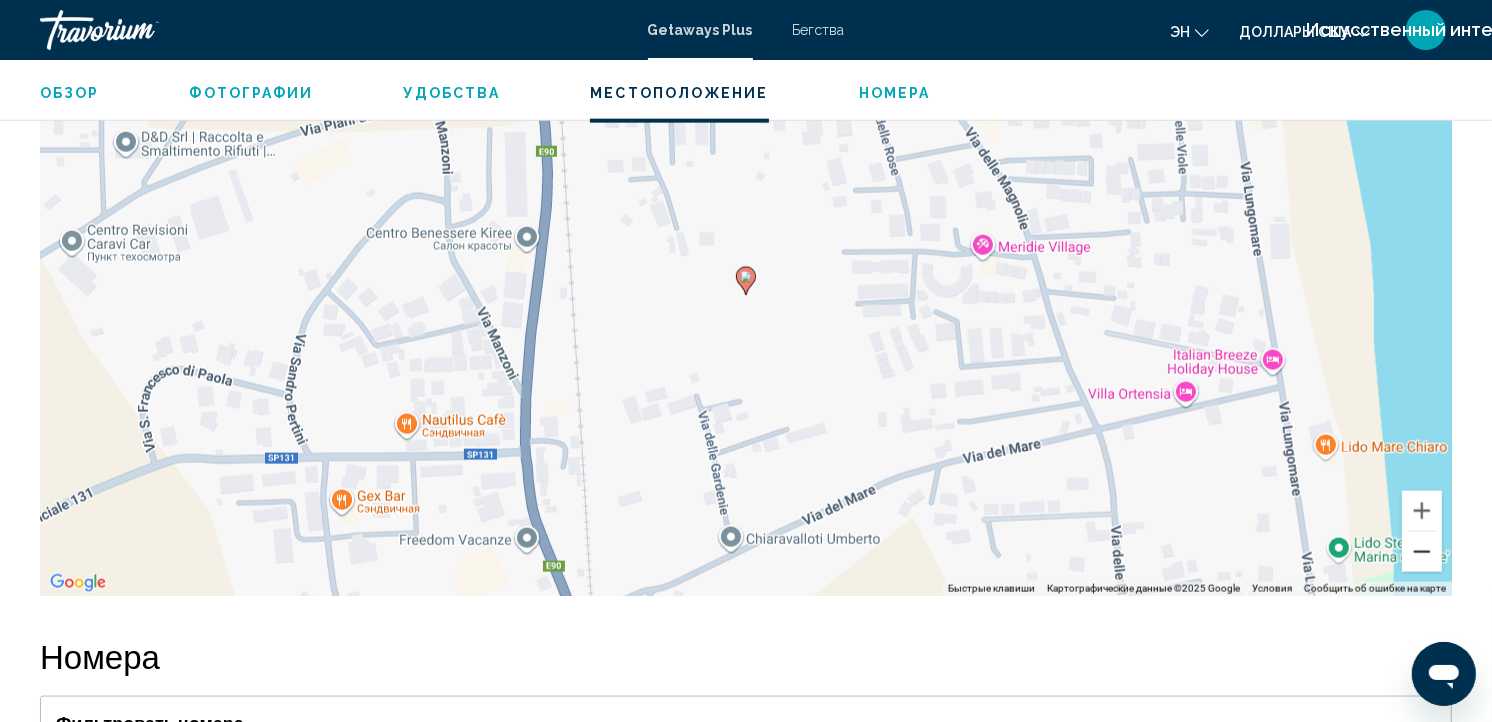 click at bounding box center (1422, 552) 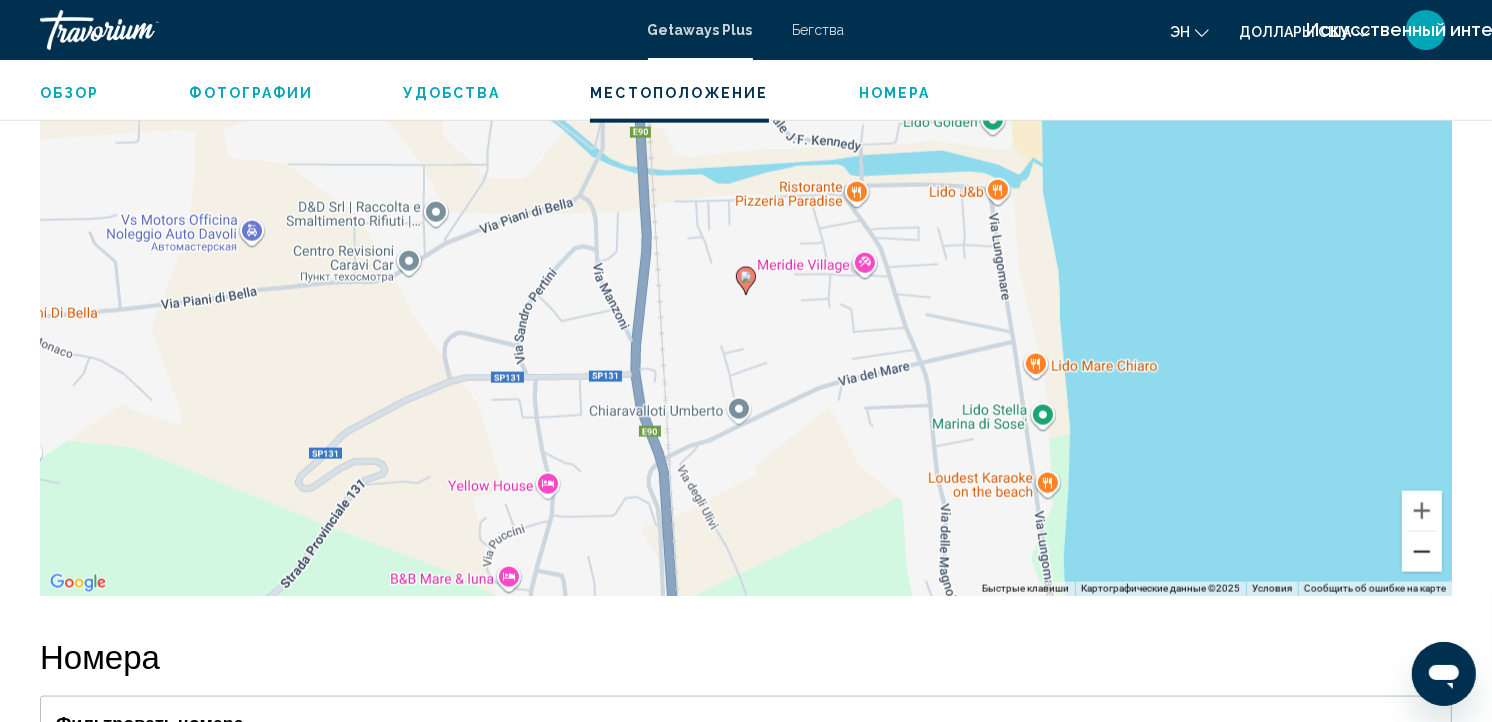 click at bounding box center (1422, 552) 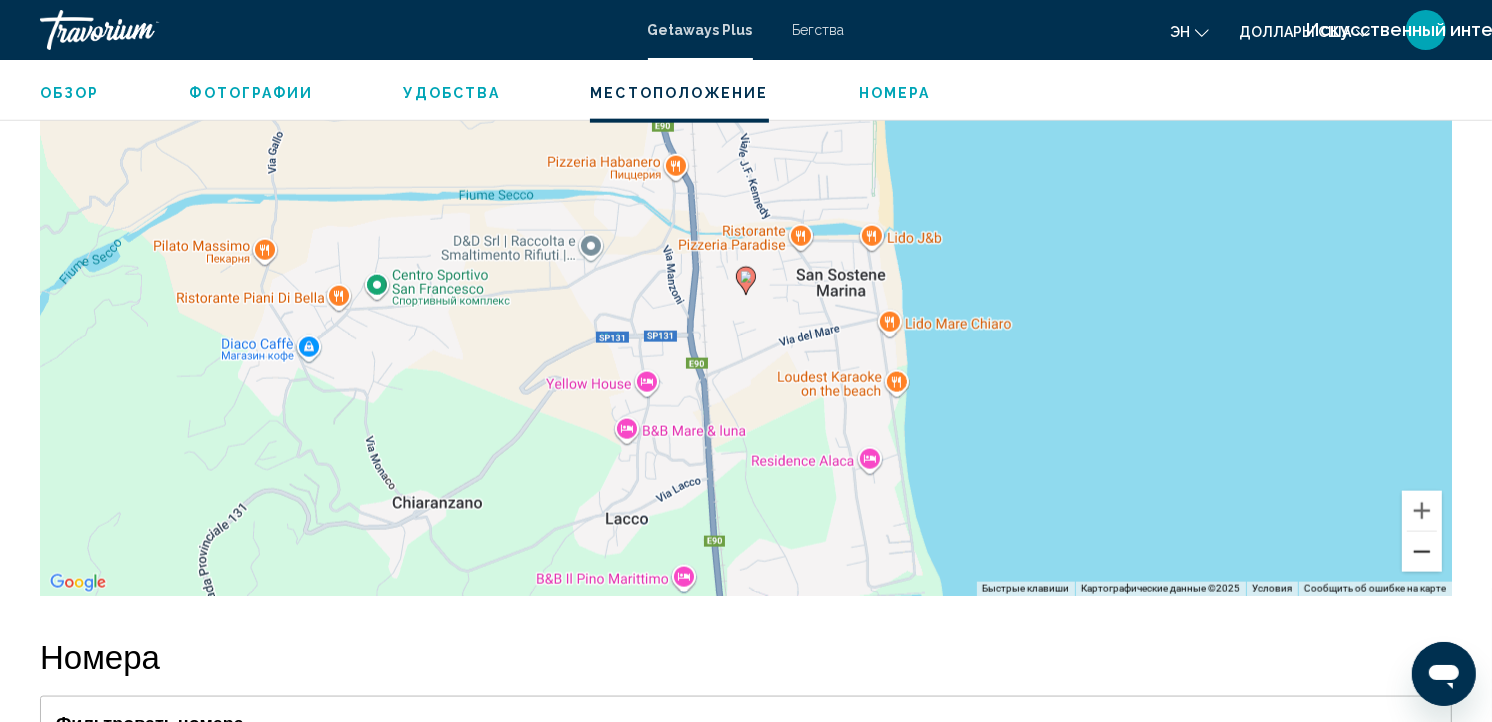 click at bounding box center (1422, 552) 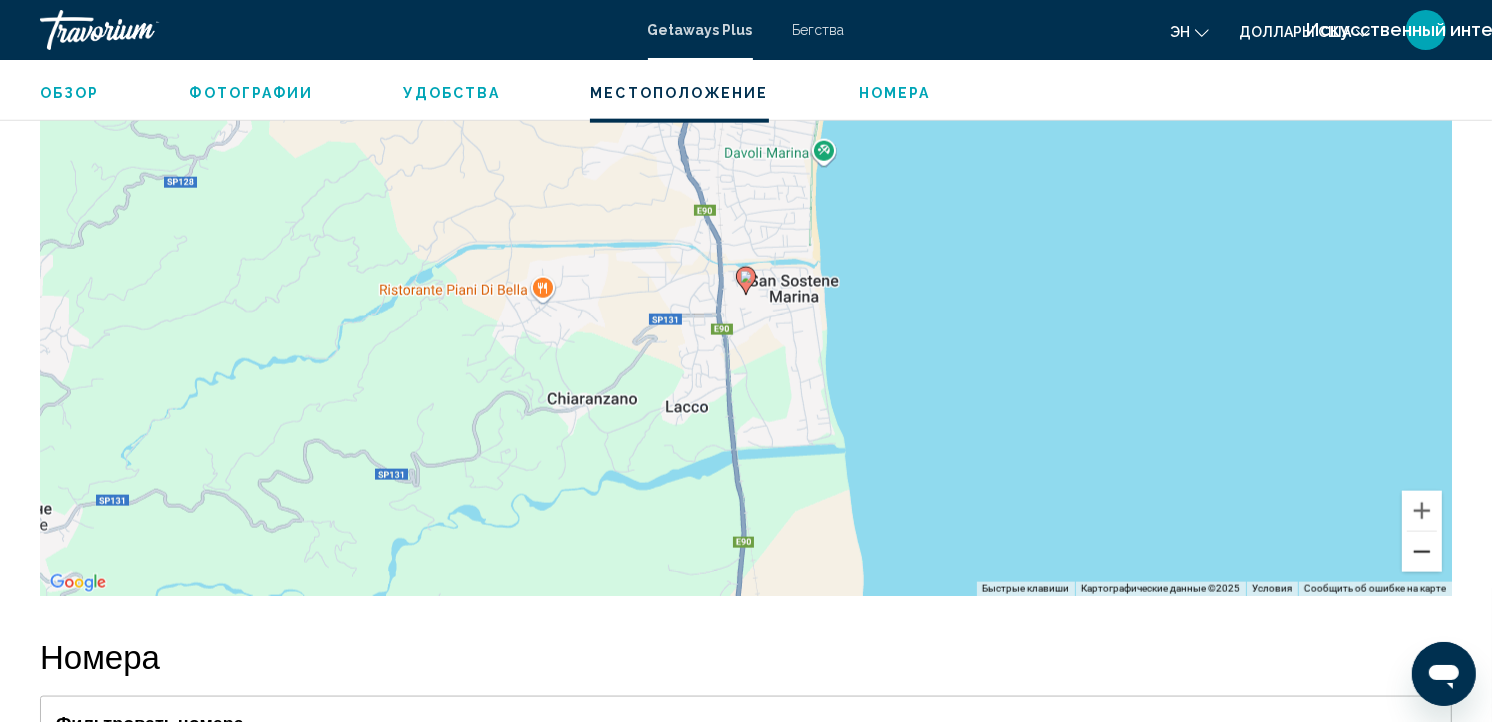 click at bounding box center (1422, 552) 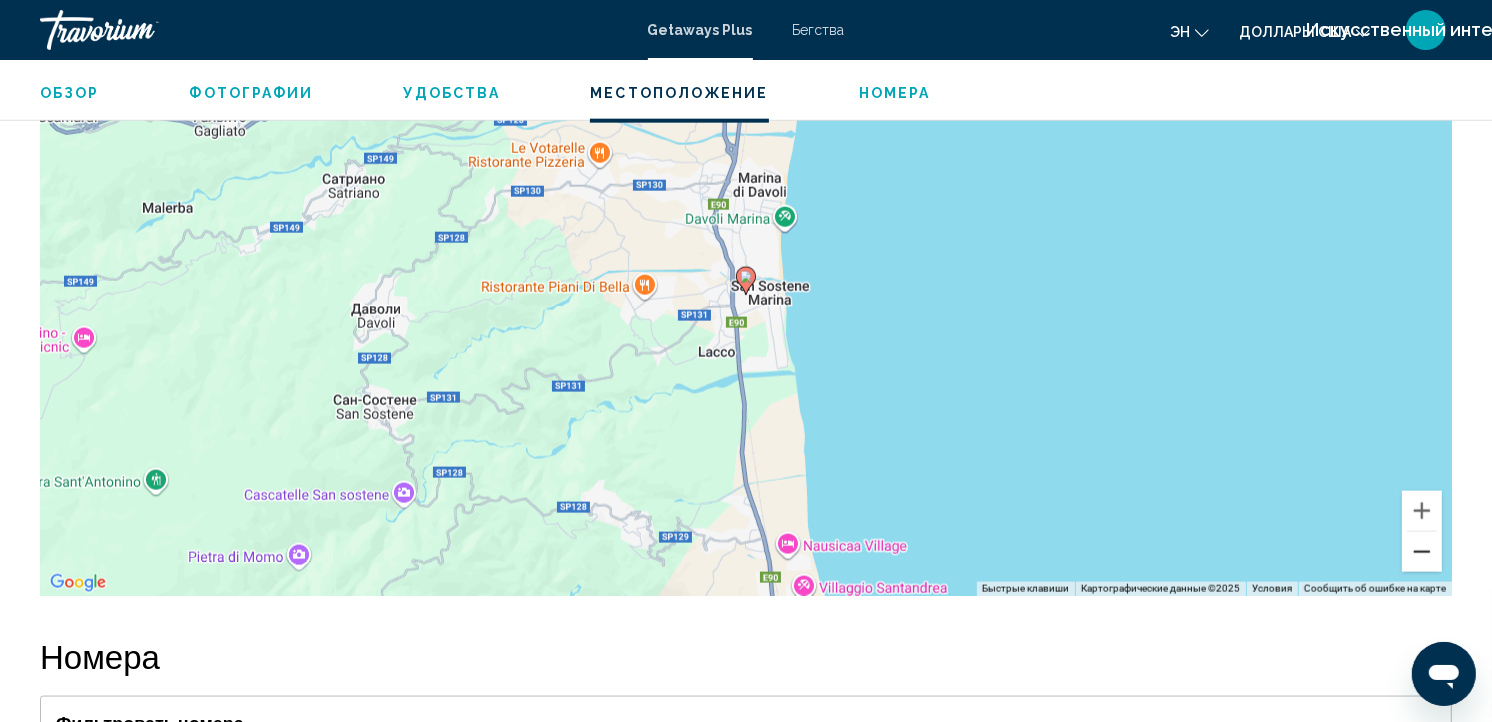 click at bounding box center (1422, 552) 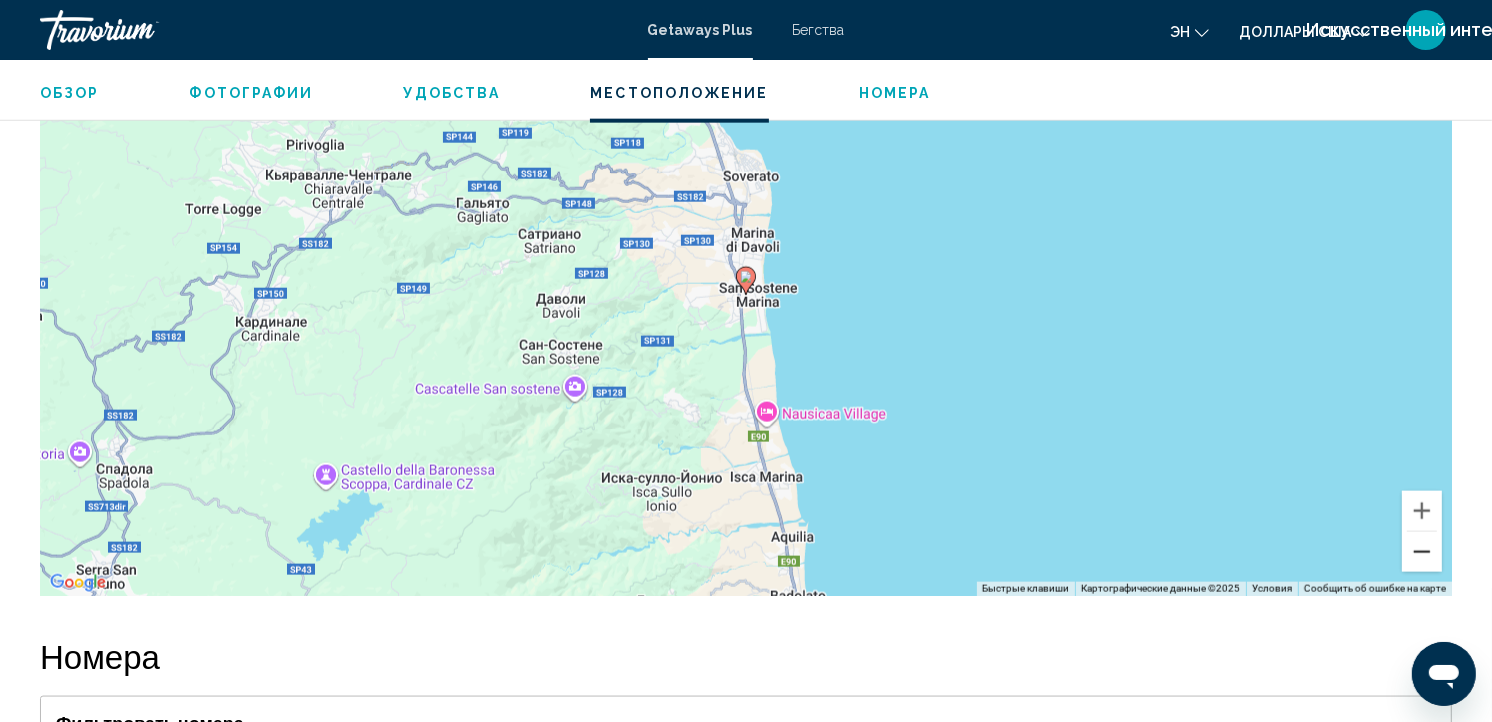 click at bounding box center [1422, 552] 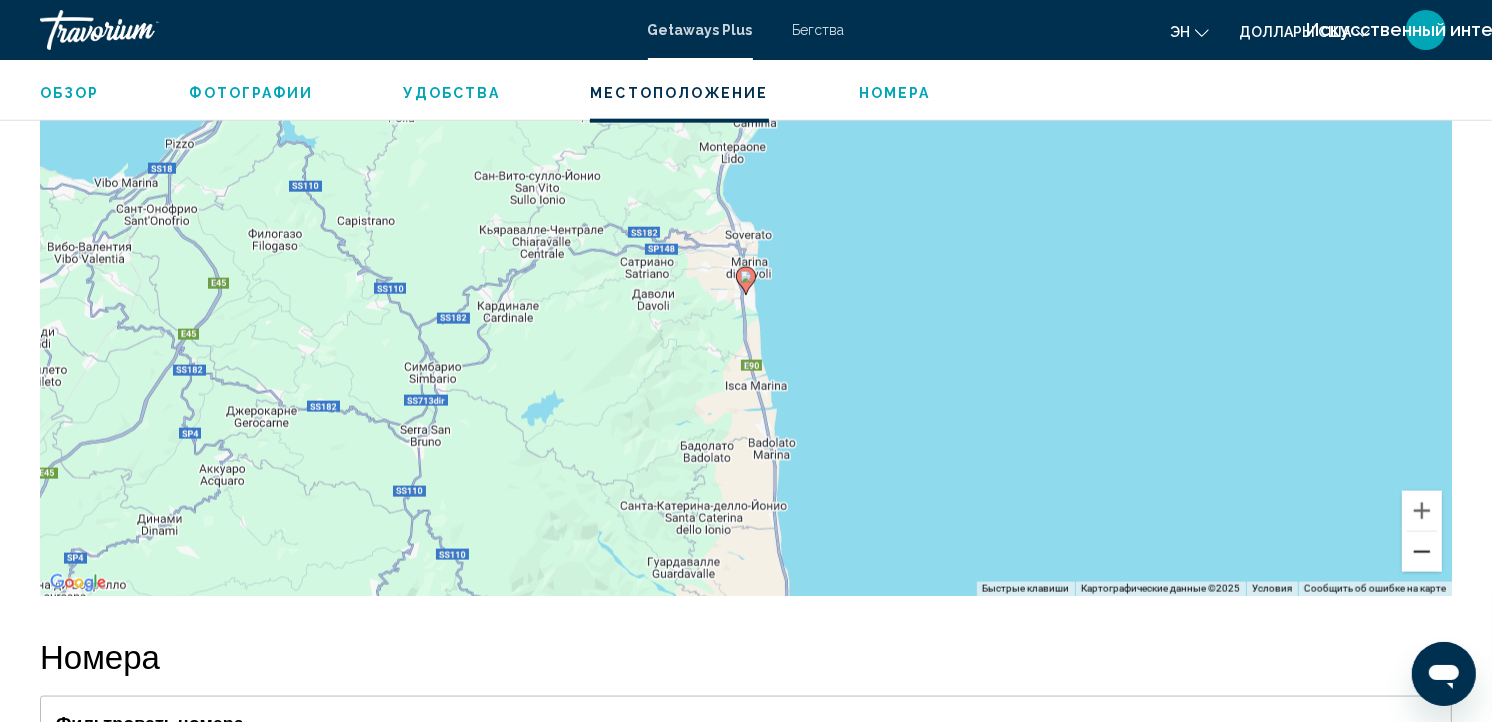 click at bounding box center (1422, 552) 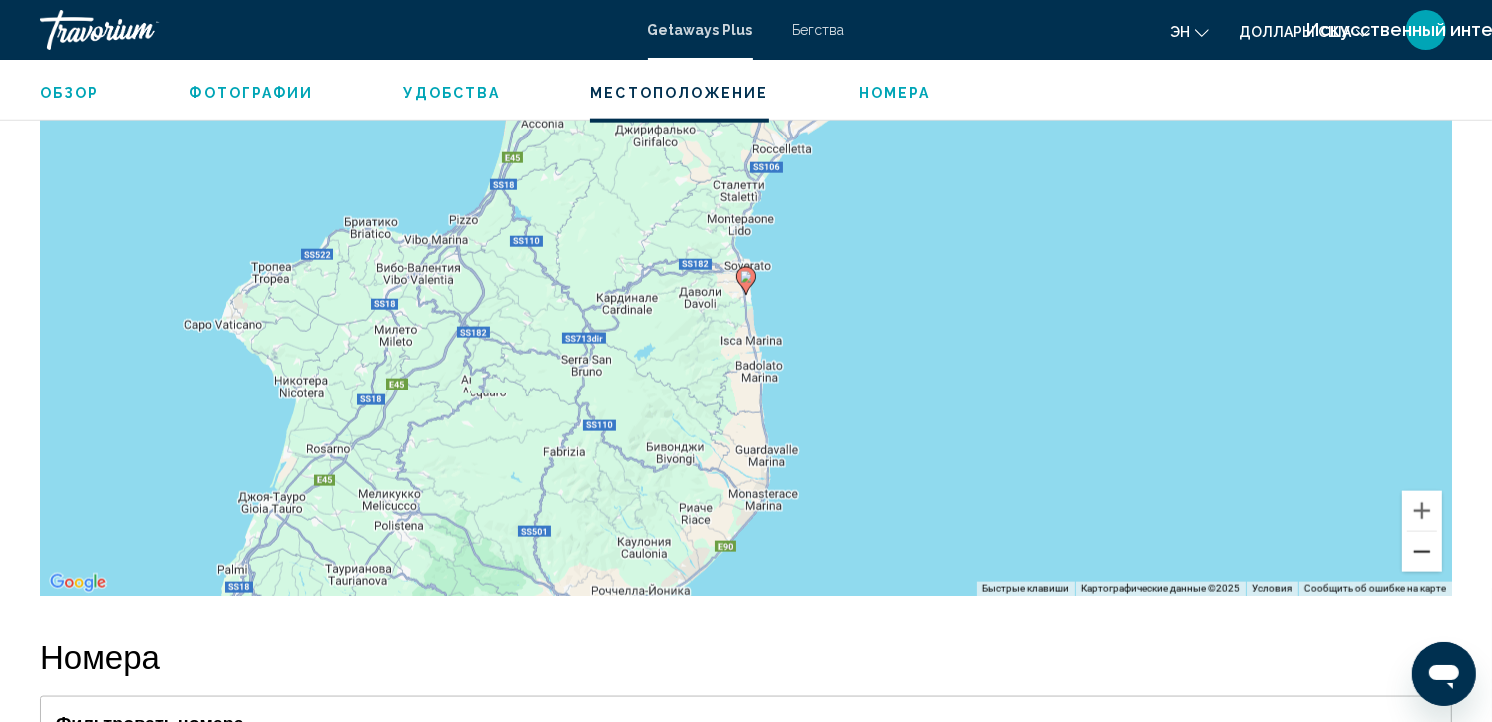 click at bounding box center (1422, 552) 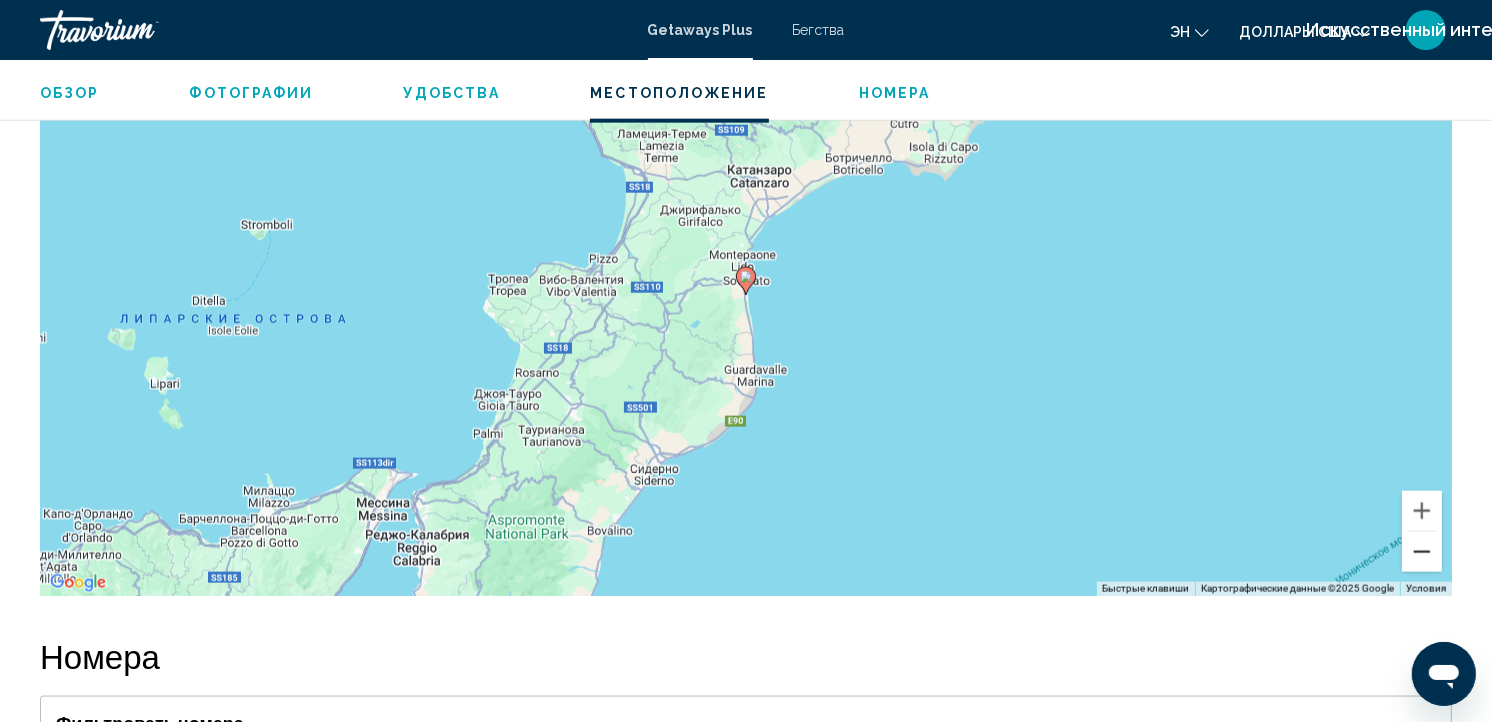 click at bounding box center [1422, 552] 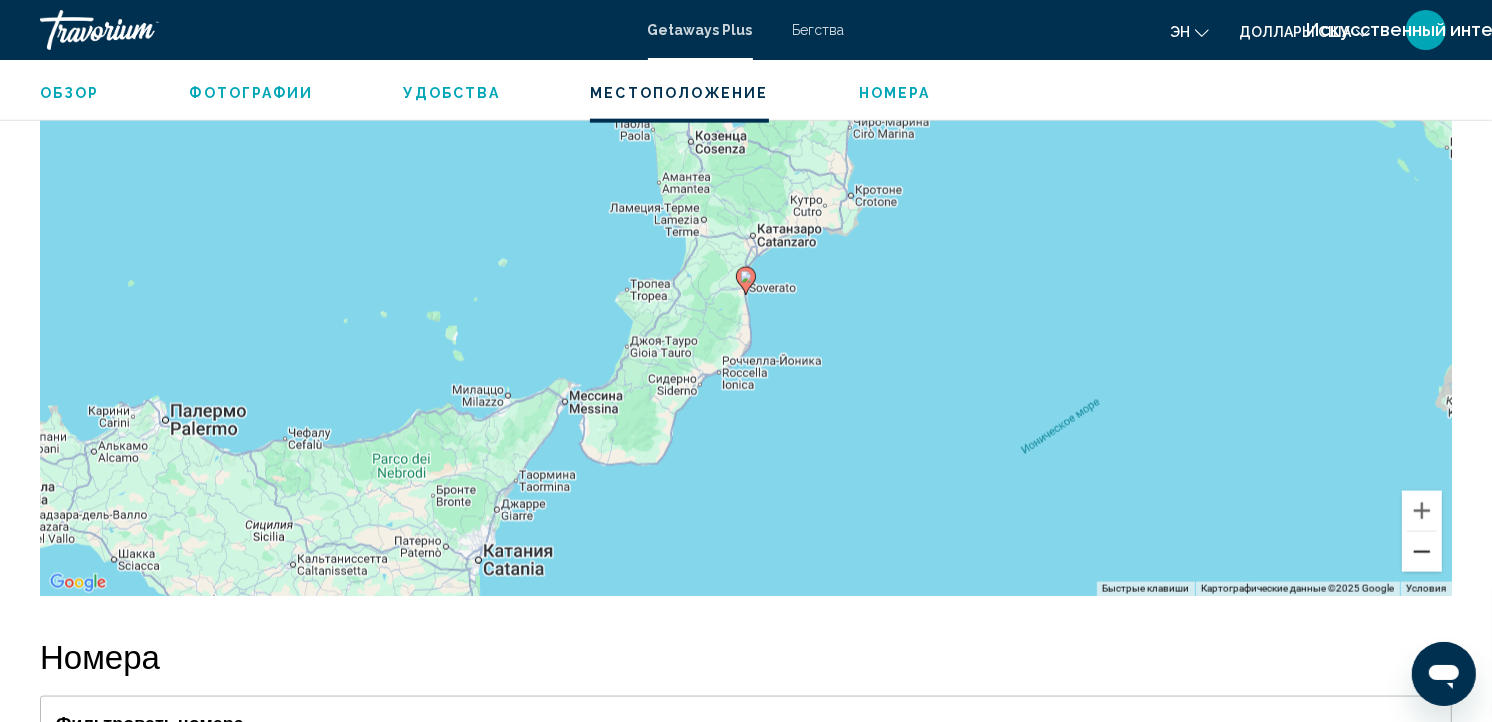 click at bounding box center (1422, 552) 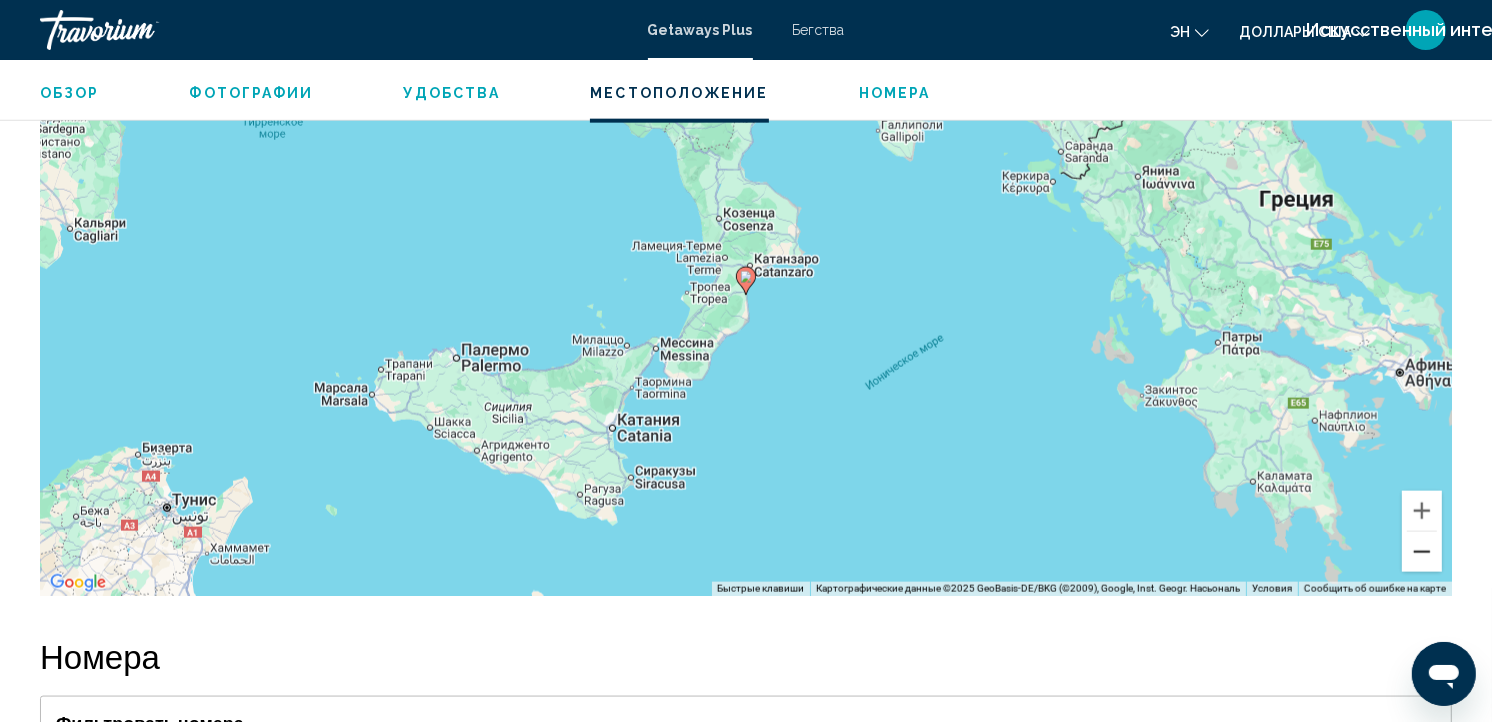 click at bounding box center [1422, 552] 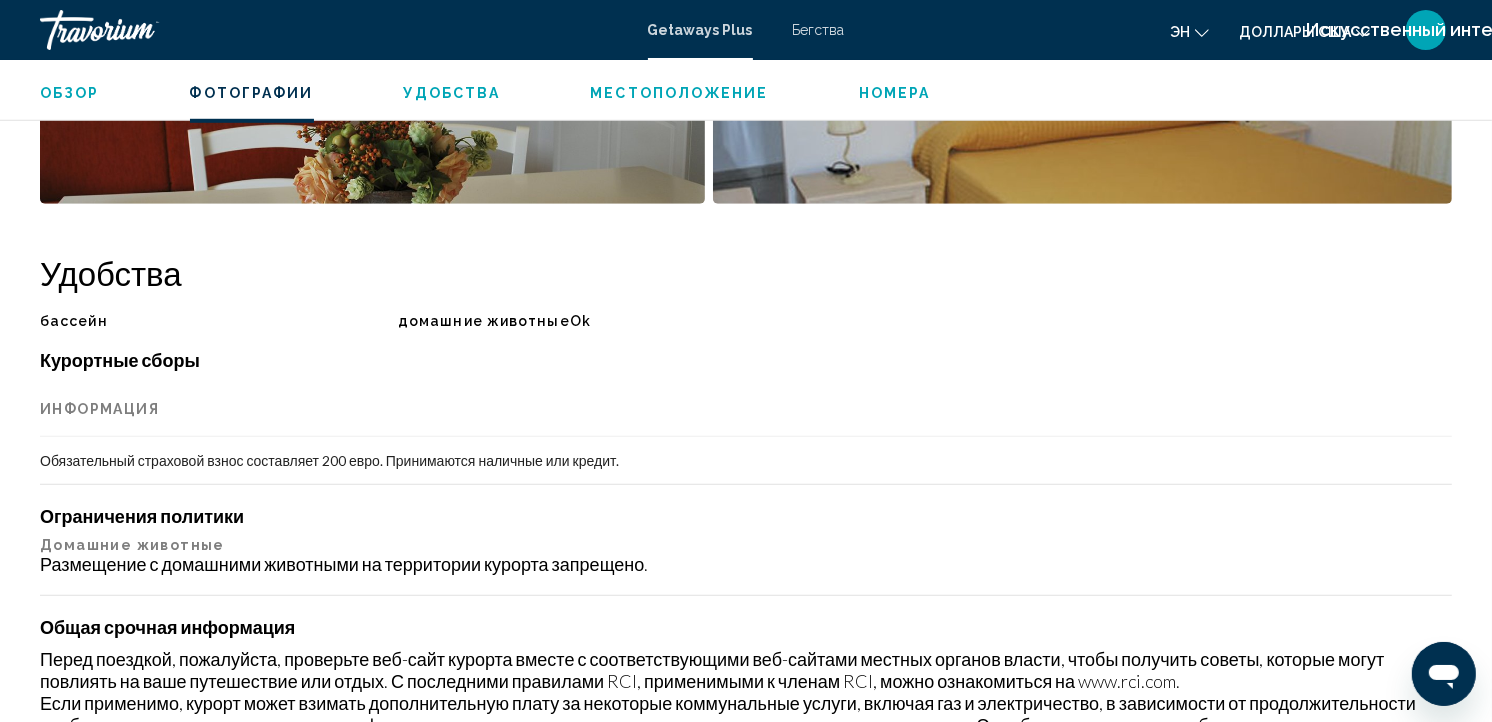 scroll, scrollTop: 1303, scrollLeft: 0, axis: vertical 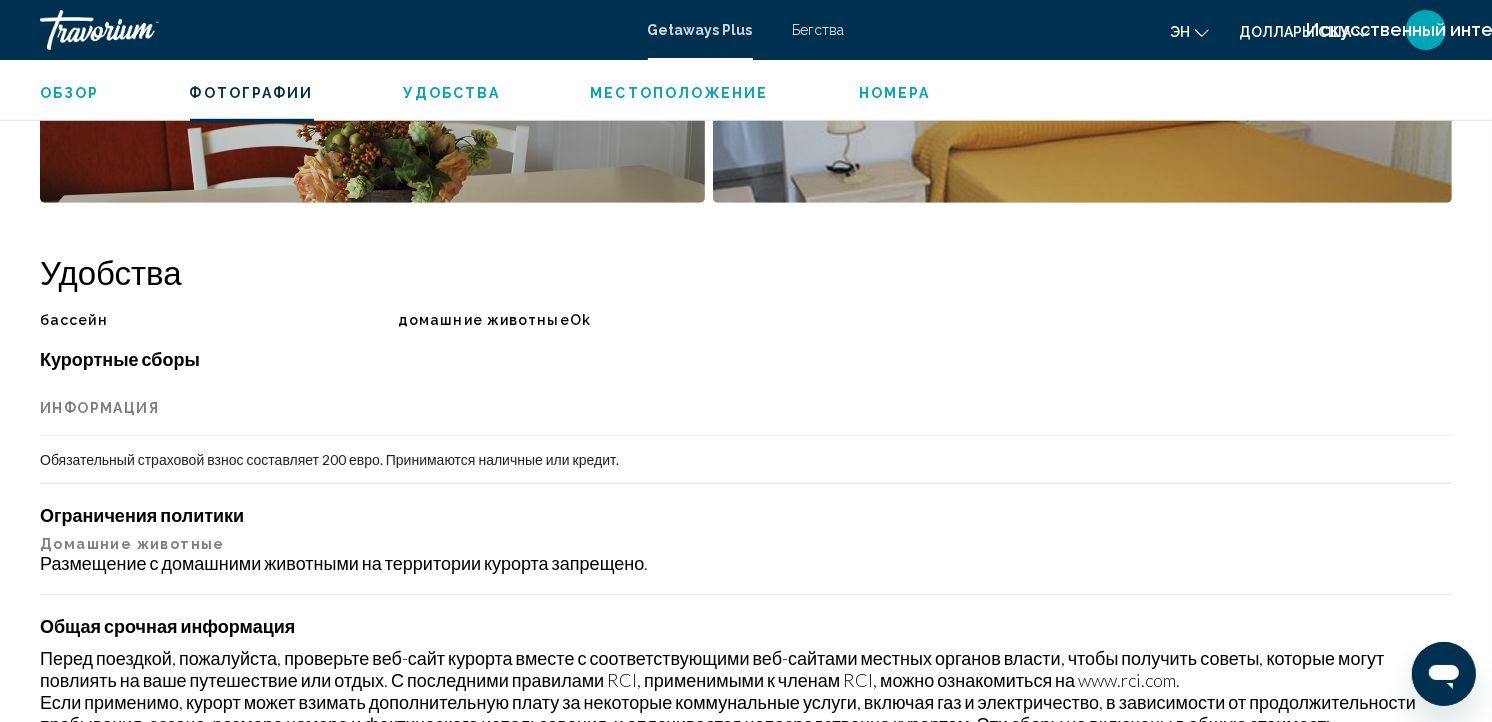 click on "Фотографии" at bounding box center (252, 93) 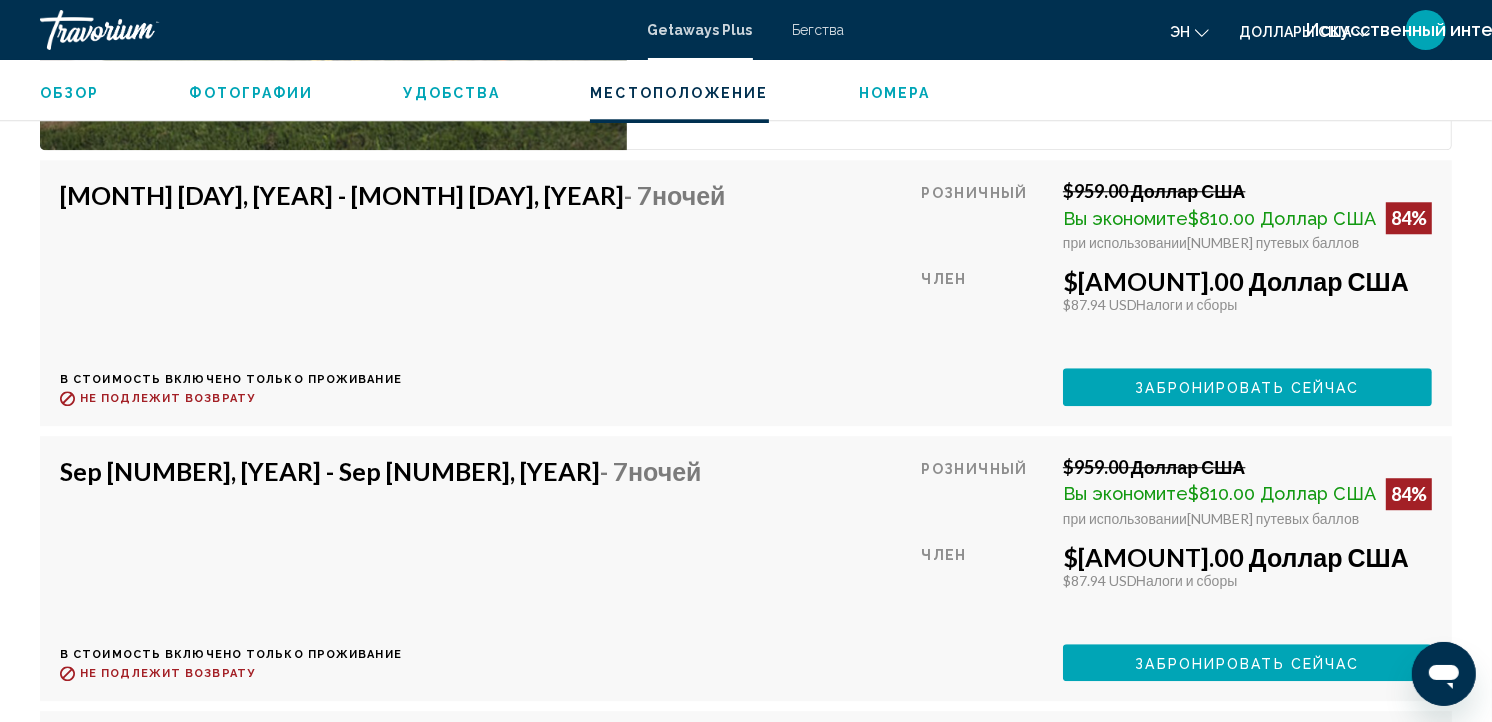 scroll, scrollTop: 4663, scrollLeft: 0, axis: vertical 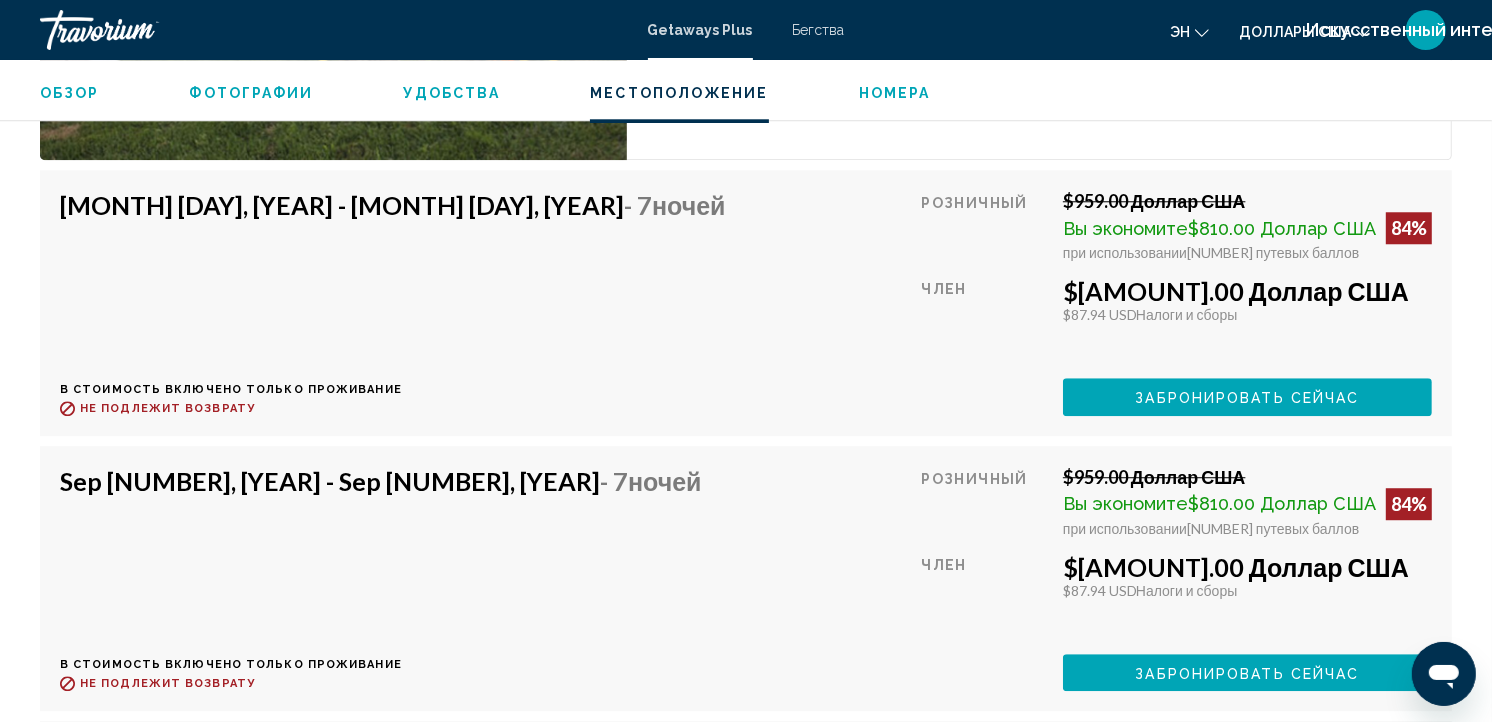 click on "Бегства" at bounding box center (819, 30) 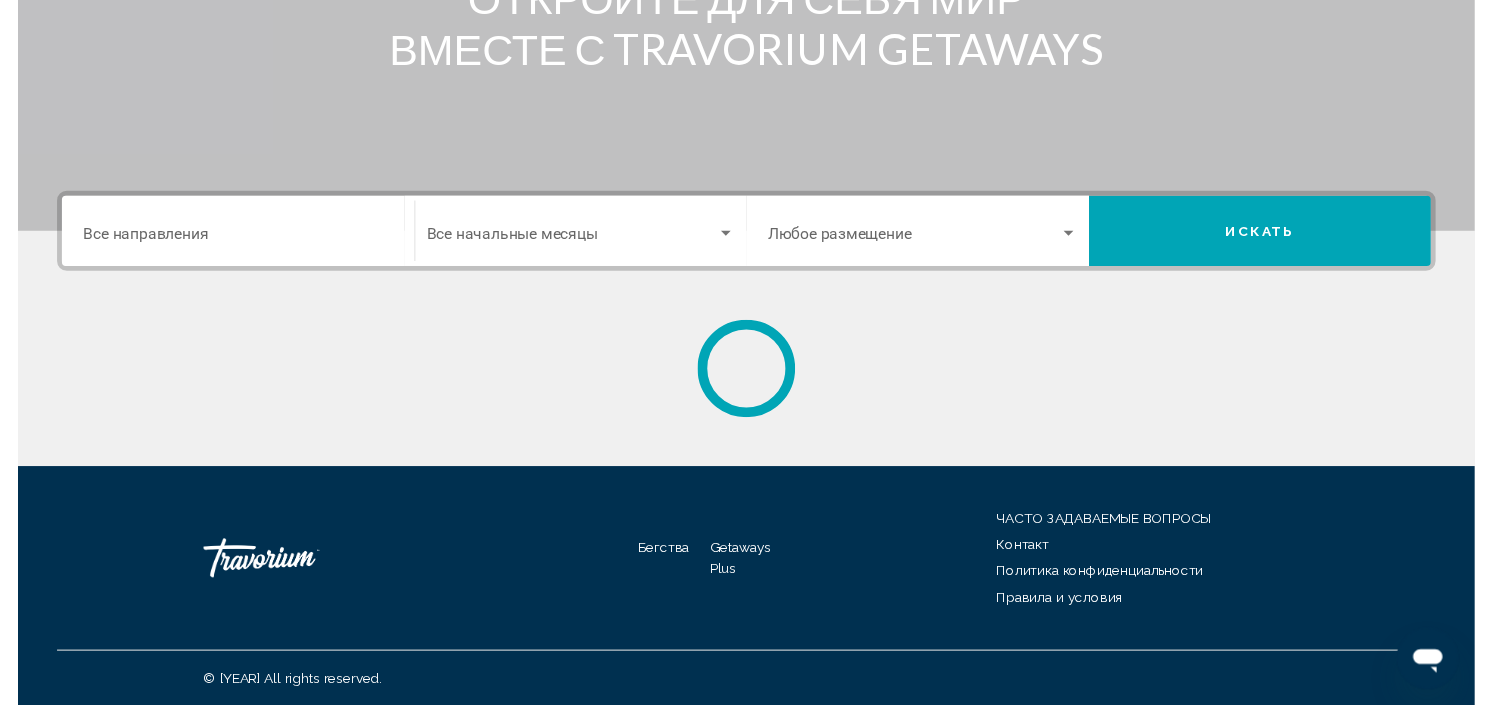 scroll, scrollTop: 0, scrollLeft: 0, axis: both 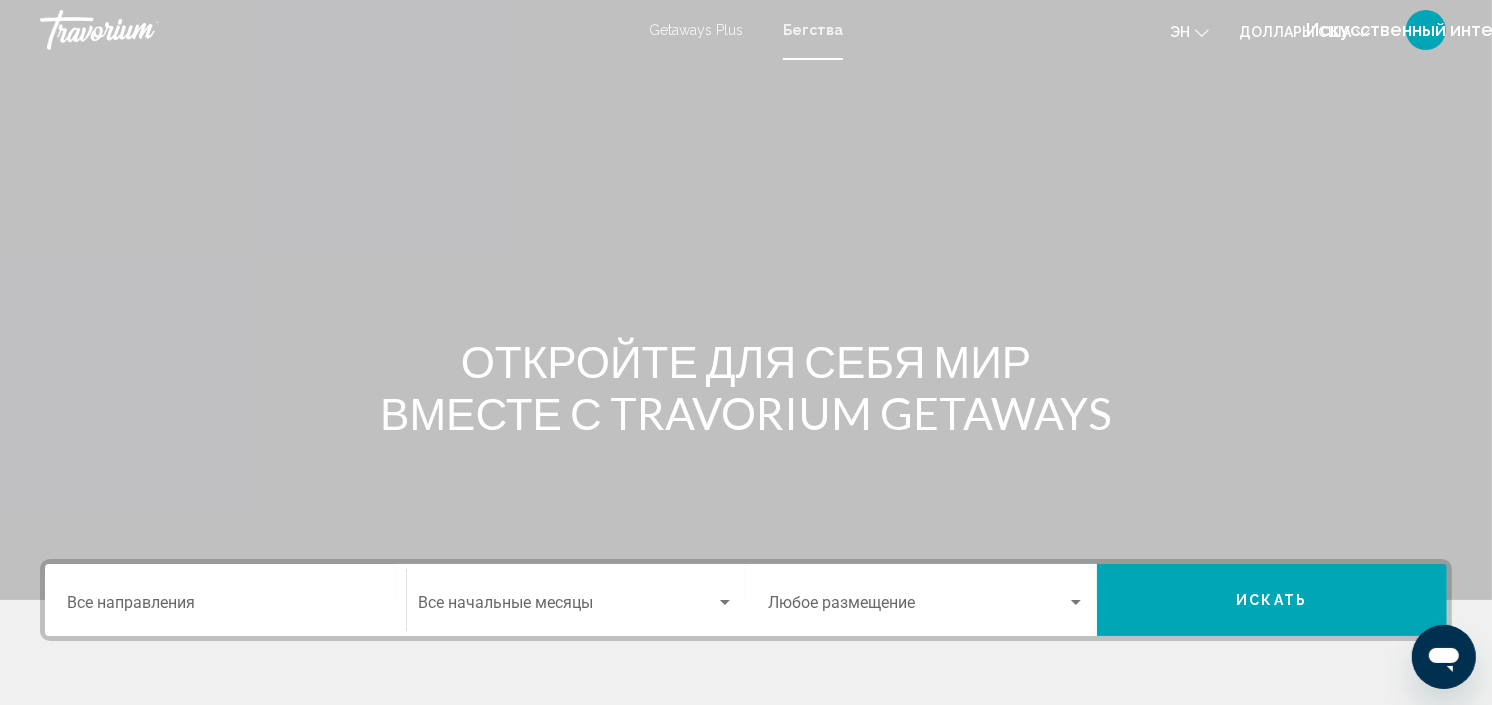 click on "Destination Все направления" at bounding box center [225, 600] 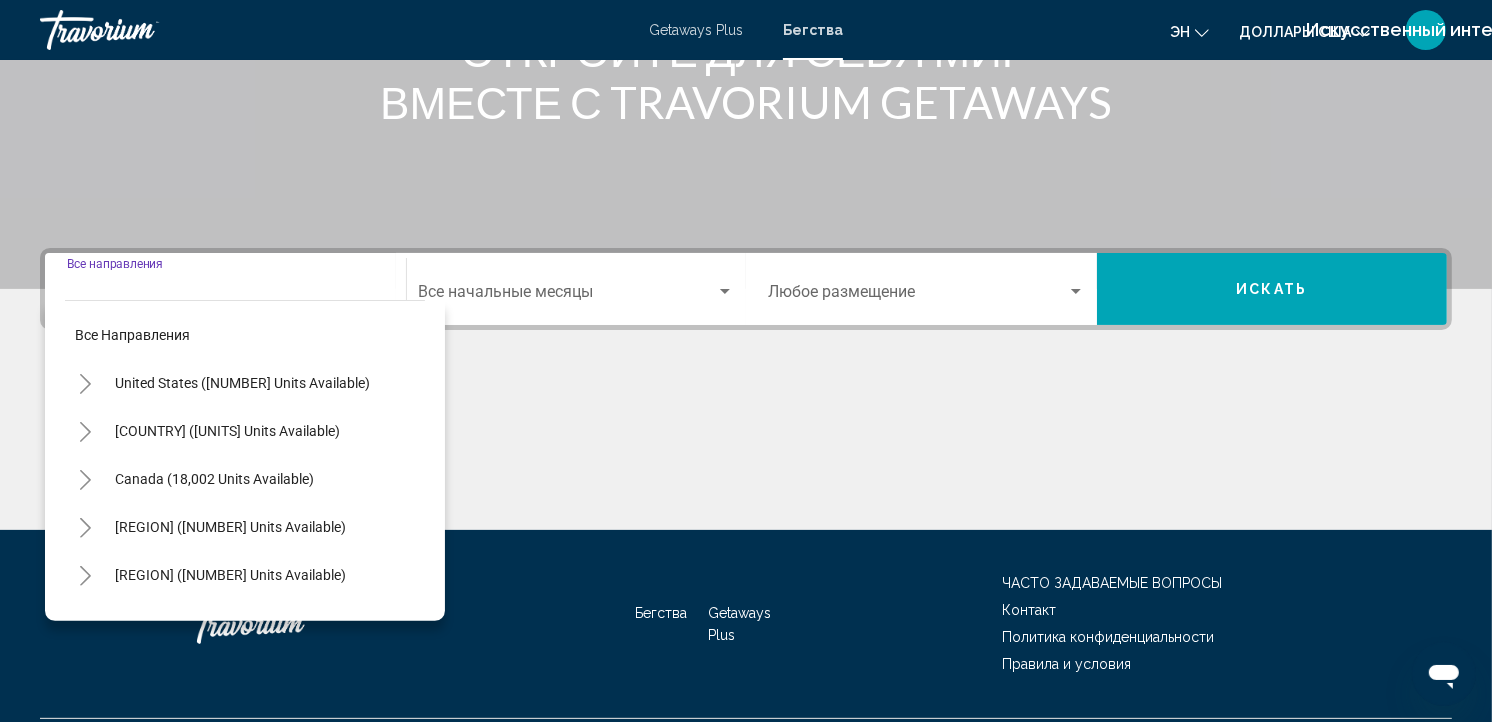 scroll, scrollTop: 363, scrollLeft: 0, axis: vertical 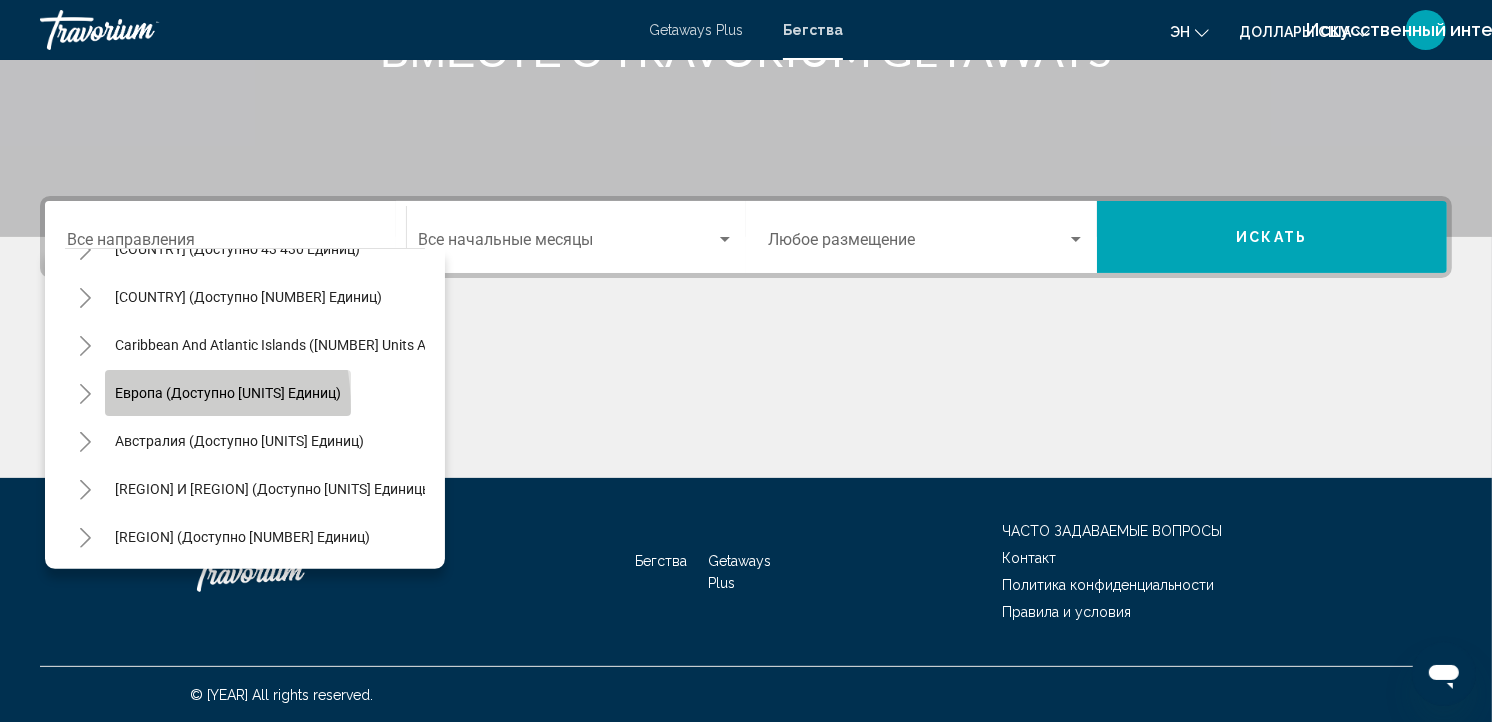 drag, startPoint x: 147, startPoint y: 393, endPoint x: 105, endPoint y: 408, distance: 44.598206 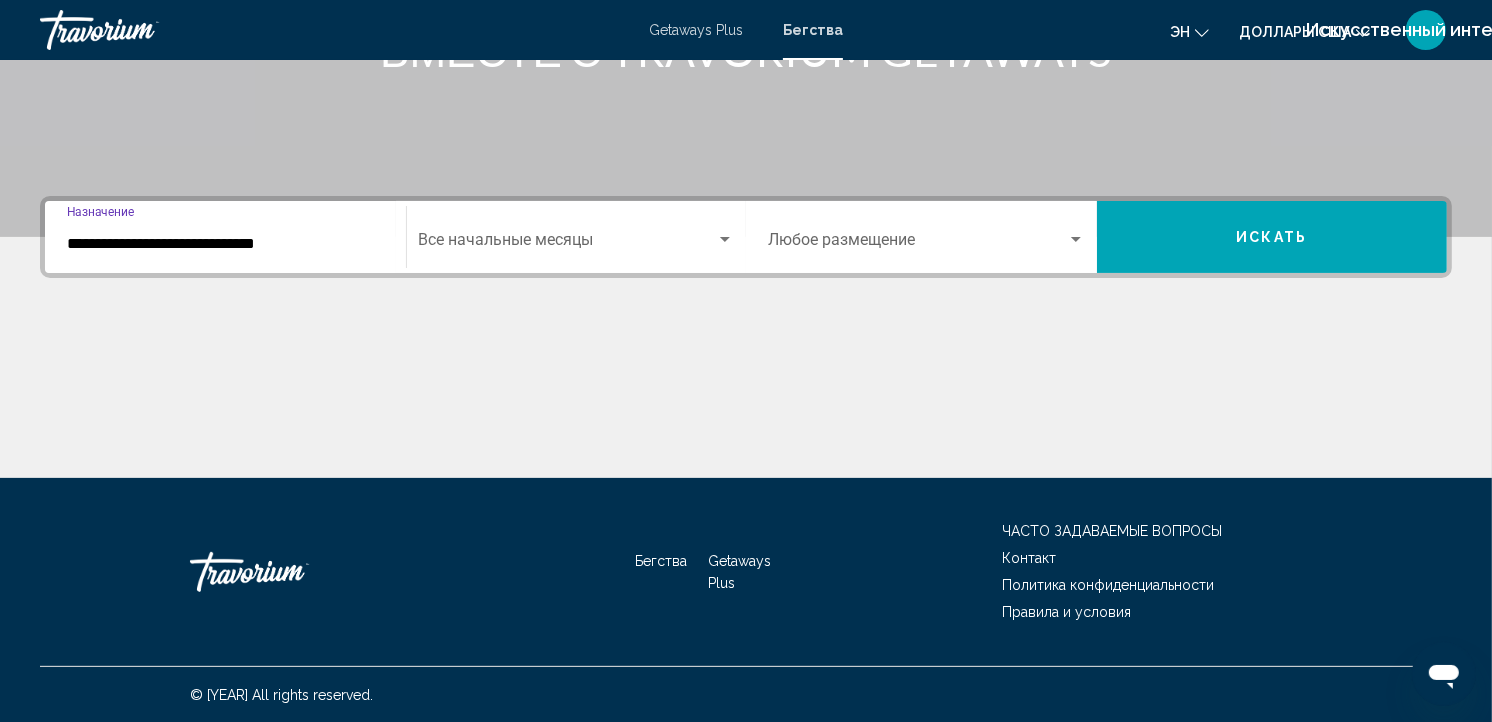 click on "**********" at bounding box center (225, 244) 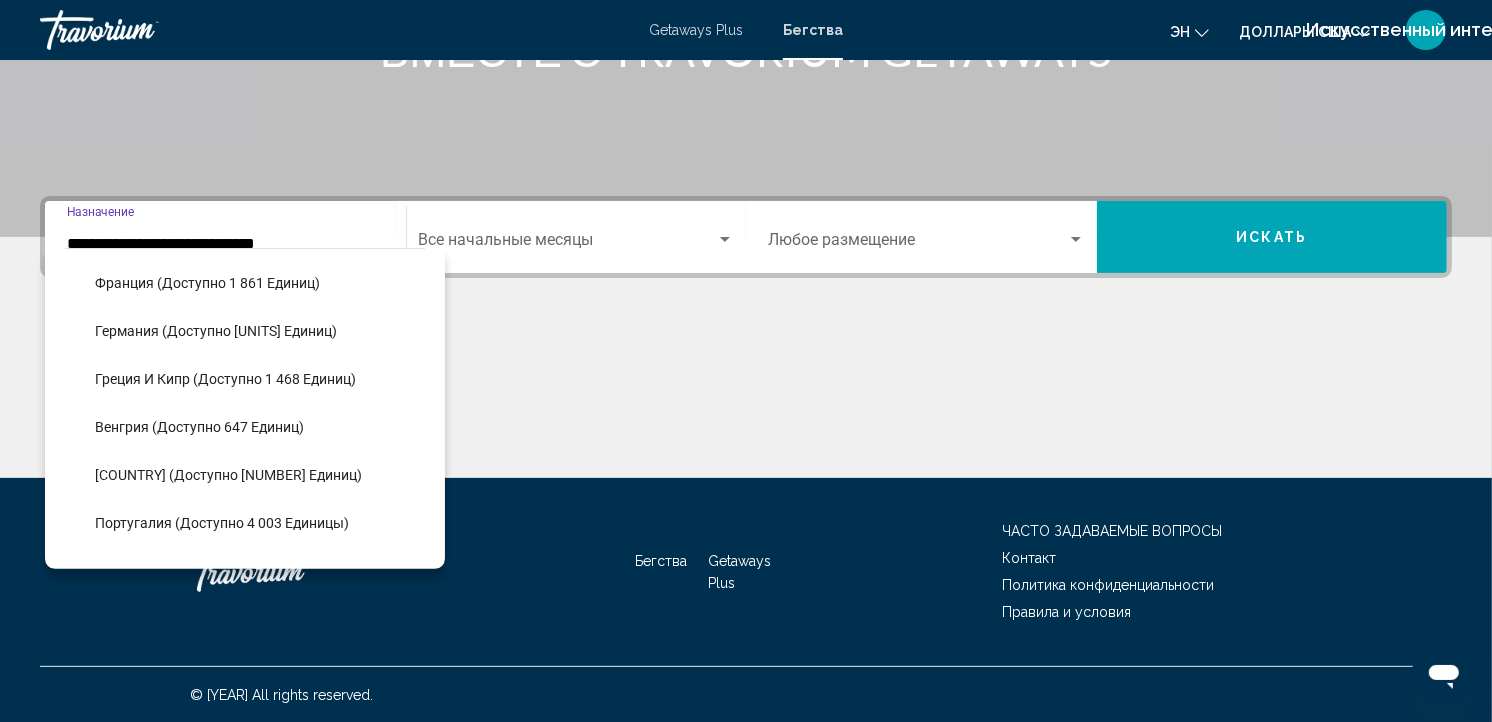 scroll, scrollTop: 637, scrollLeft: 0, axis: vertical 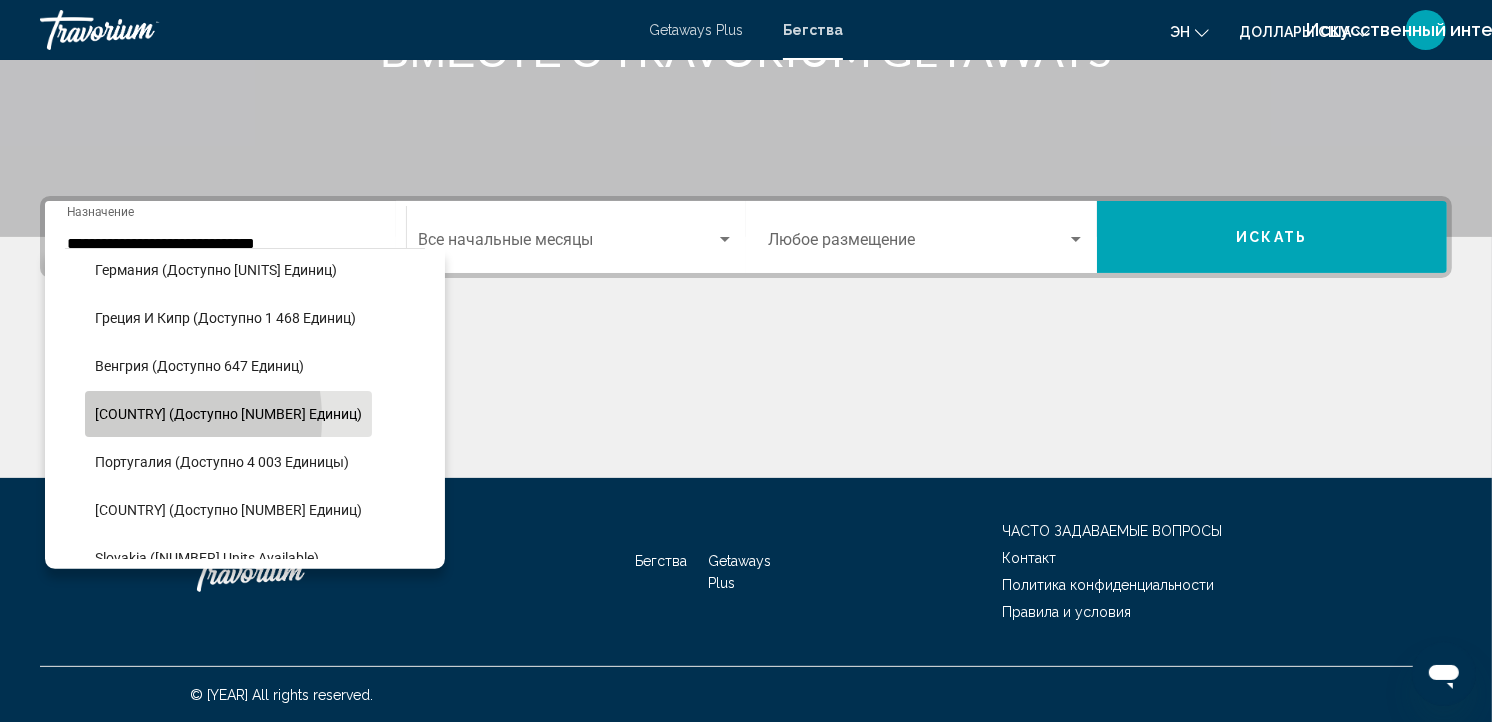 click on "[COUNTRY] (доступно [NUMBER] единиц)" at bounding box center [228, 414] 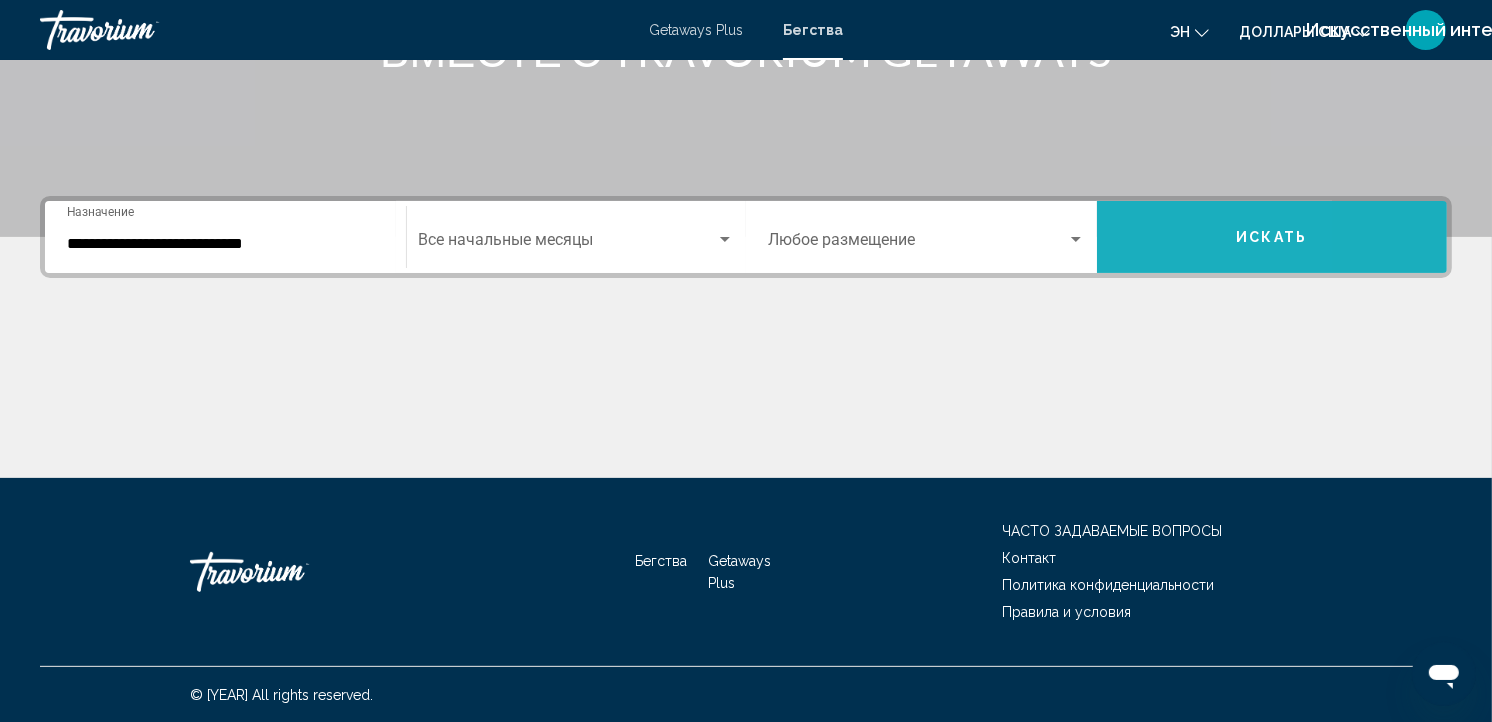 click on "Искать" at bounding box center (1272, 237) 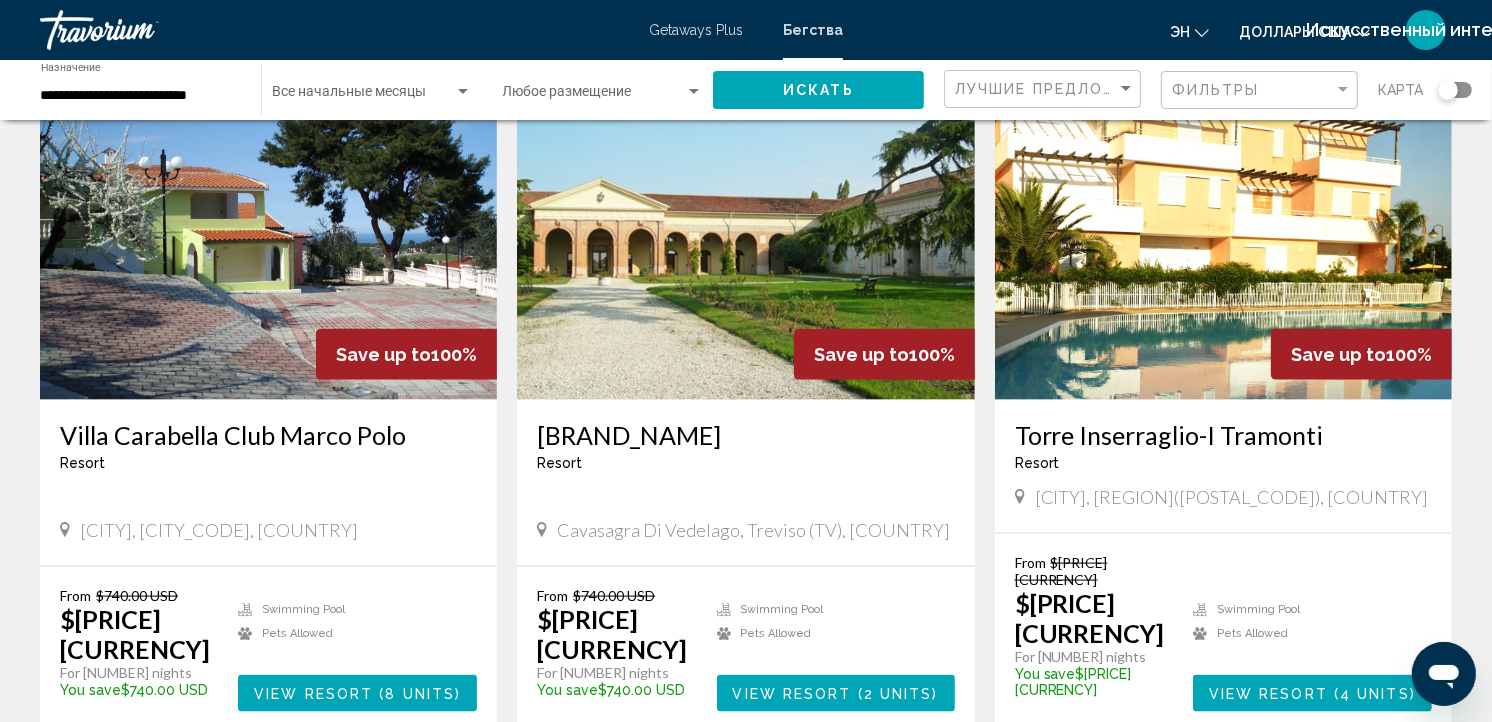 scroll, scrollTop: 2273, scrollLeft: 0, axis: vertical 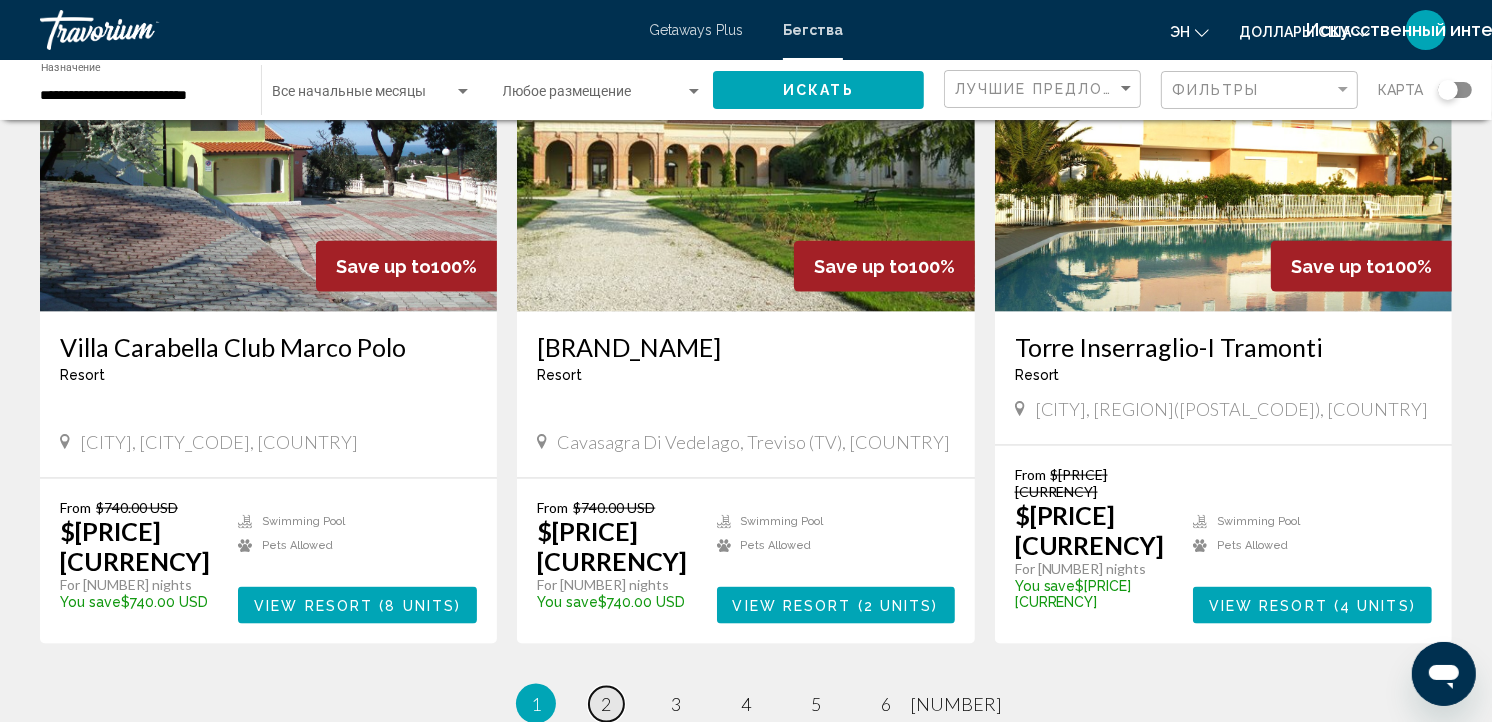 click on "2" at bounding box center [606, 704] 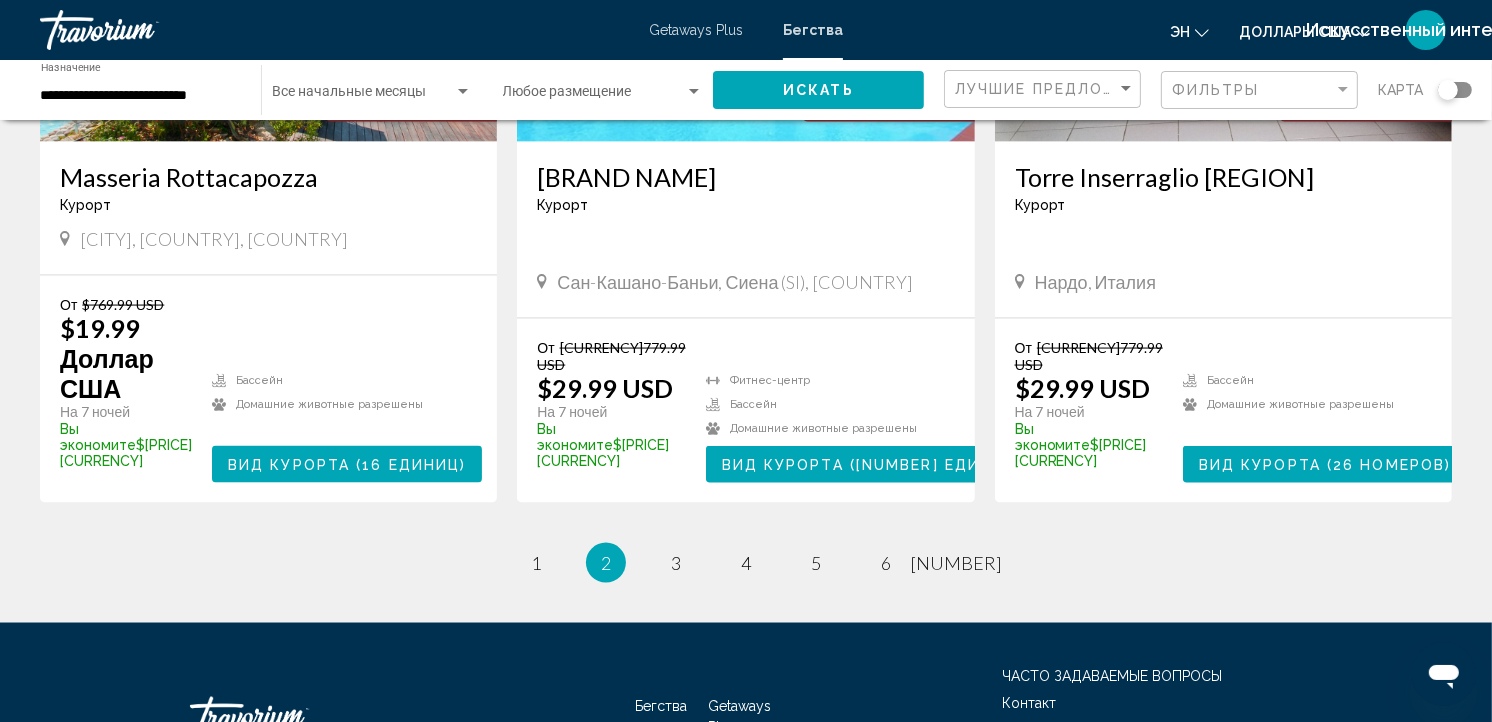scroll, scrollTop: 2634, scrollLeft: 0, axis: vertical 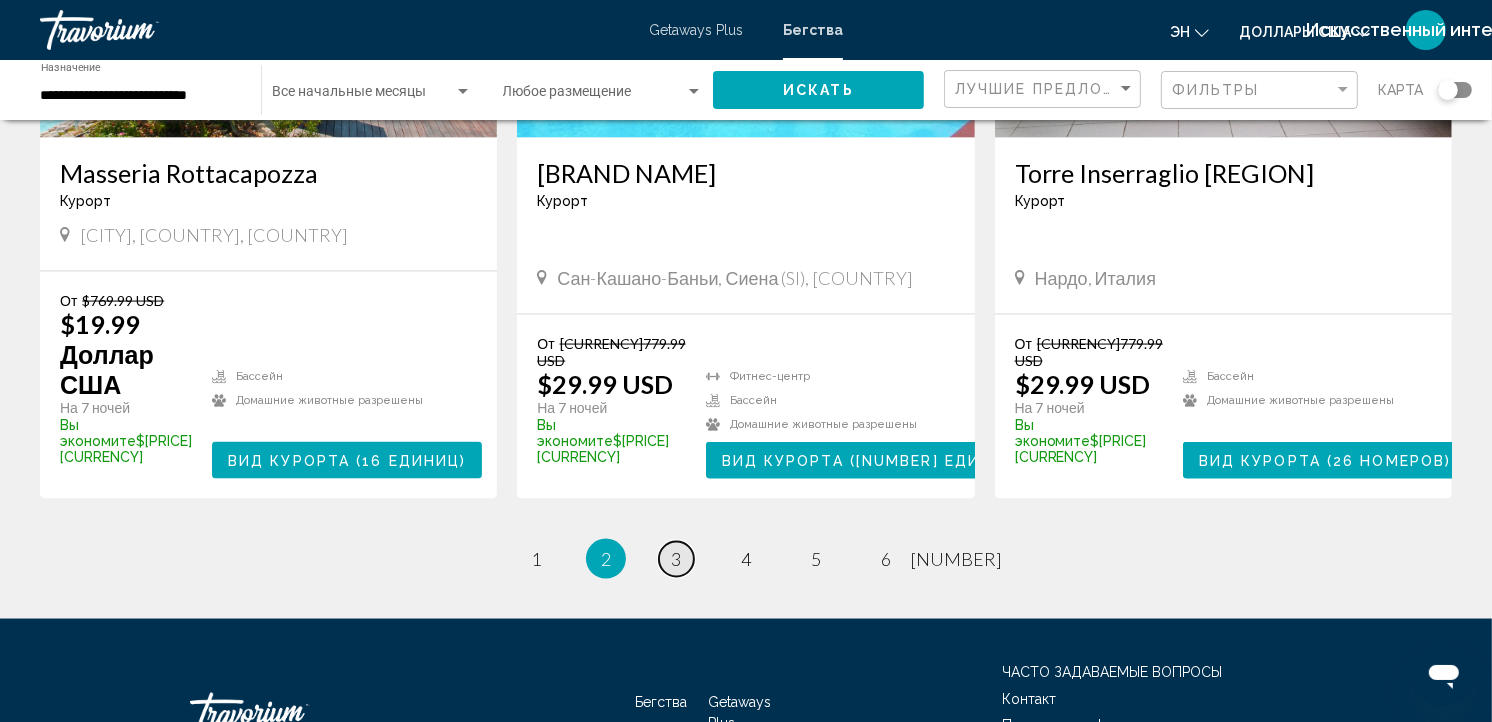 click on "страница  3" at bounding box center [536, 559] 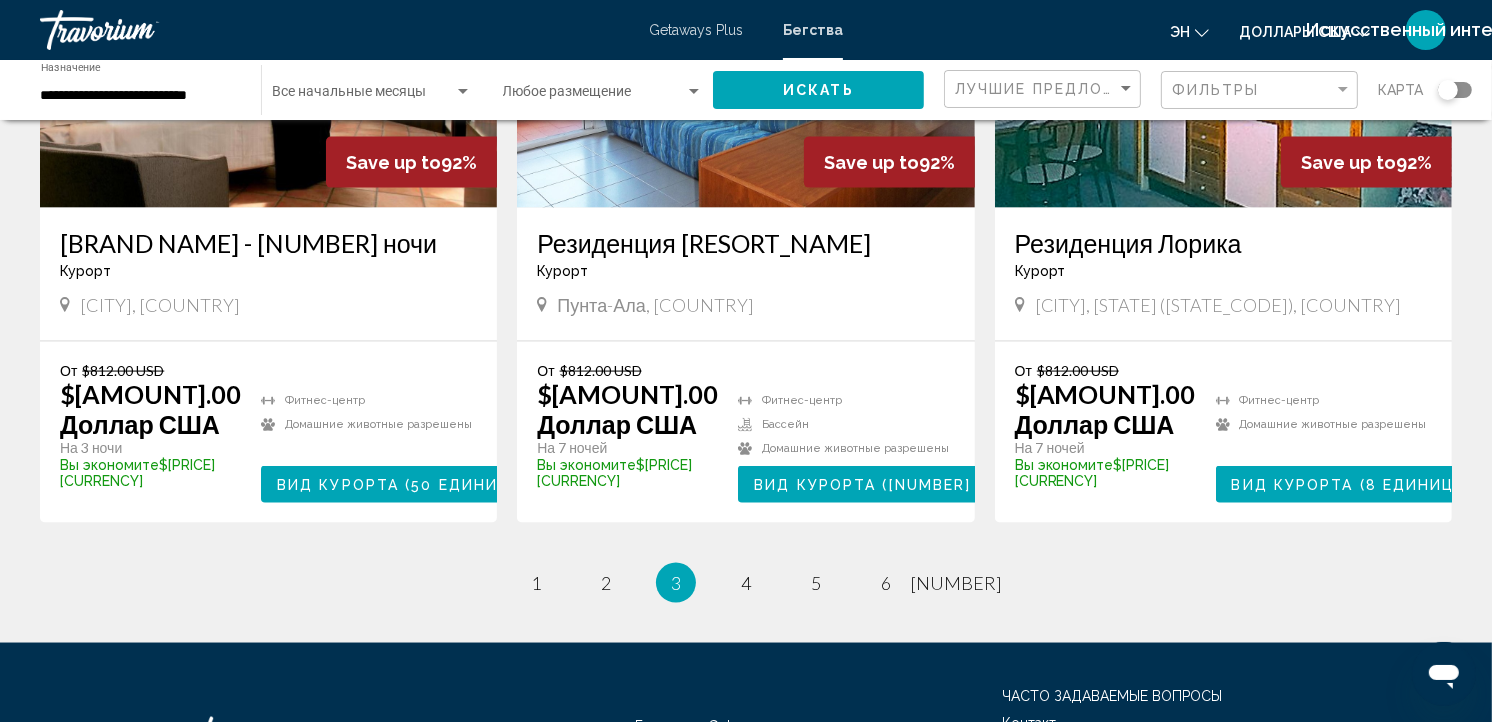 scroll, scrollTop: 2525, scrollLeft: 0, axis: vertical 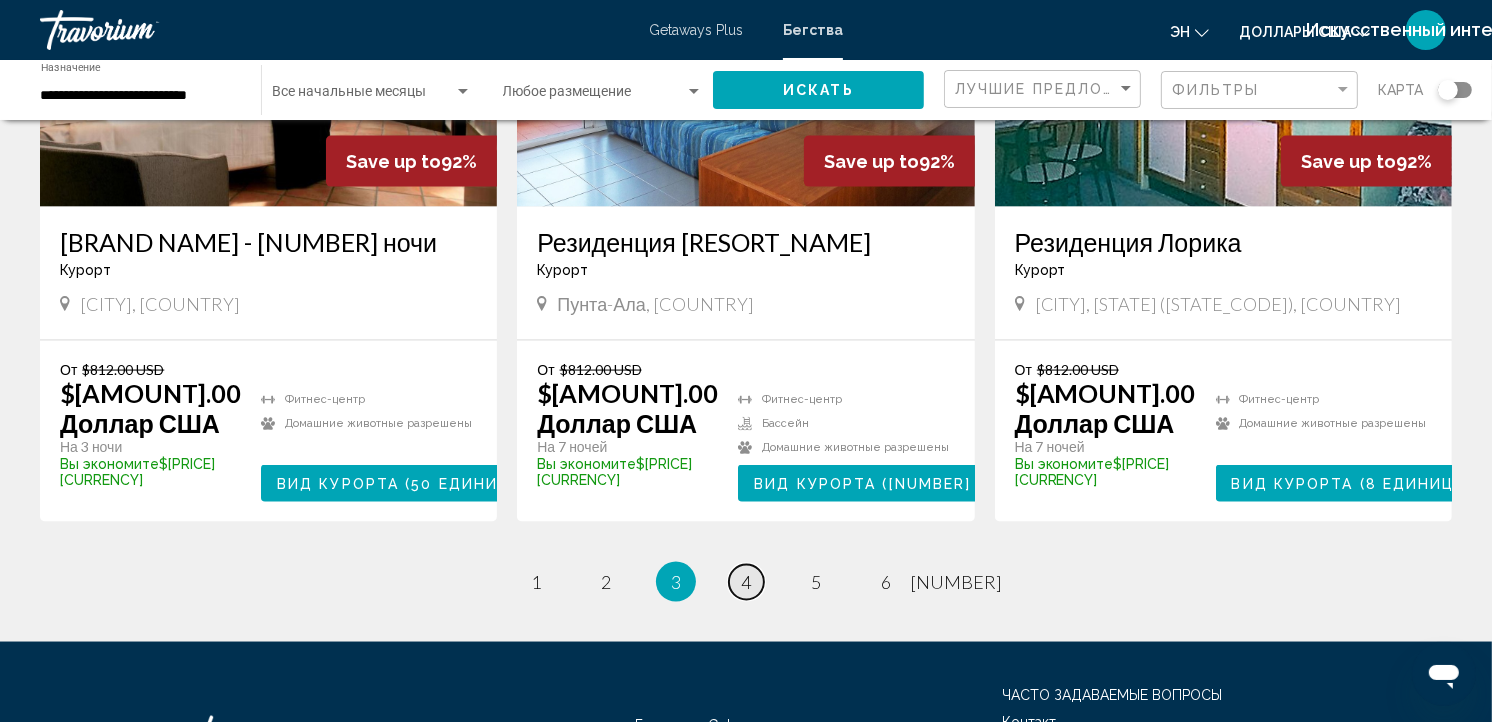 click on "4" at bounding box center (536, 582) 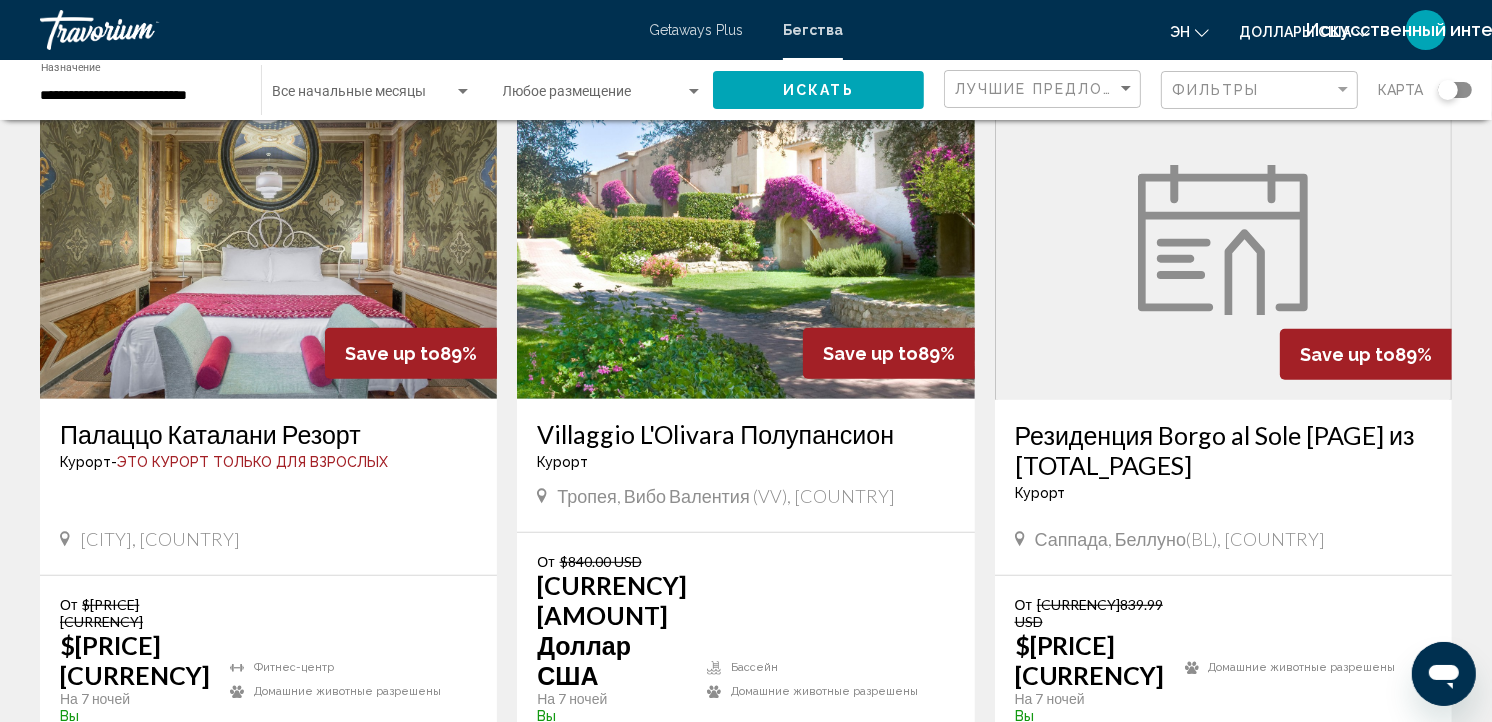 scroll, scrollTop: 885, scrollLeft: 0, axis: vertical 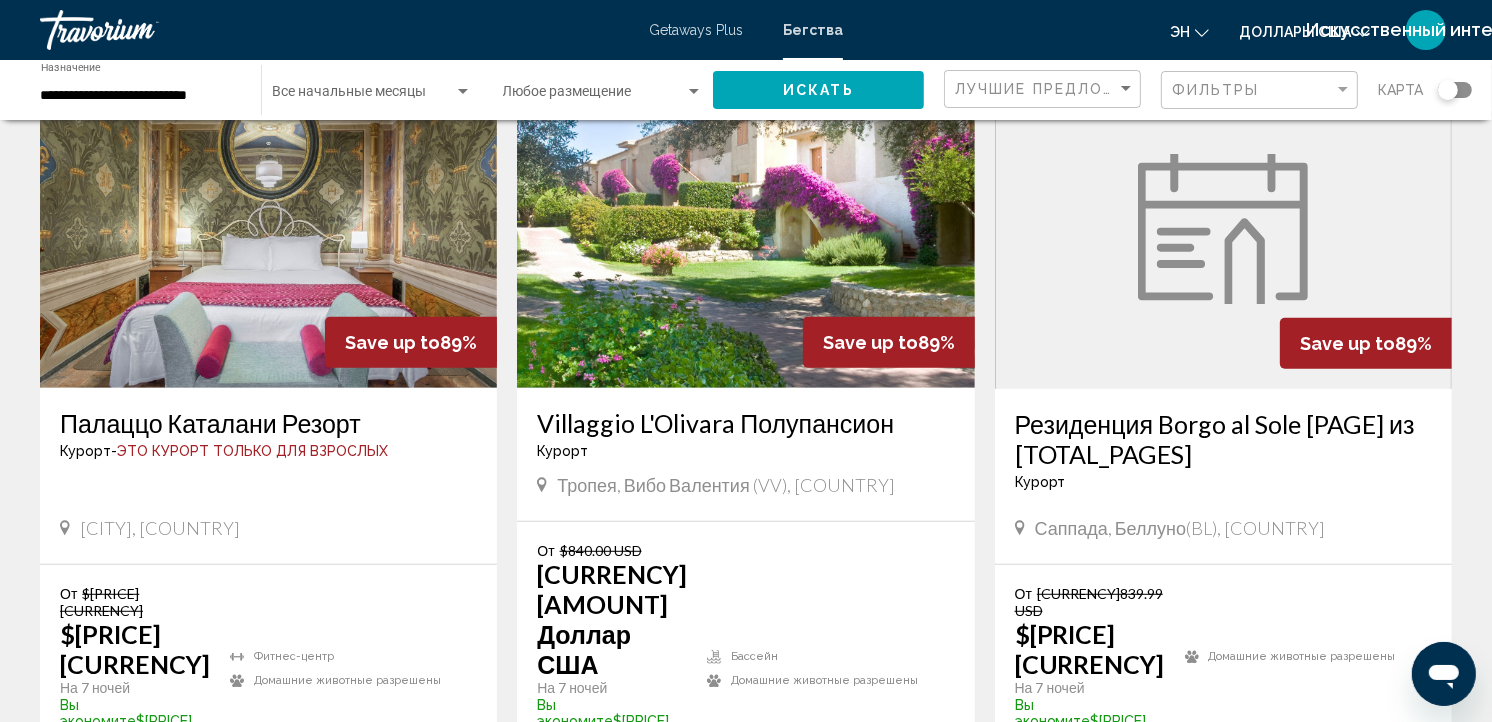 click at bounding box center [745, 228] 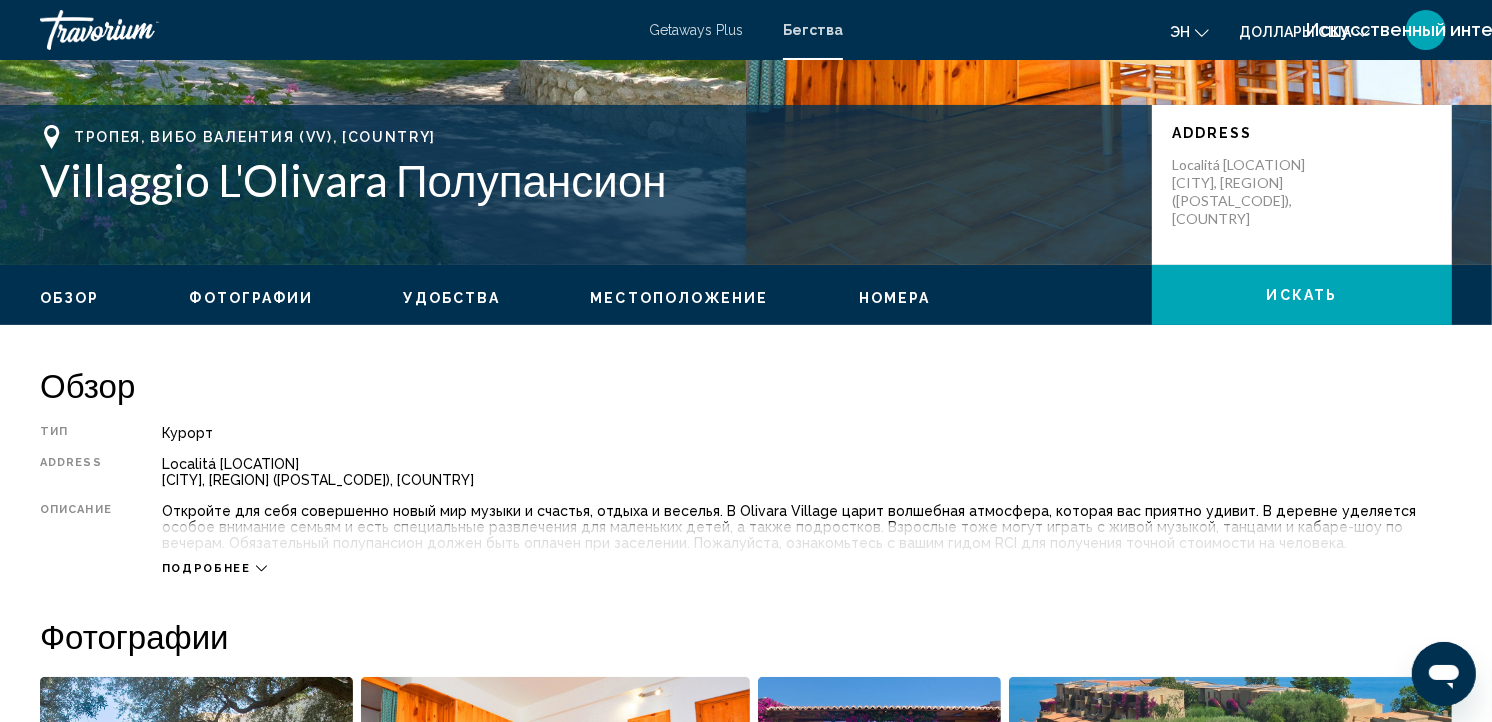 scroll, scrollTop: 400, scrollLeft: 0, axis: vertical 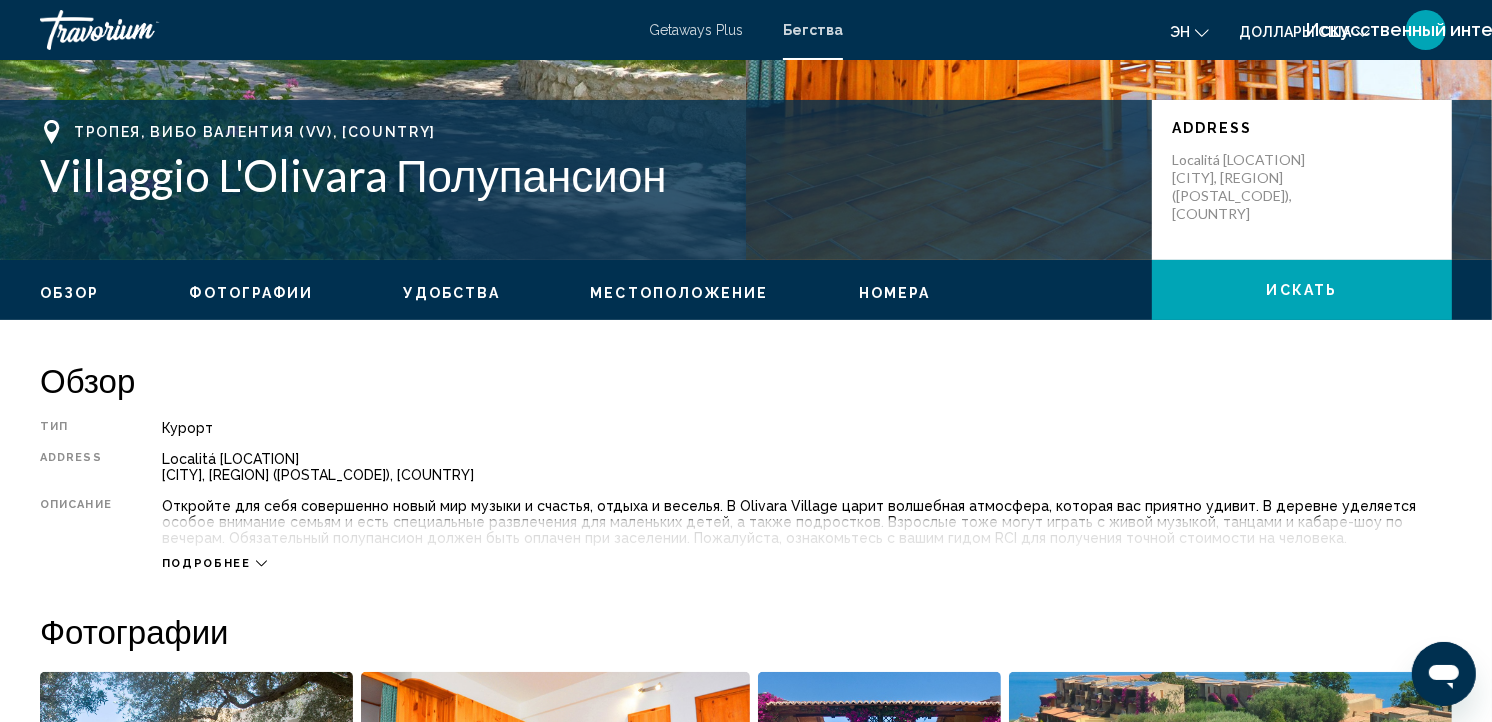 click on "Местоположение" at bounding box center [679, 293] 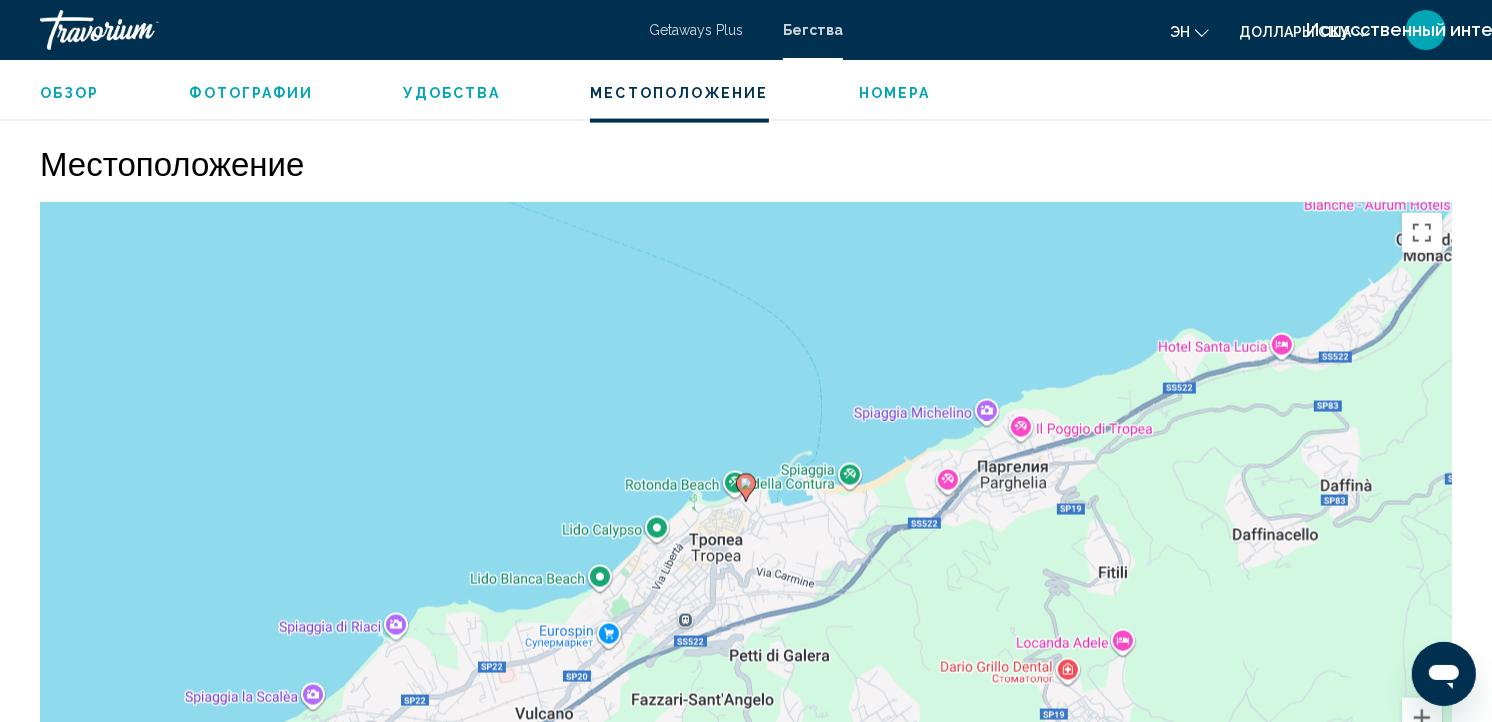 scroll, scrollTop: 2640, scrollLeft: 0, axis: vertical 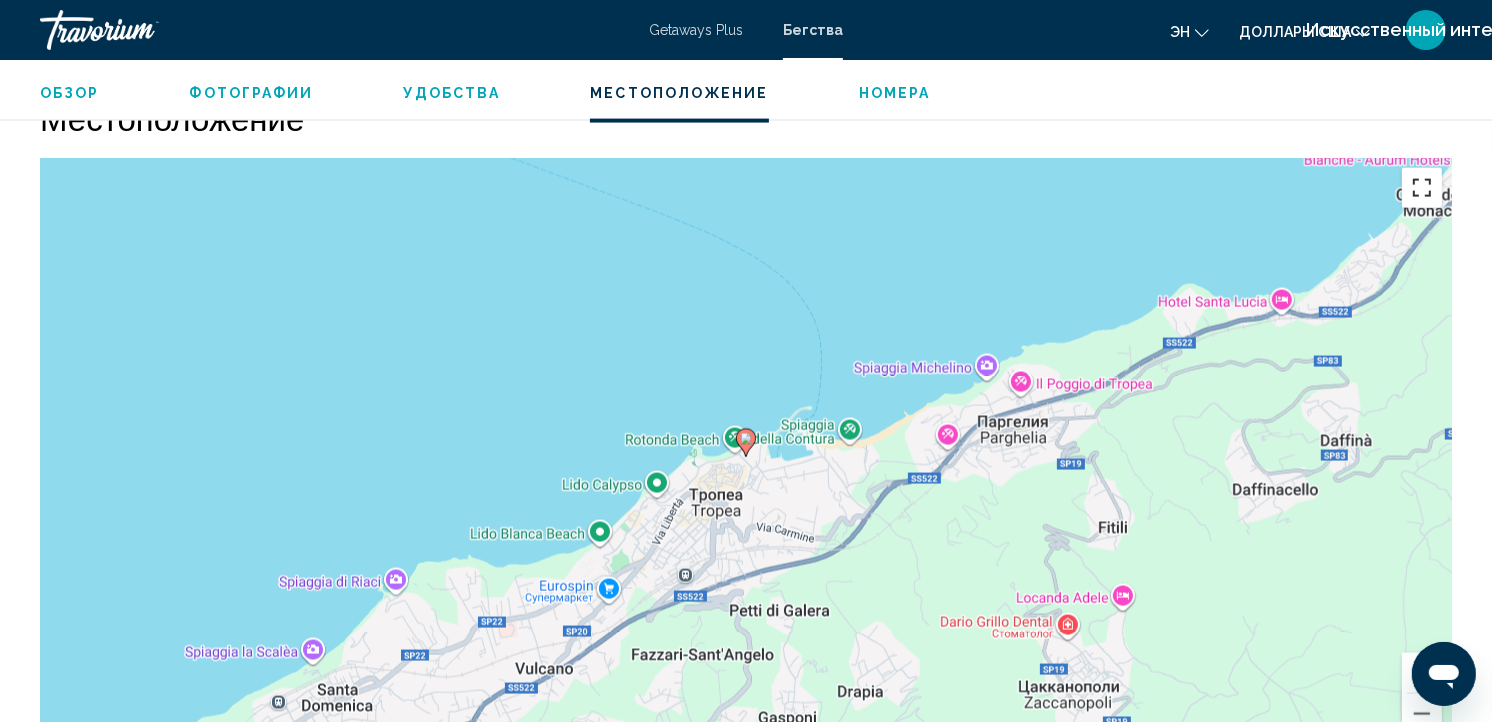click at bounding box center [1422, 188] 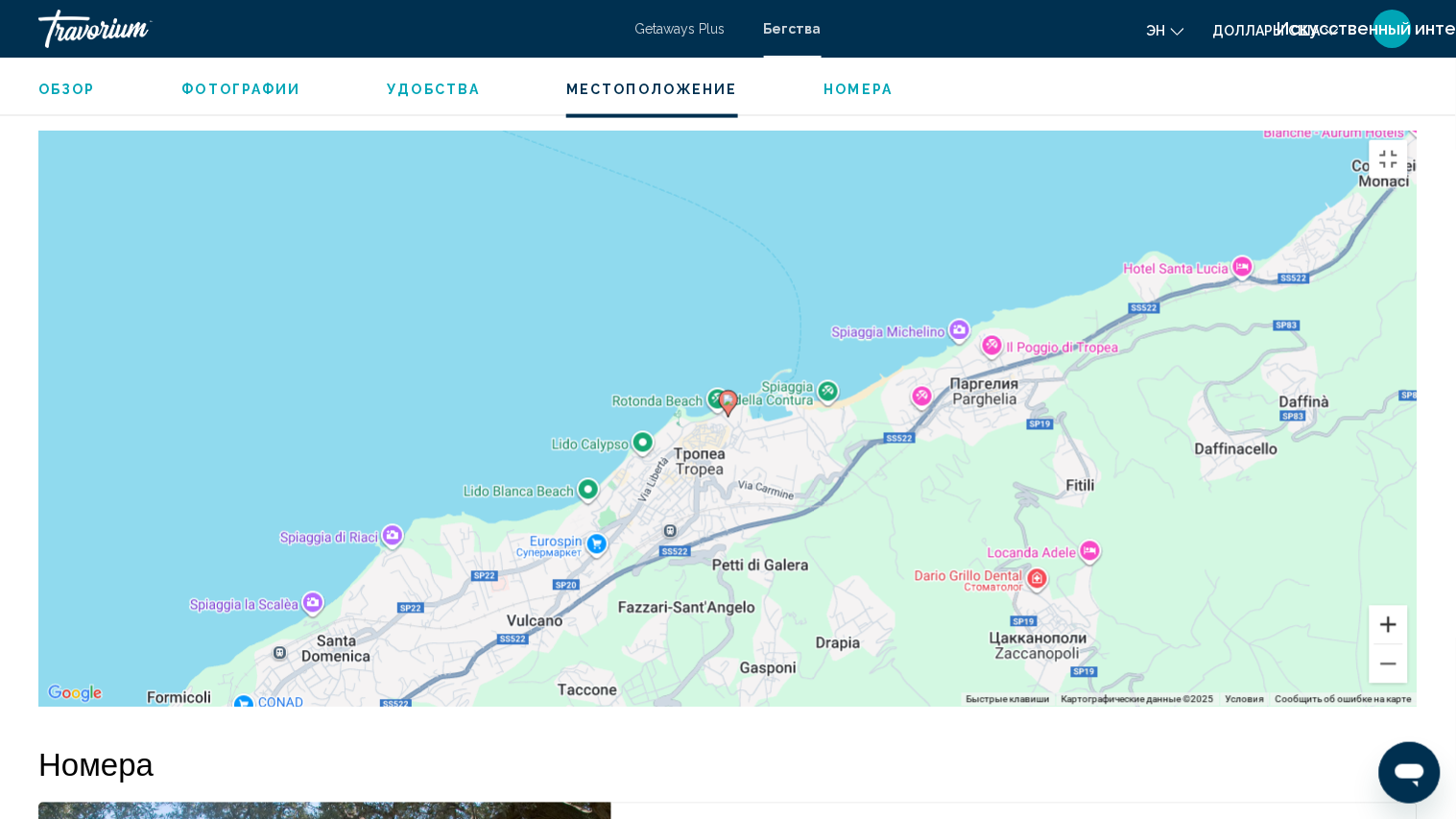click at bounding box center [1389, 625] 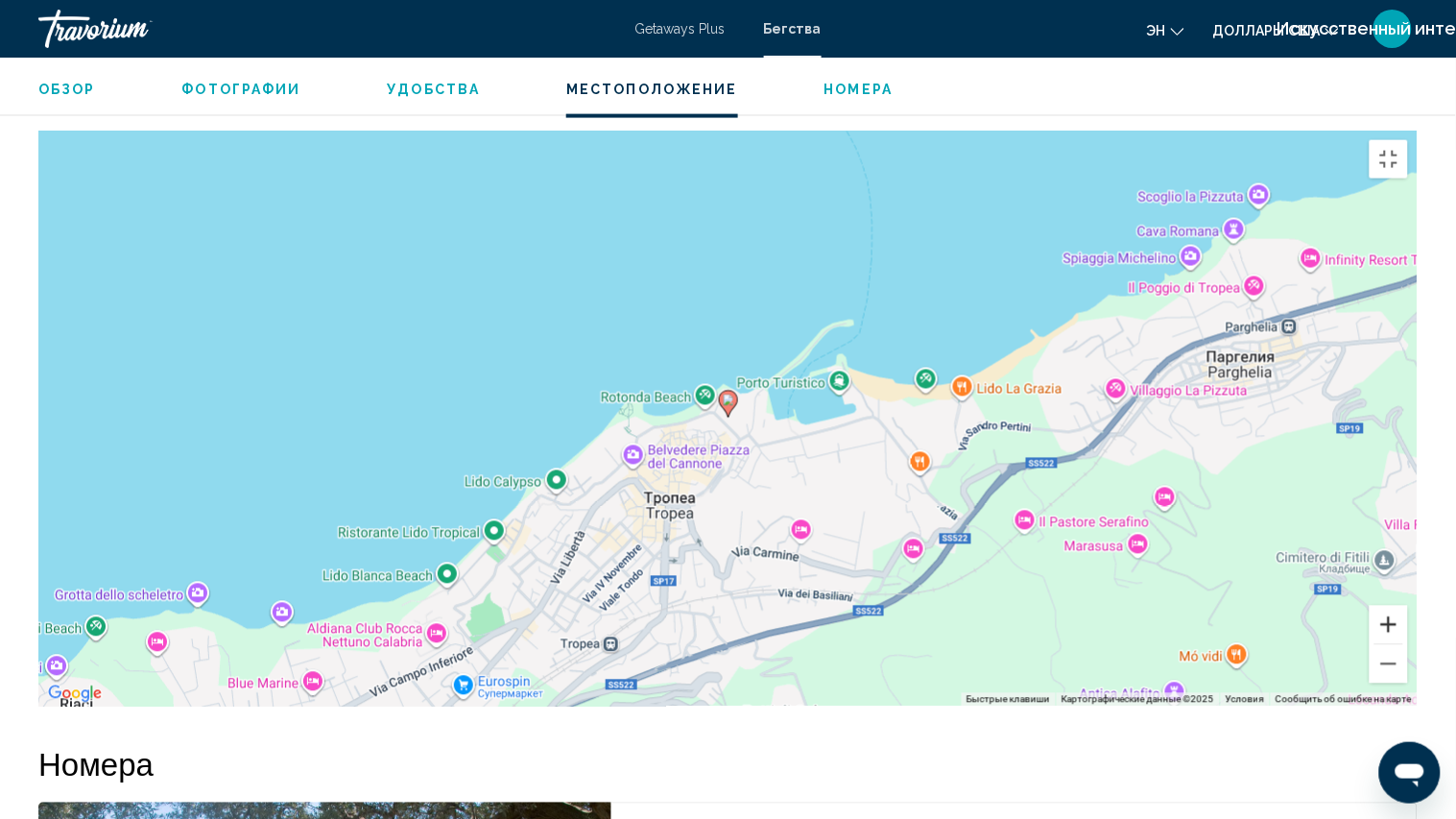 click at bounding box center (1389, 625) 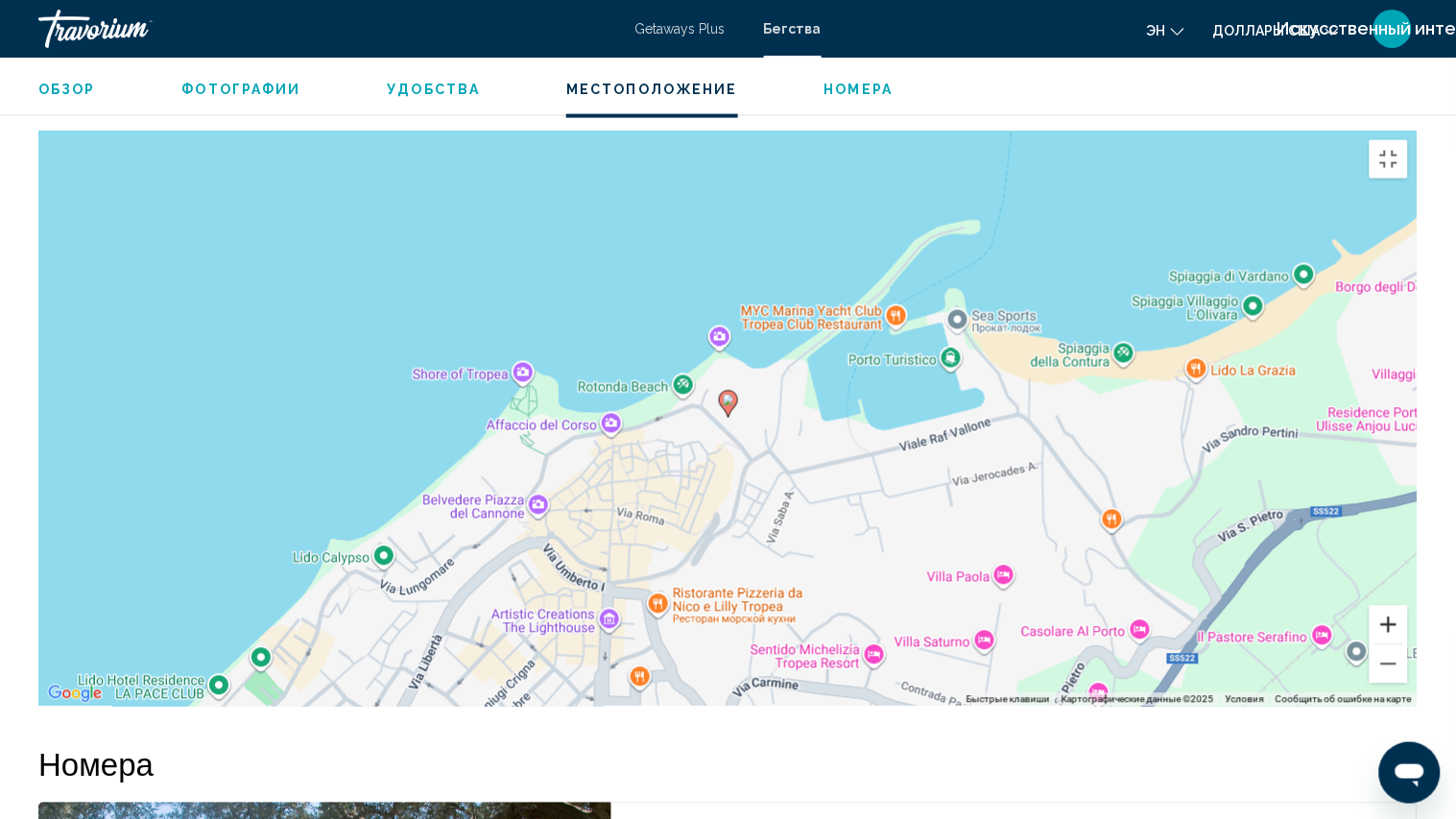 click at bounding box center (1389, 625) 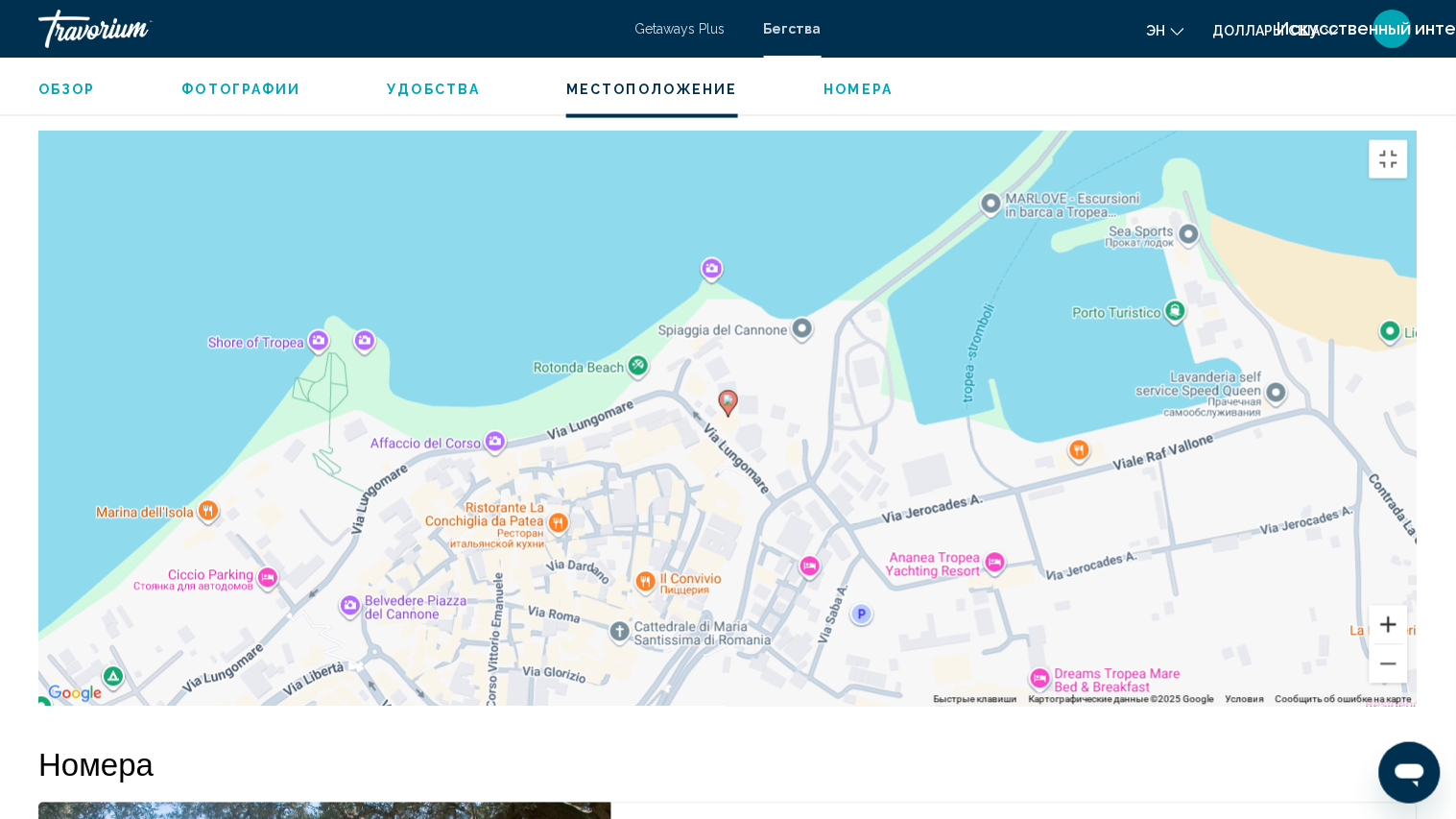click at bounding box center [1389, 625] 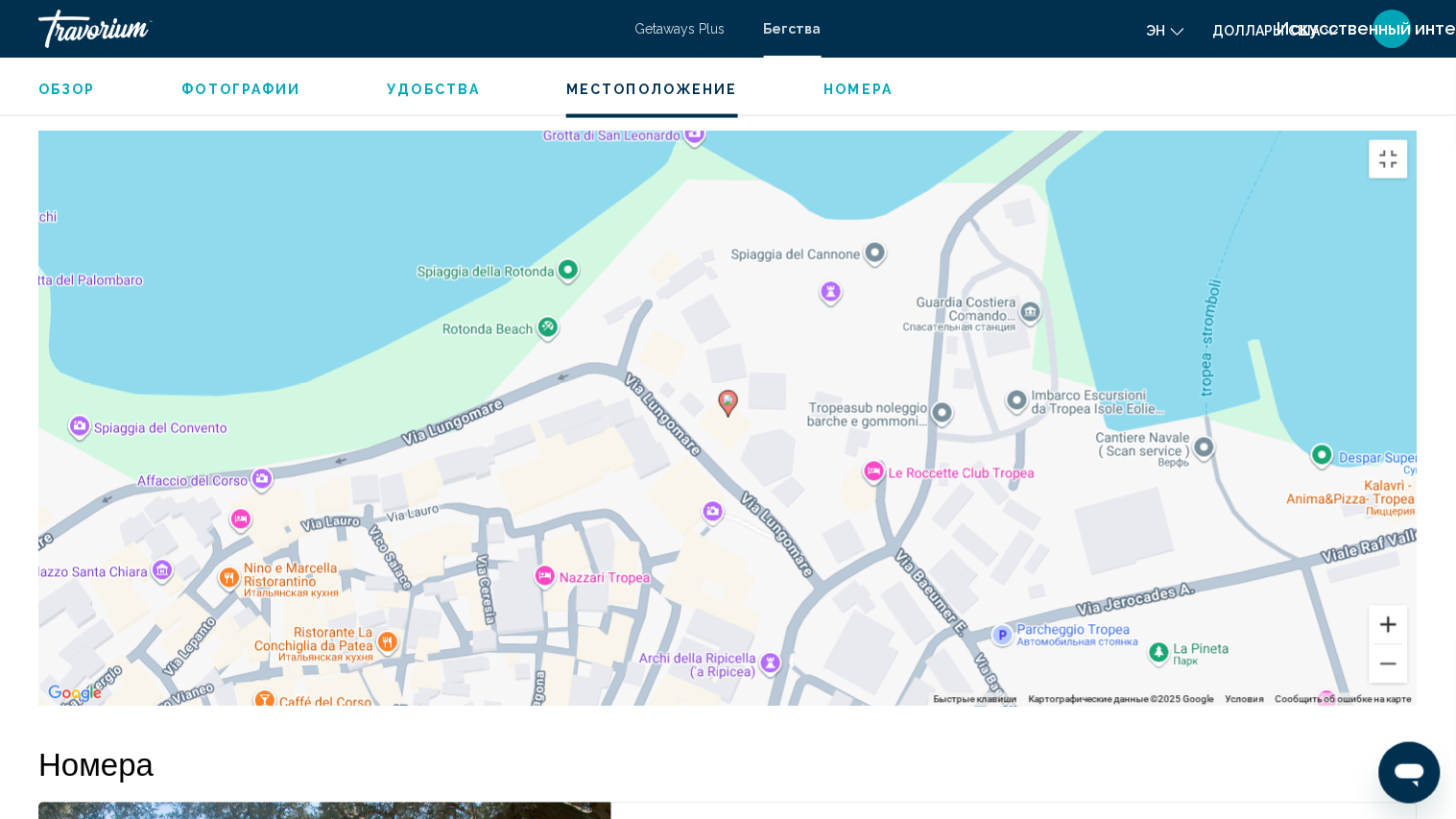 click at bounding box center [1389, 625] 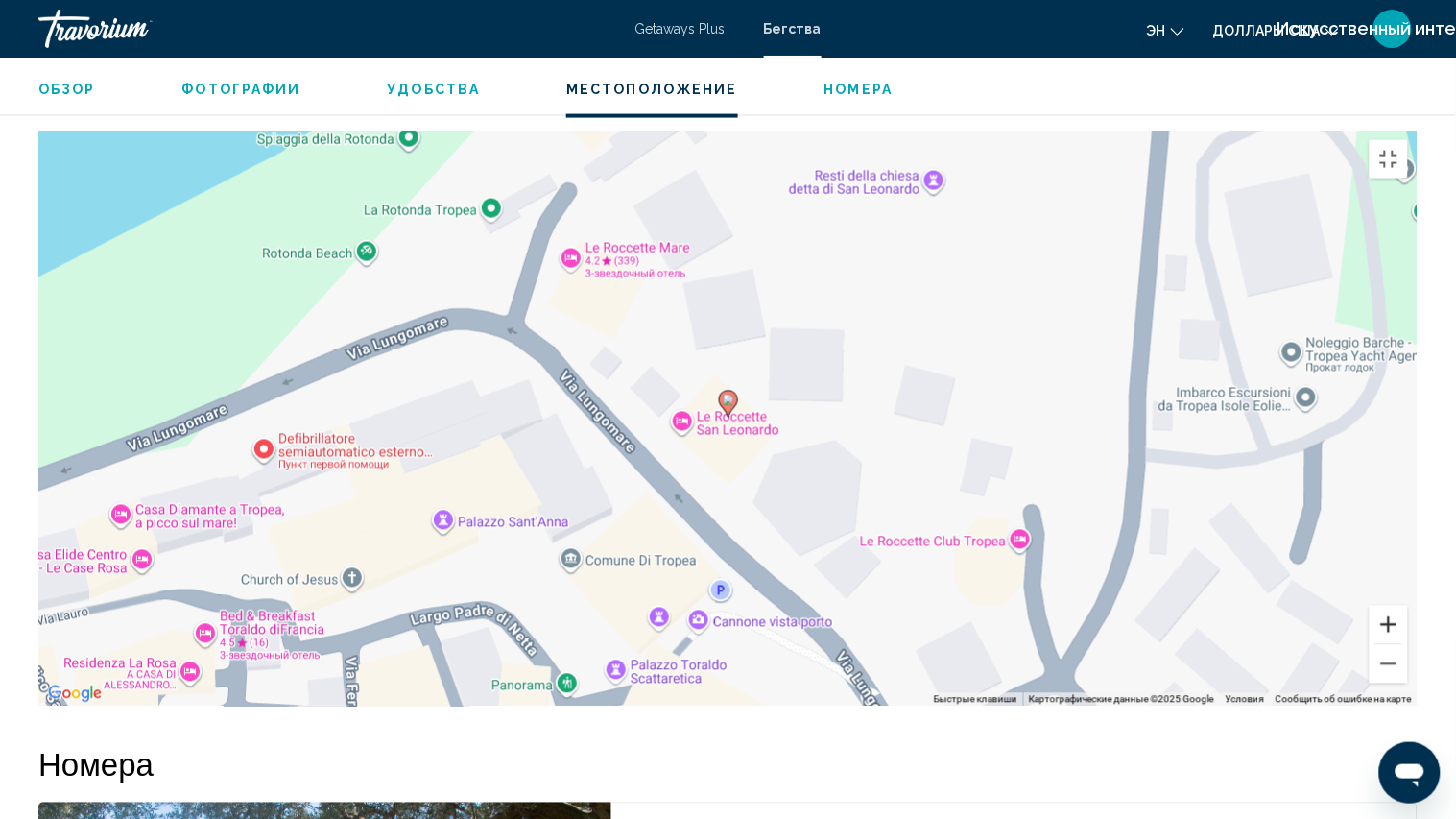 click at bounding box center (1389, 625) 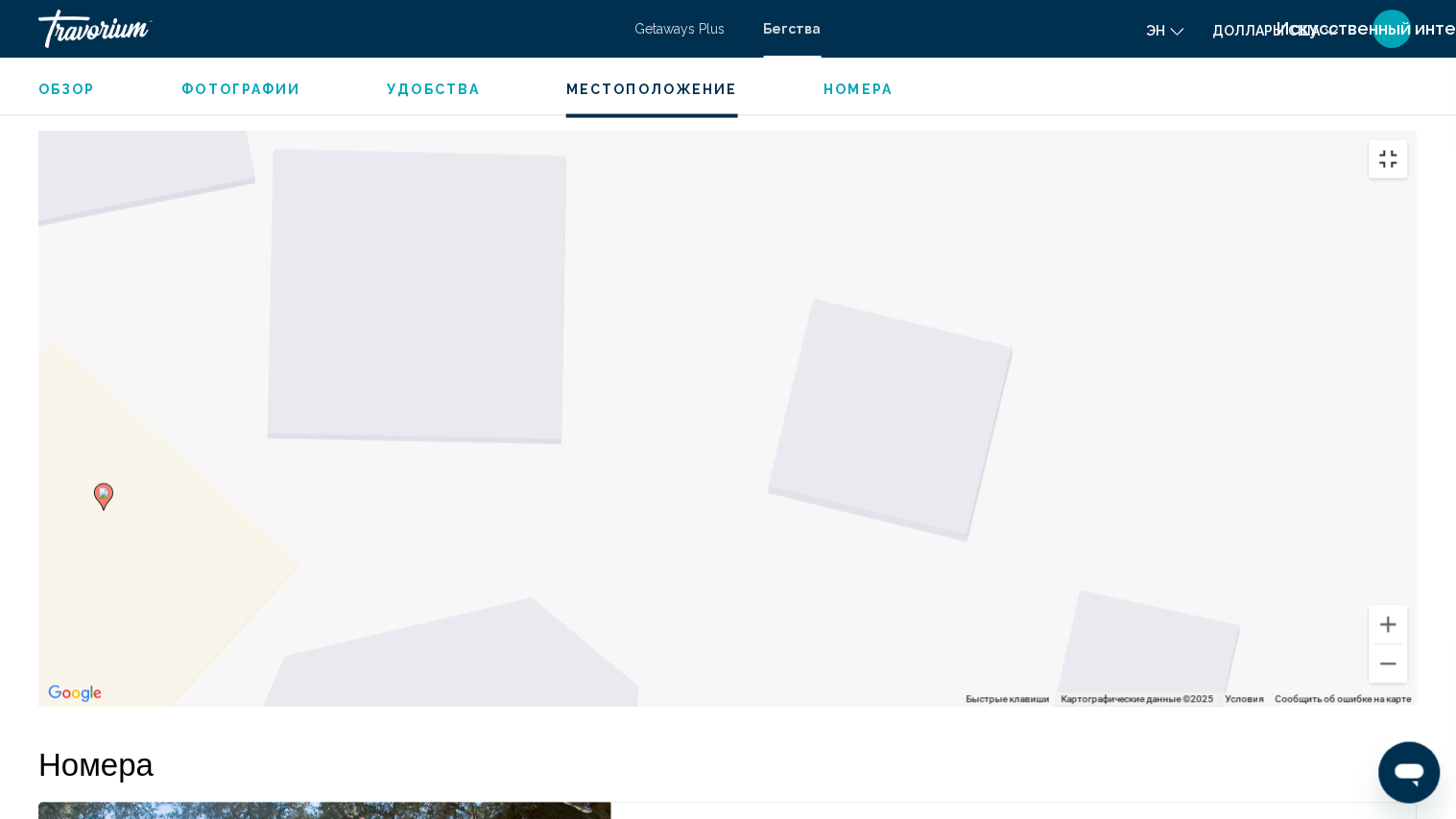 click at bounding box center [1389, 159] 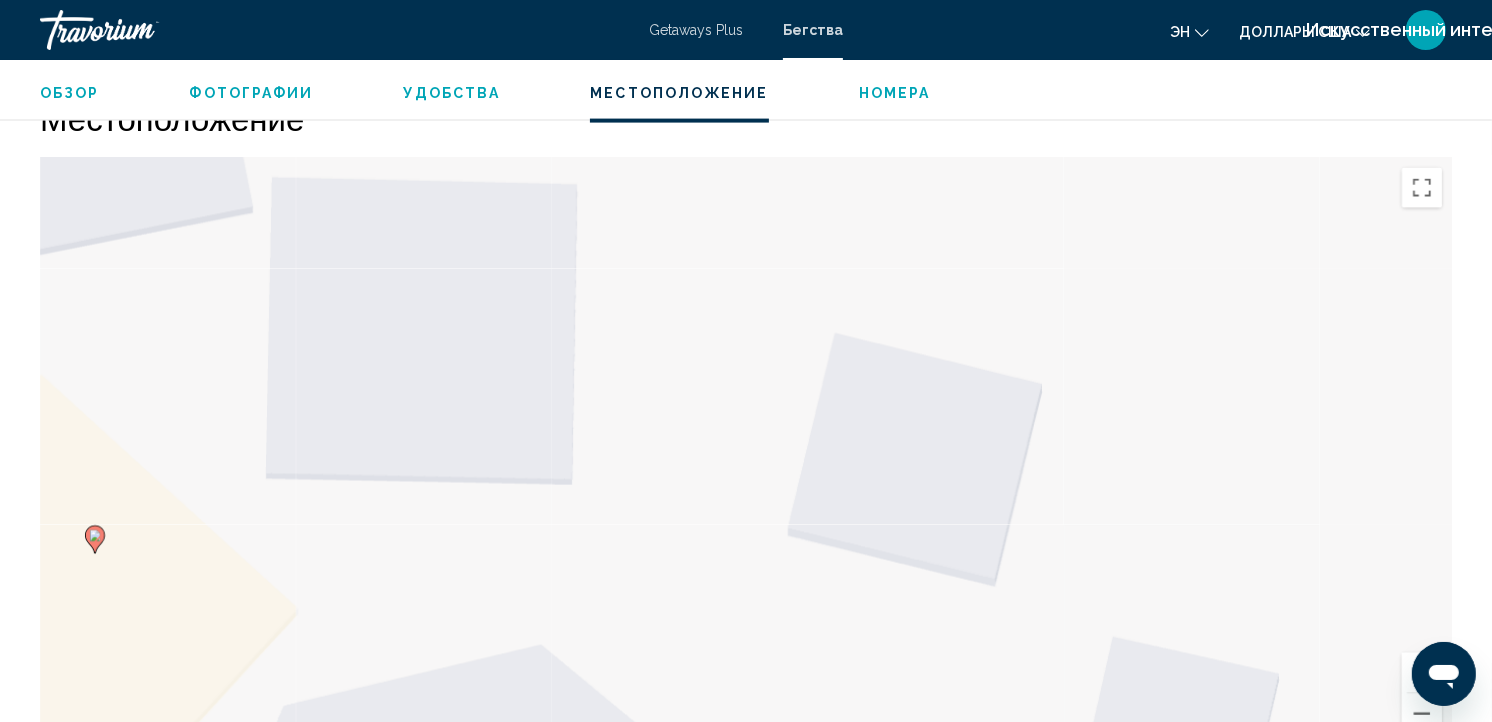 click on "Фотографии" at bounding box center (252, 93) 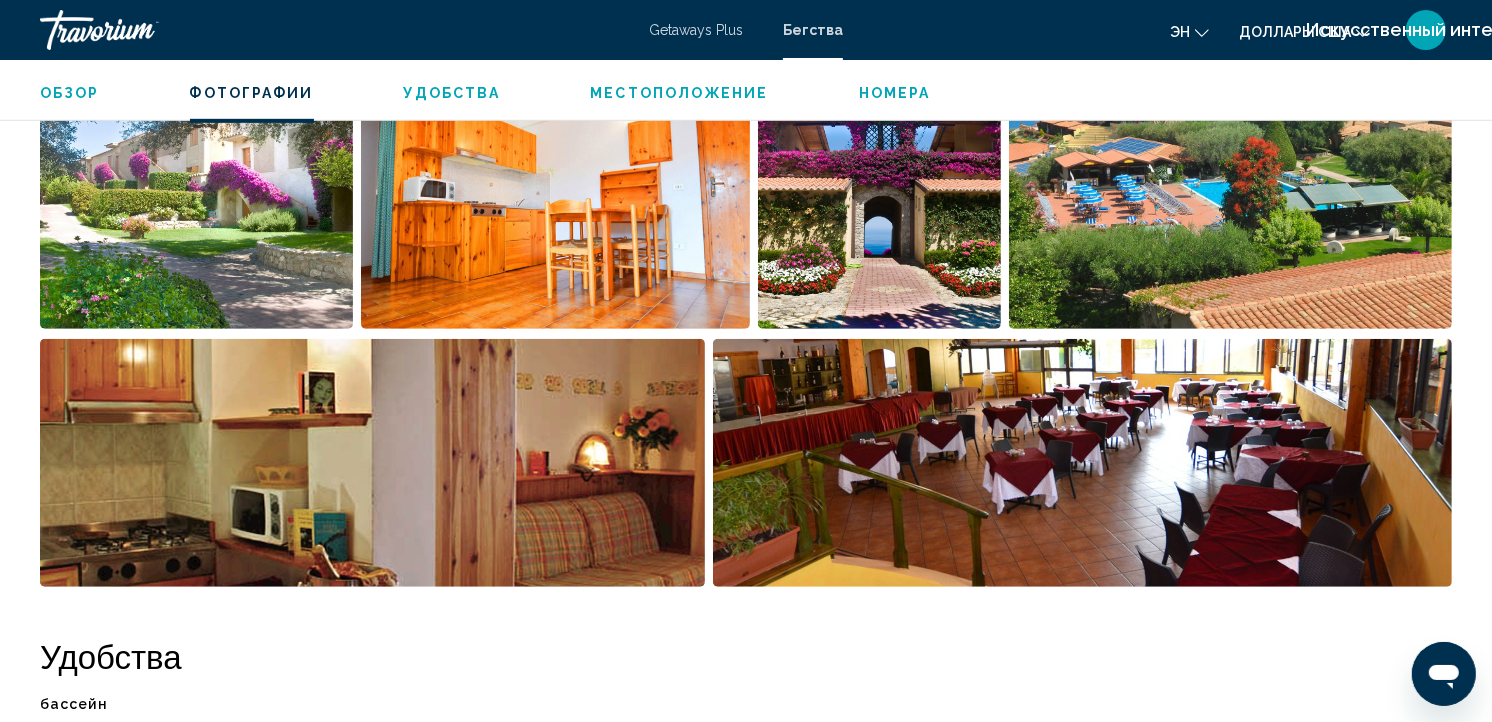 scroll, scrollTop: 892, scrollLeft: 0, axis: vertical 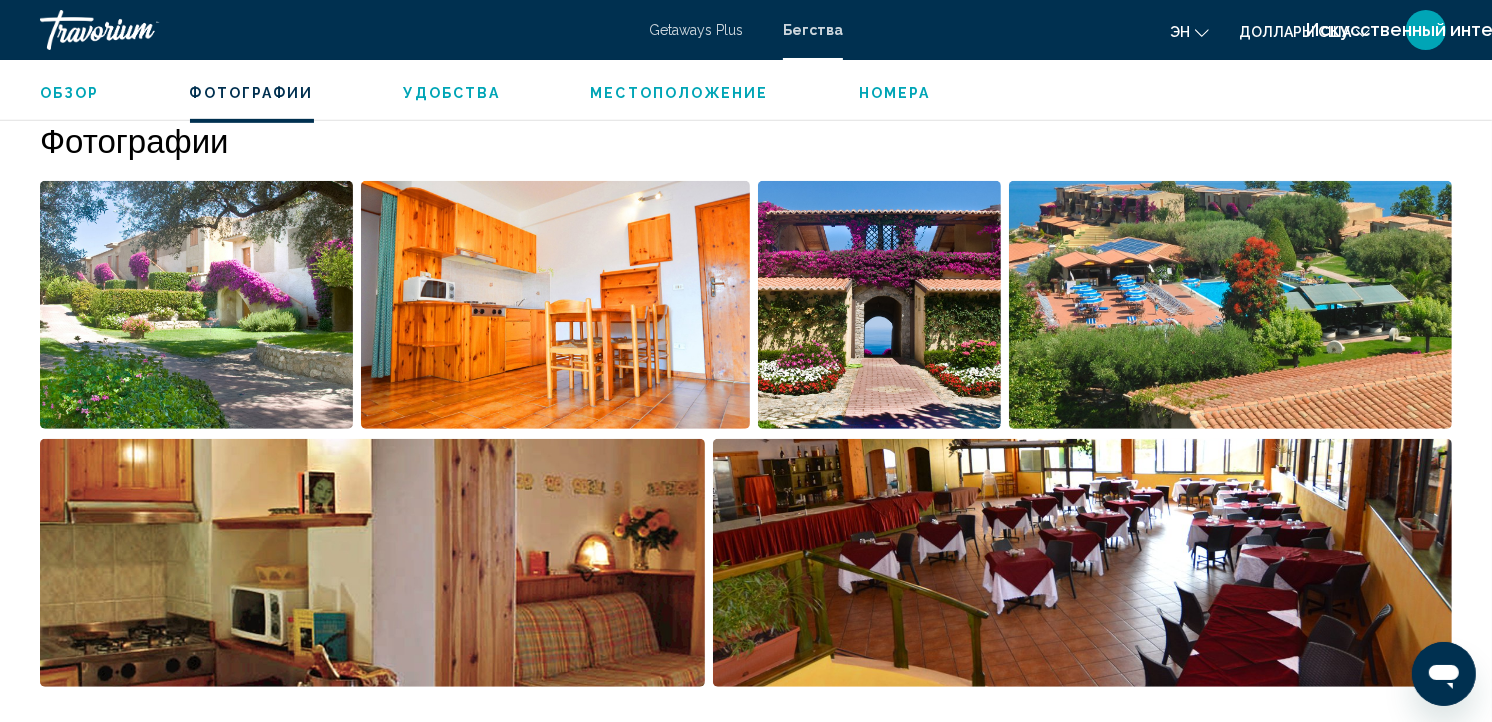 click on "Удобства" at bounding box center [452, 93] 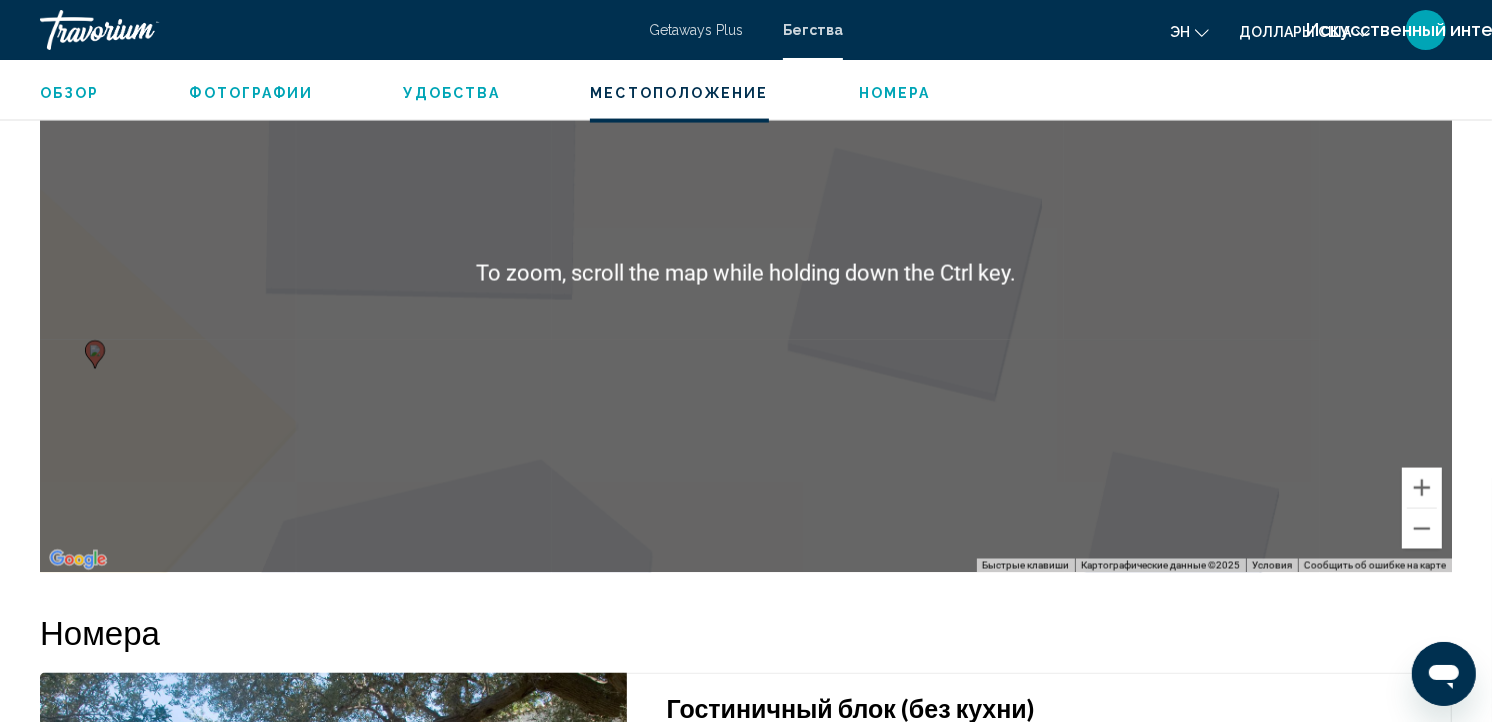 scroll, scrollTop: 2862, scrollLeft: 0, axis: vertical 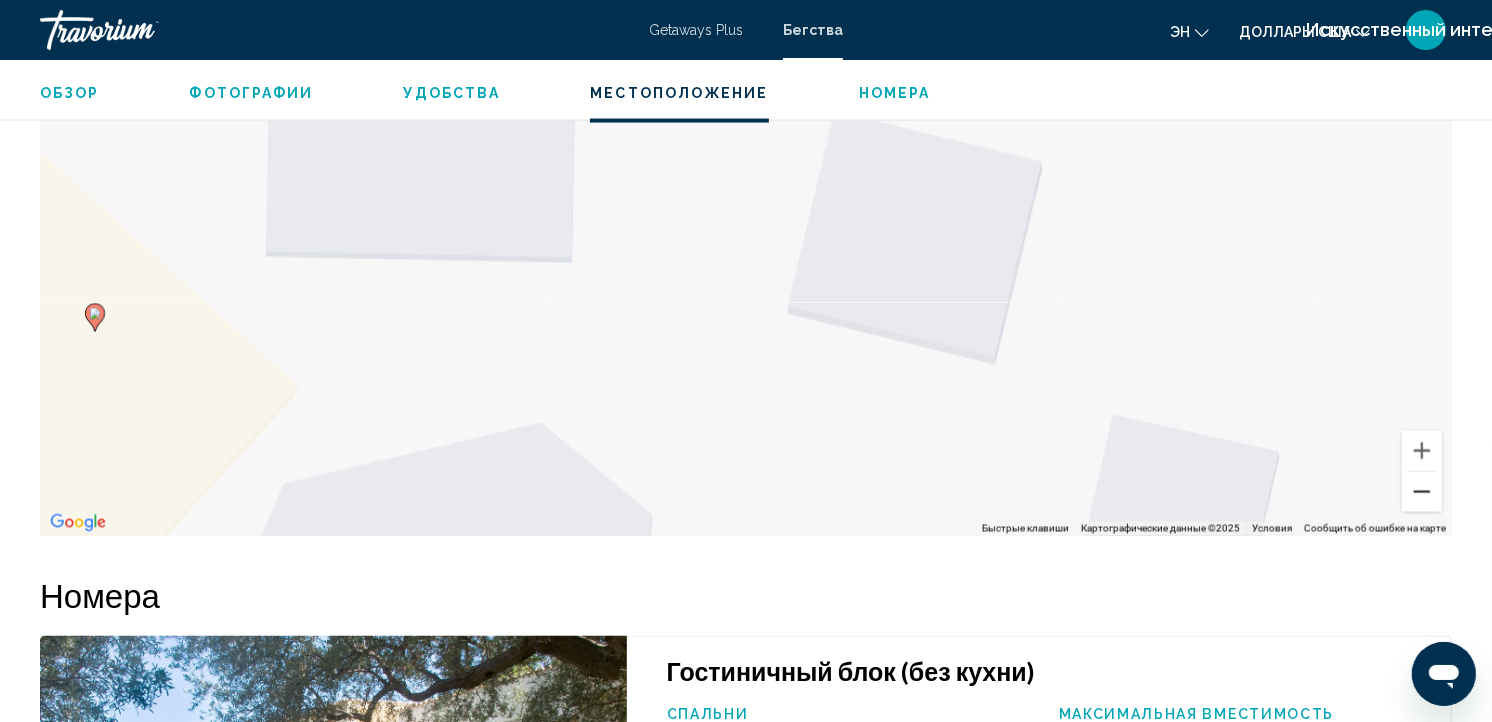 click at bounding box center [1422, 492] 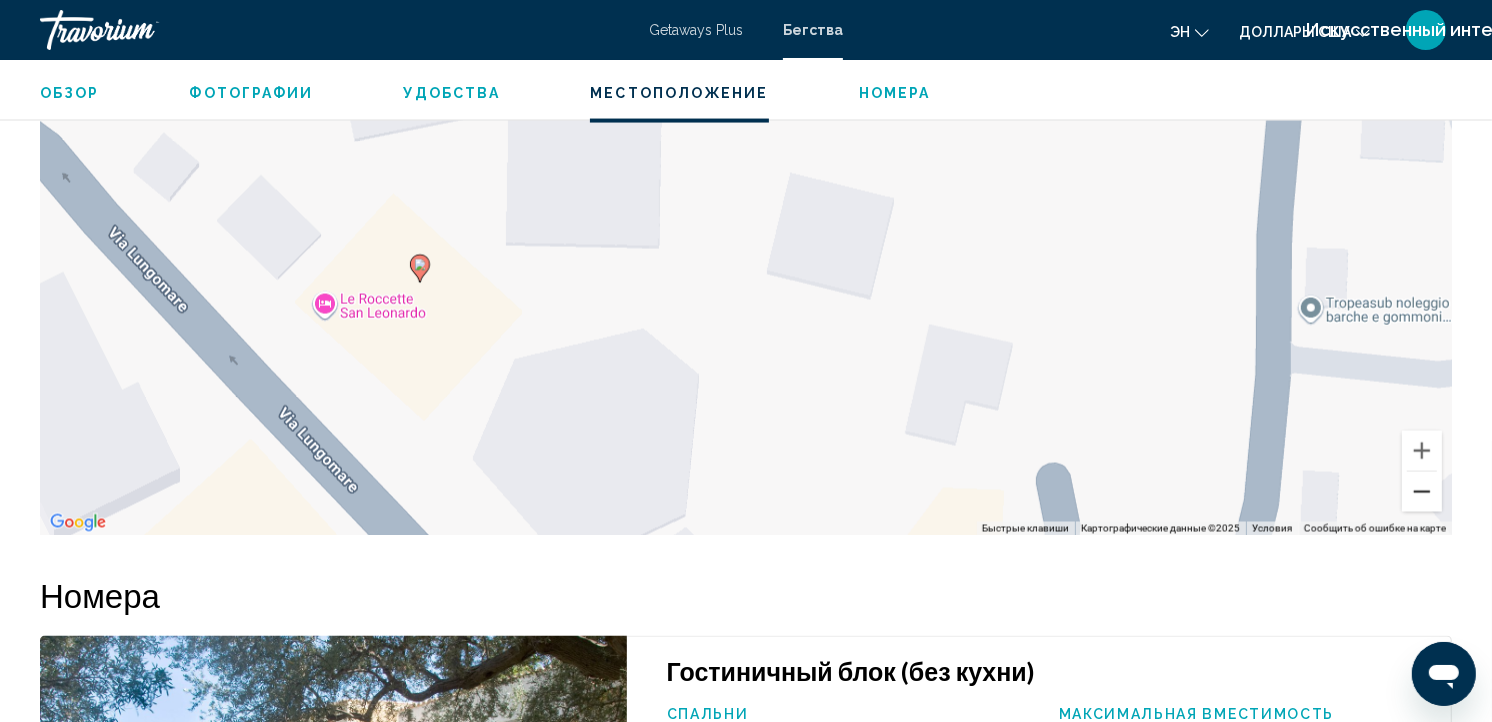 click at bounding box center (1422, 492) 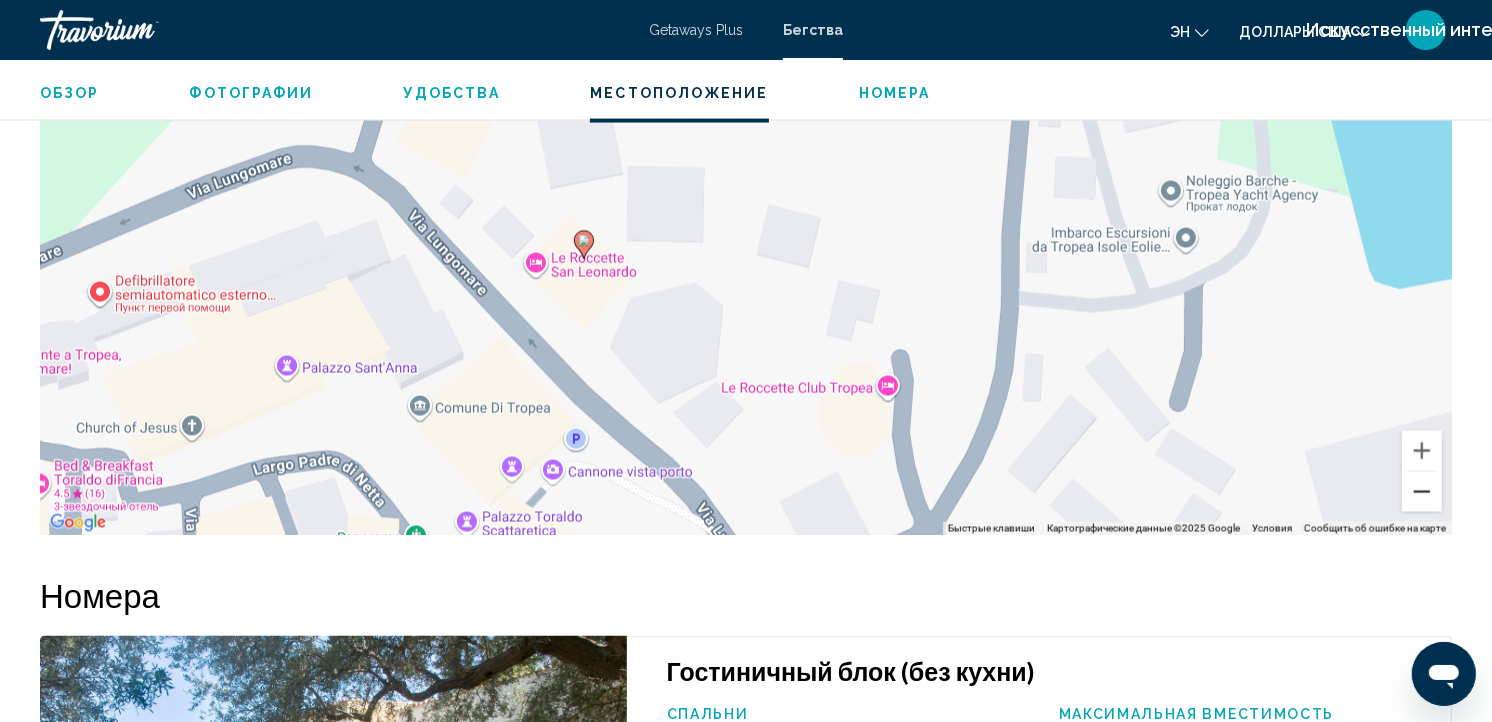 click at bounding box center (1422, 492) 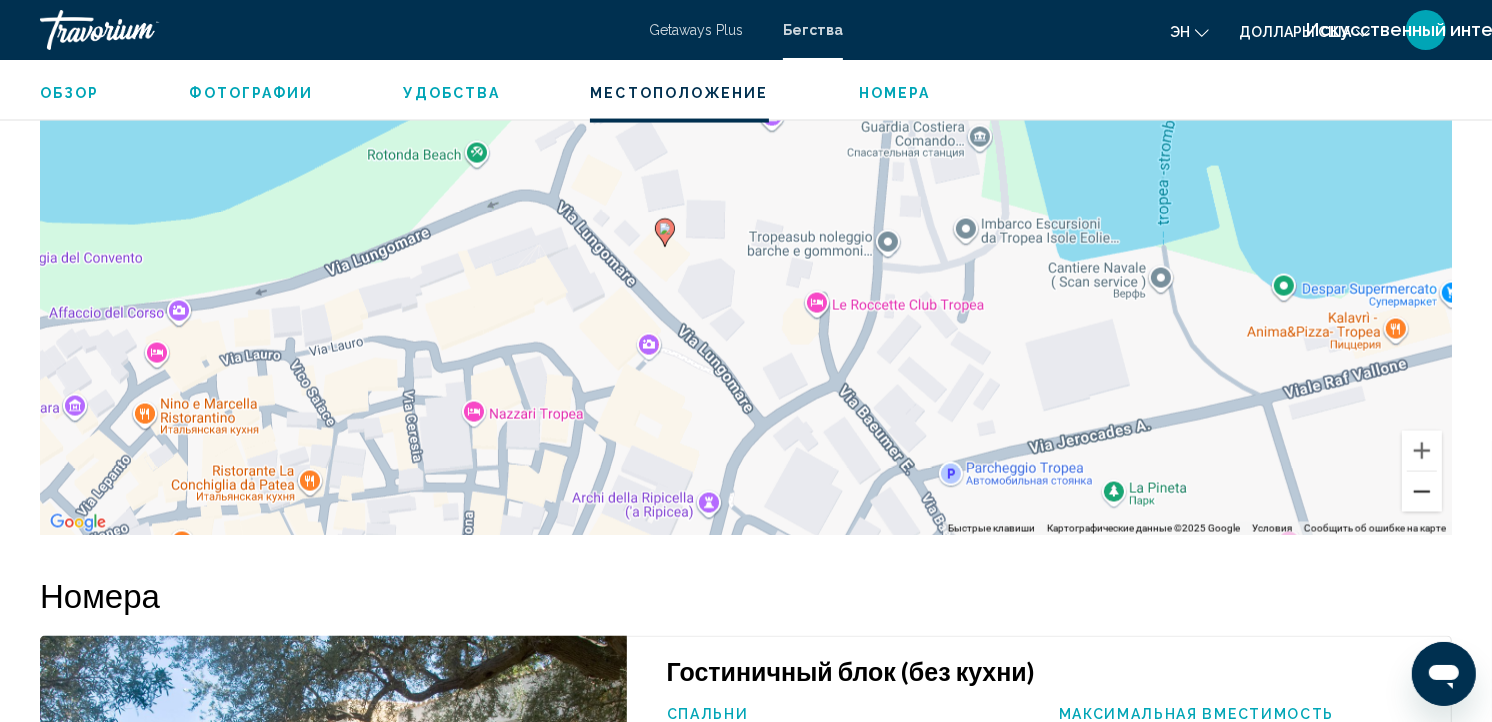 click at bounding box center (1422, 492) 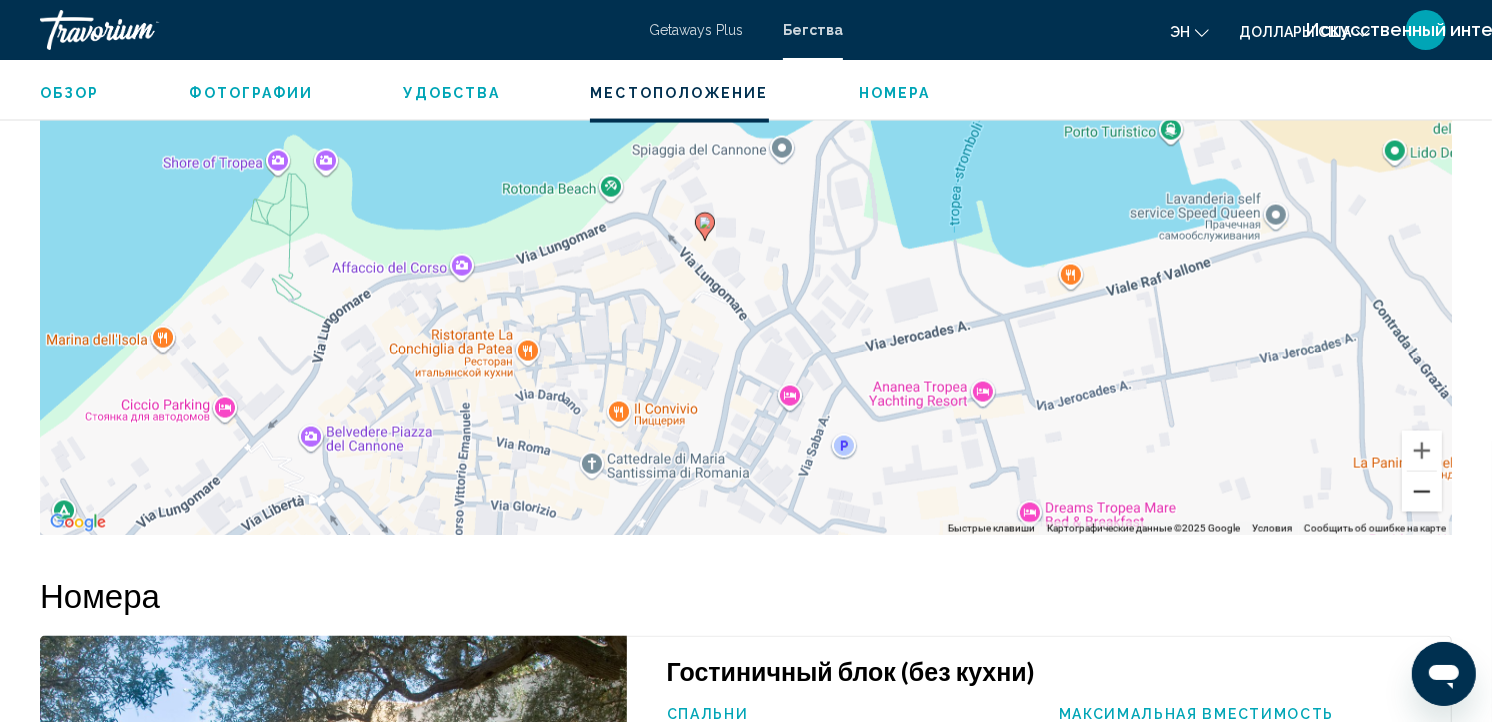 click at bounding box center (1422, 492) 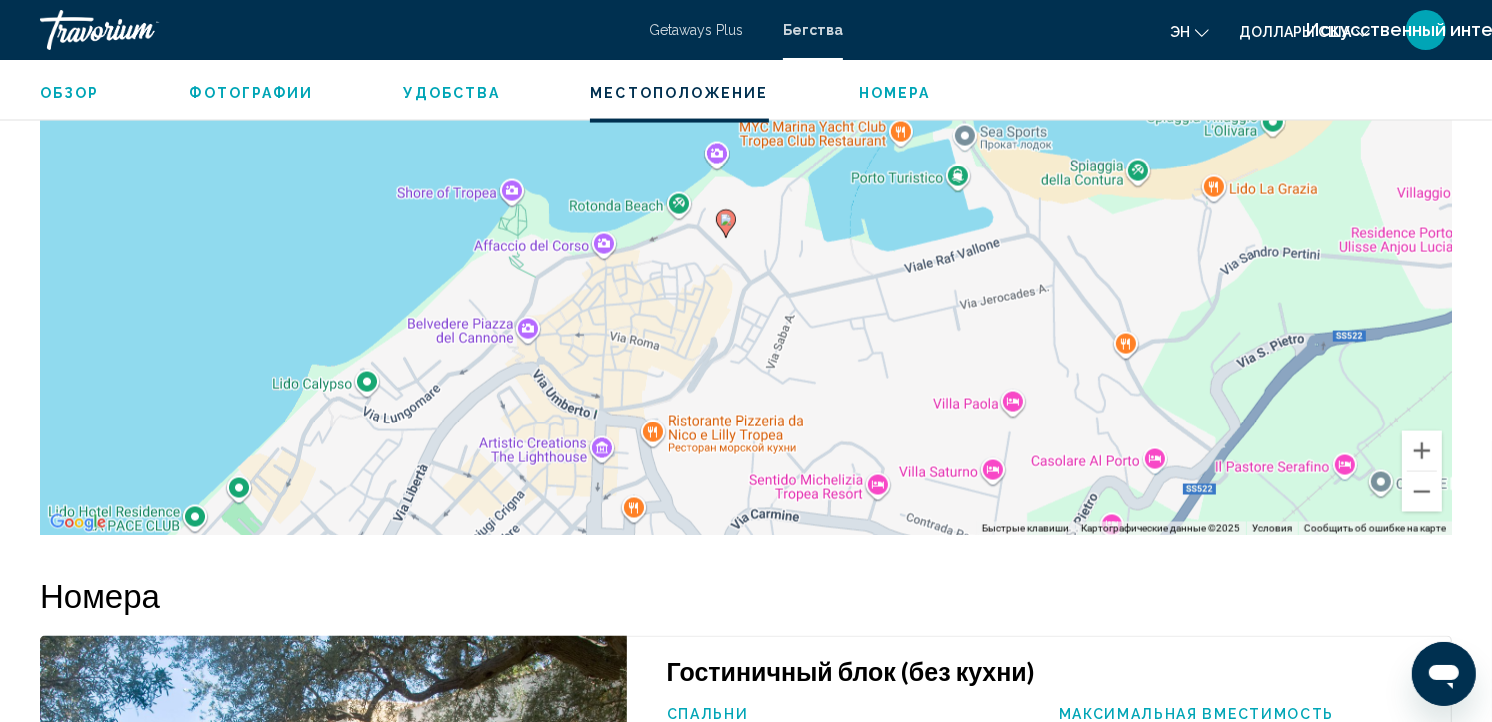 click on "Обзор" at bounding box center [70, 93] 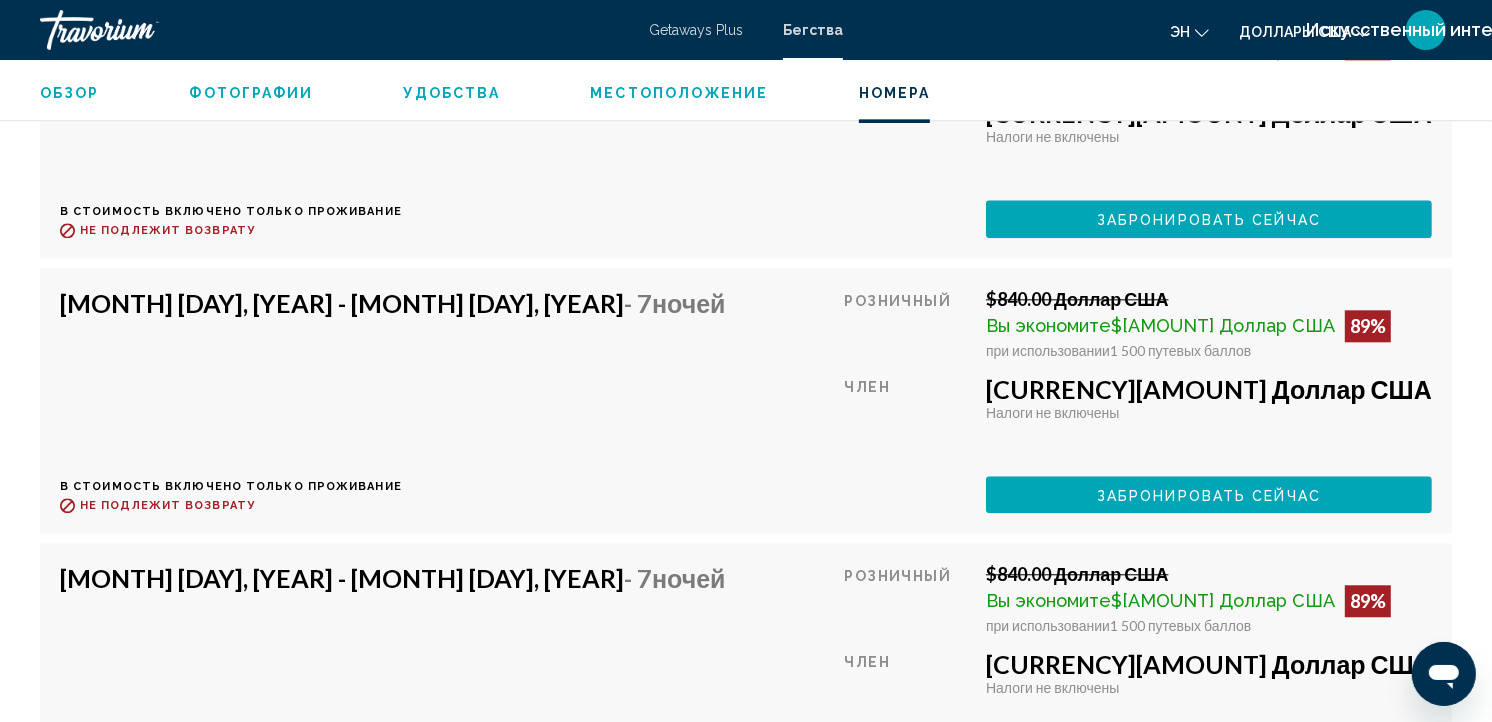 scroll, scrollTop: 4240, scrollLeft: 0, axis: vertical 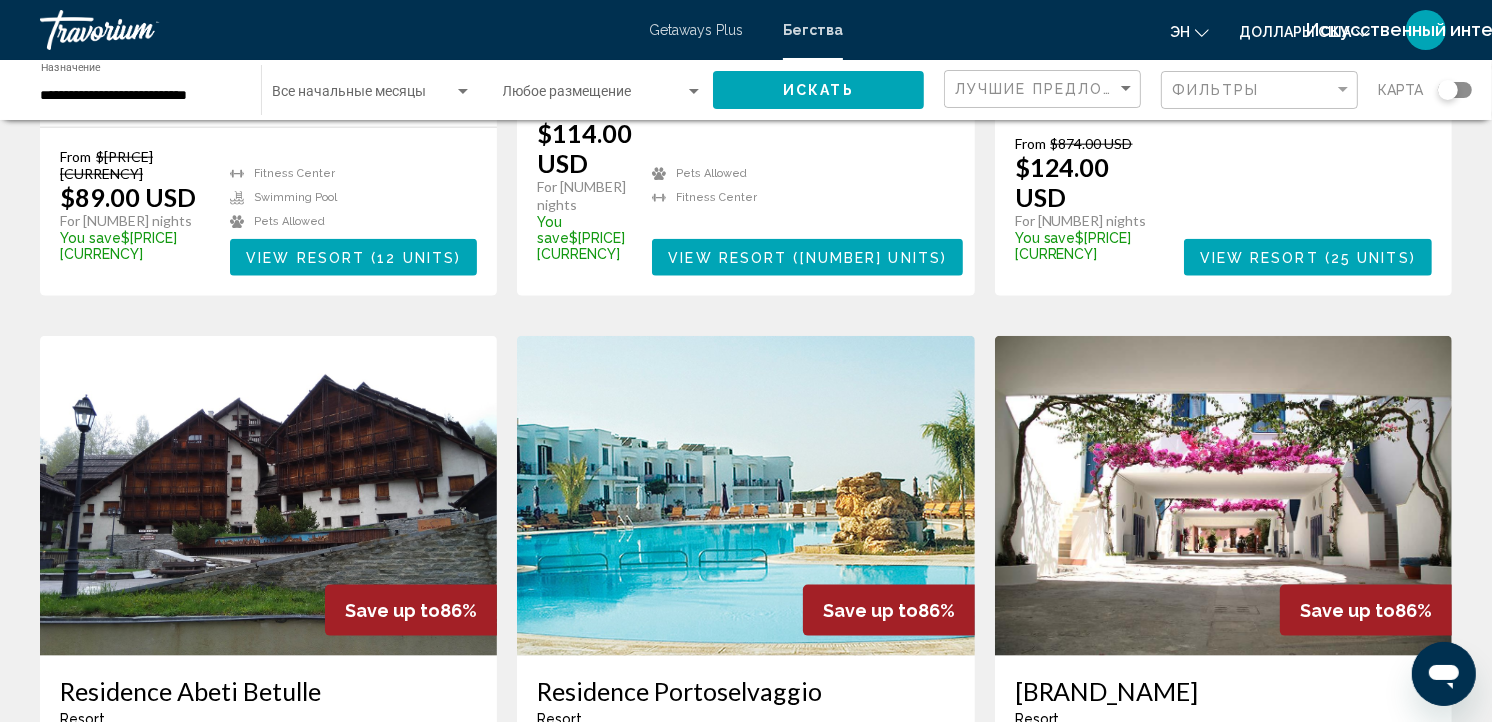 click at bounding box center [1223, 496] 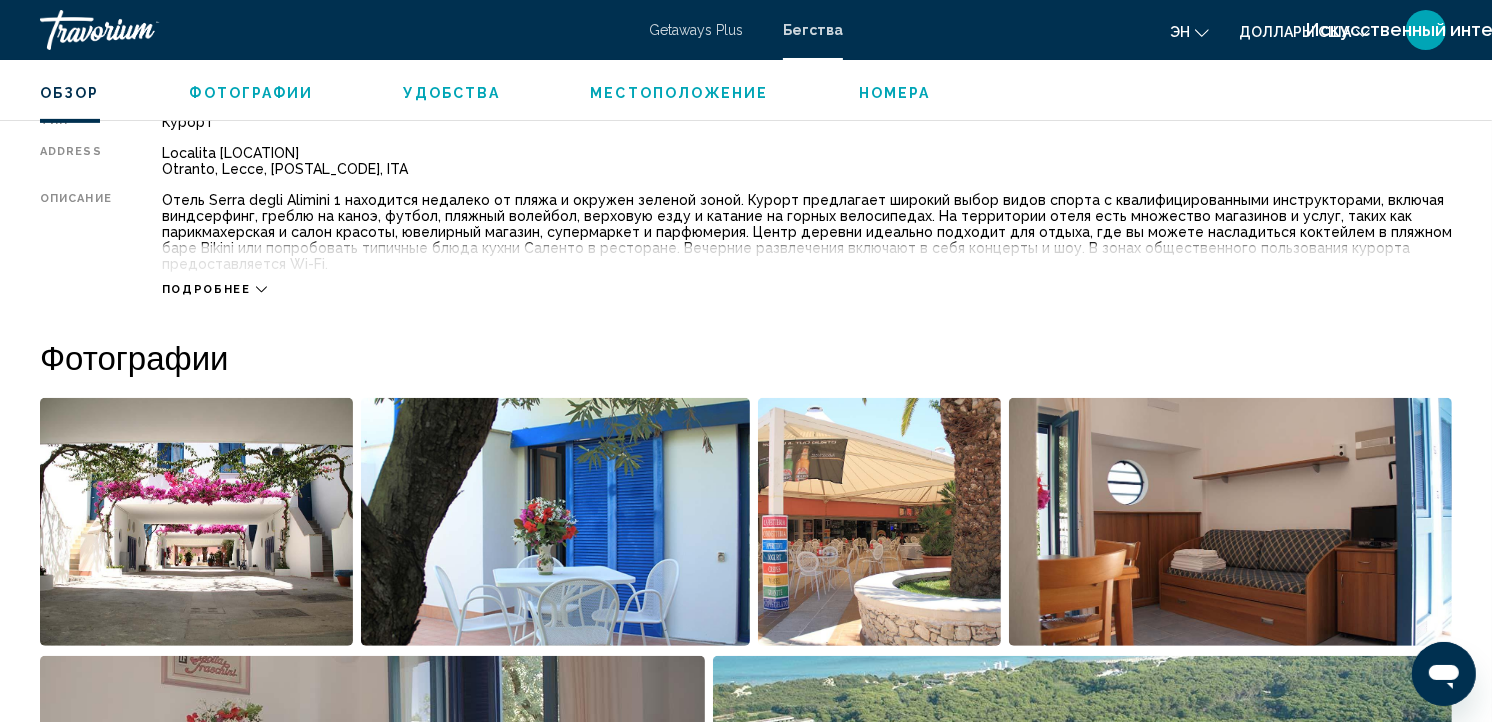 scroll, scrollTop: 708, scrollLeft: 0, axis: vertical 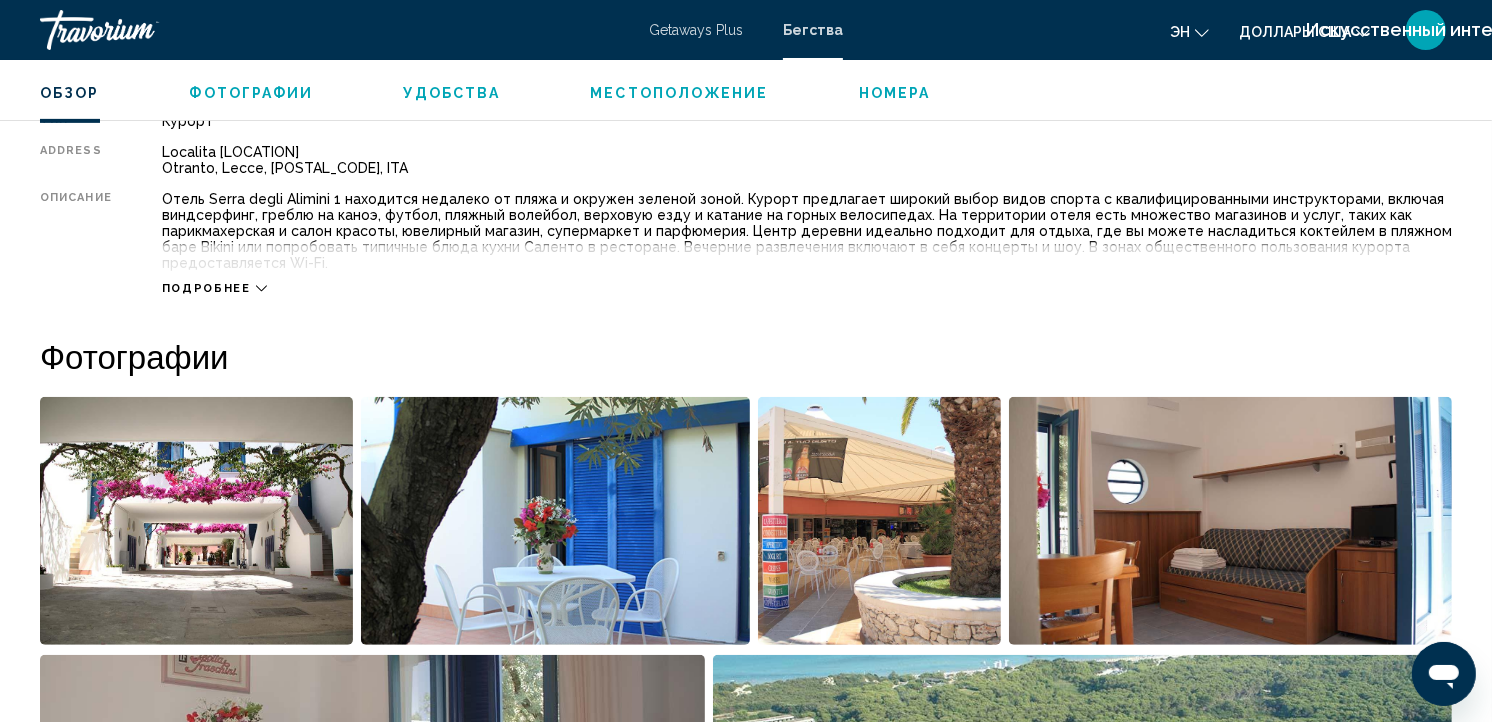 click on "Подробнее" at bounding box center (206, 288) 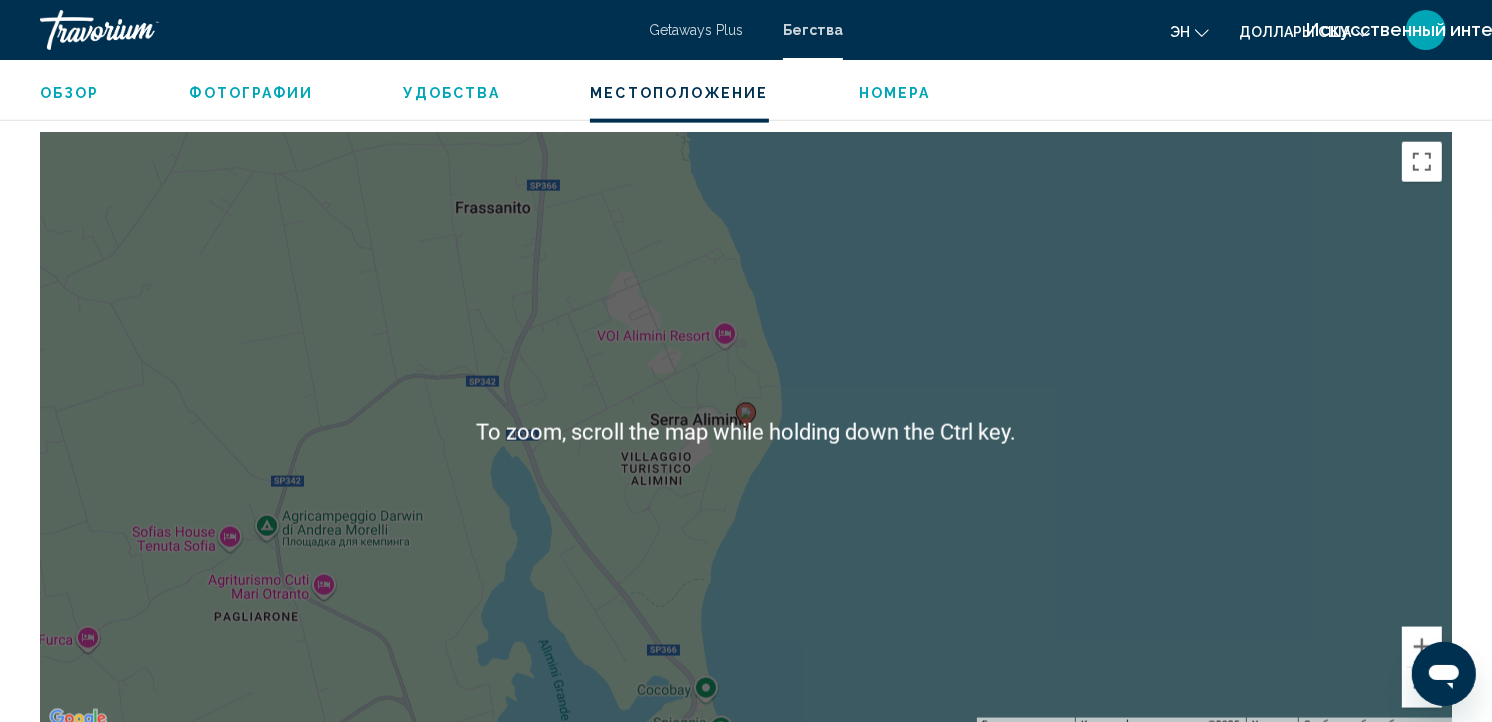 scroll, scrollTop: 2385, scrollLeft: 0, axis: vertical 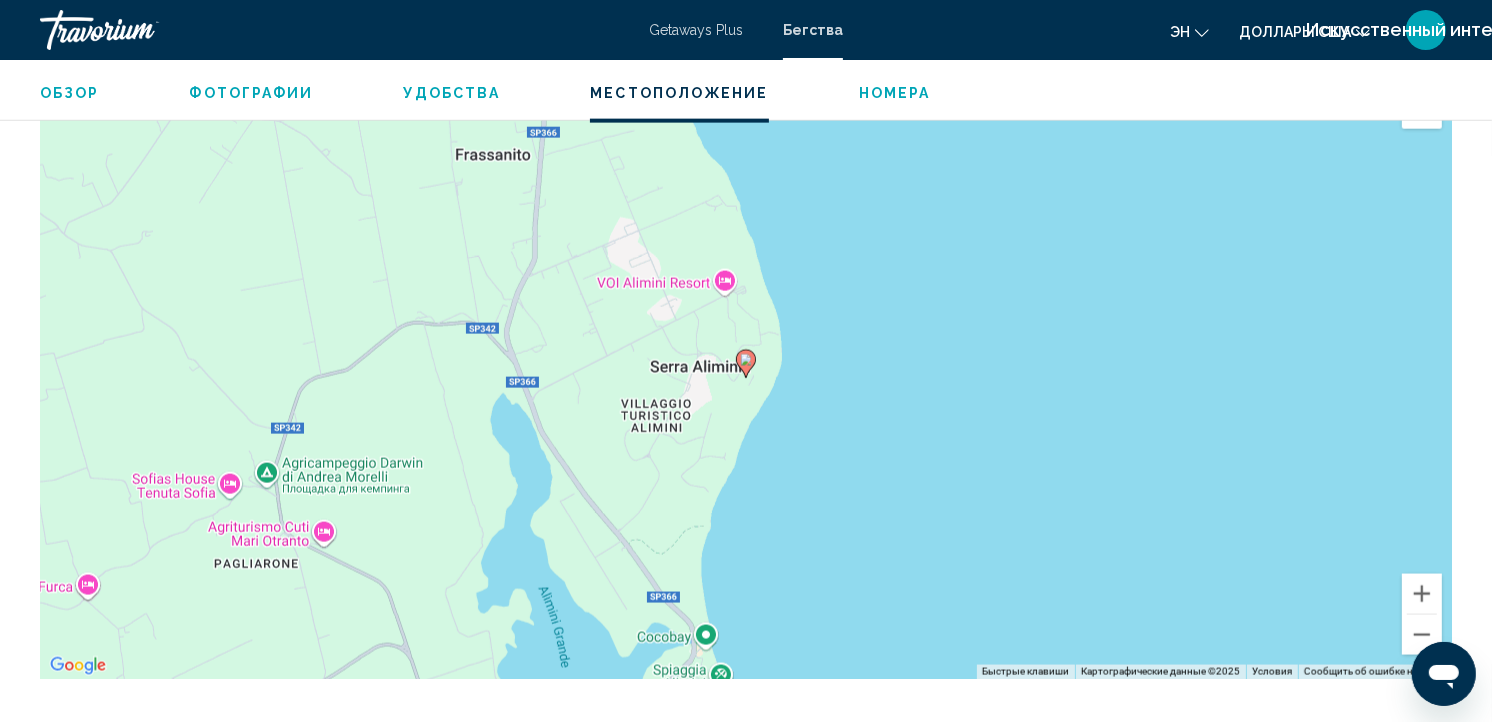 click on "Use the arrow keys to navigate. To activate keyboard drag, press Alt + Enter. Then move the marker using the arrow keys. To complete the drag, press Enter. To cancel, press Esc." at bounding box center (746, 379) 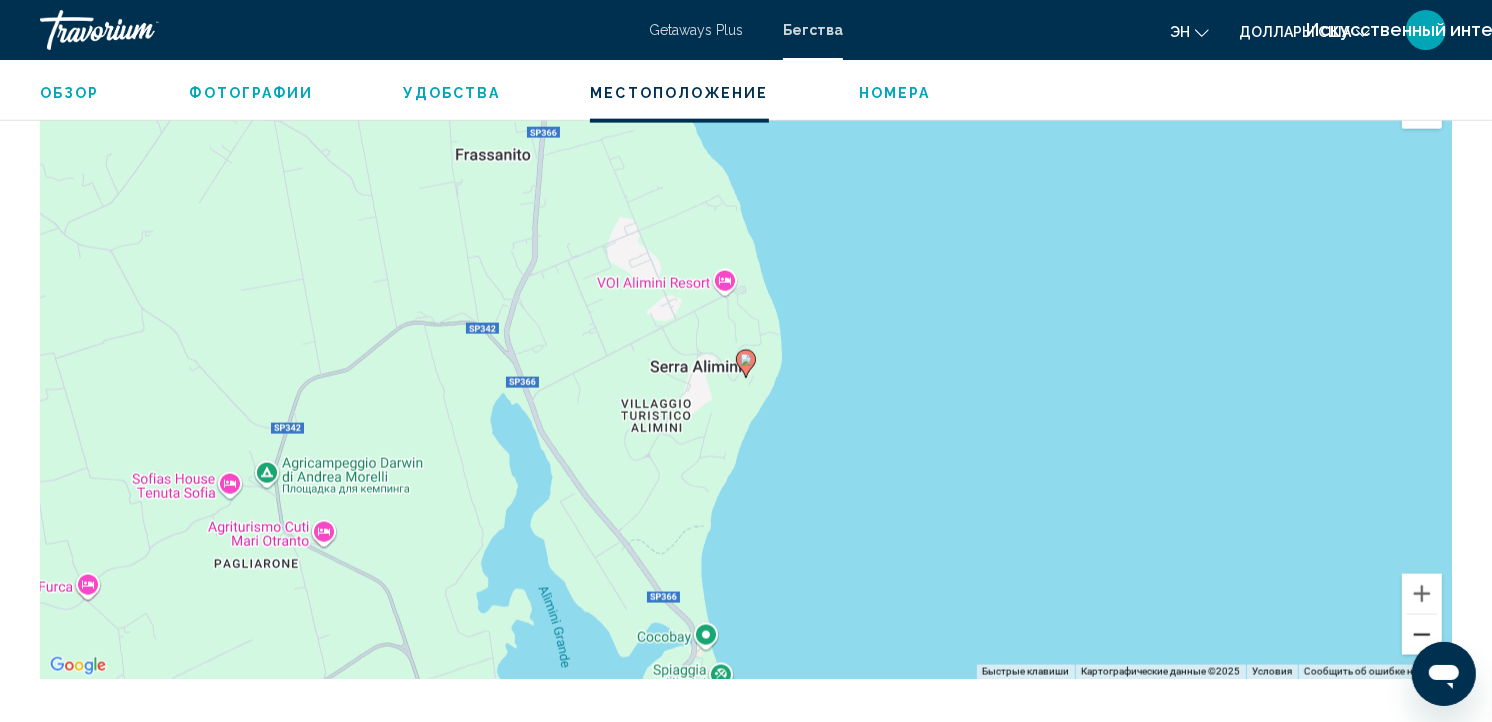 click at bounding box center [1422, 635] 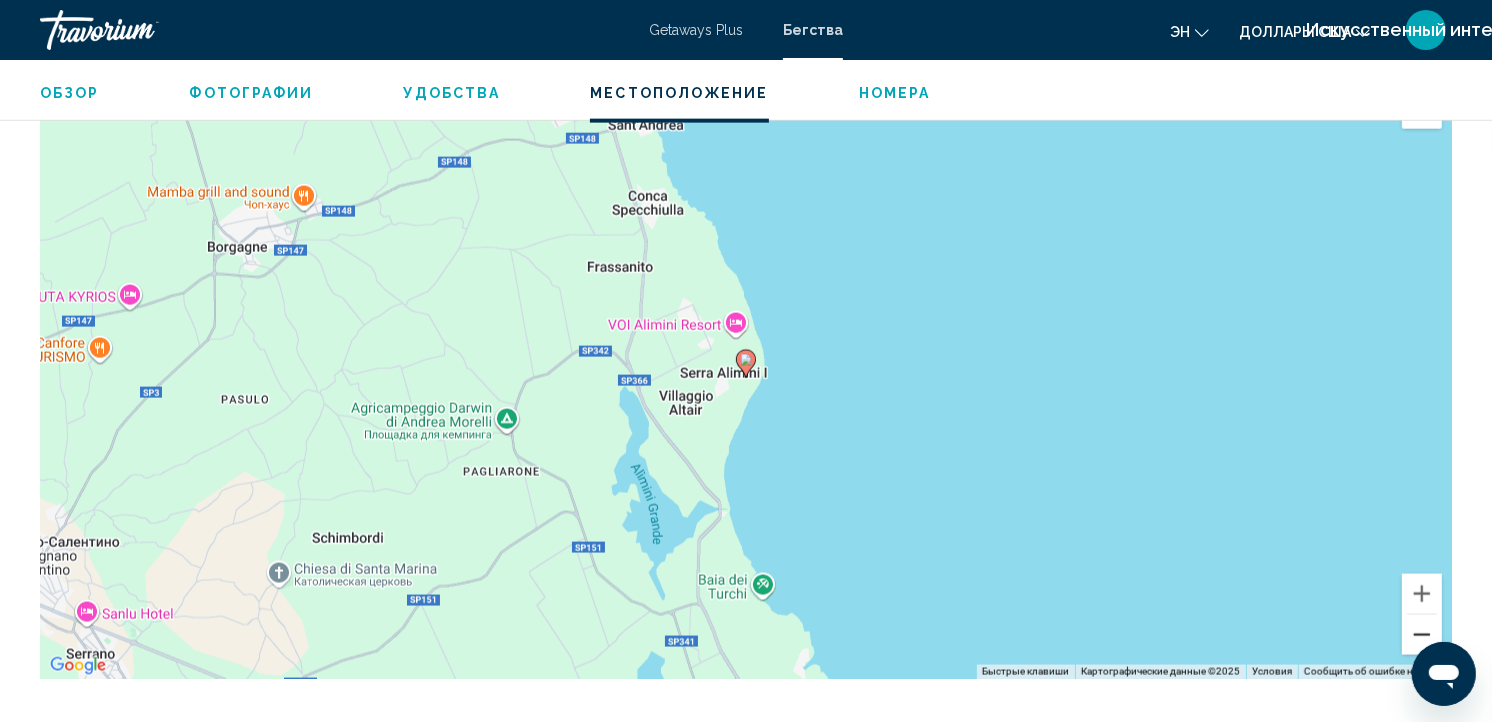 click at bounding box center [1422, 635] 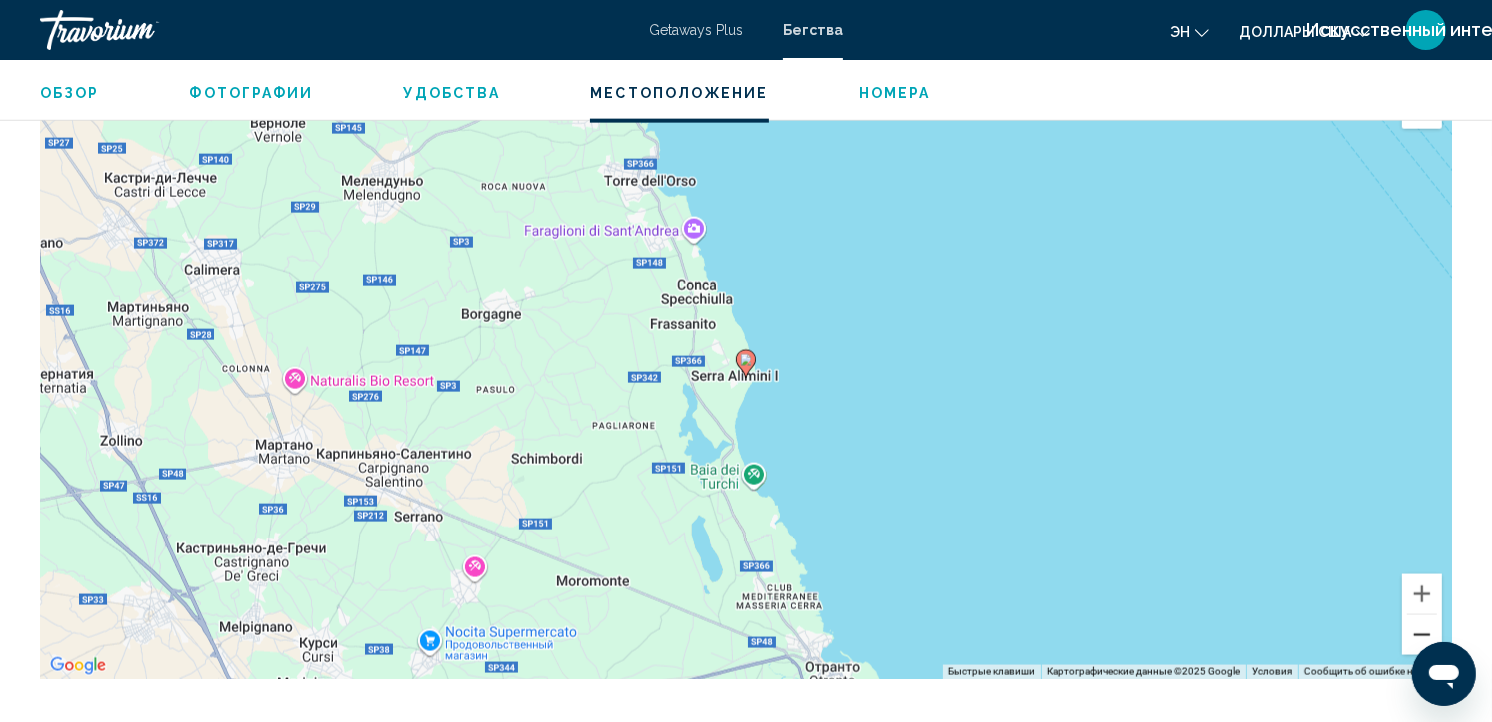 click at bounding box center [1422, 635] 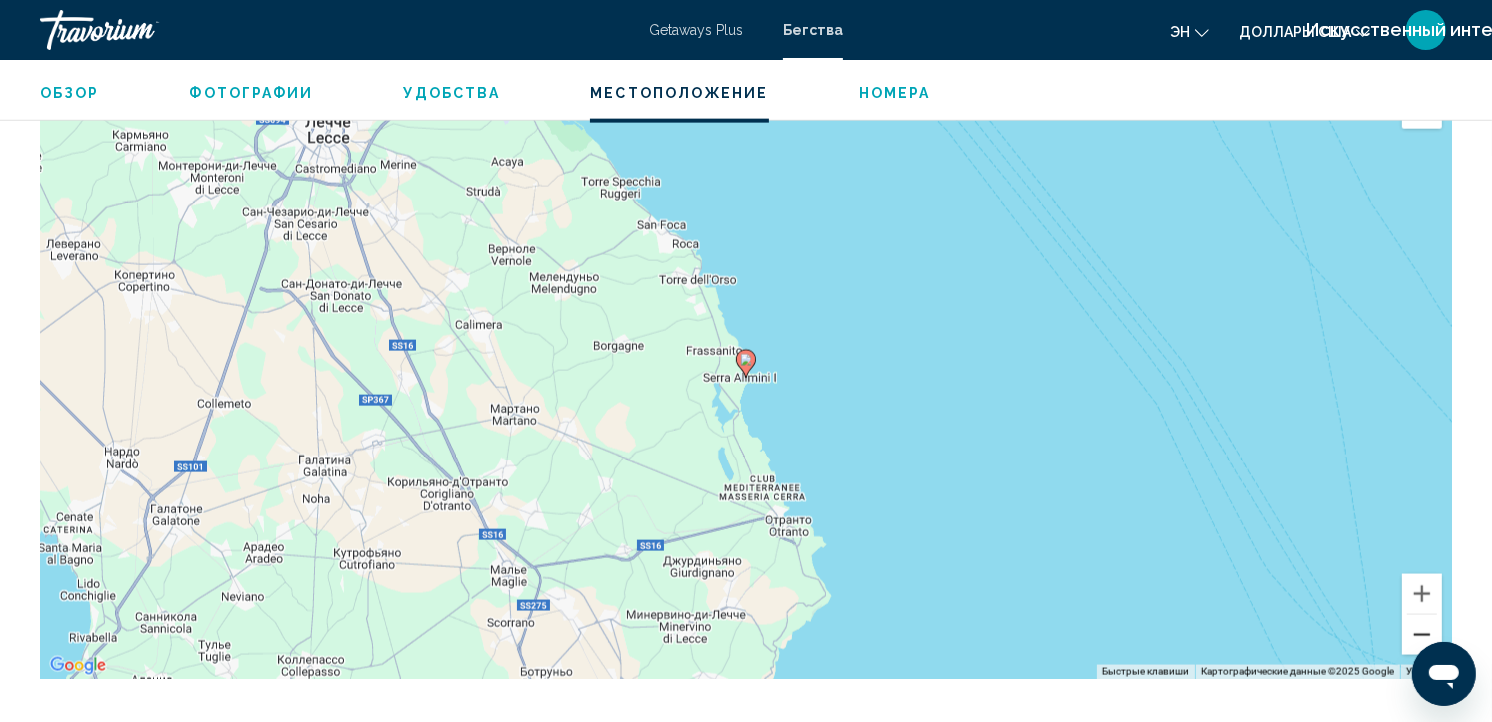 click at bounding box center [1422, 635] 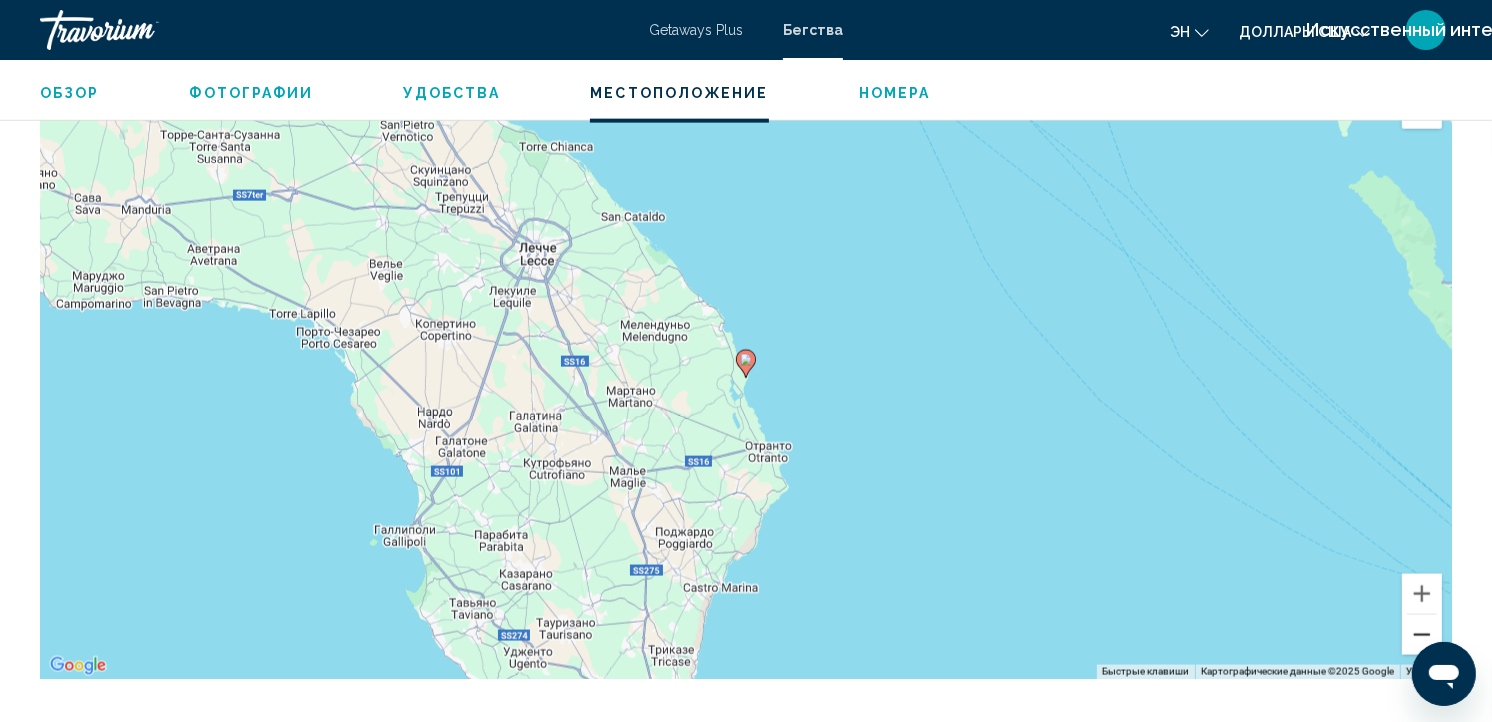 click at bounding box center [1422, 635] 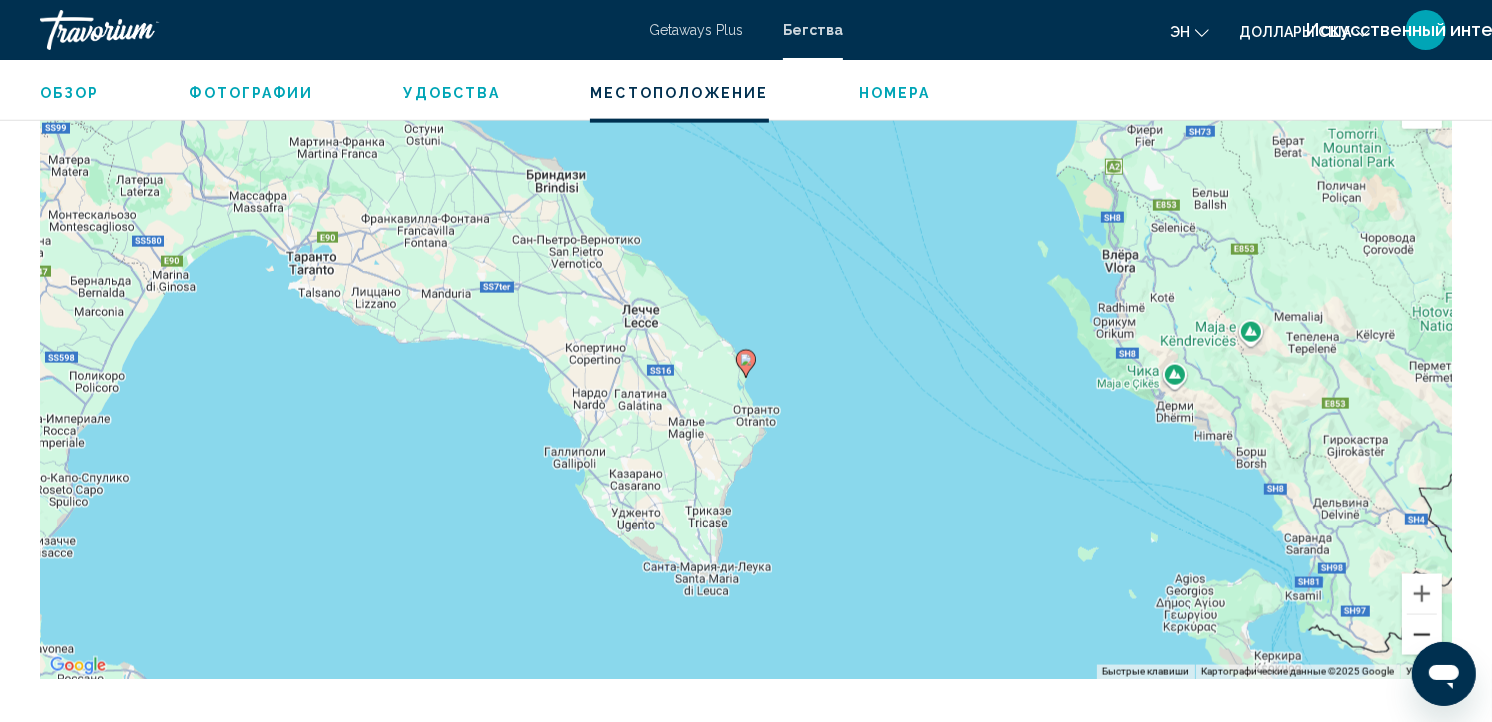 click at bounding box center [1422, 635] 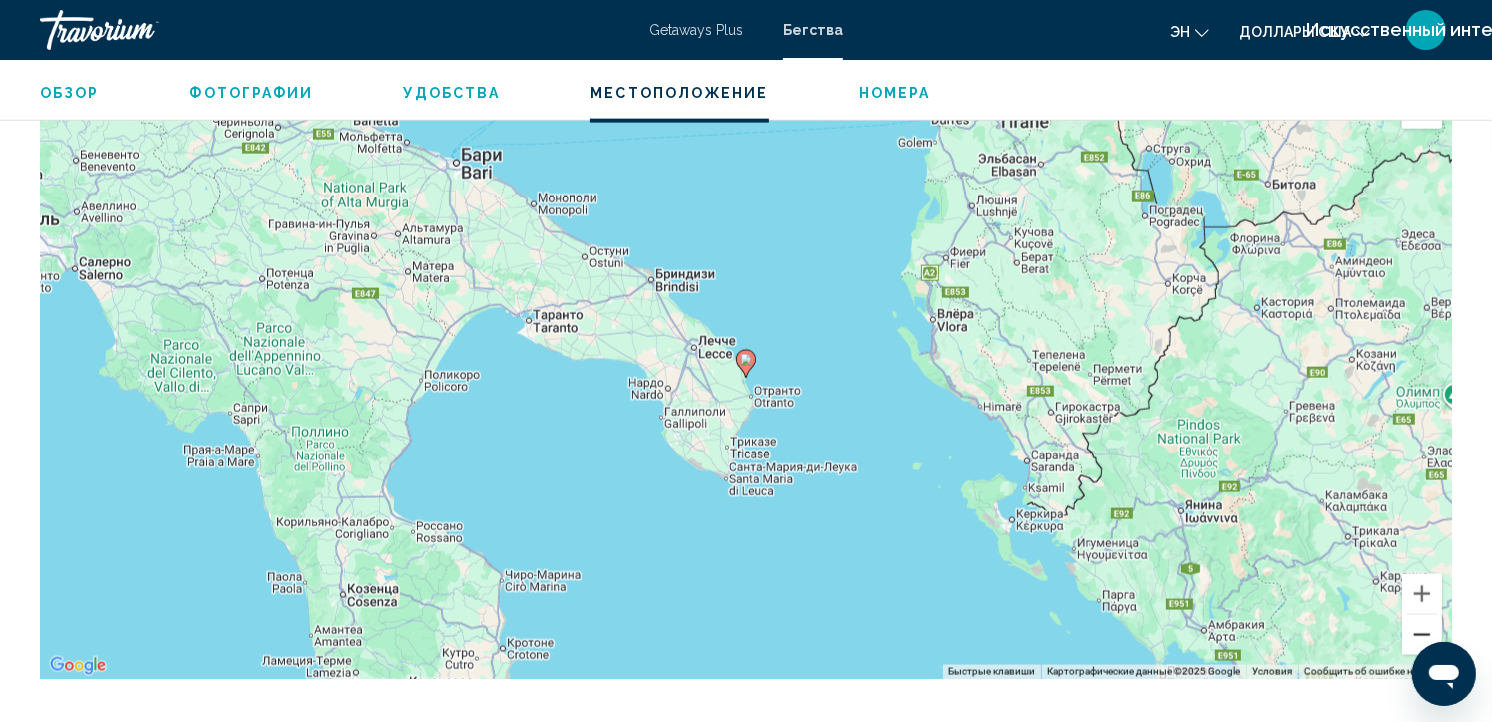 click at bounding box center (1422, 635) 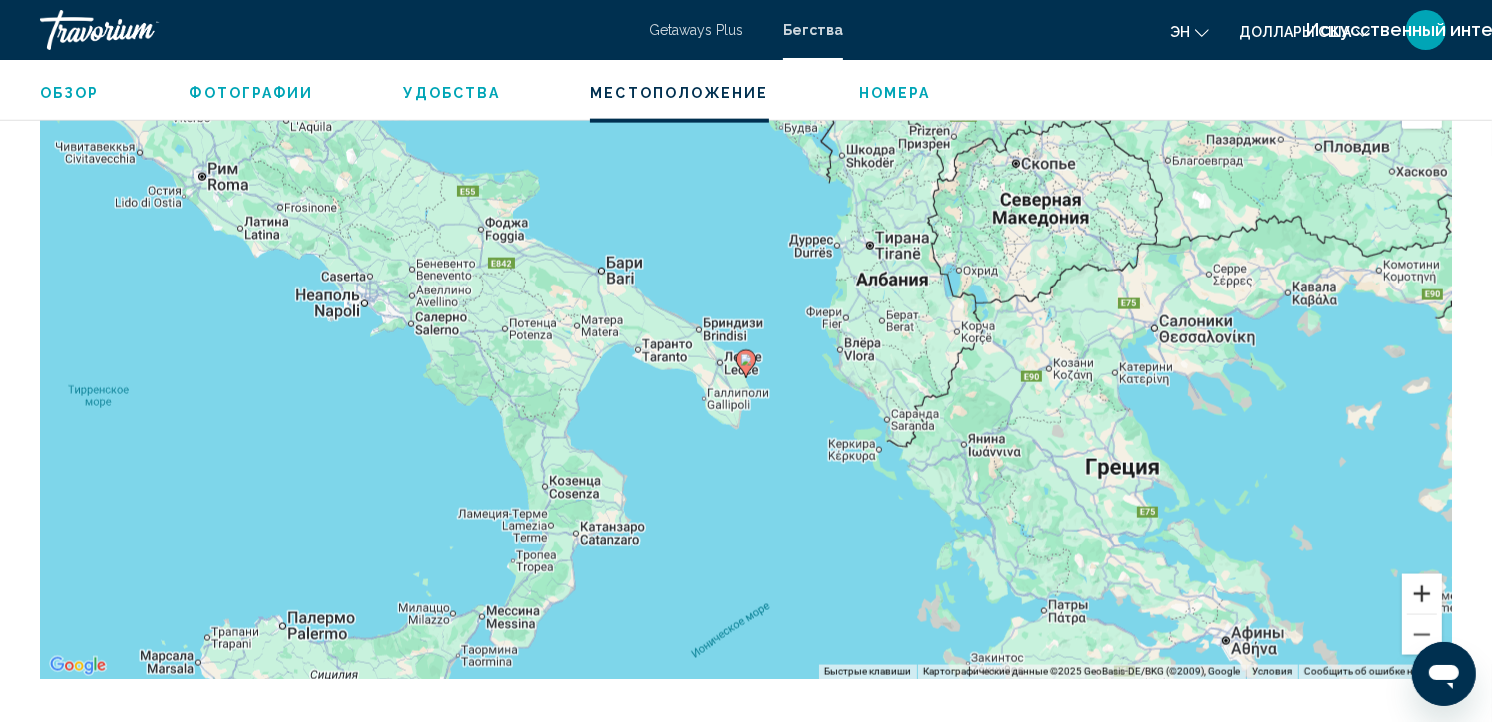 click at bounding box center (1422, 594) 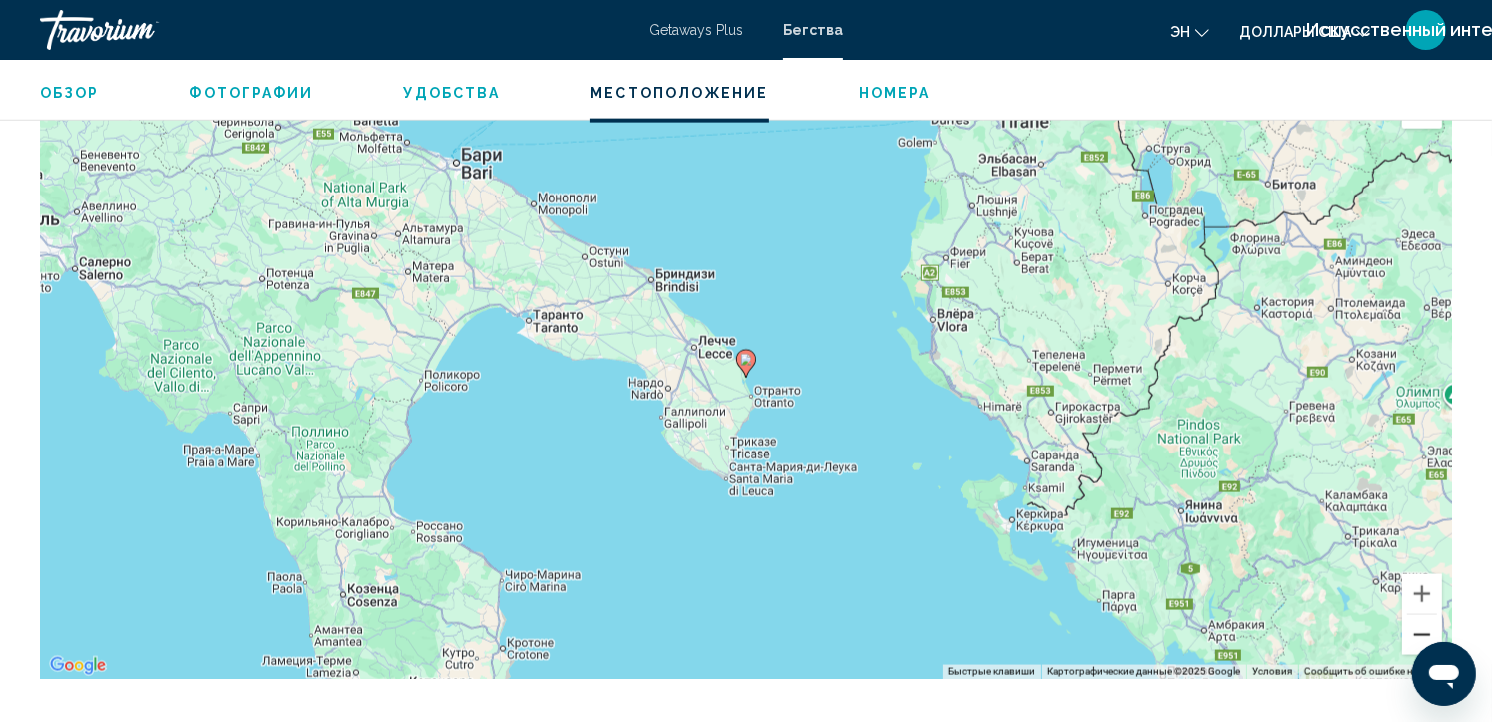 click at bounding box center [1422, 635] 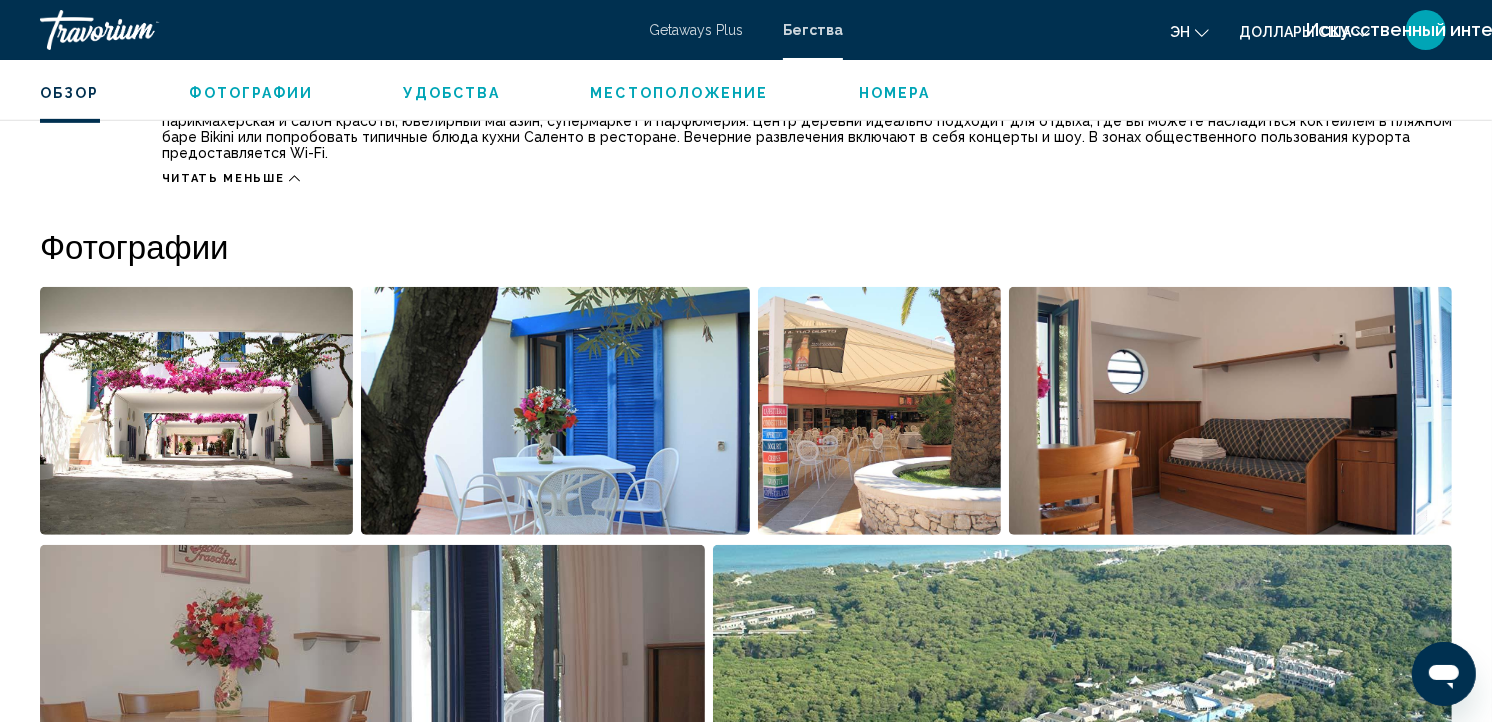 scroll, scrollTop: 817, scrollLeft: 0, axis: vertical 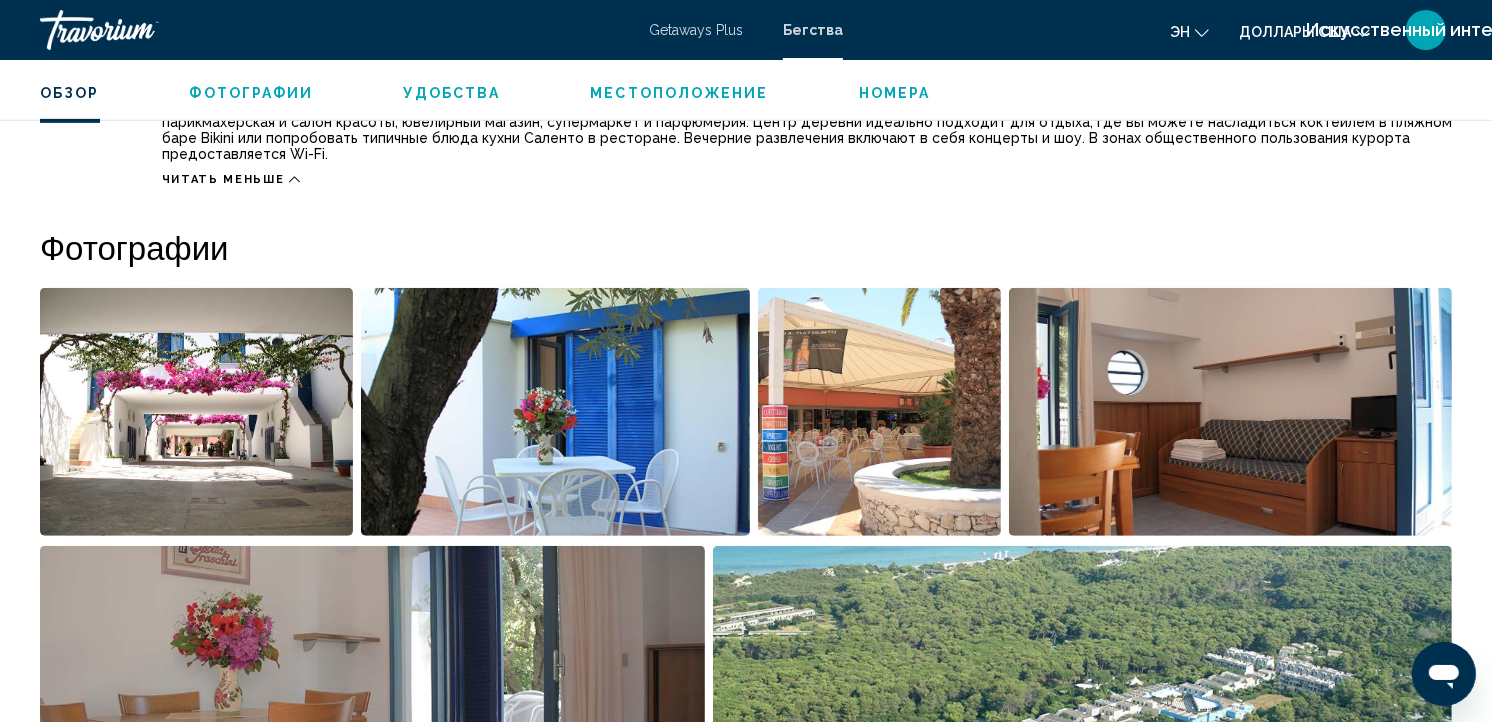 click on "Фотографии" at bounding box center (252, 93) 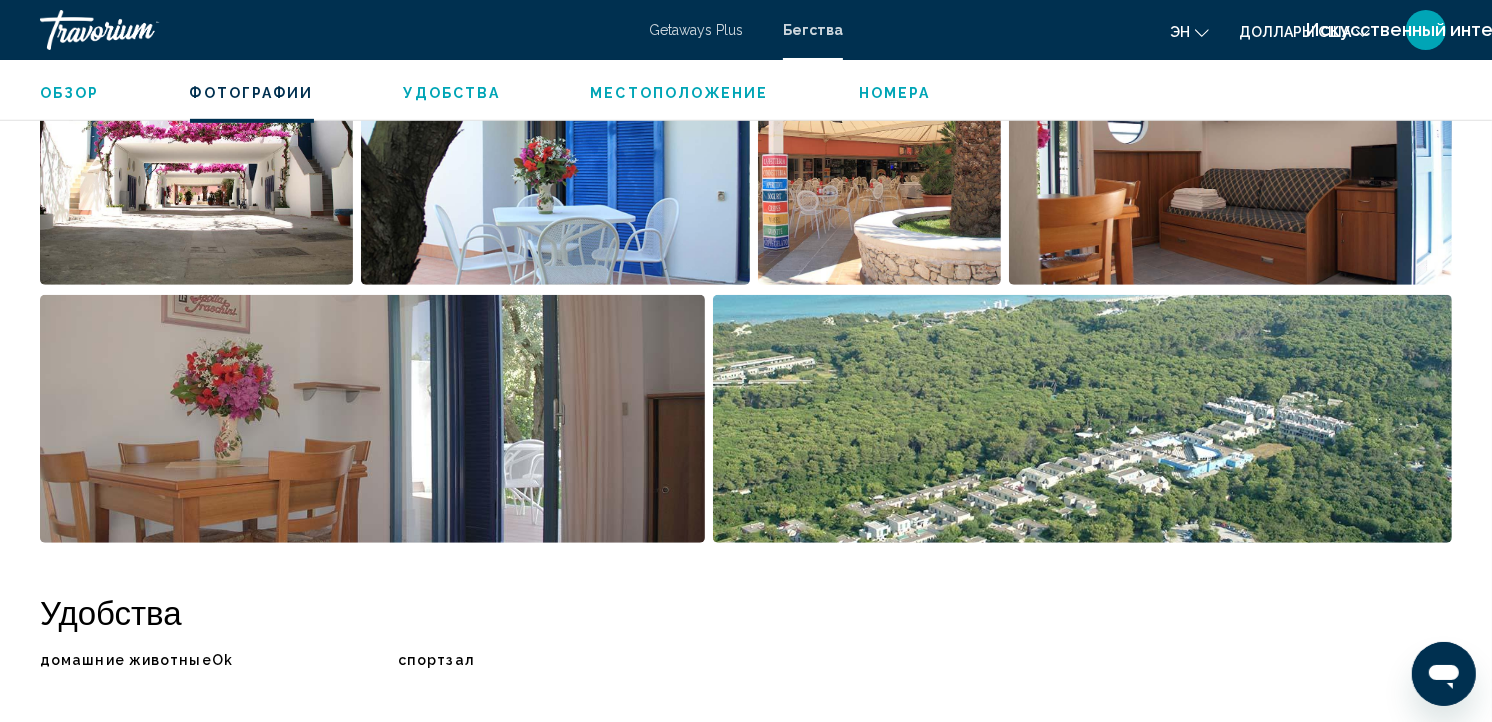 scroll, scrollTop: 1071, scrollLeft: 0, axis: vertical 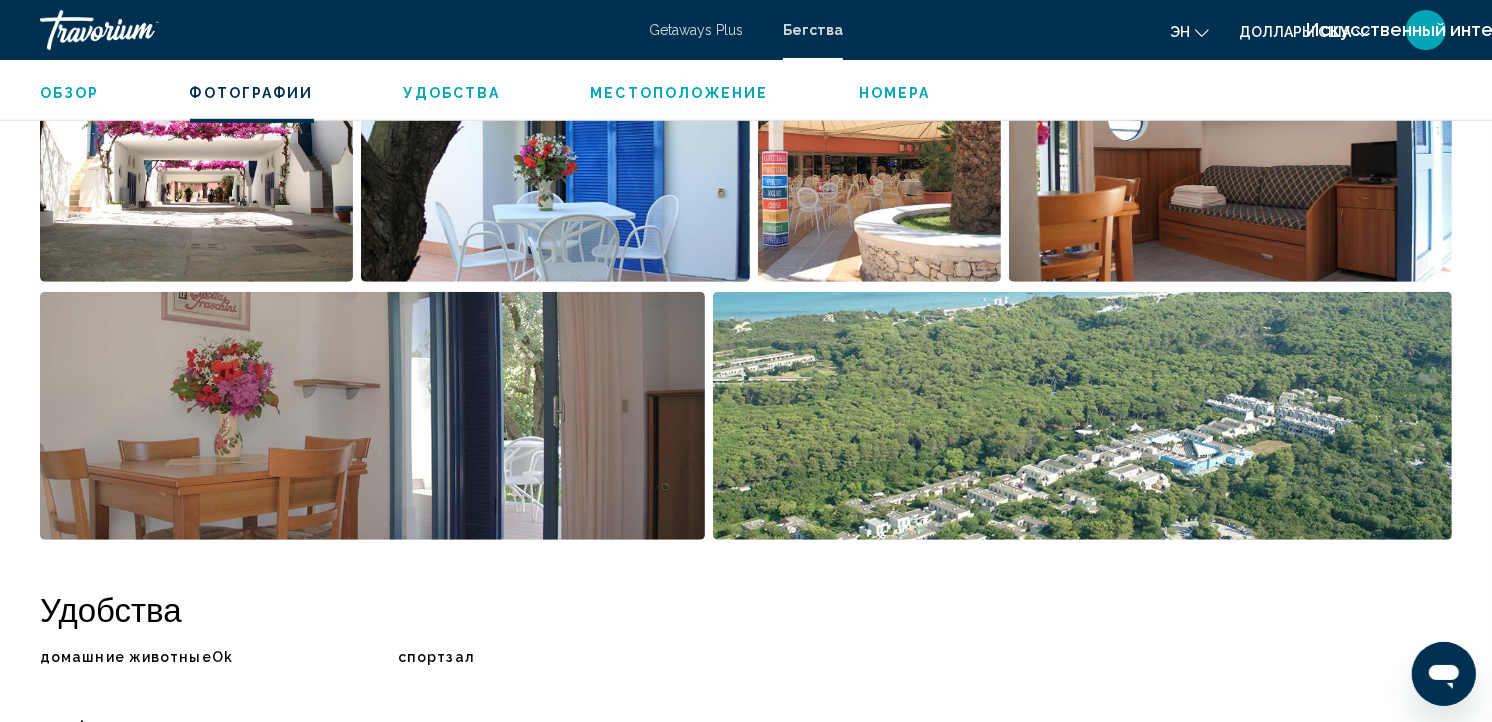 click at bounding box center [196, 158] 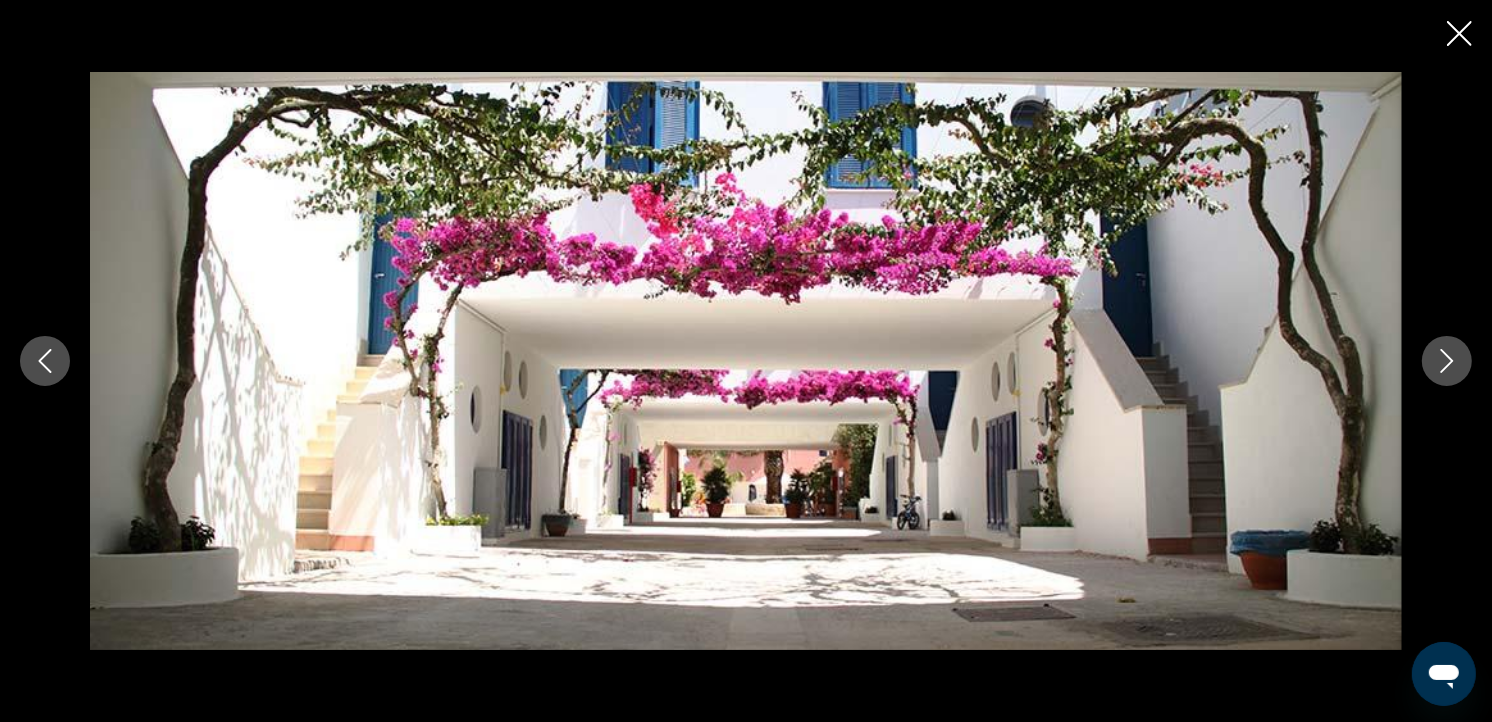 click at bounding box center [1447, 361] 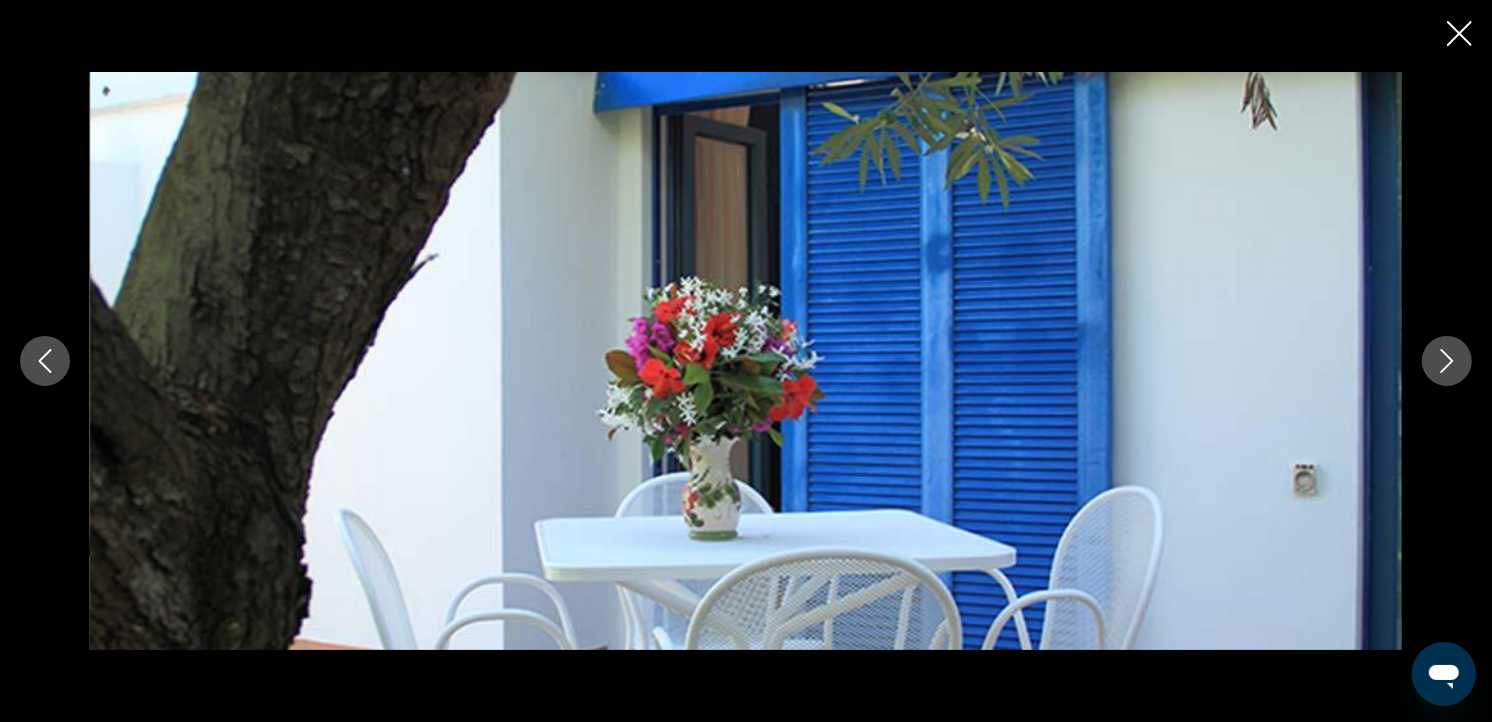 click at bounding box center [1447, 361] 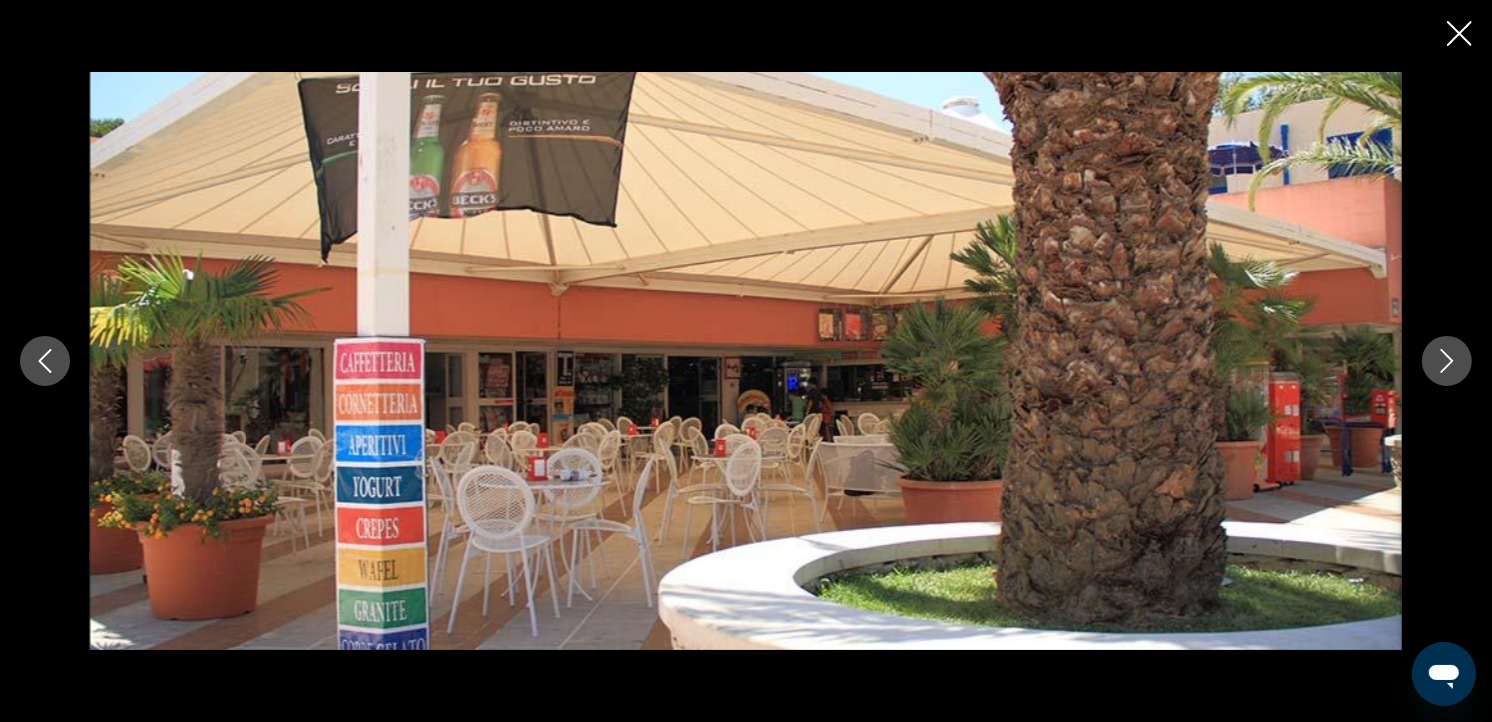 click at bounding box center [1447, 361] 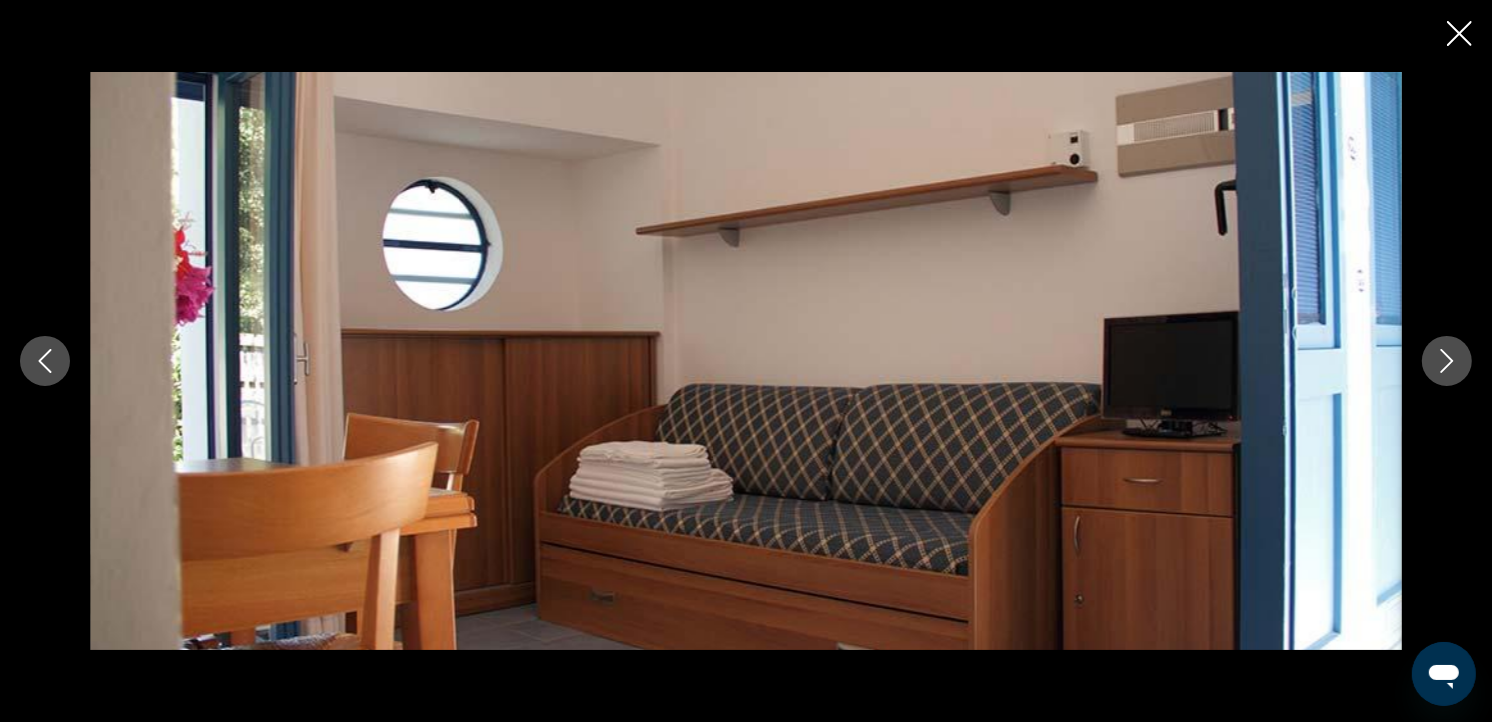 click at bounding box center (1447, 361) 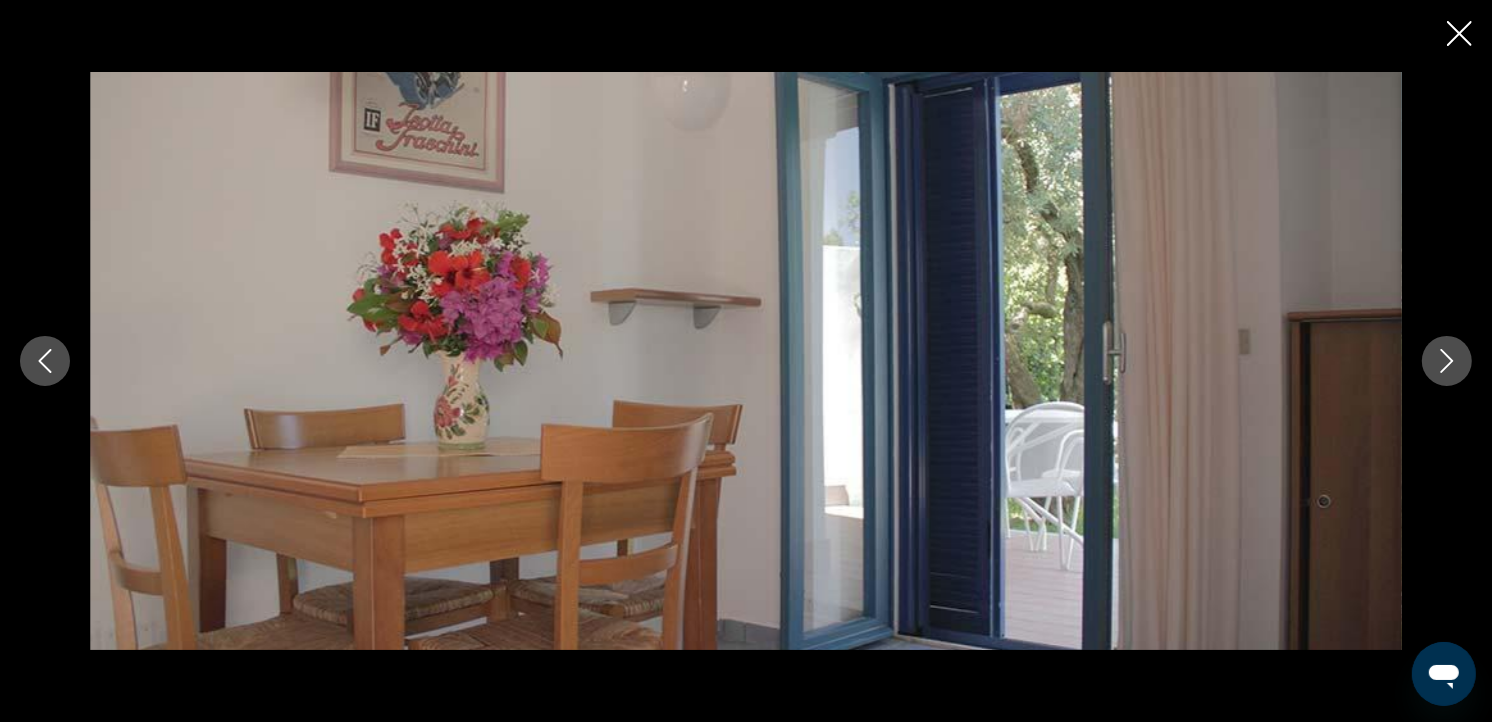 click at bounding box center (1447, 361) 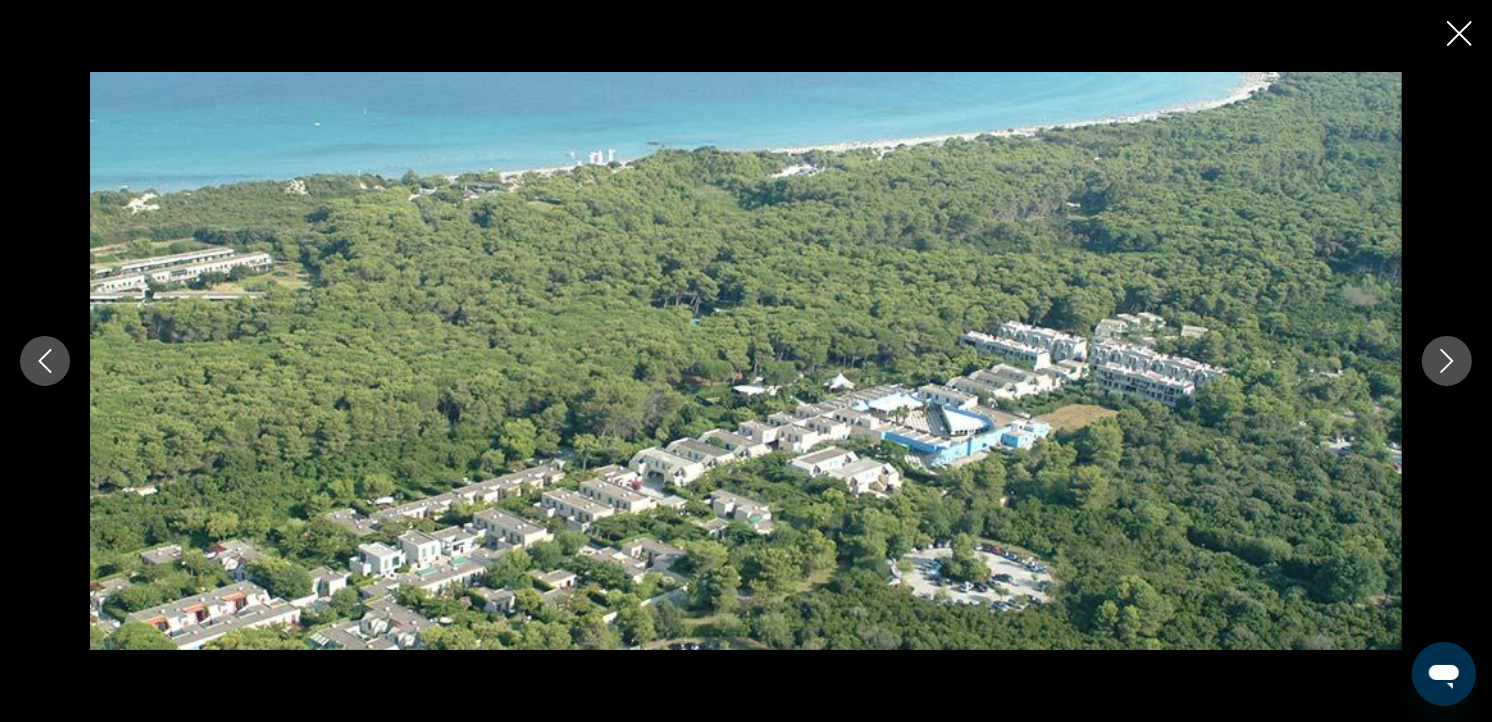 click at bounding box center [1447, 361] 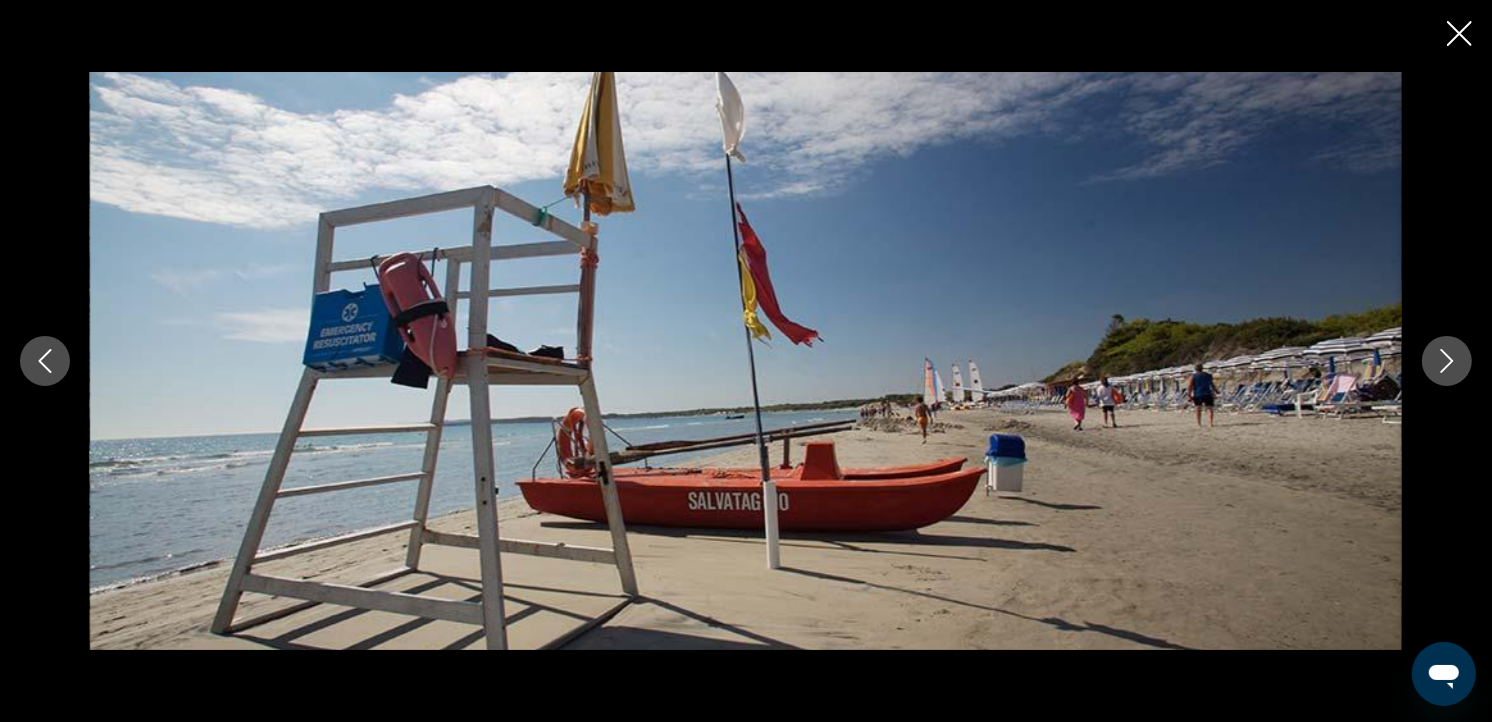 click at bounding box center (1447, 361) 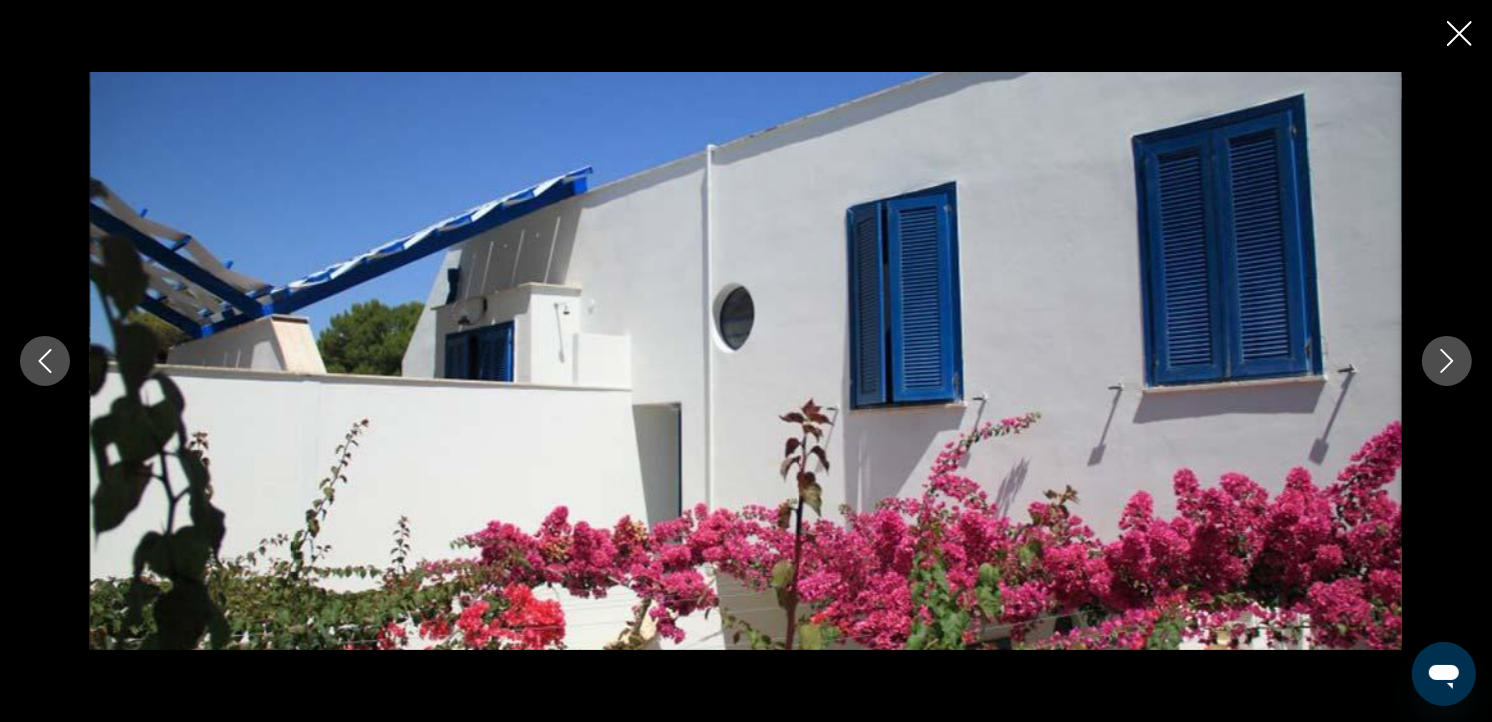 click at bounding box center [1447, 361] 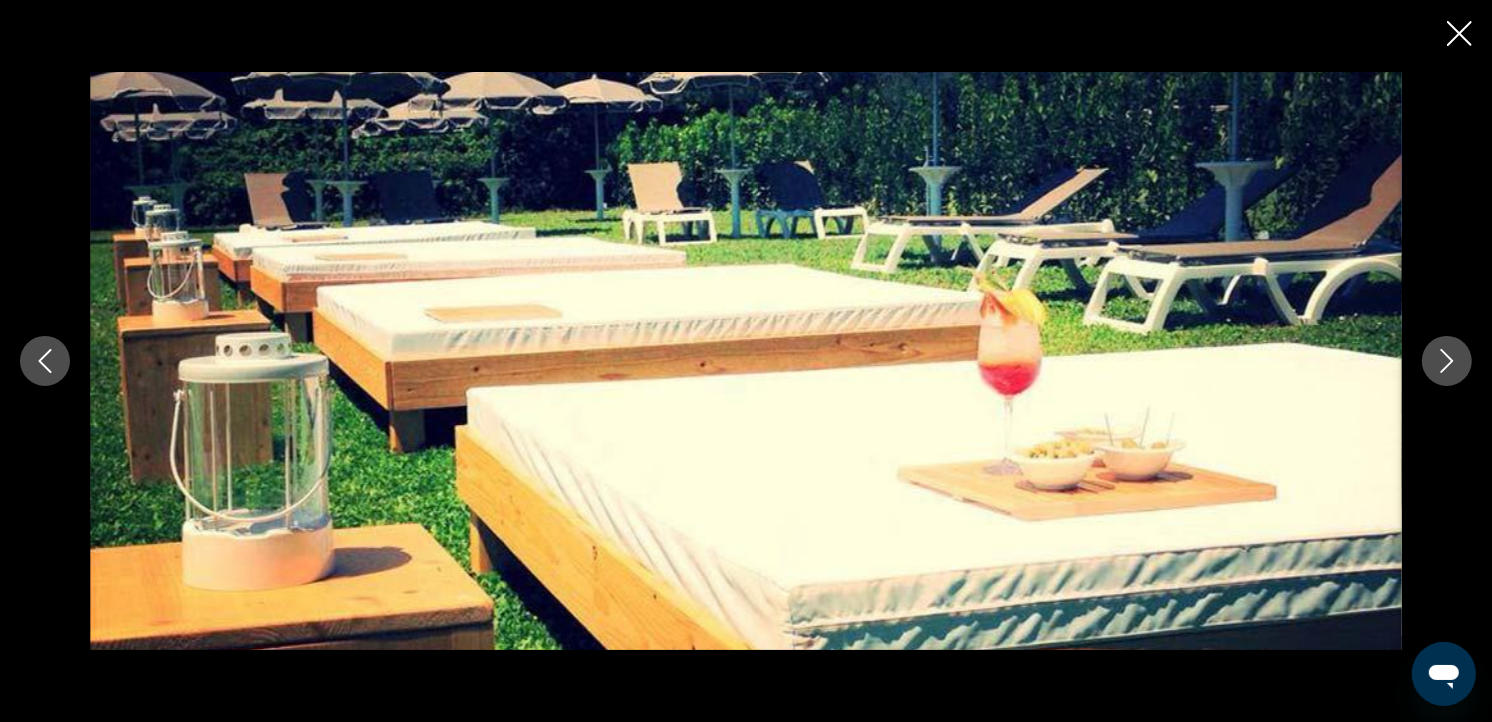 click at bounding box center (1447, 361) 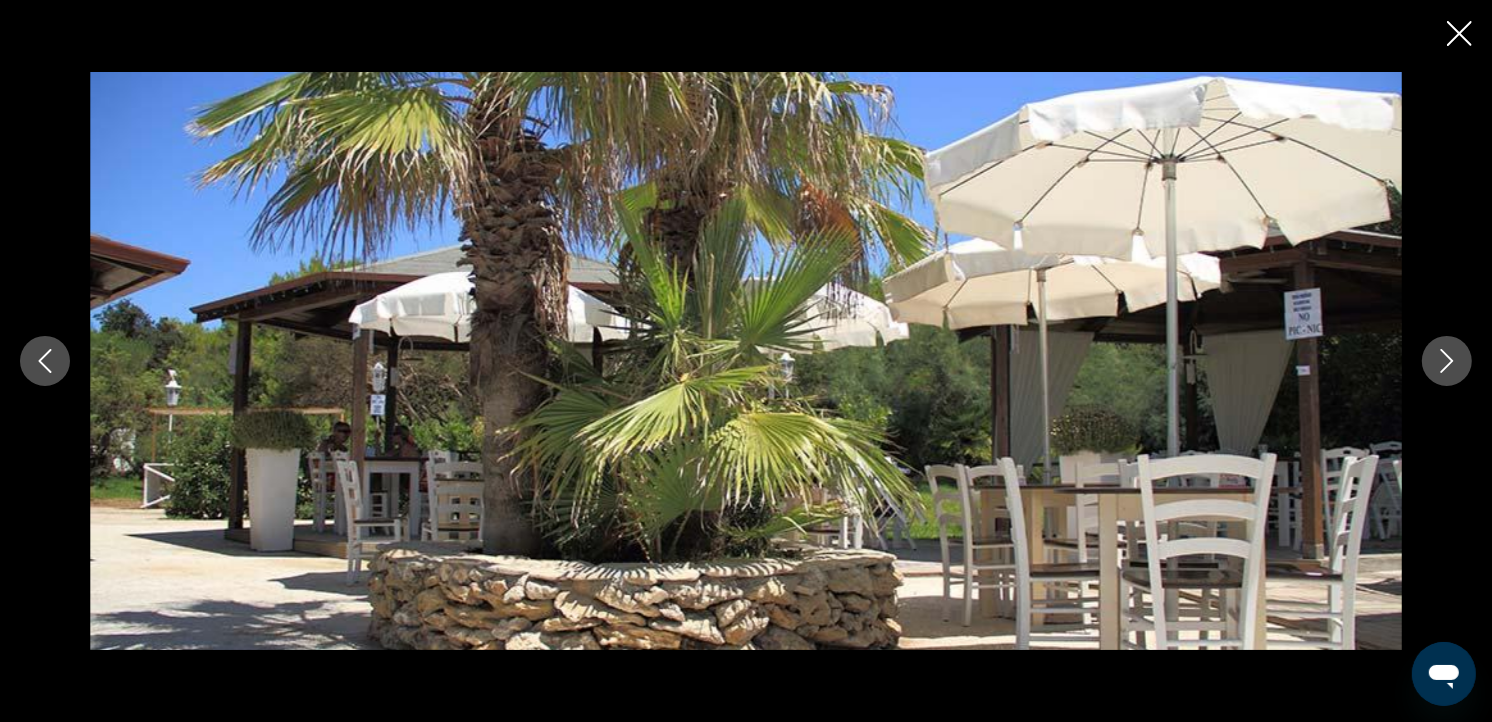 click at bounding box center (1447, 361) 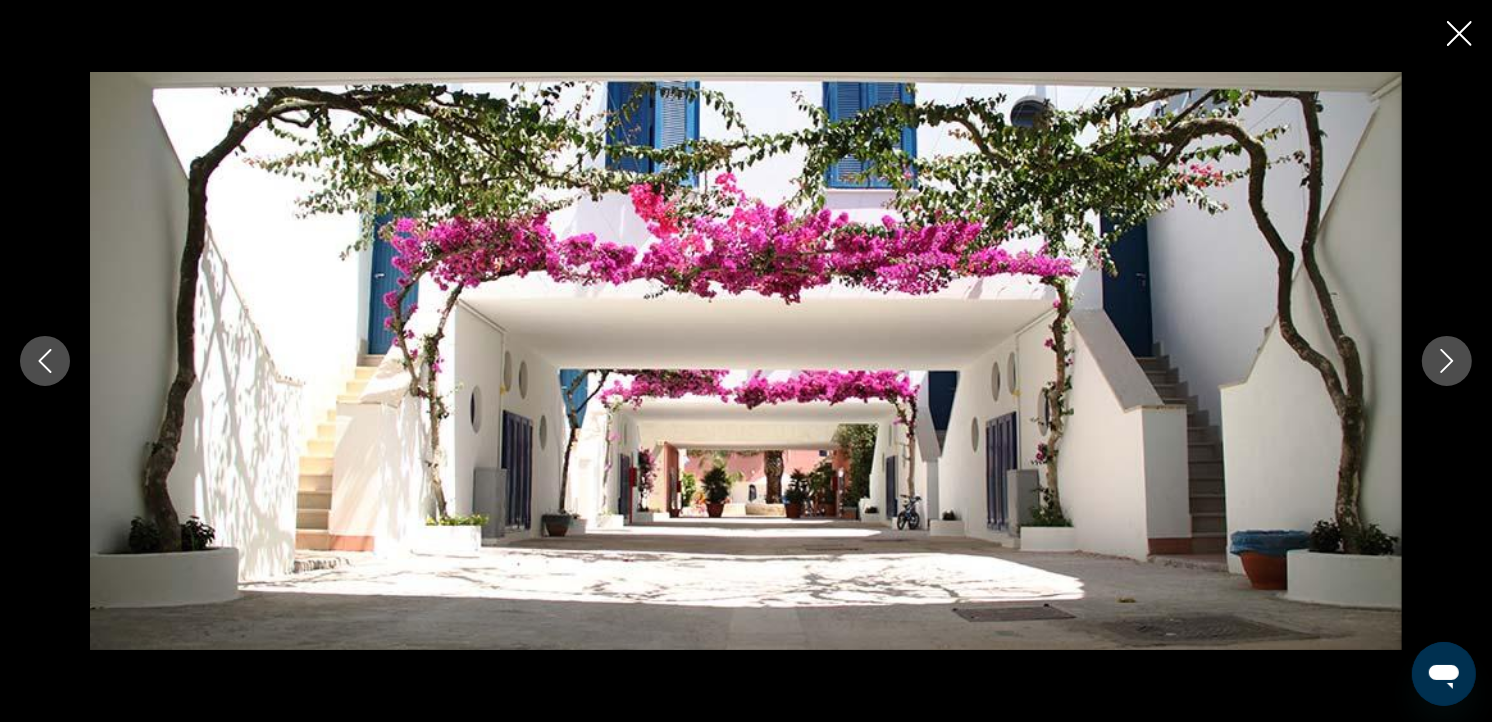 click at bounding box center (1459, 33) 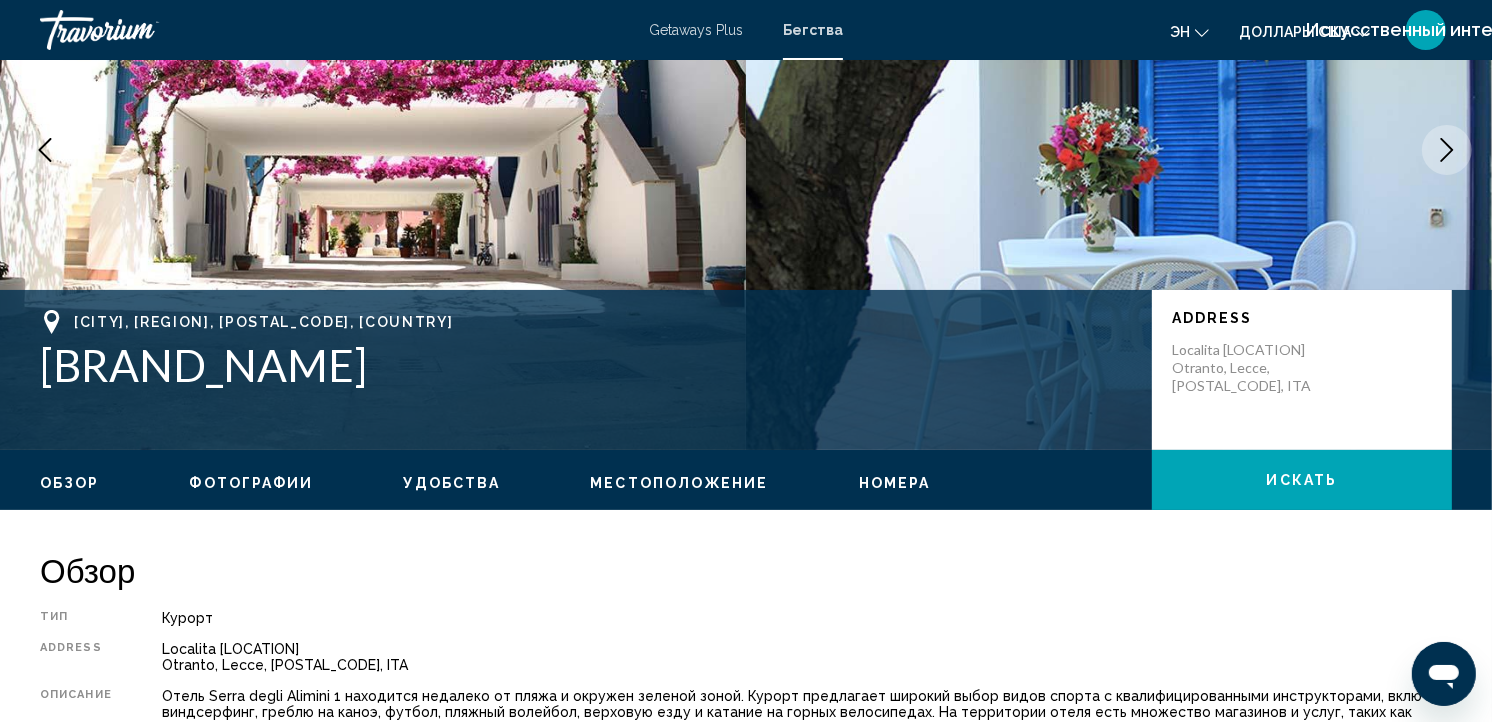scroll, scrollTop: 0, scrollLeft: 0, axis: both 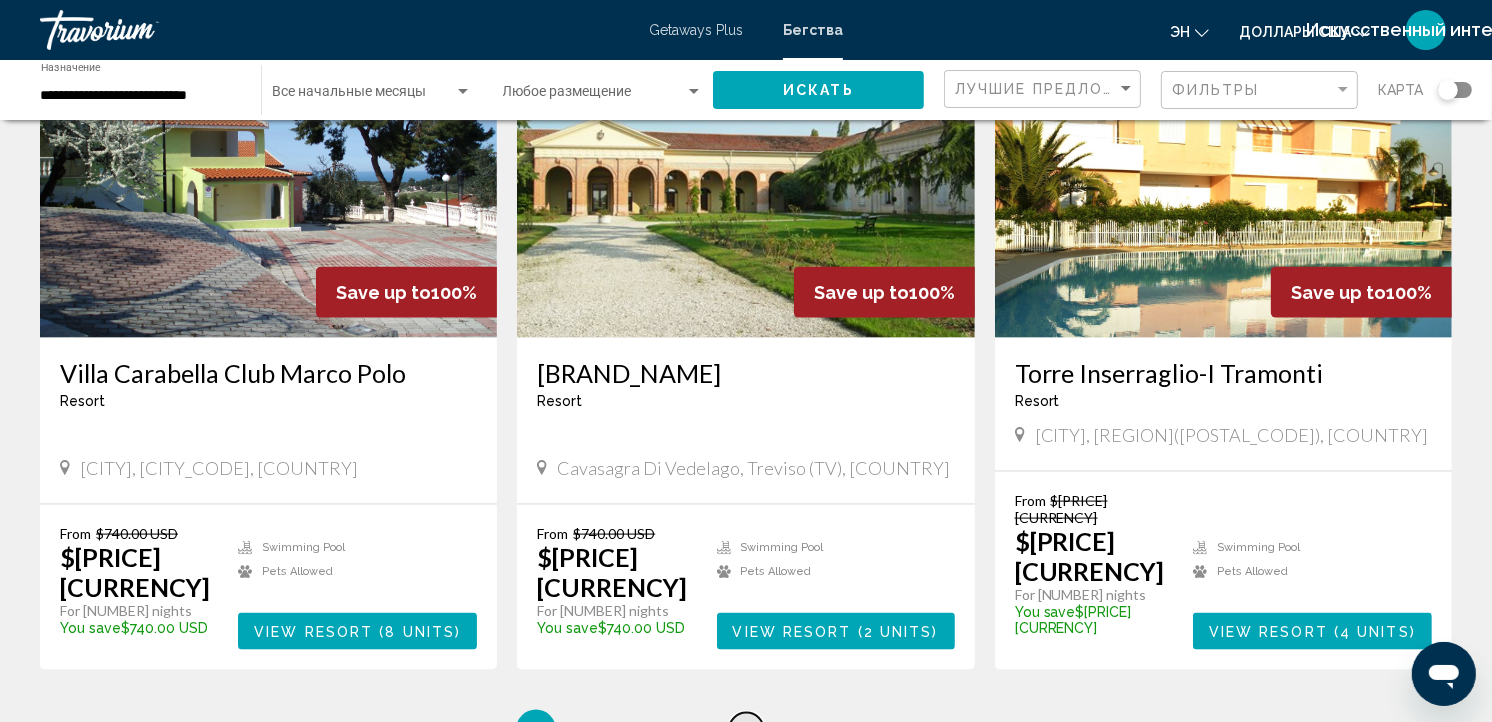 click on "4" at bounding box center (606, 730) 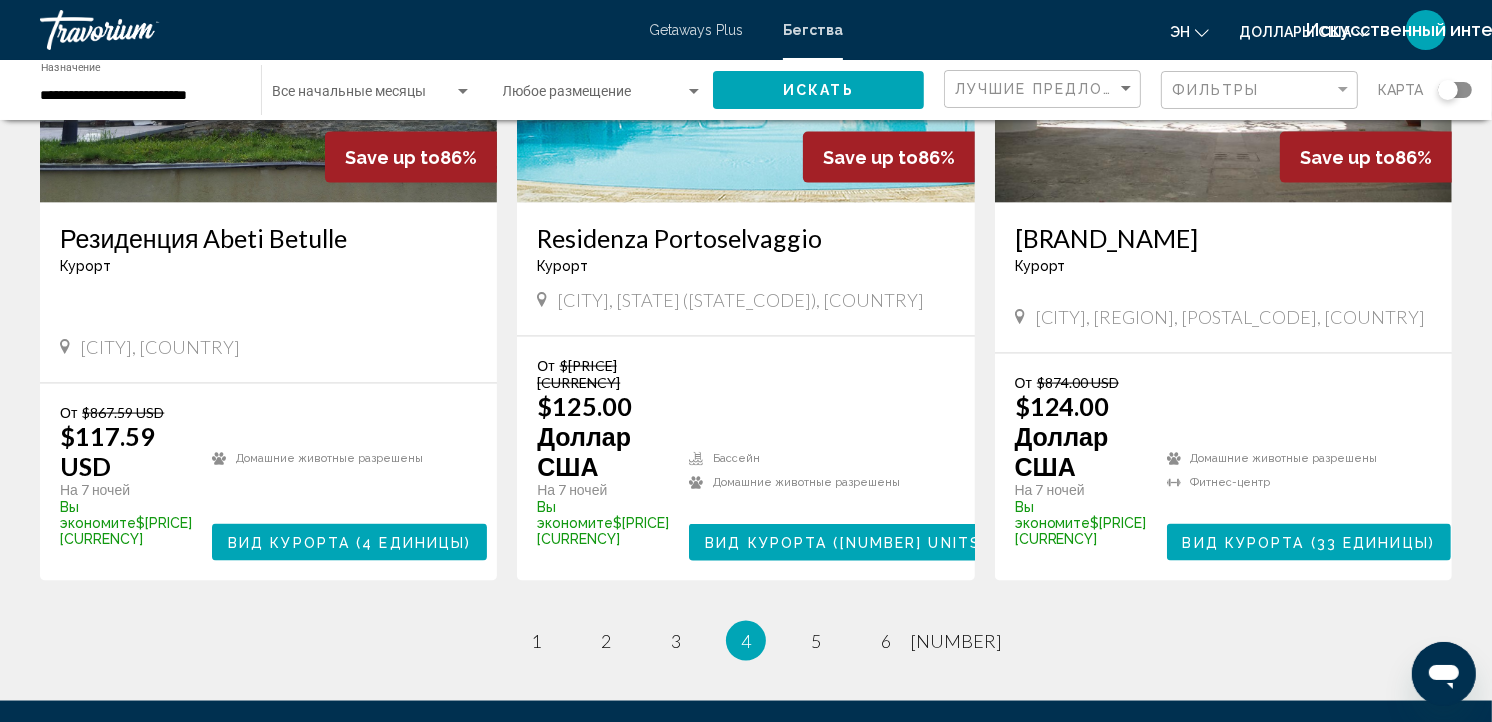 scroll, scrollTop: 2440, scrollLeft: 0, axis: vertical 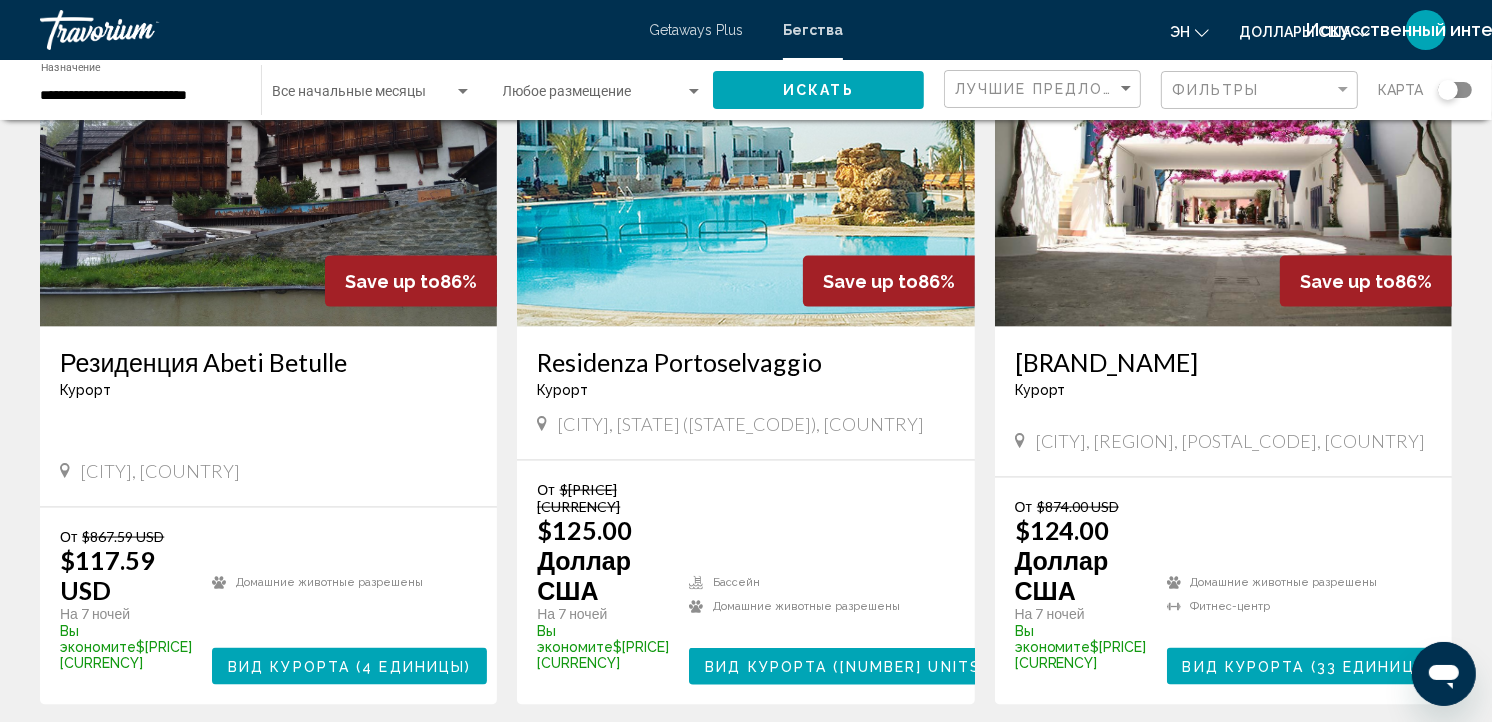 click at bounding box center (745, 167) 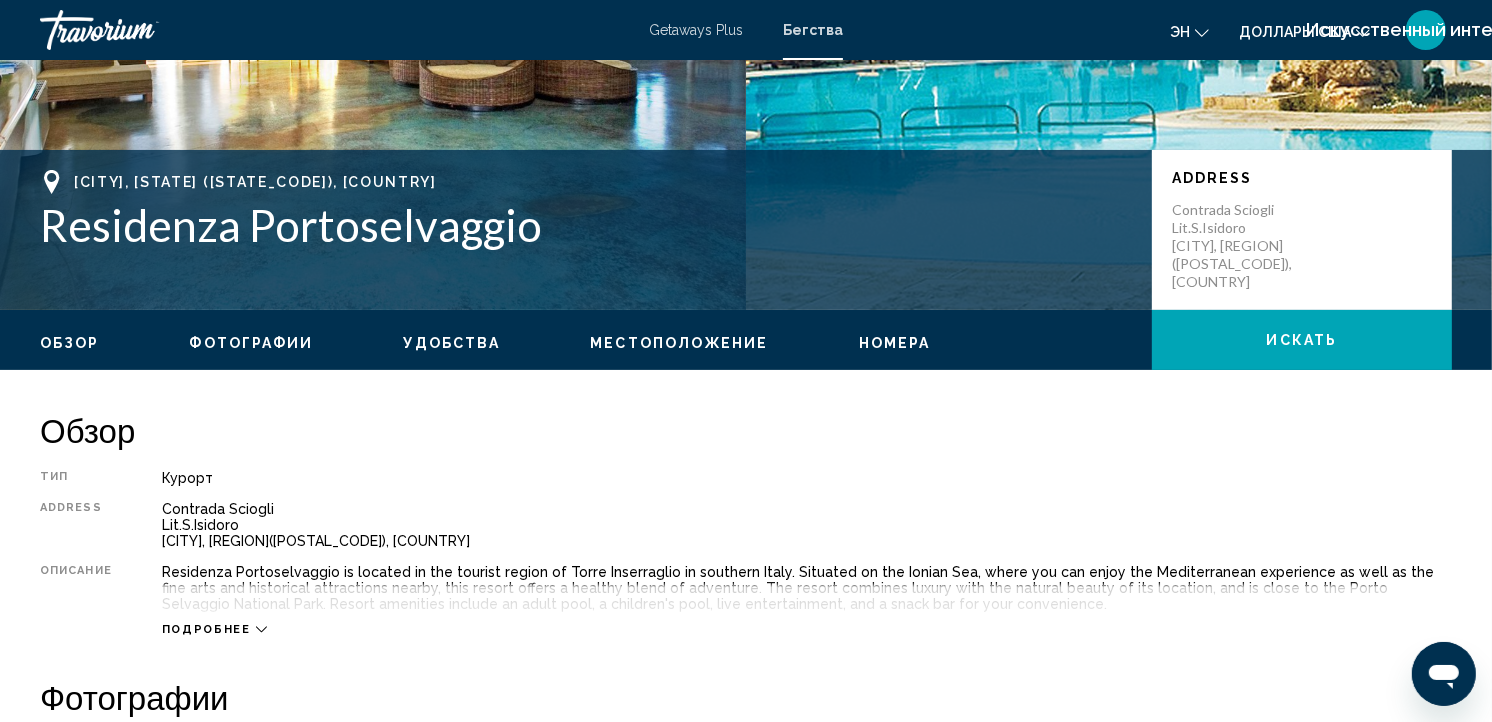 scroll, scrollTop: 373, scrollLeft: 0, axis: vertical 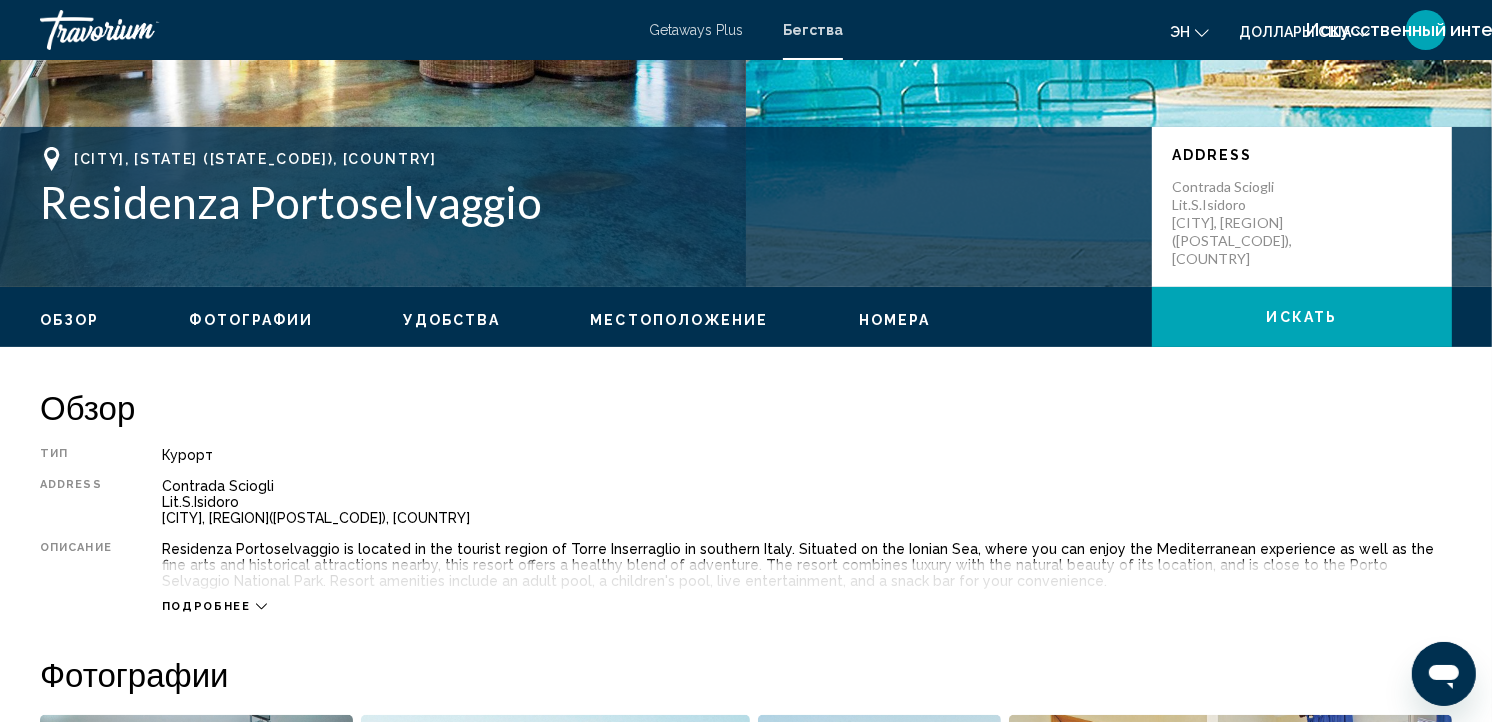 click on "Обзор
Фотографии
Удобства
Местоположение
Номера
Искать" at bounding box center [746, 318] 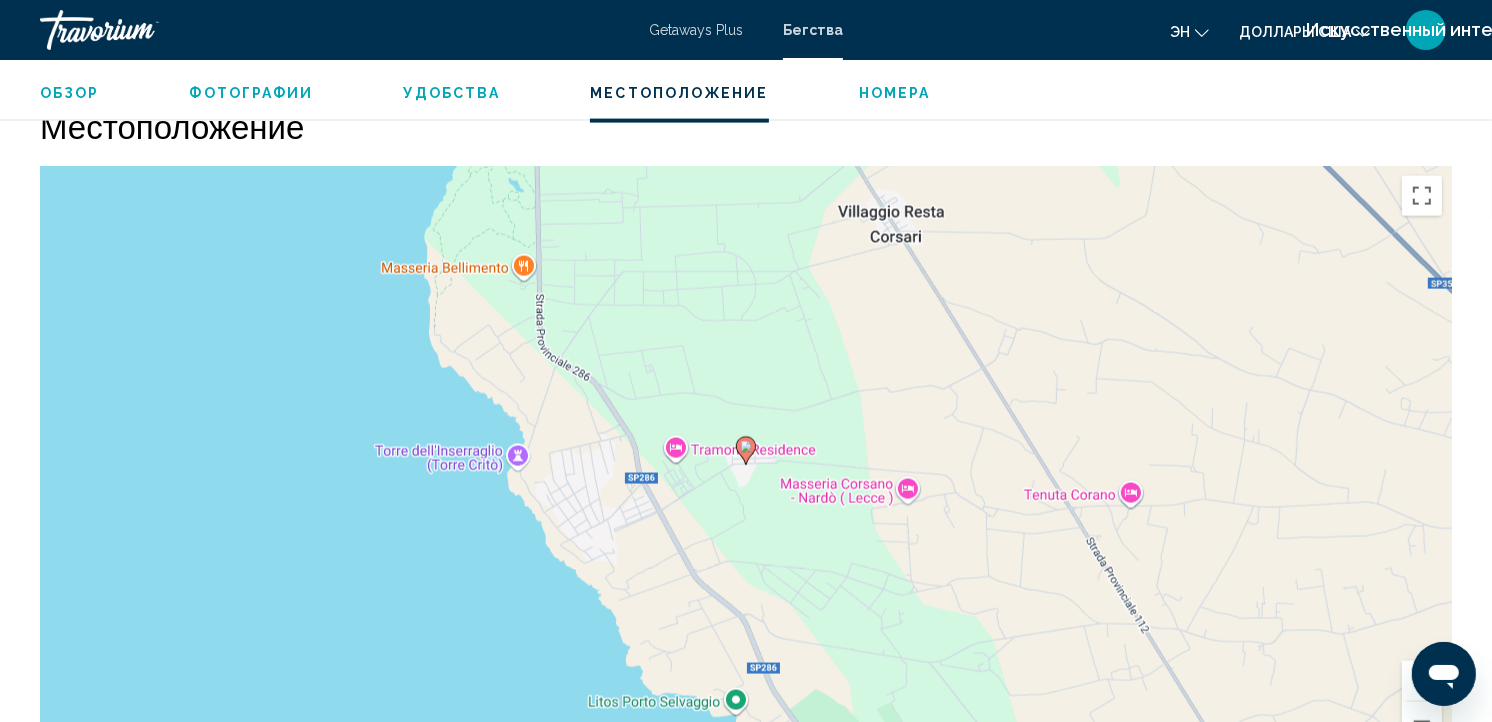 scroll, scrollTop: 2600, scrollLeft: 0, axis: vertical 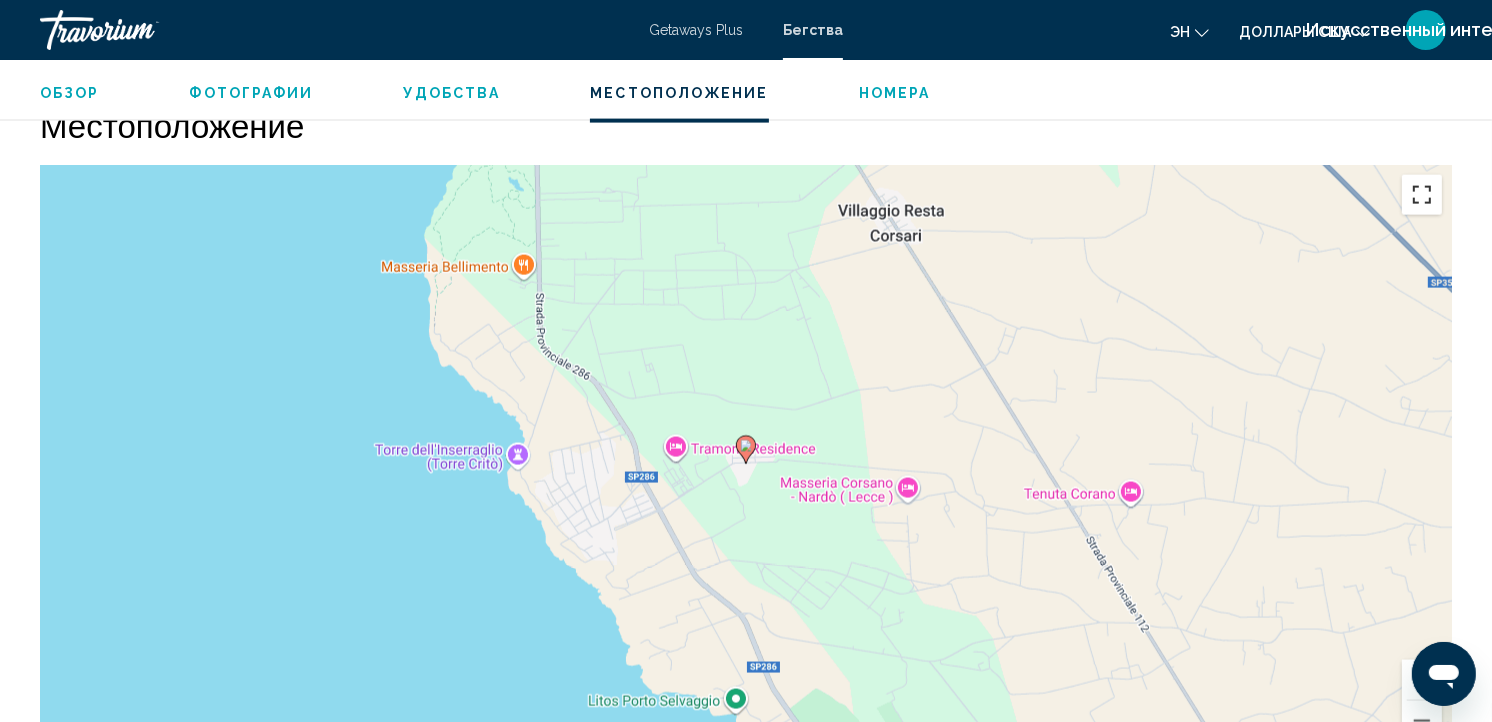drag, startPoint x: 1426, startPoint y: 210, endPoint x: 1431, endPoint y: 292, distance: 82.1523 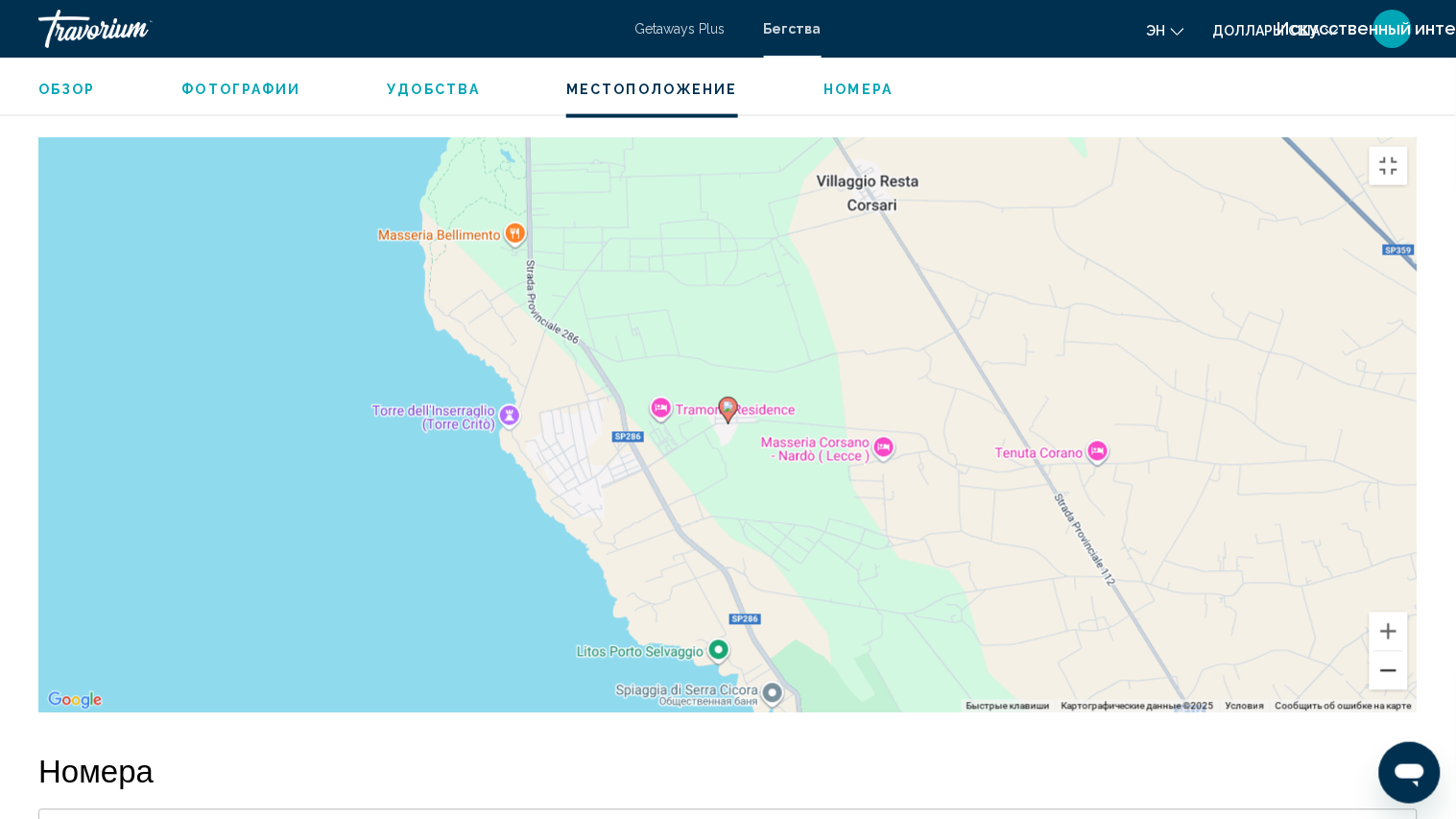 click at bounding box center (1389, 671) 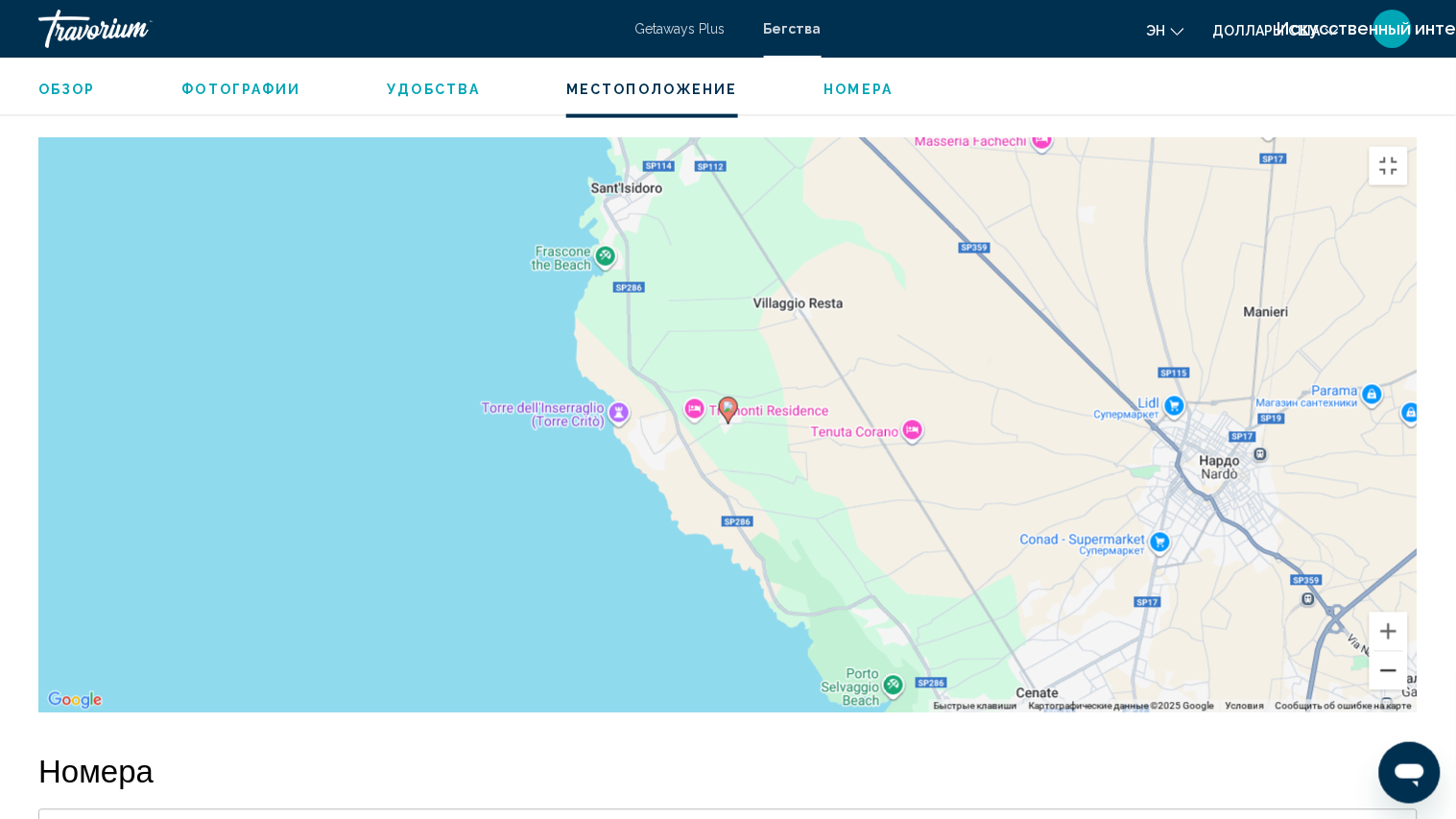 click at bounding box center (1389, 671) 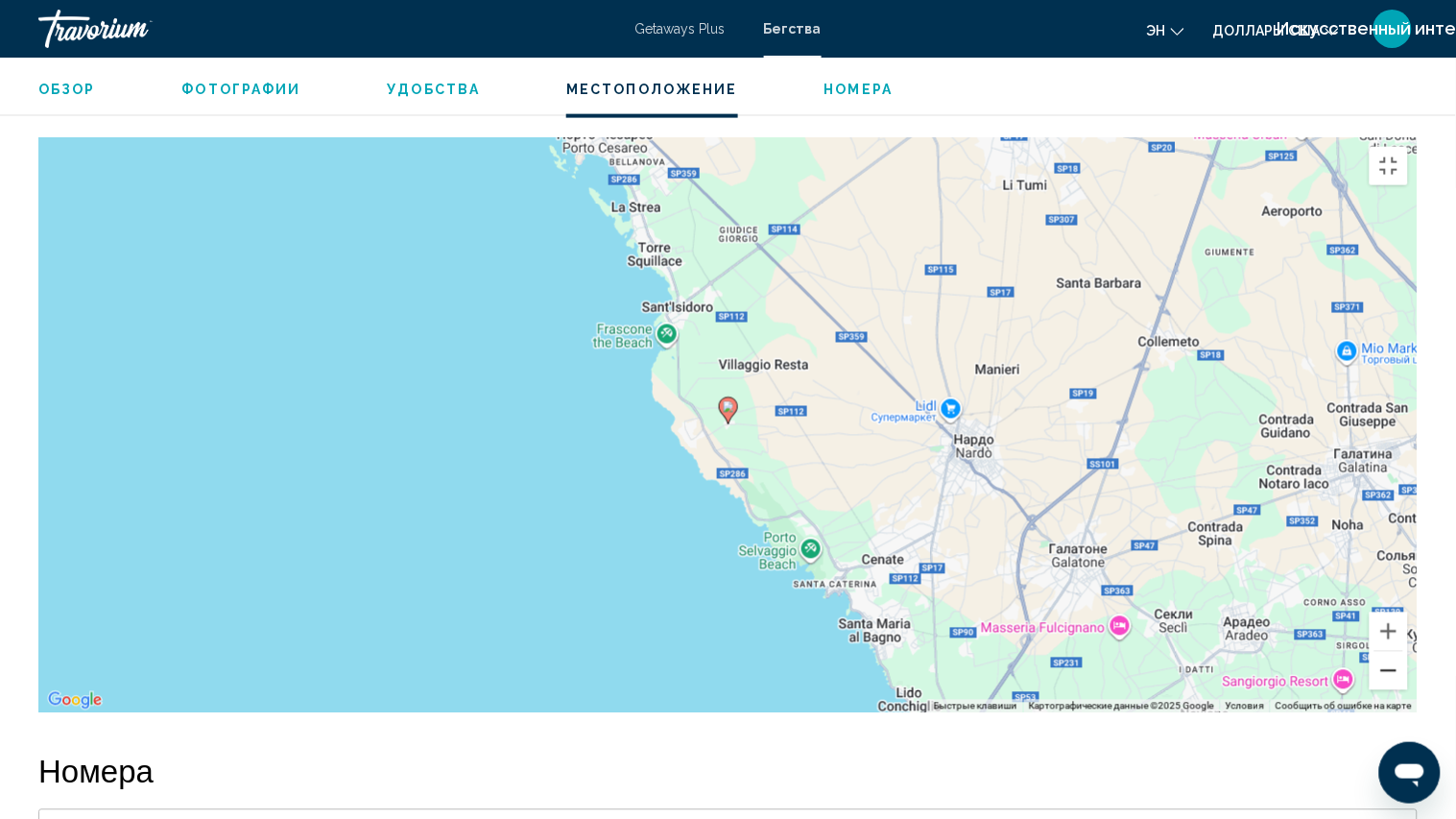 click at bounding box center (1389, 671) 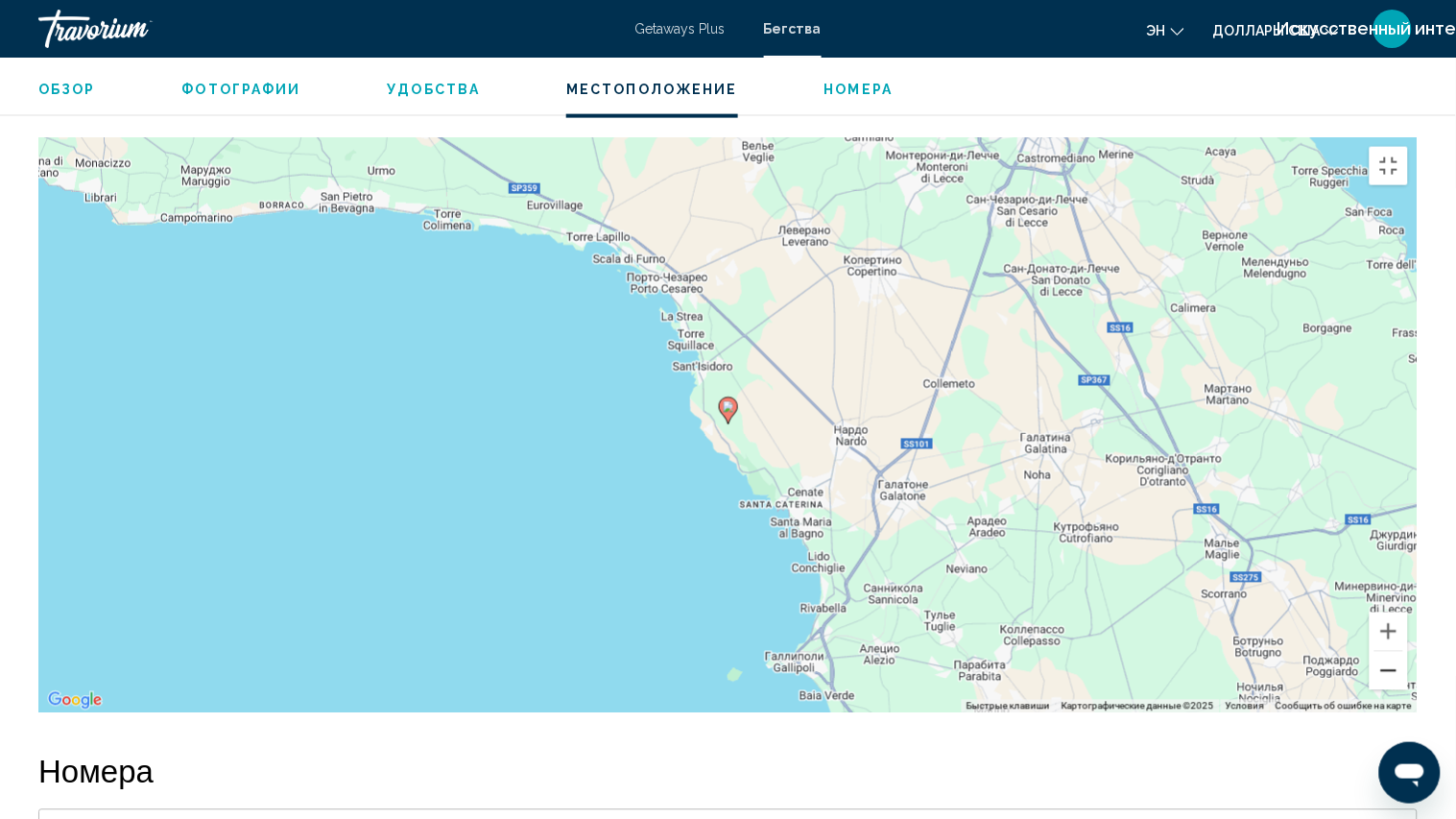 click at bounding box center [1389, 671] 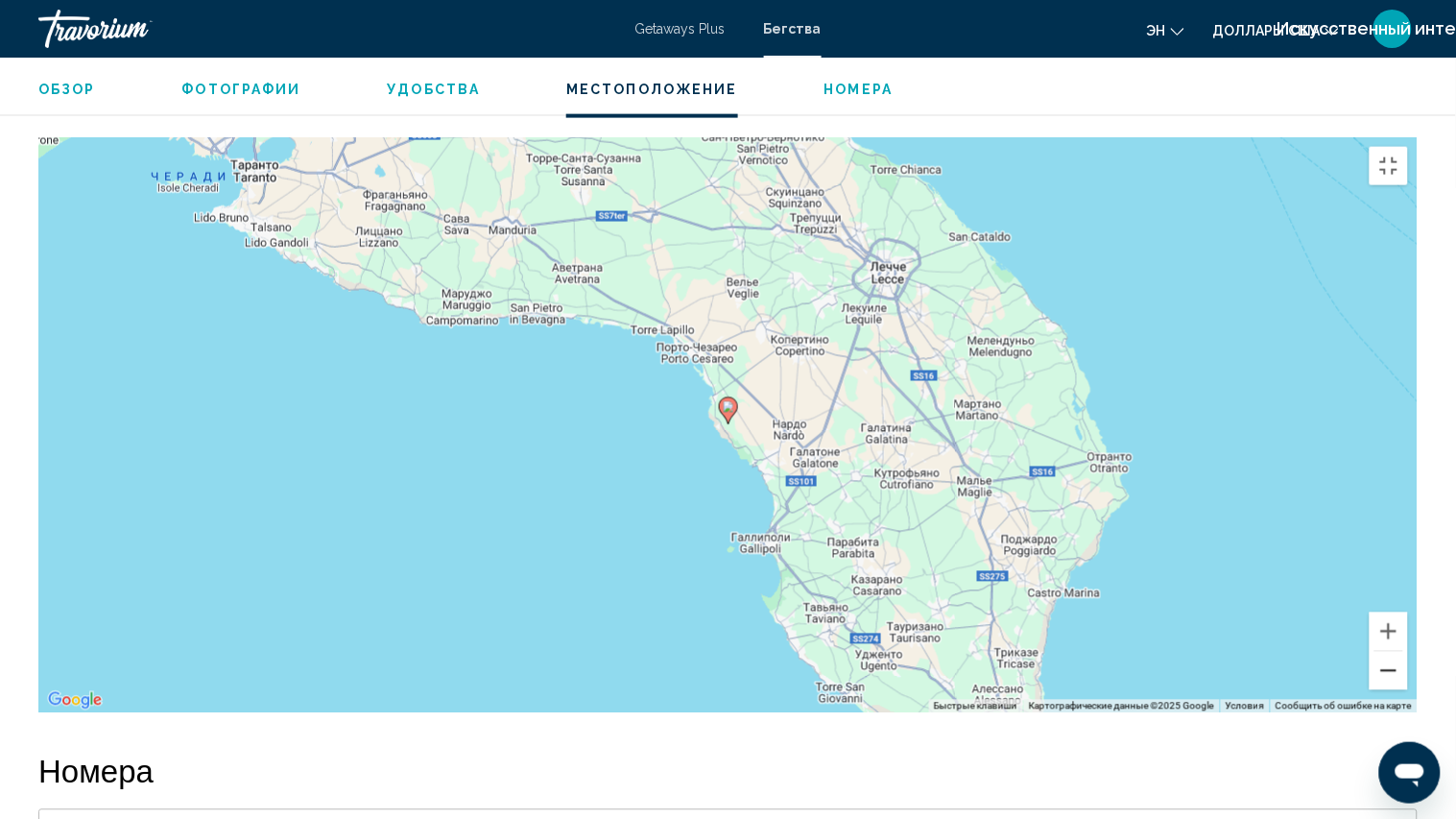 click at bounding box center (1389, 671) 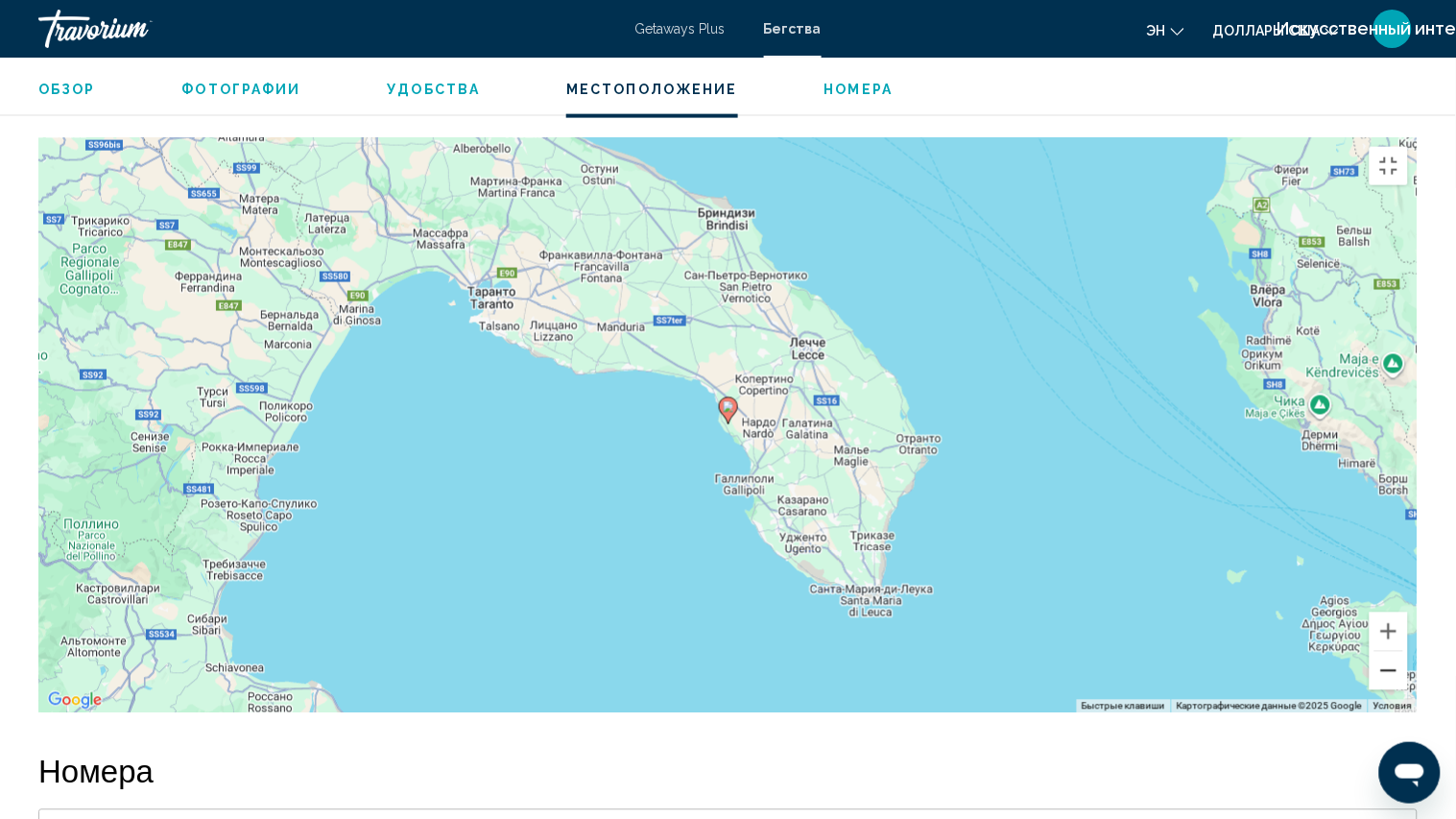 click at bounding box center [1389, 671] 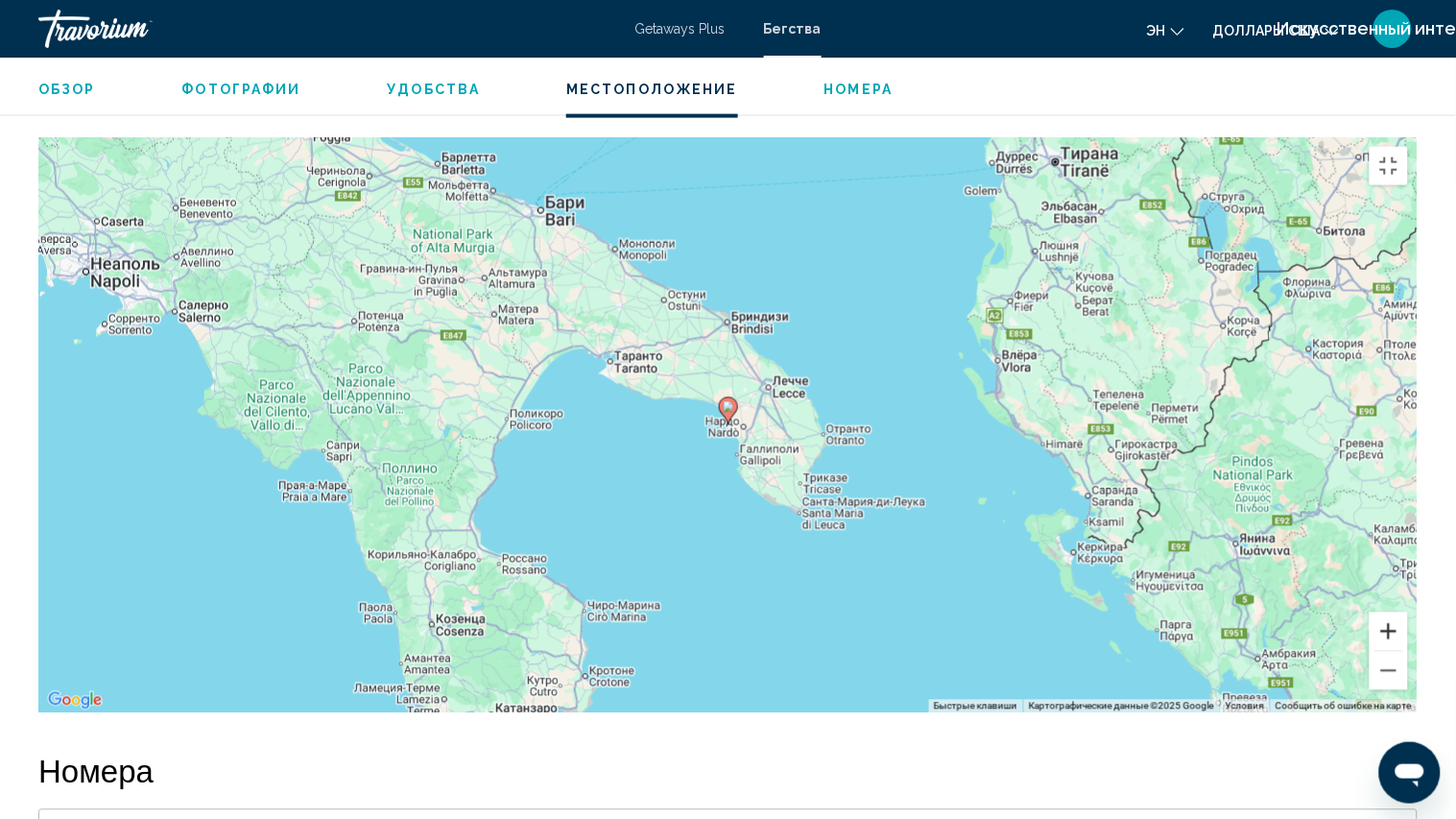 click at bounding box center (1389, 632) 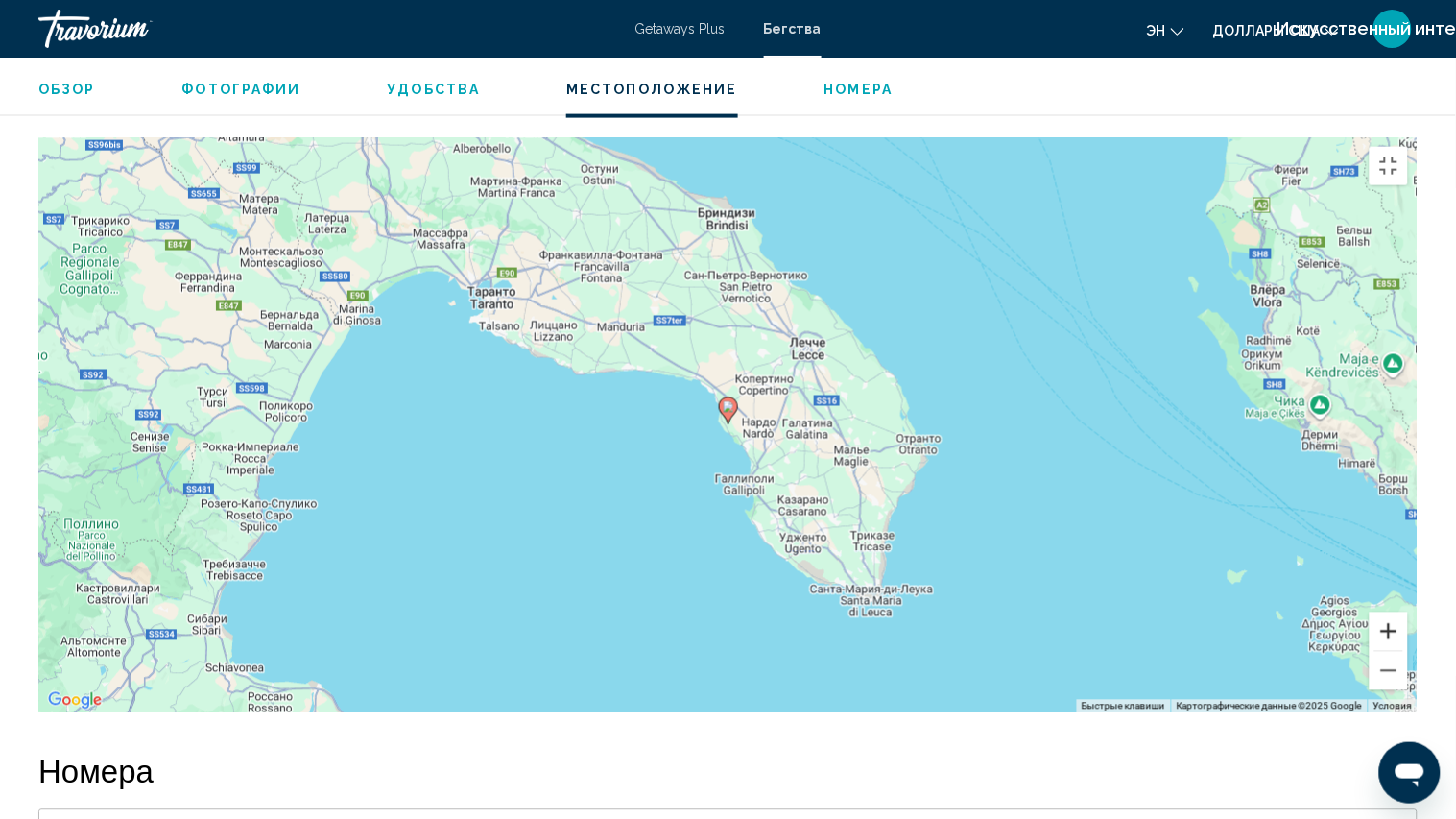 click at bounding box center (1389, 632) 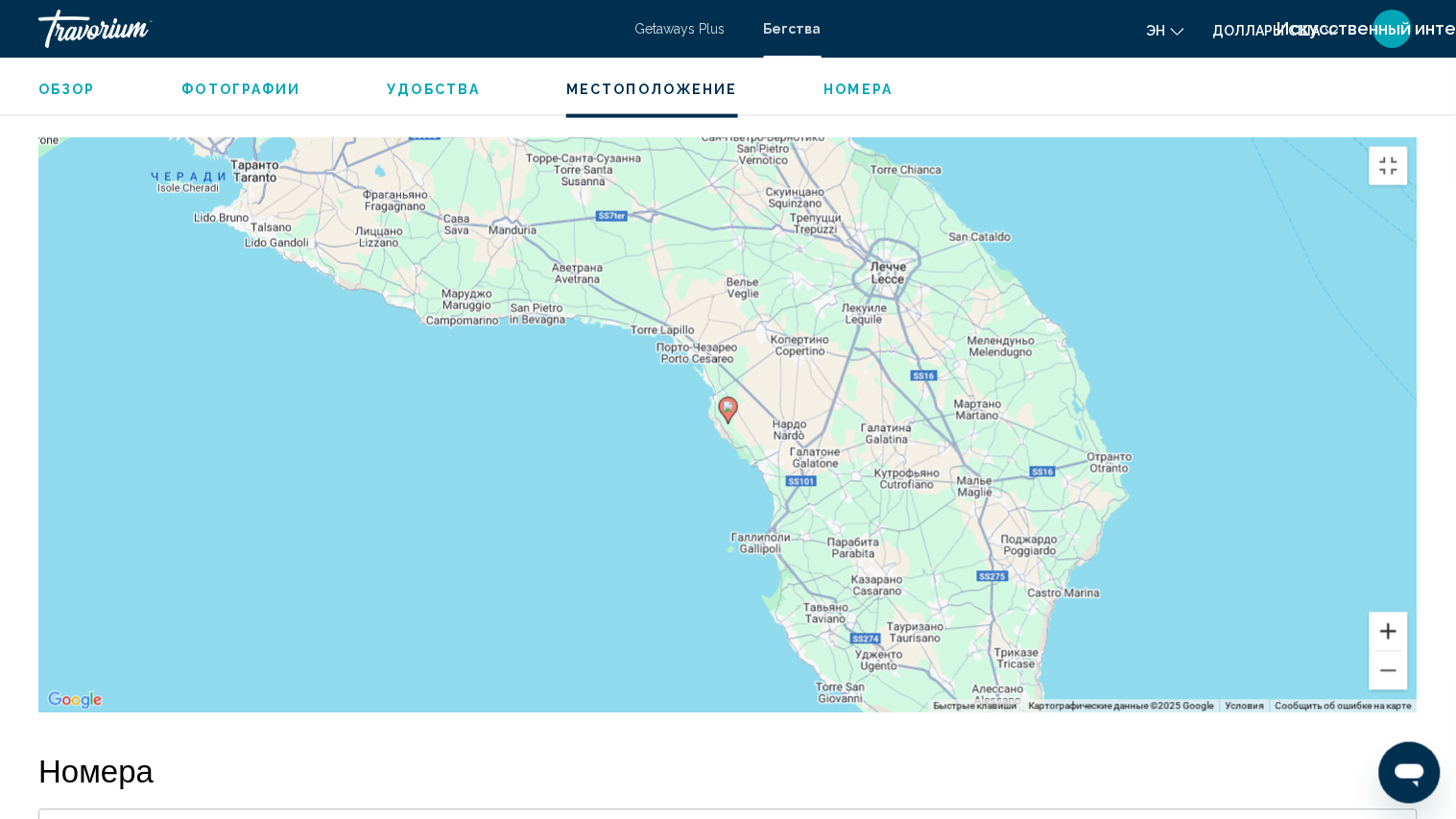 click at bounding box center (1389, 632) 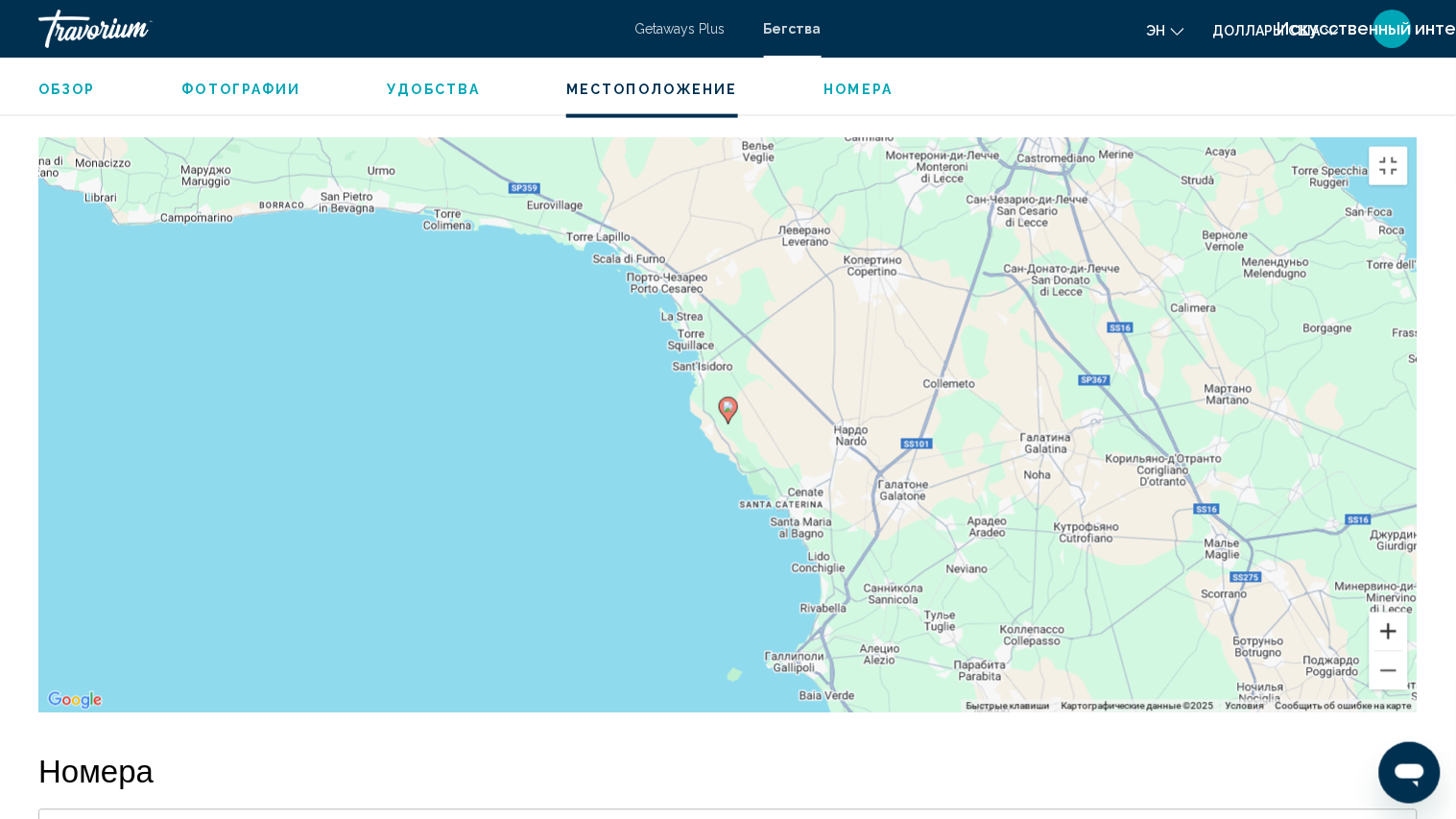 click at bounding box center [1389, 632] 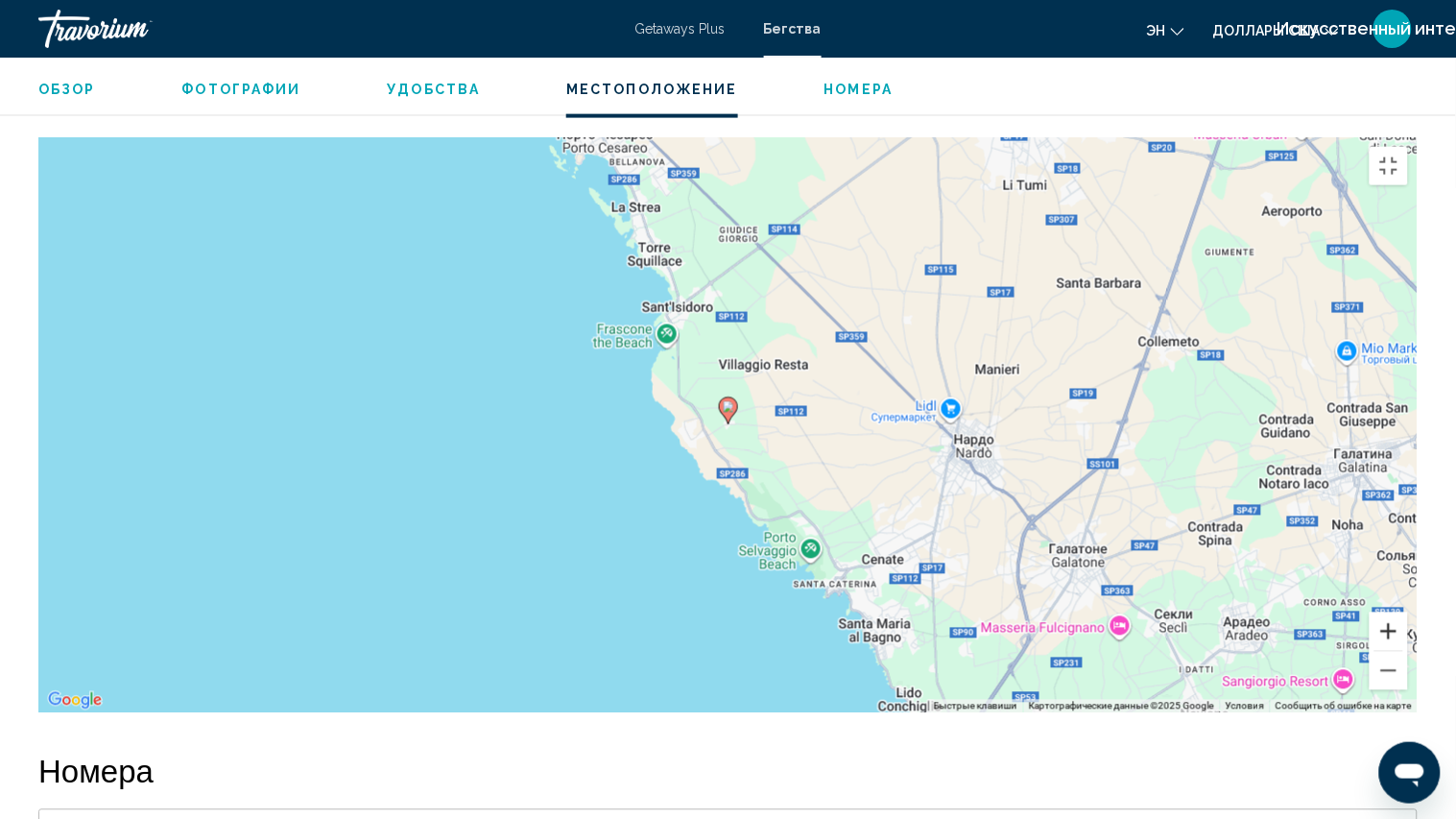click at bounding box center [1389, 632] 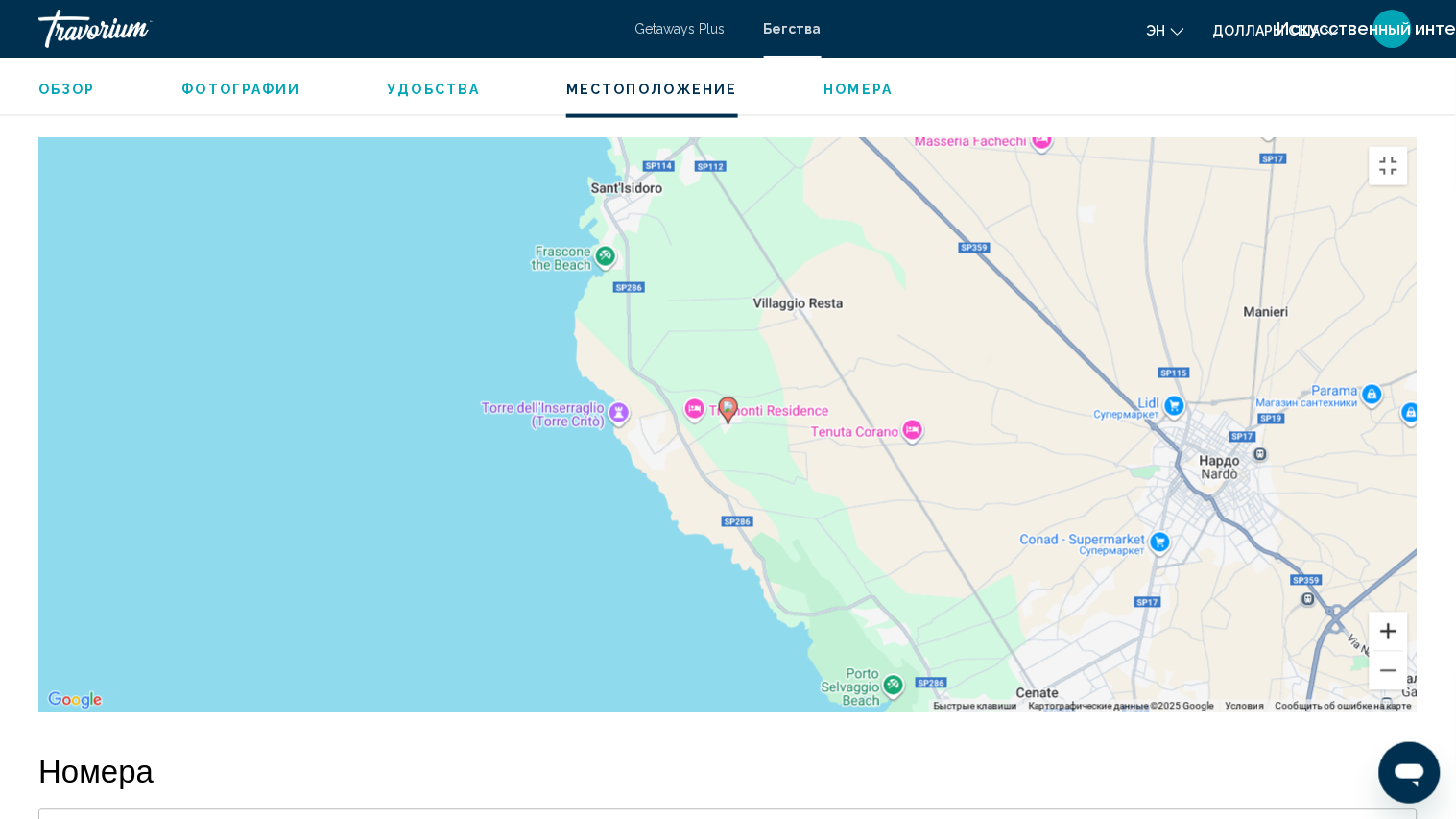 click at bounding box center [1389, 632] 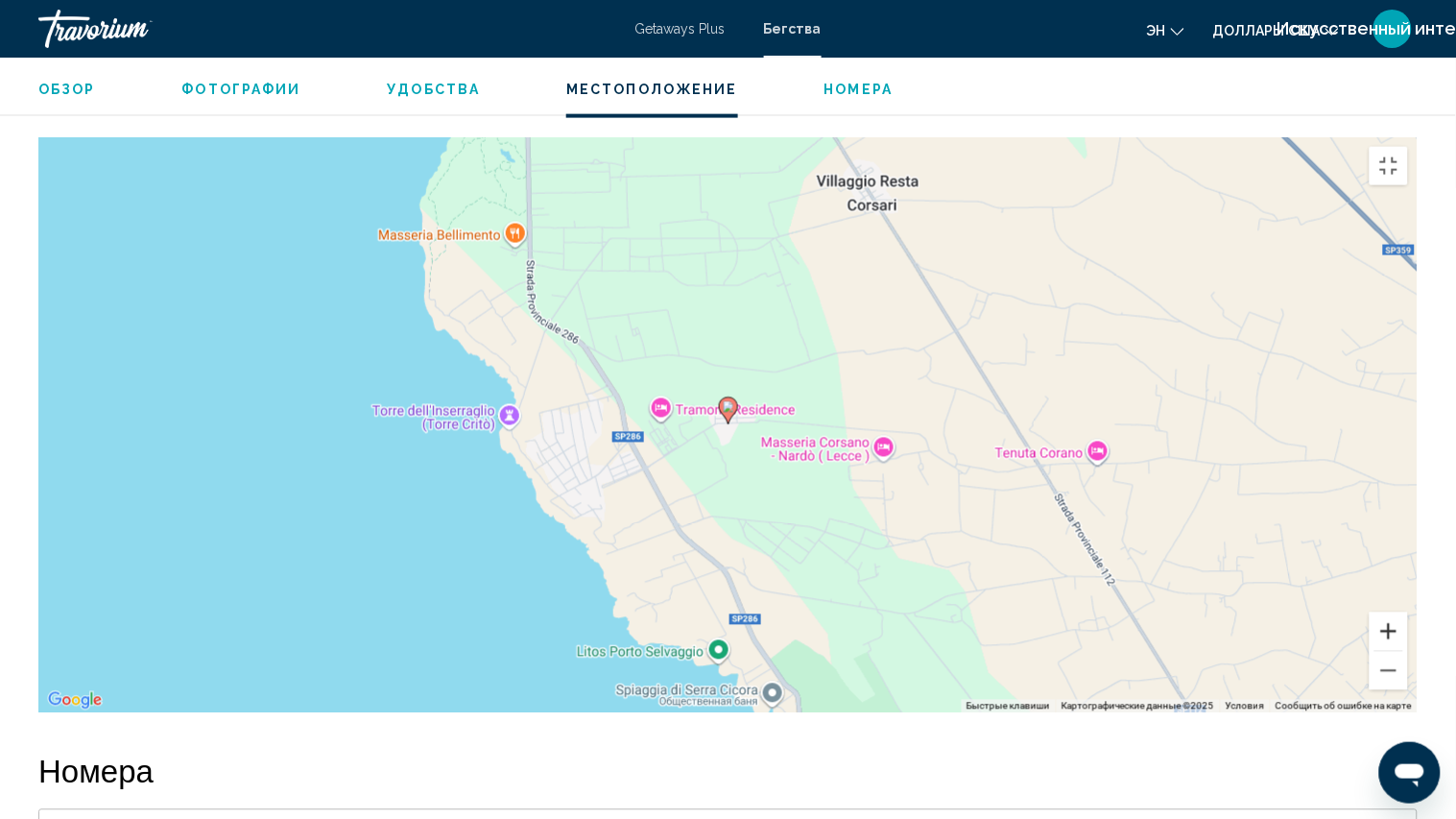 click at bounding box center (1389, 632) 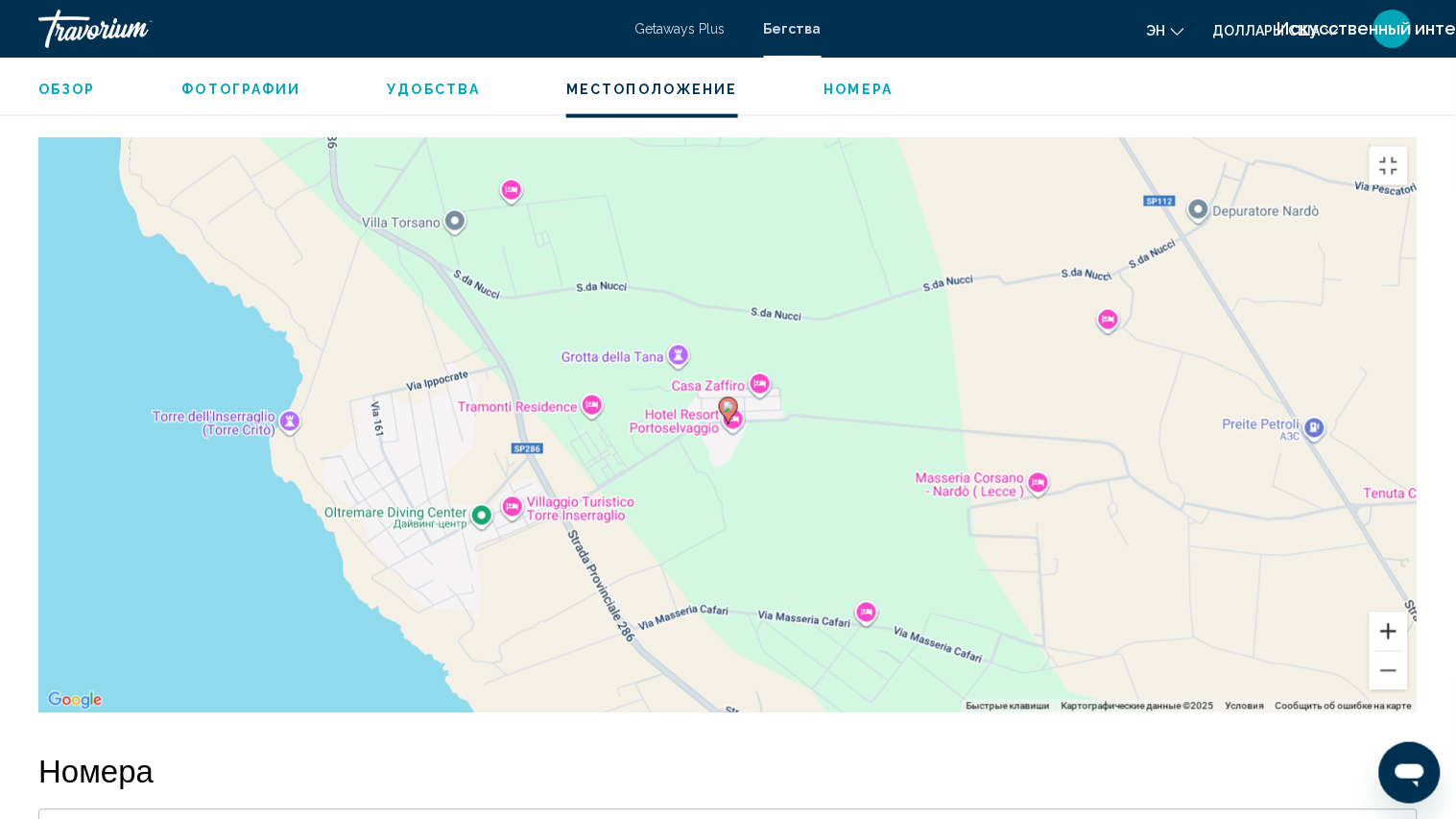 click at bounding box center [1389, 632] 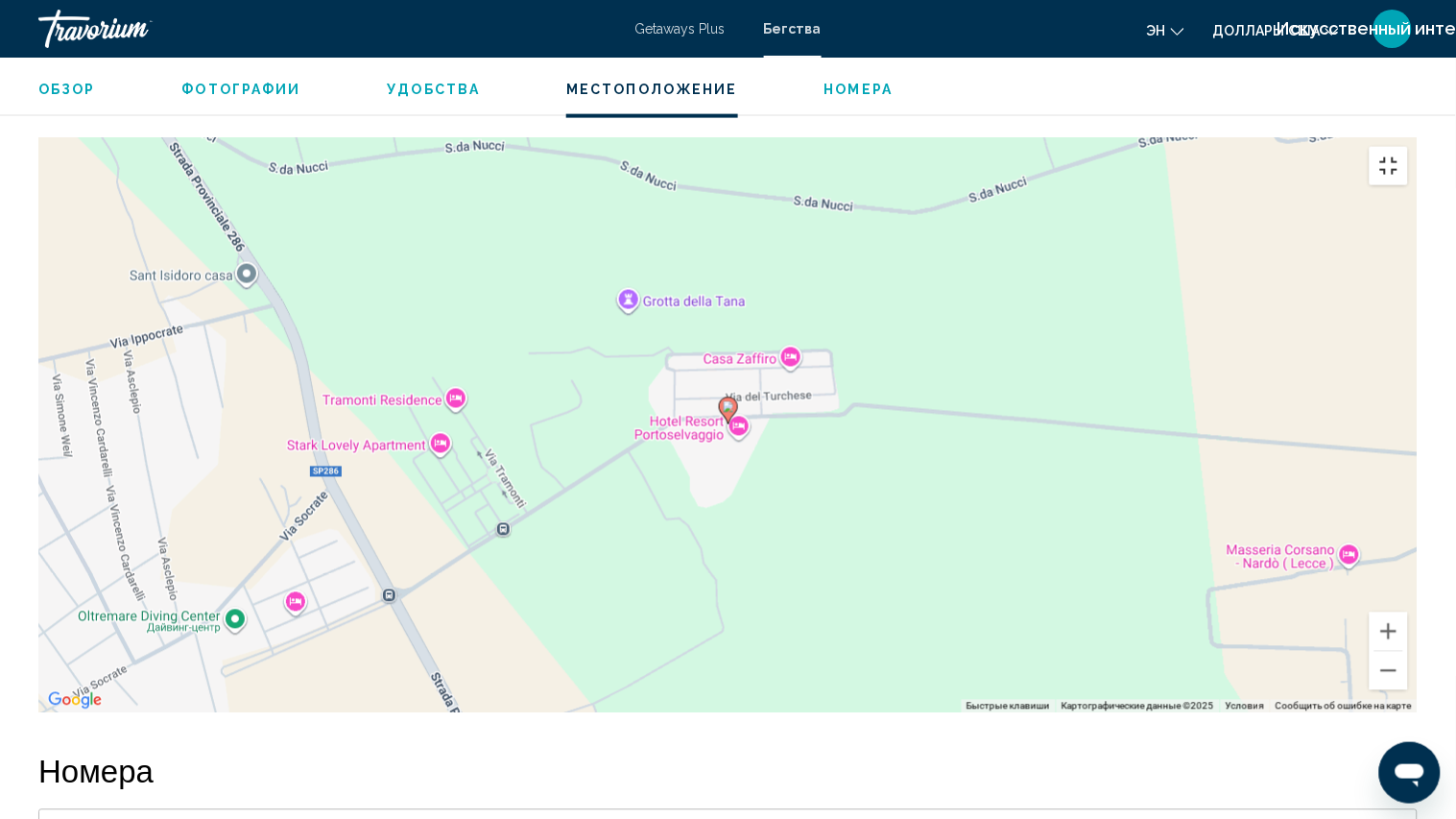 click at bounding box center [1389, 166] 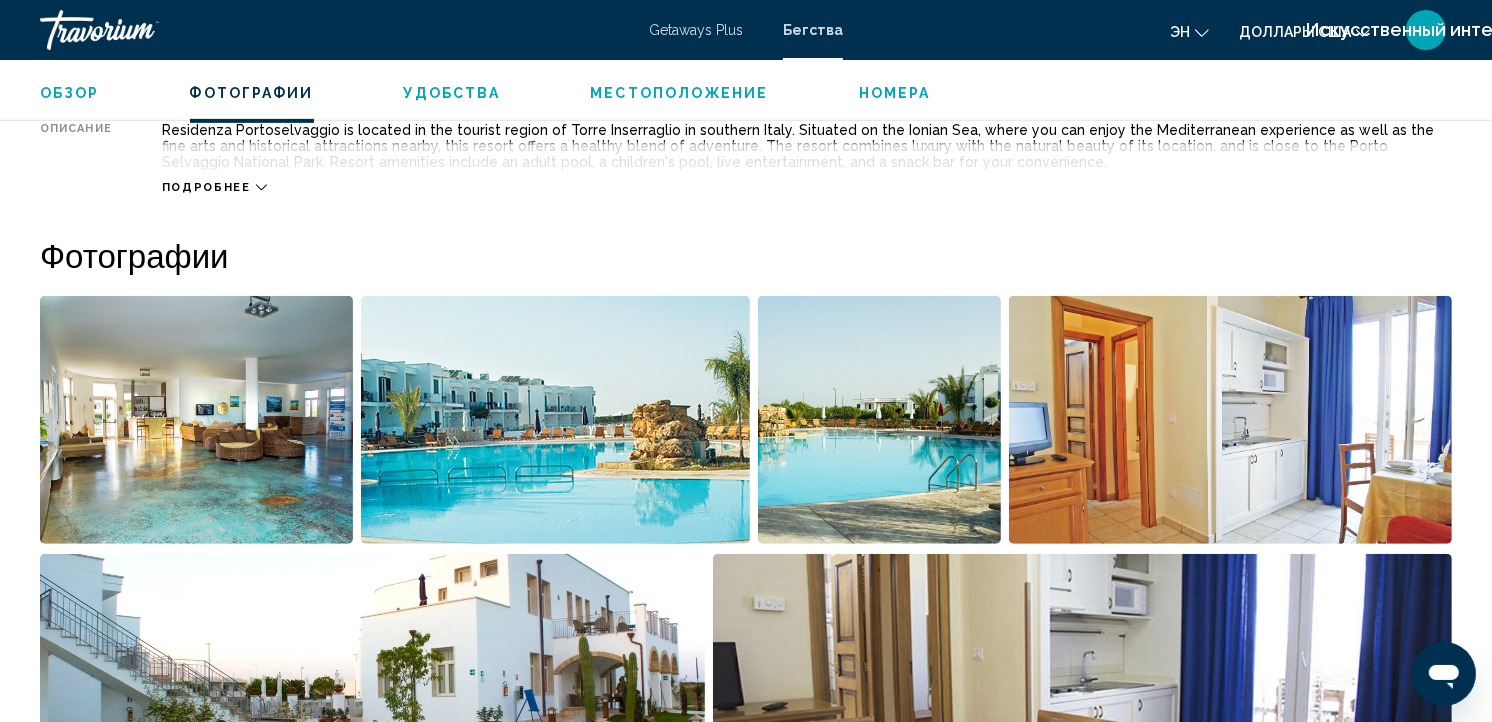 scroll, scrollTop: 380, scrollLeft: 0, axis: vertical 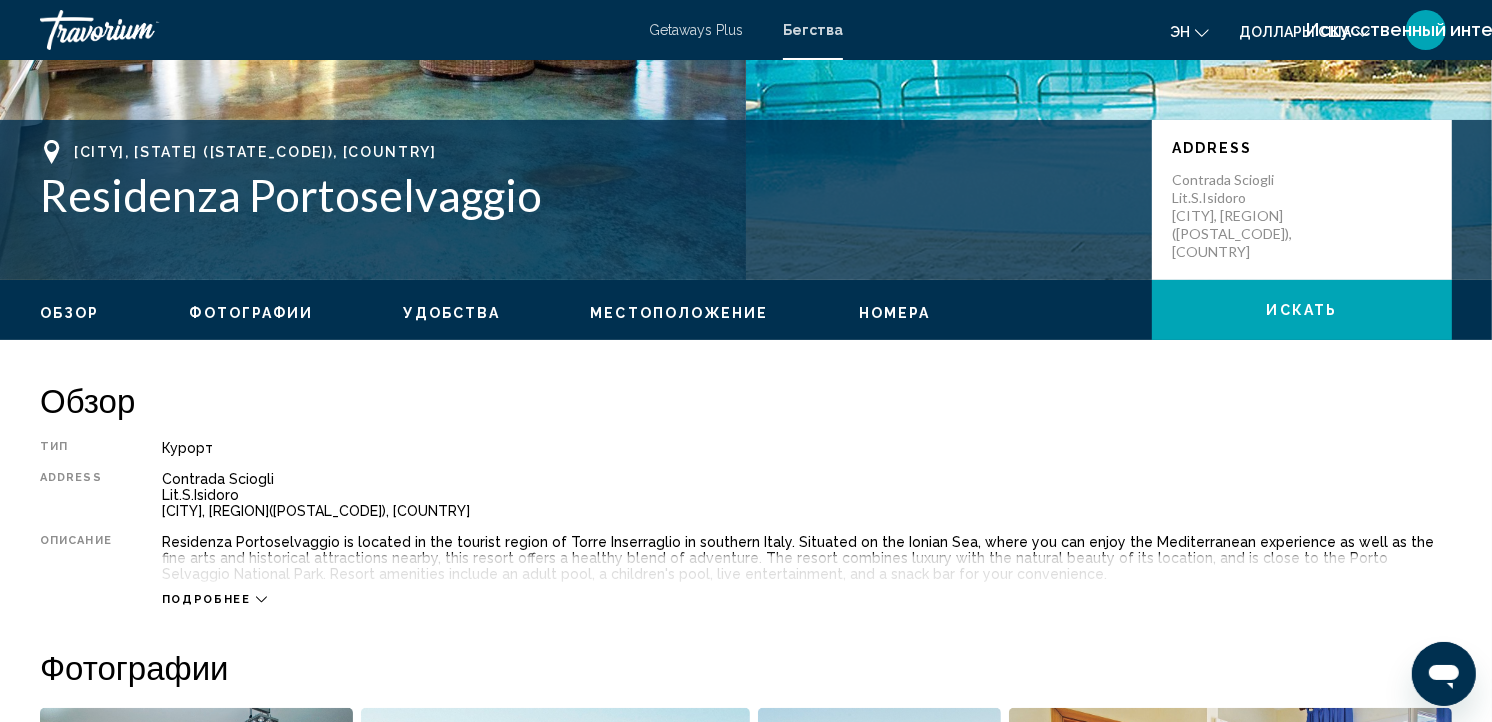 click on "Подробнее" at bounding box center (206, 599) 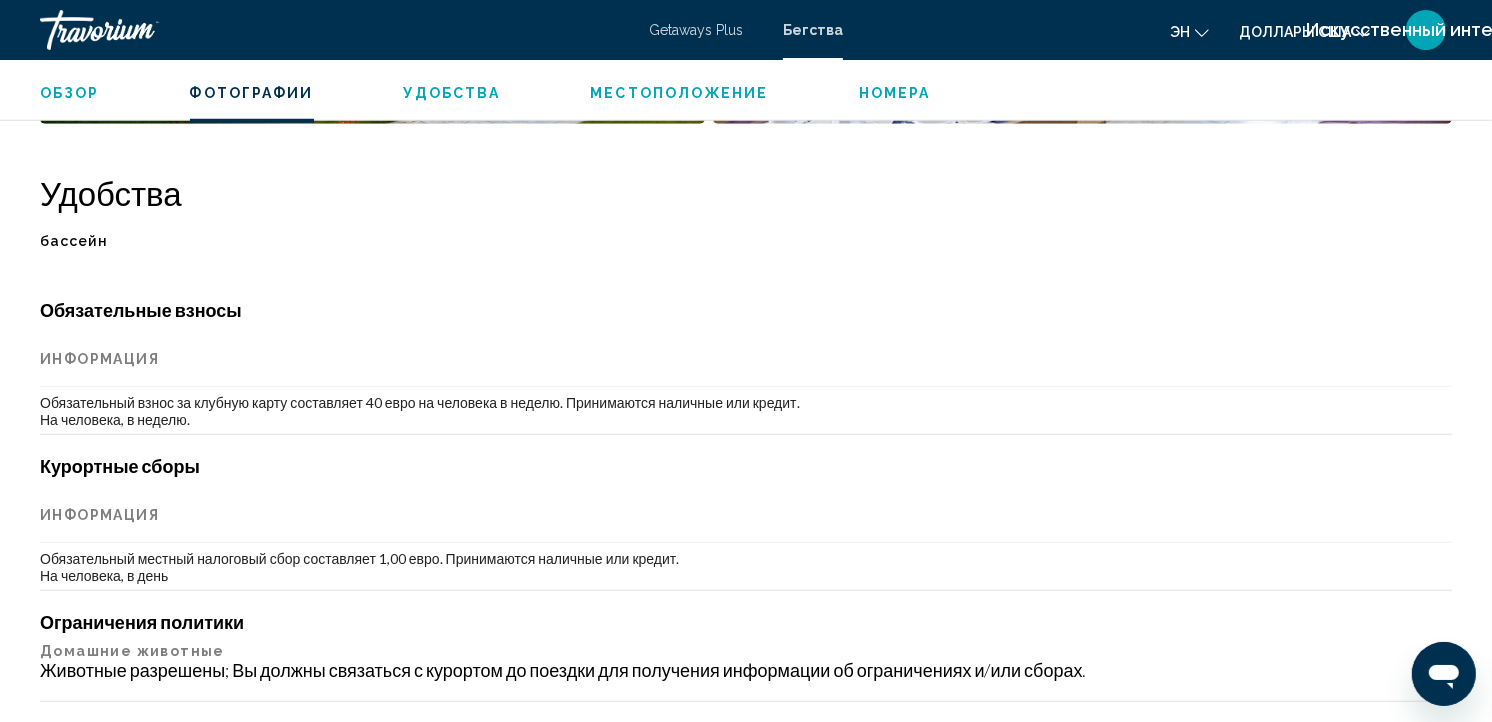 scroll, scrollTop: 1574, scrollLeft: 0, axis: vertical 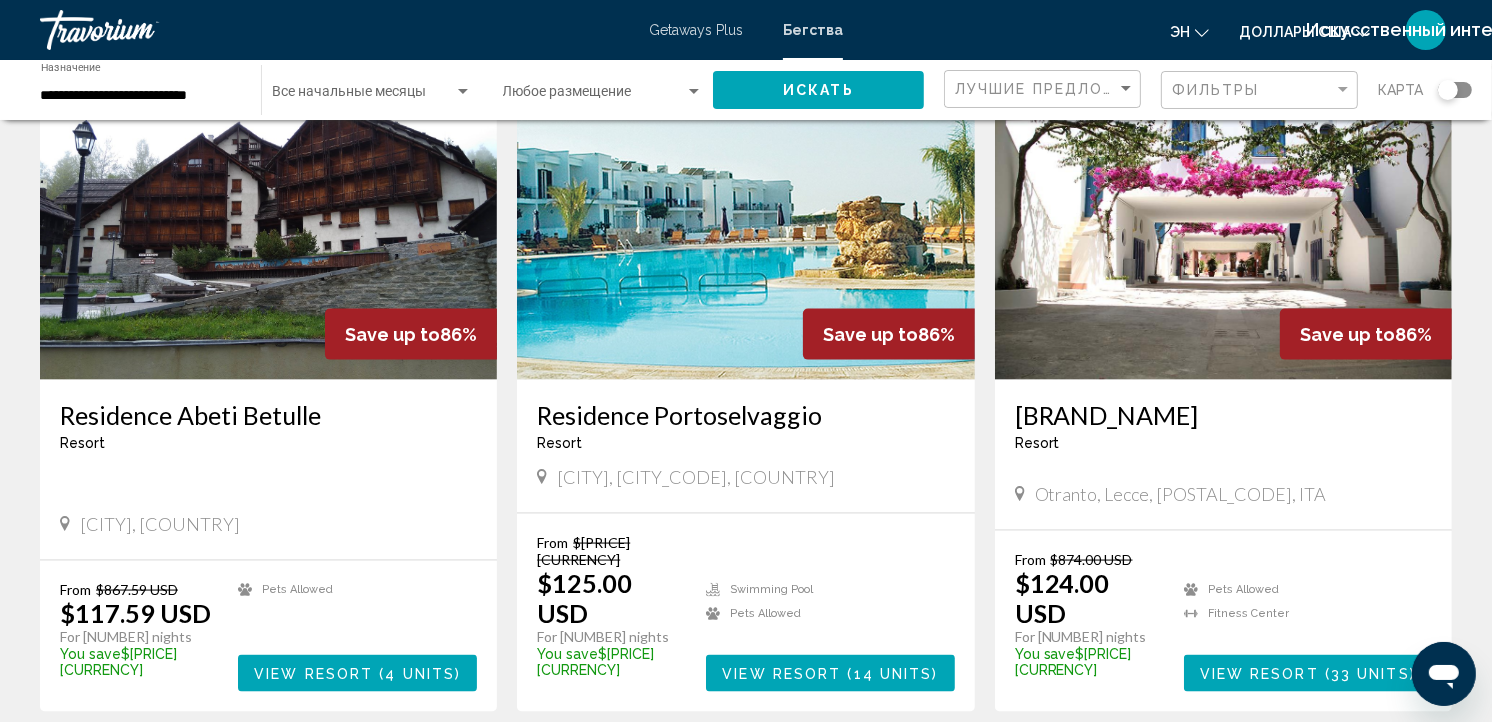 click on "5" at bounding box center [536, 772] 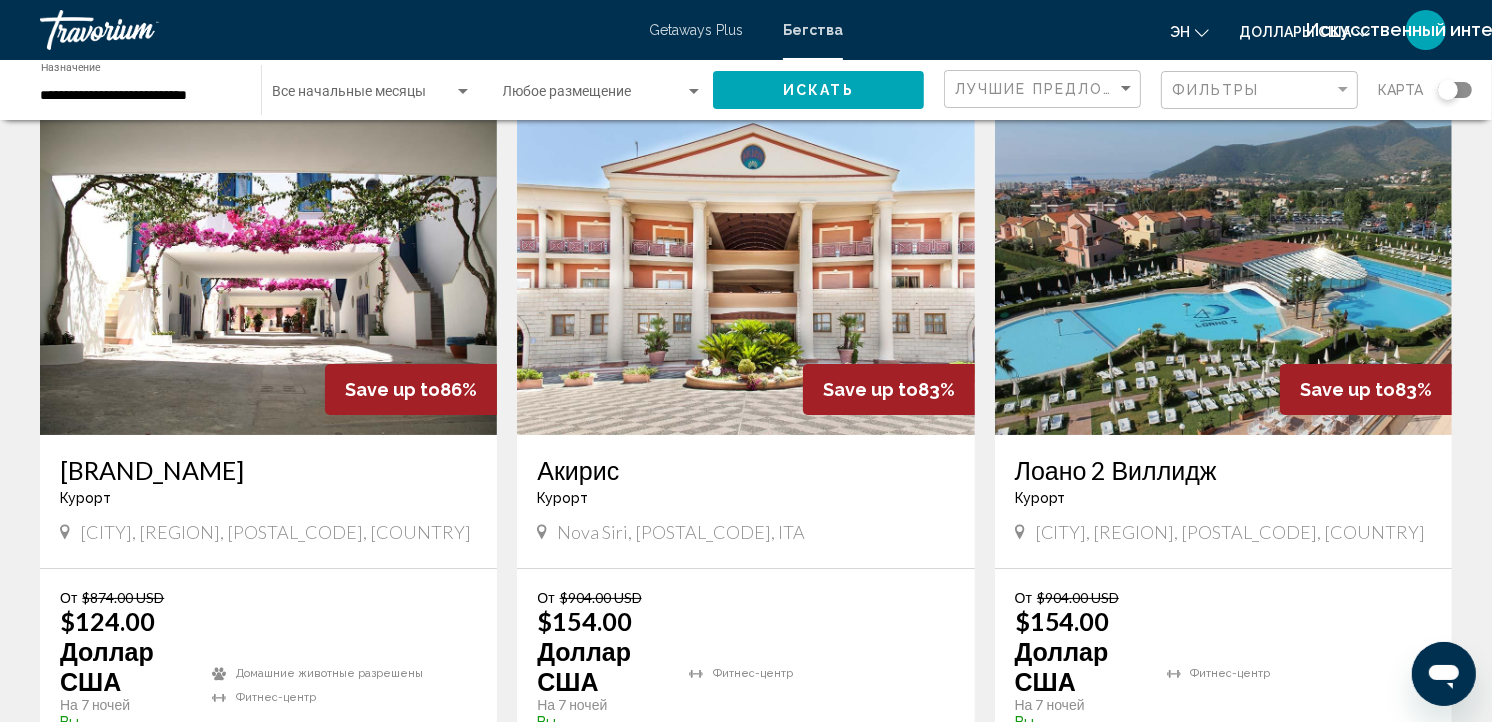 scroll, scrollTop: 77, scrollLeft: 0, axis: vertical 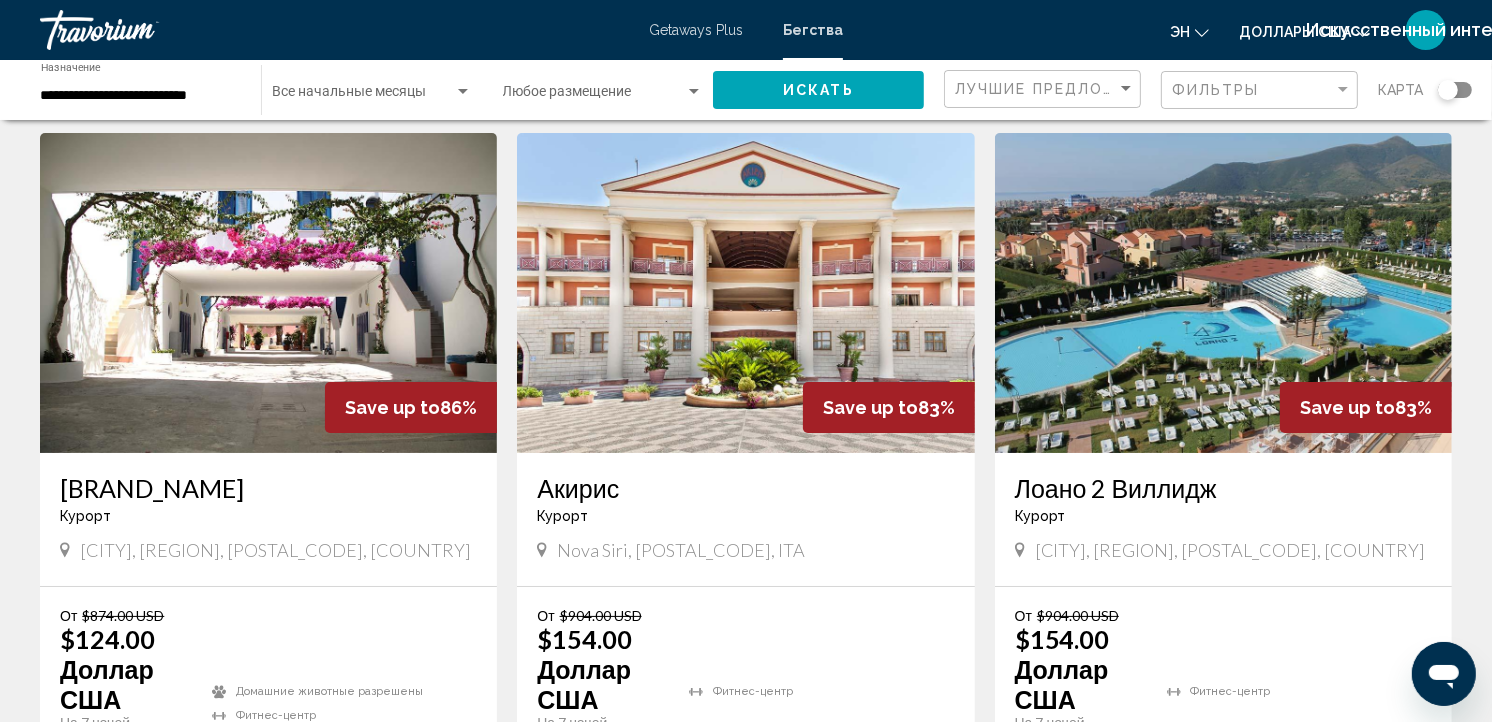 click at bounding box center (268, 293) 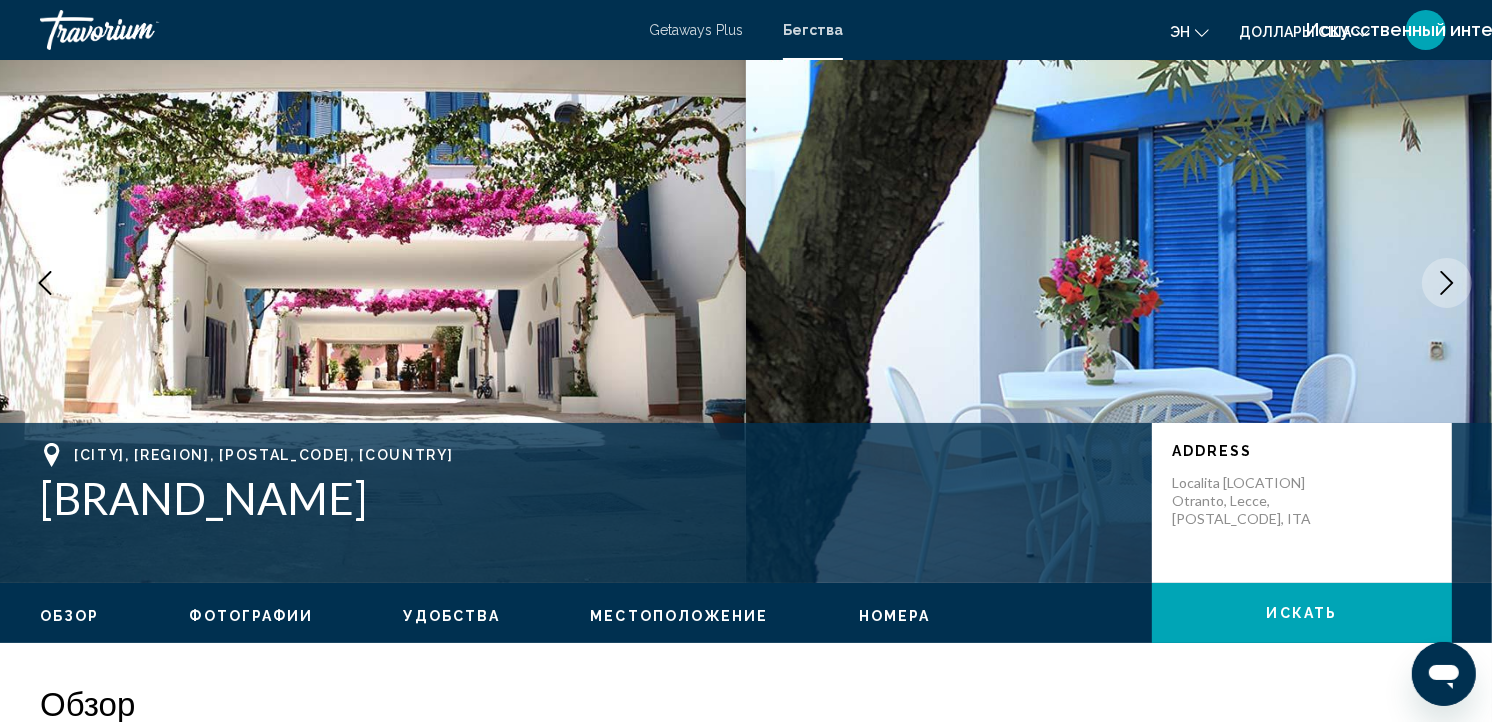 scroll, scrollTop: 0, scrollLeft: 0, axis: both 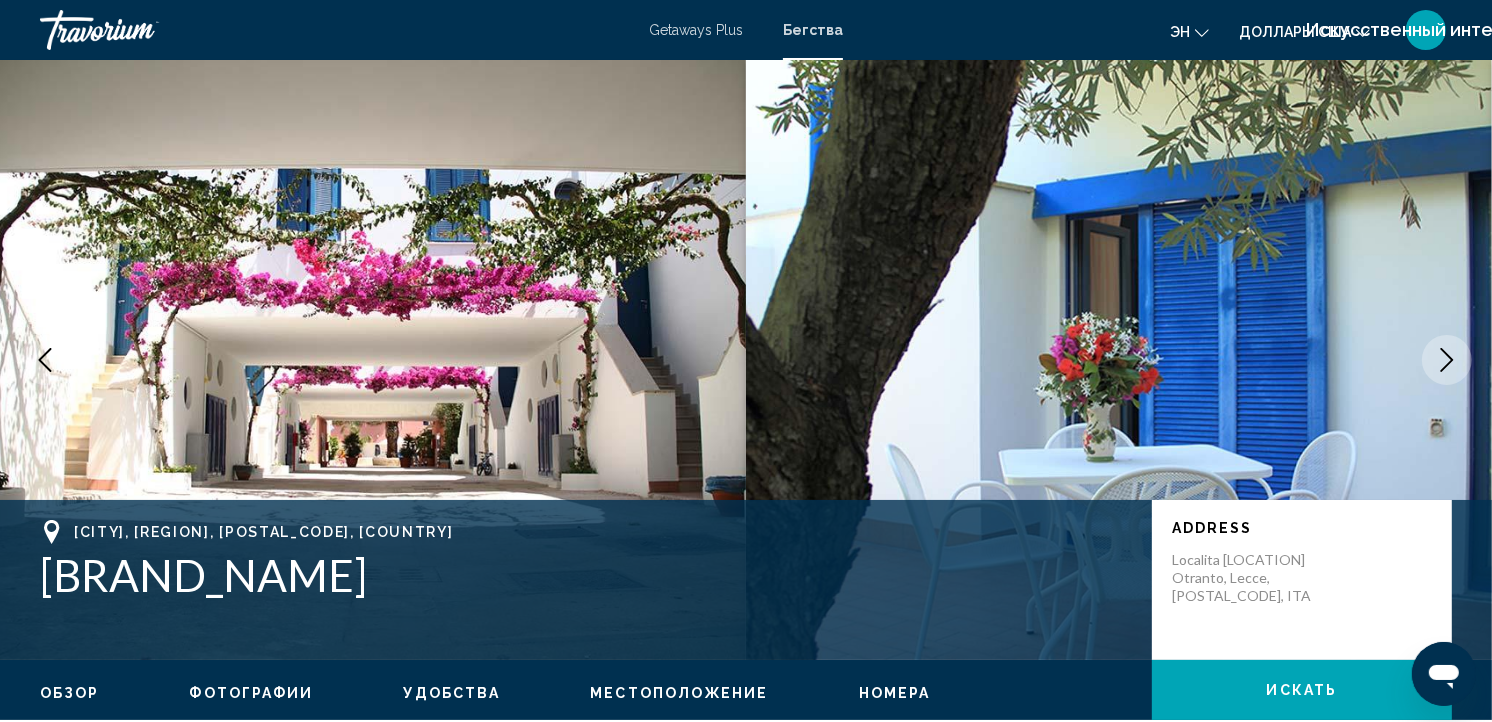 click at bounding box center (373, 360) 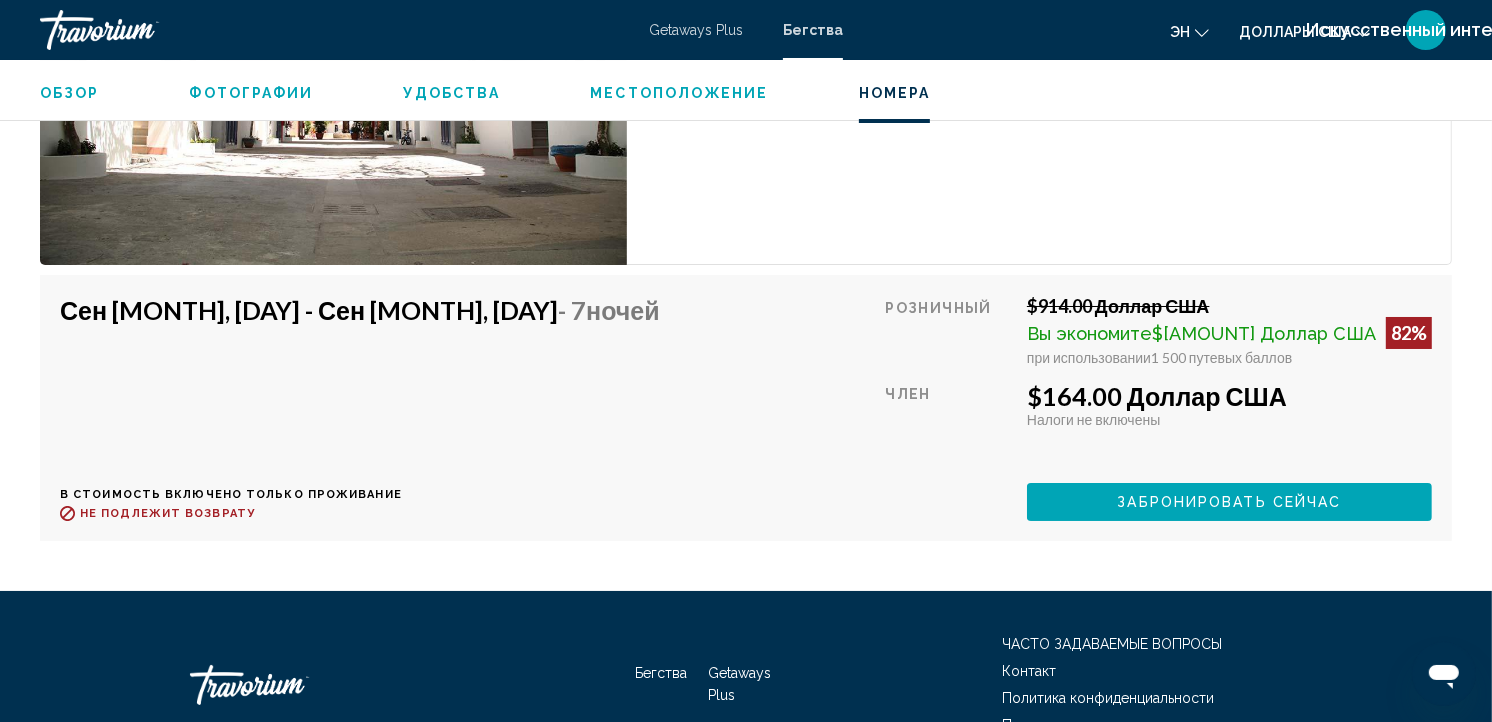 scroll, scrollTop: 6632, scrollLeft: 0, axis: vertical 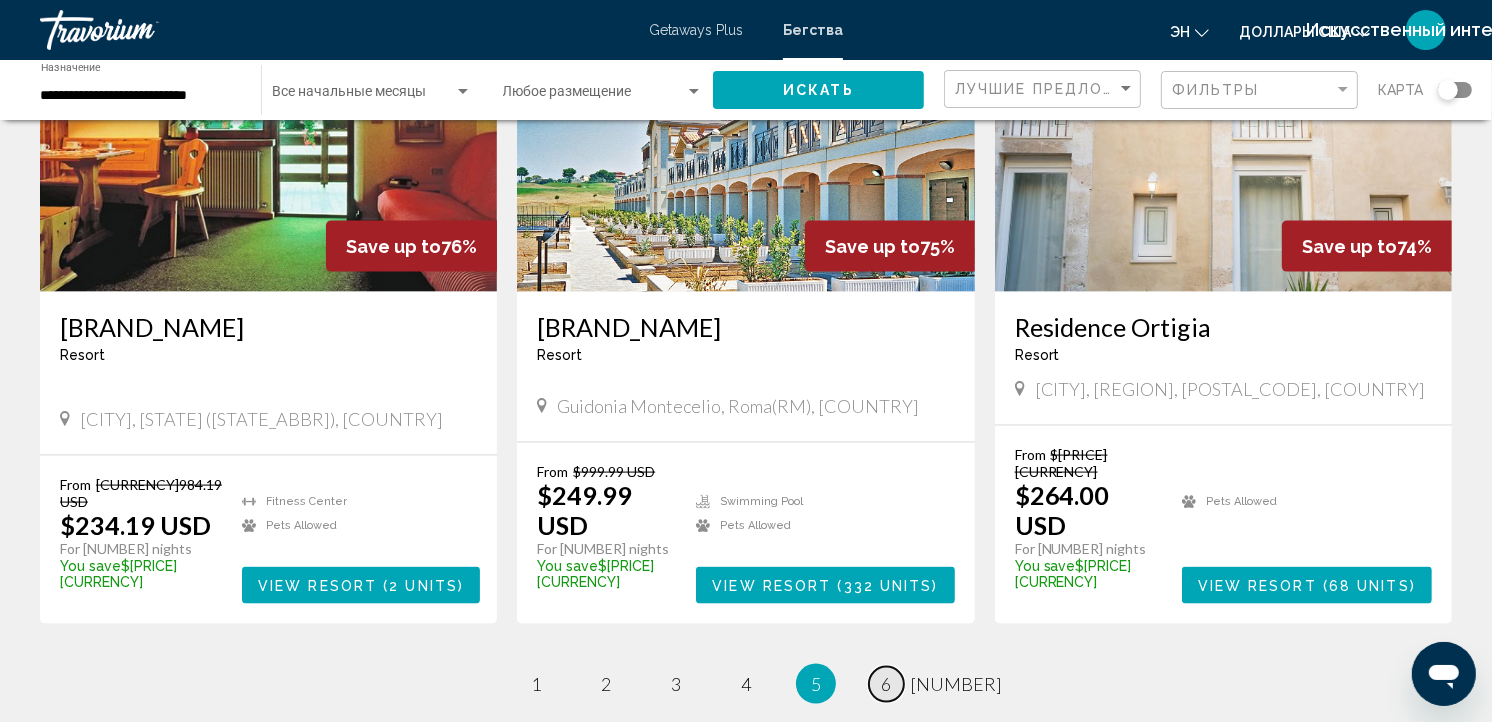 click on "6" at bounding box center (536, 684) 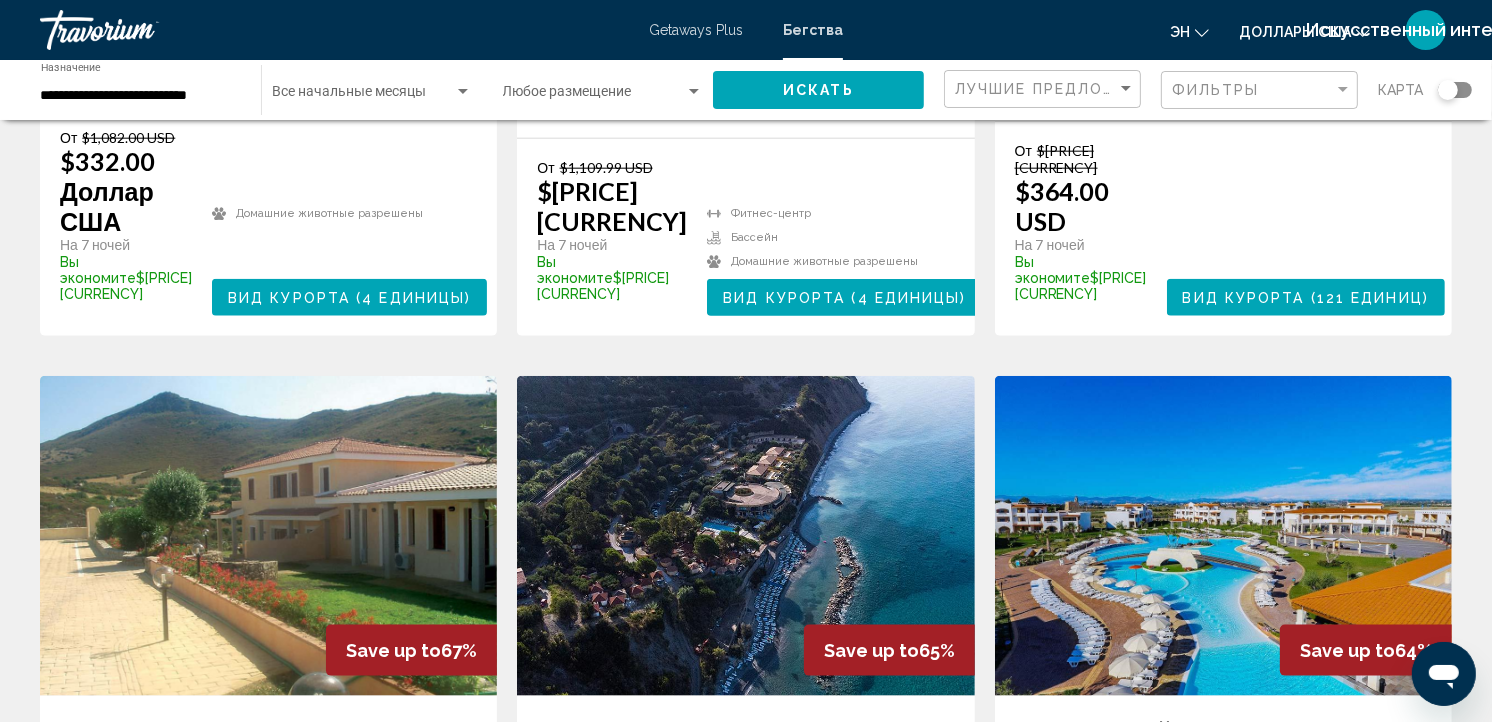 scroll, scrollTop: 2045, scrollLeft: 0, axis: vertical 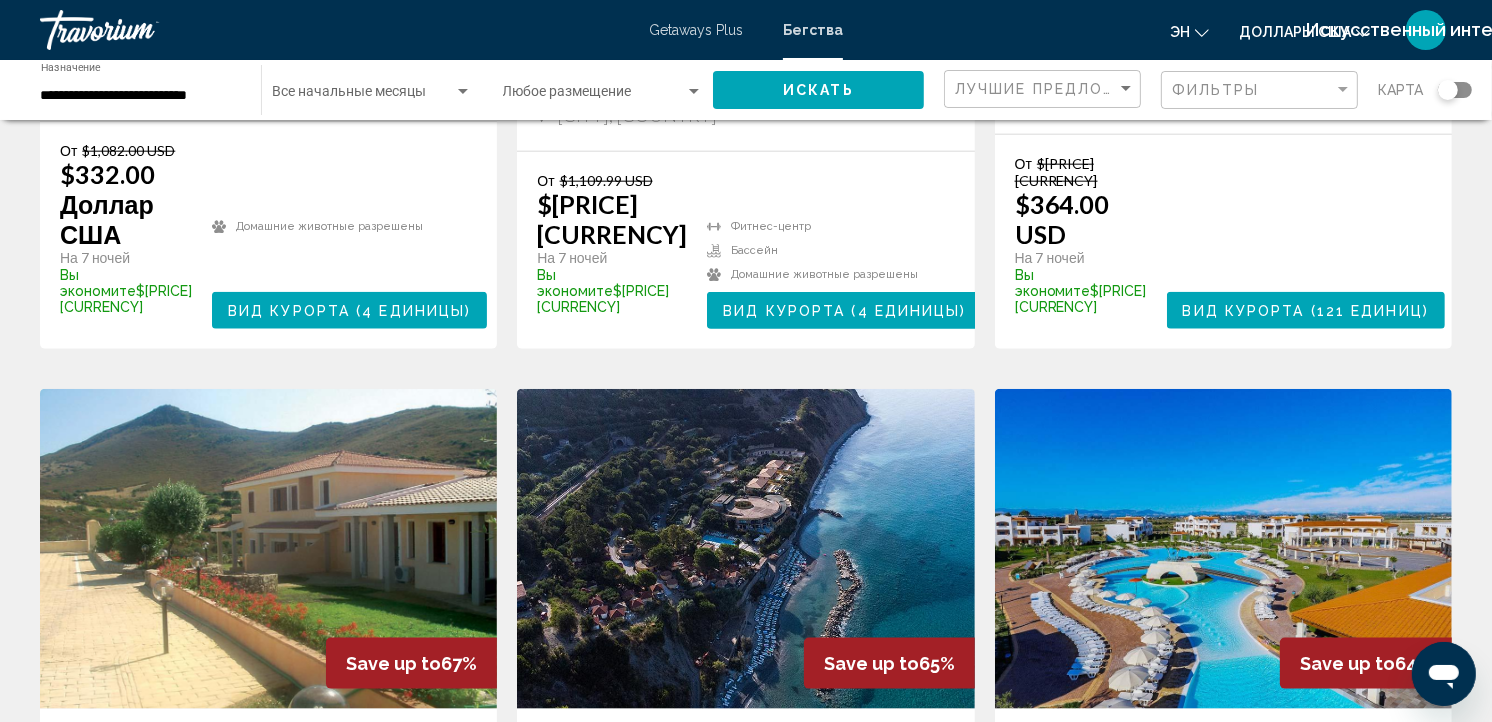 click at bounding box center [745, 549] 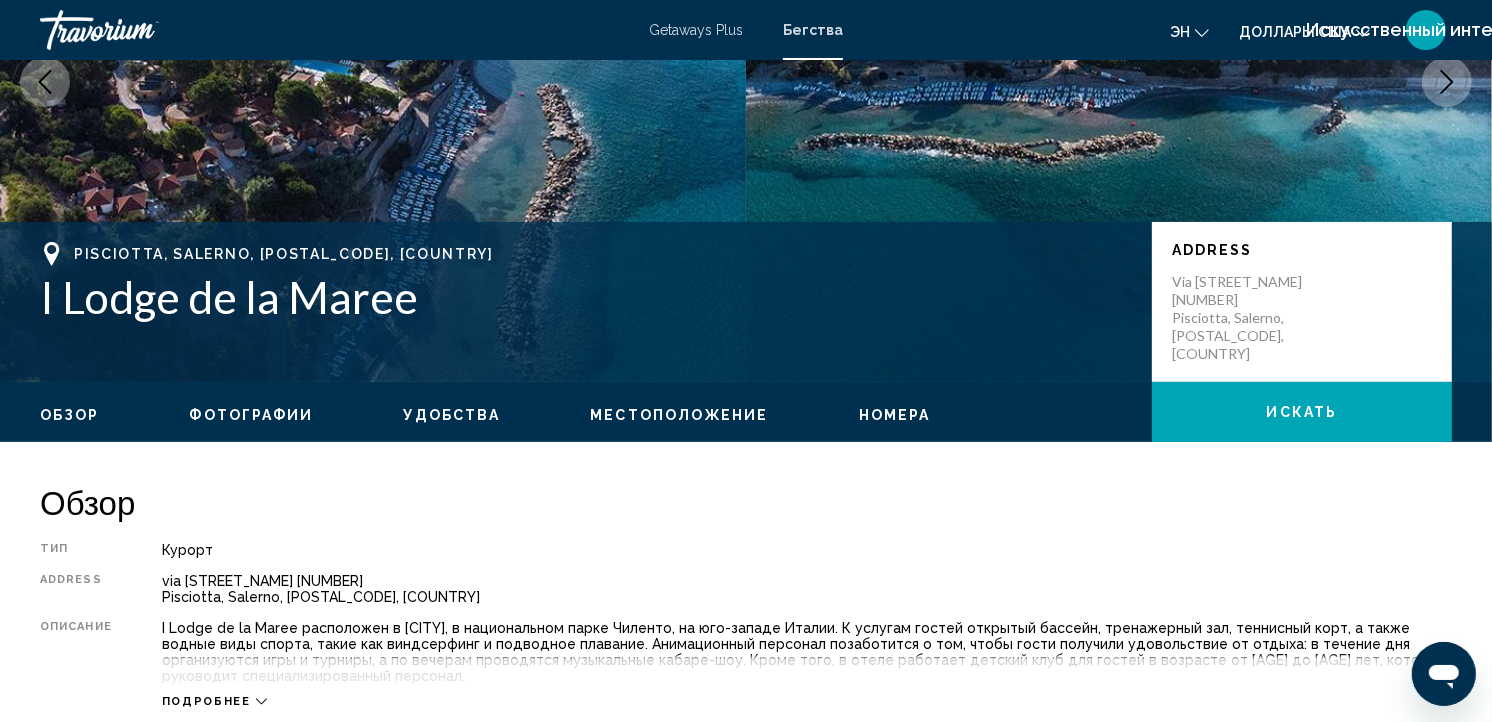scroll, scrollTop: 425, scrollLeft: 0, axis: vertical 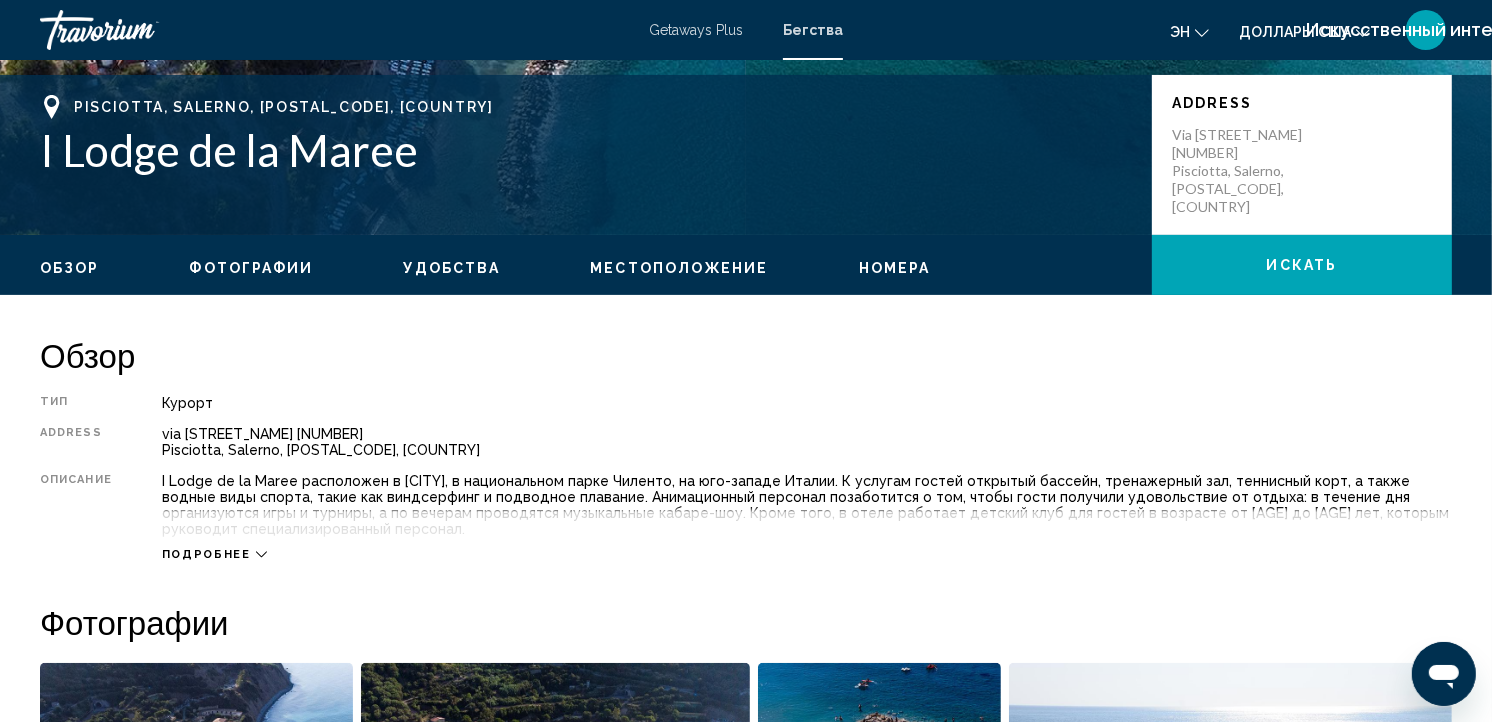 click on "Местоположение" at bounding box center (679, 268) 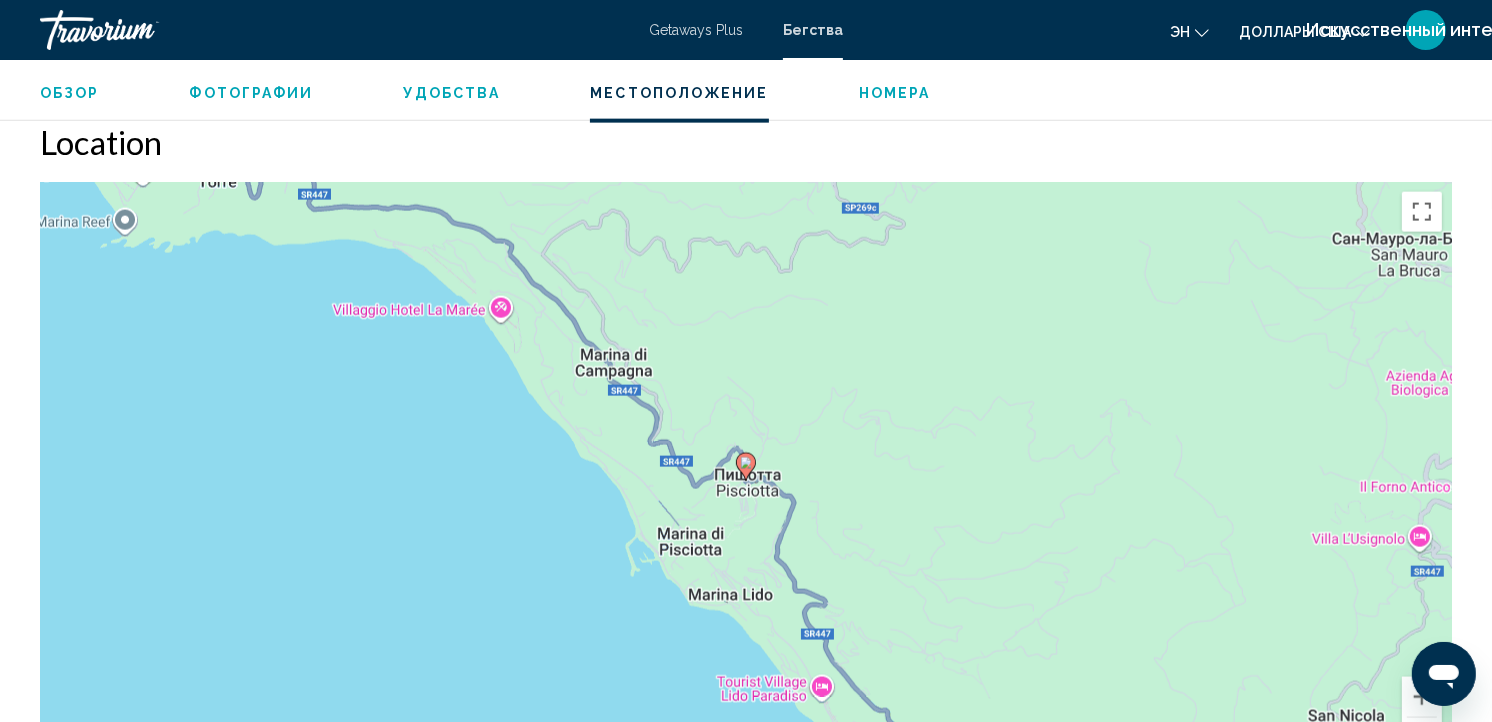 scroll, scrollTop: 2333, scrollLeft: 0, axis: vertical 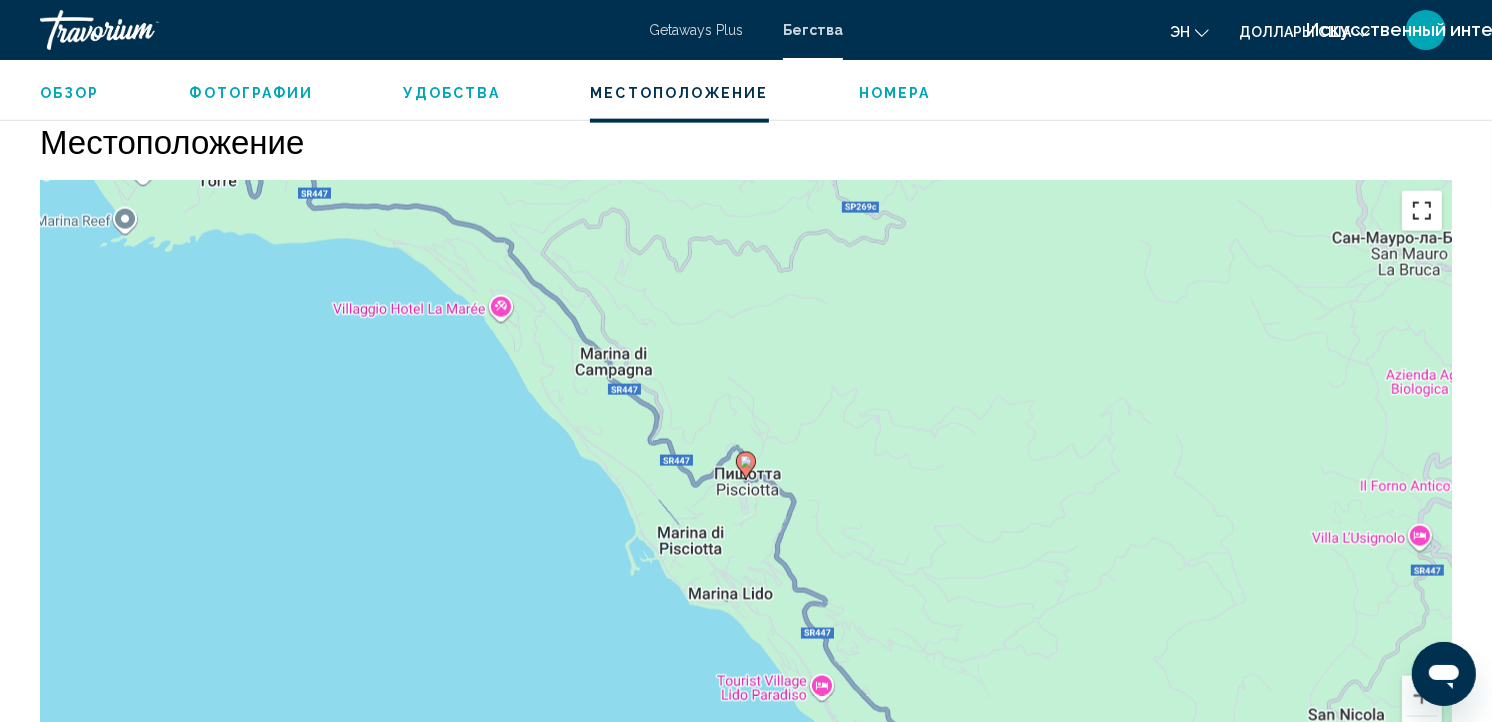click at bounding box center [1422, 211] 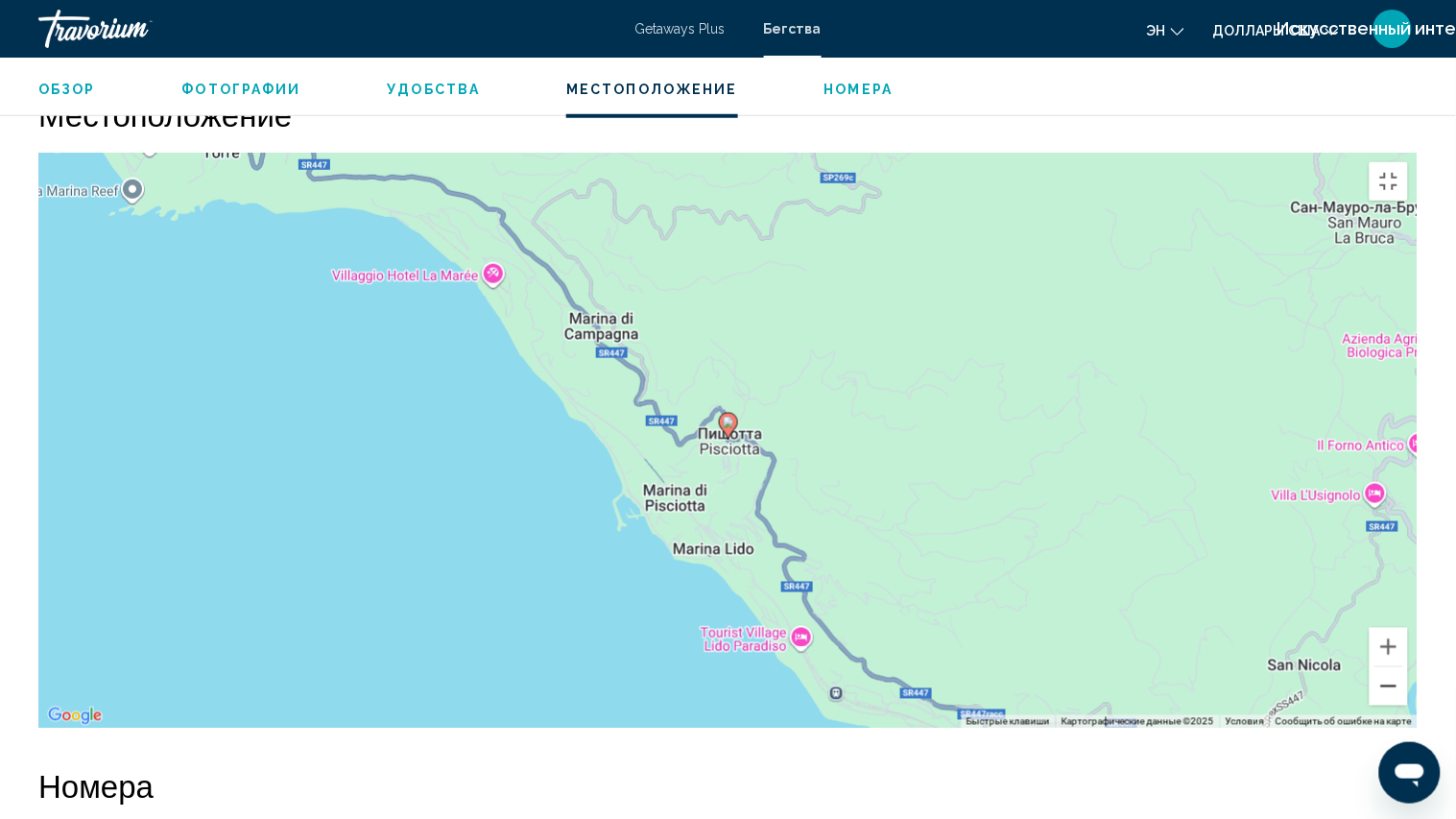 click at bounding box center [1389, 687] 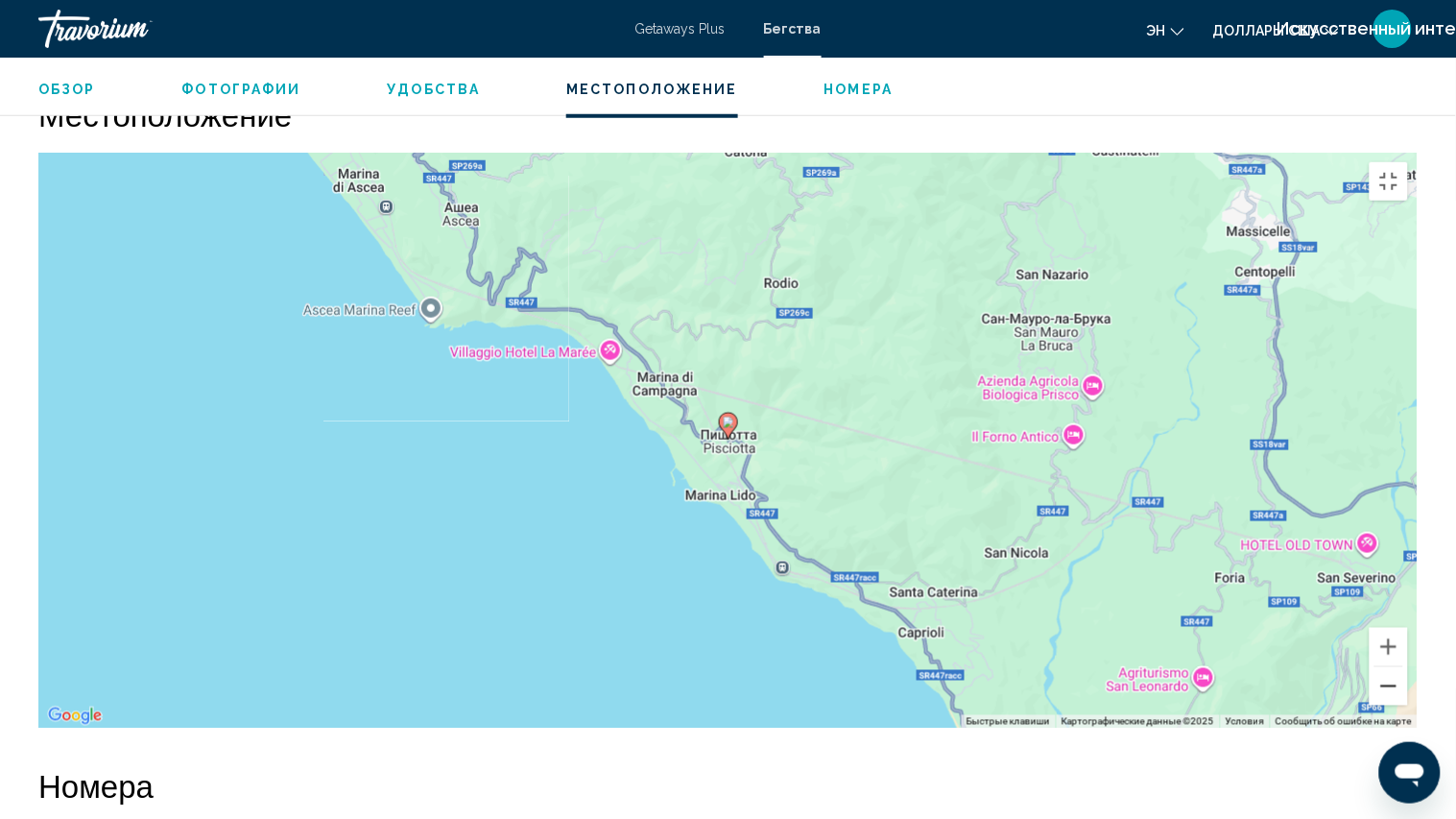 click at bounding box center (1389, 687) 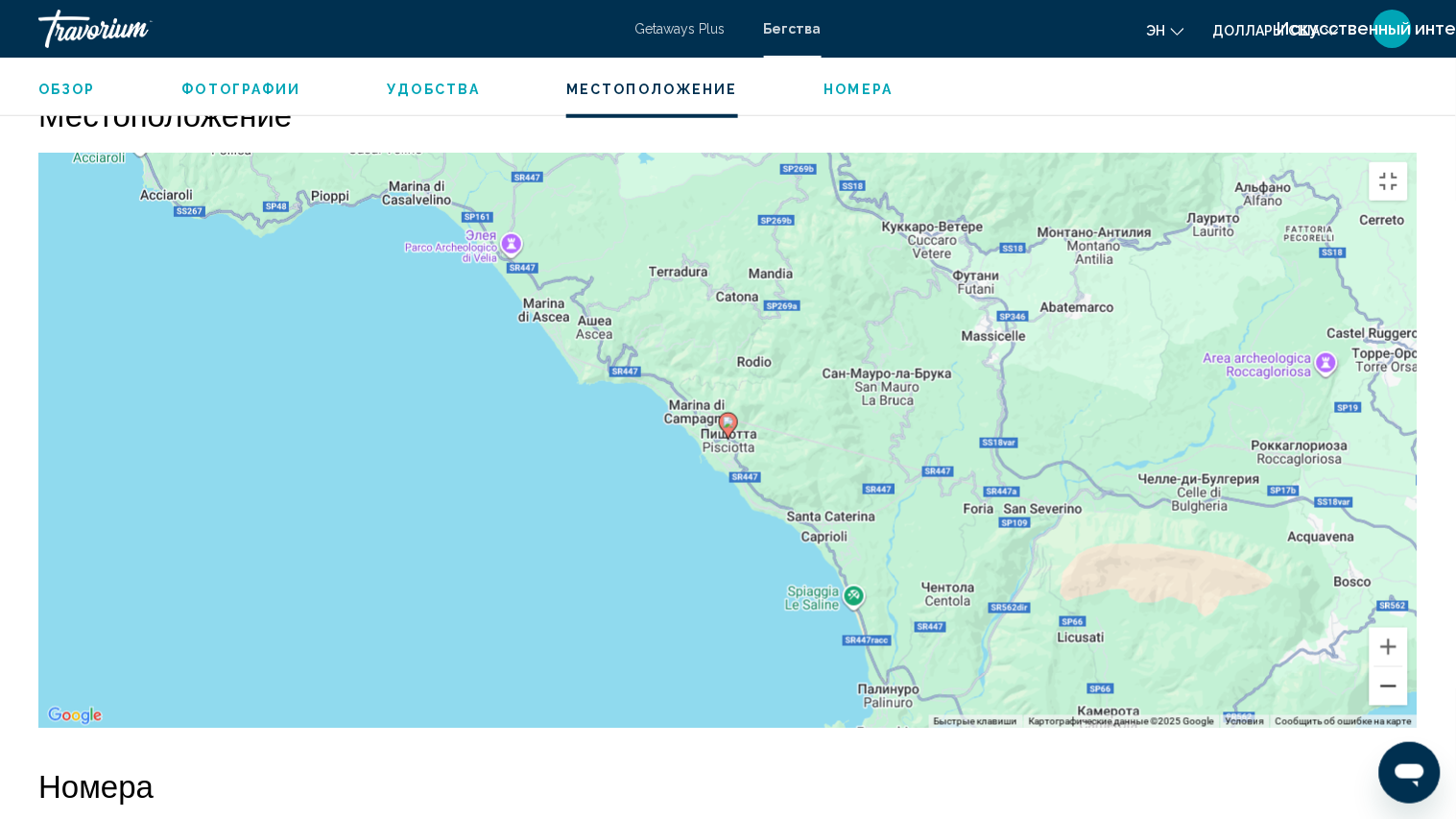 click at bounding box center [1389, 687] 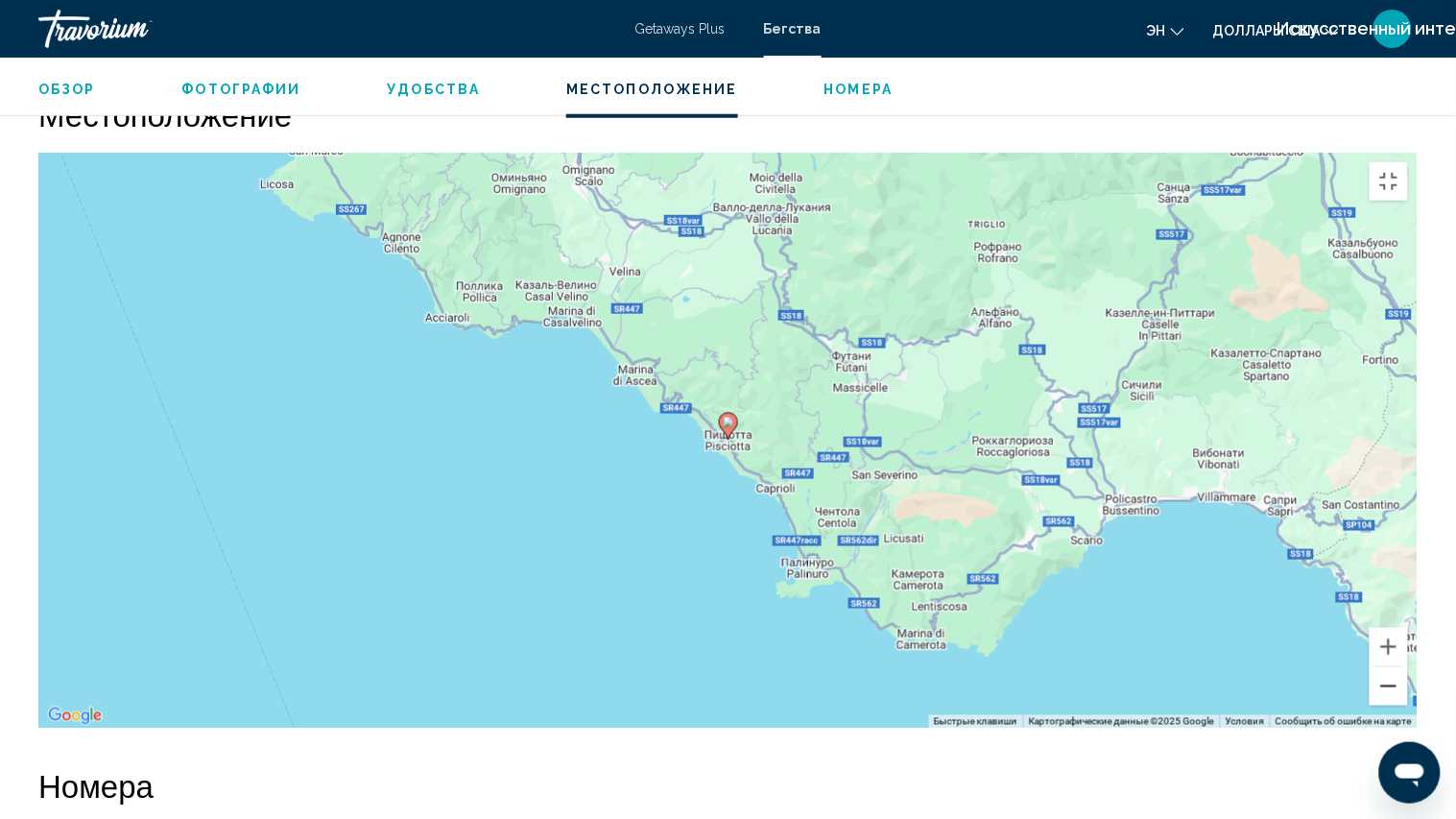 click at bounding box center [1389, 687] 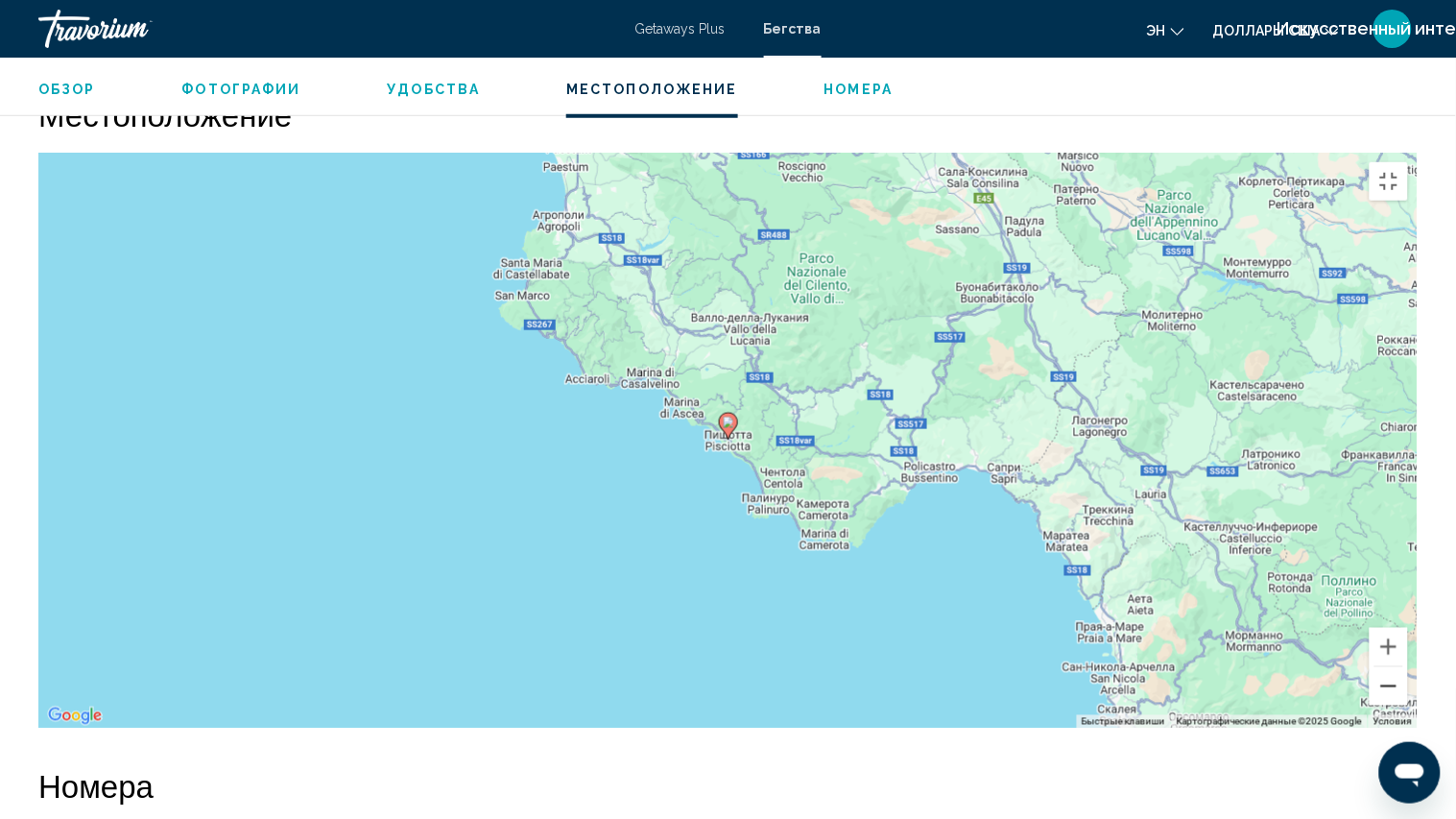 click at bounding box center (1389, 687) 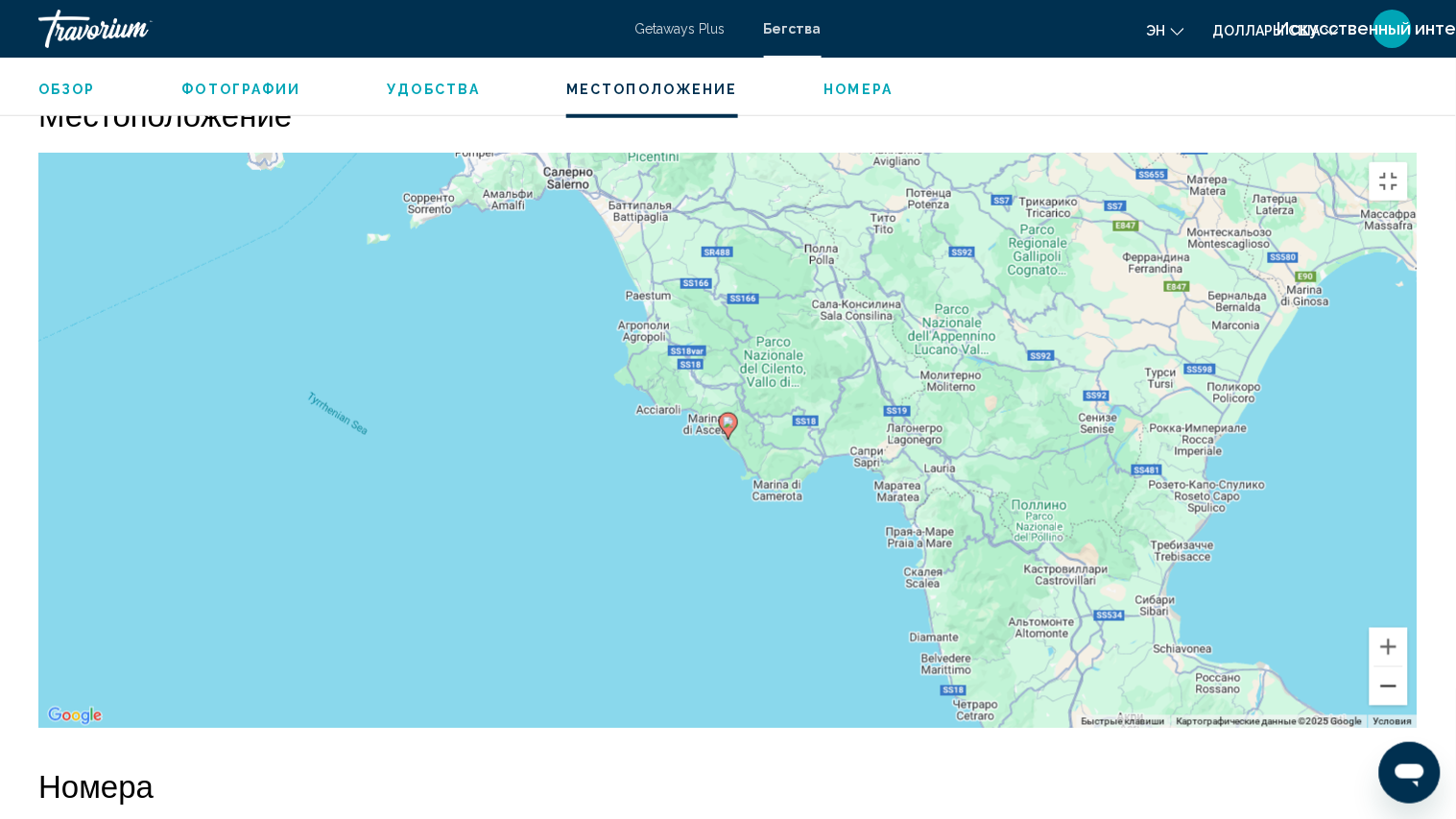 click at bounding box center [1389, 687] 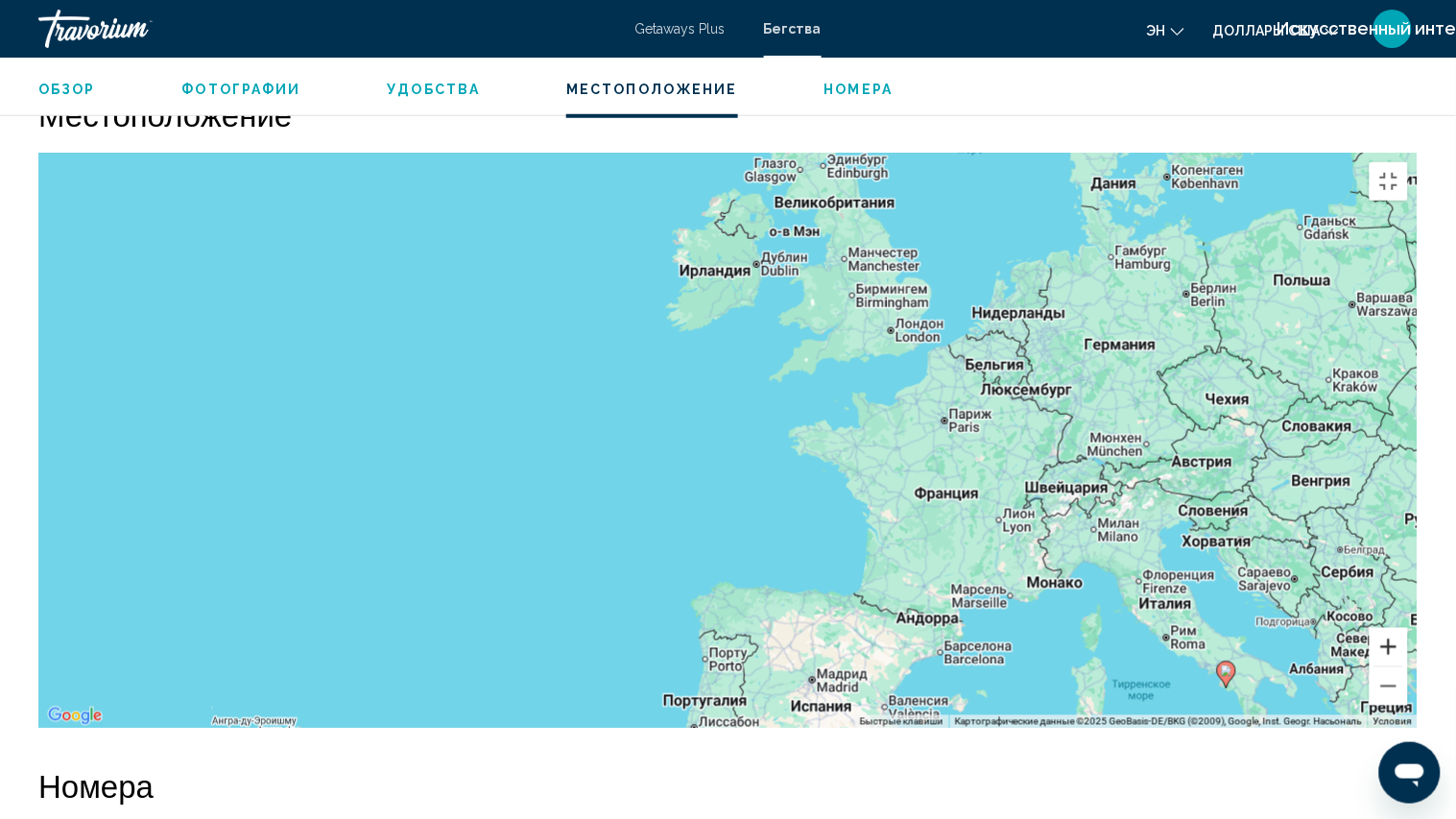 click at bounding box center (1389, 647) 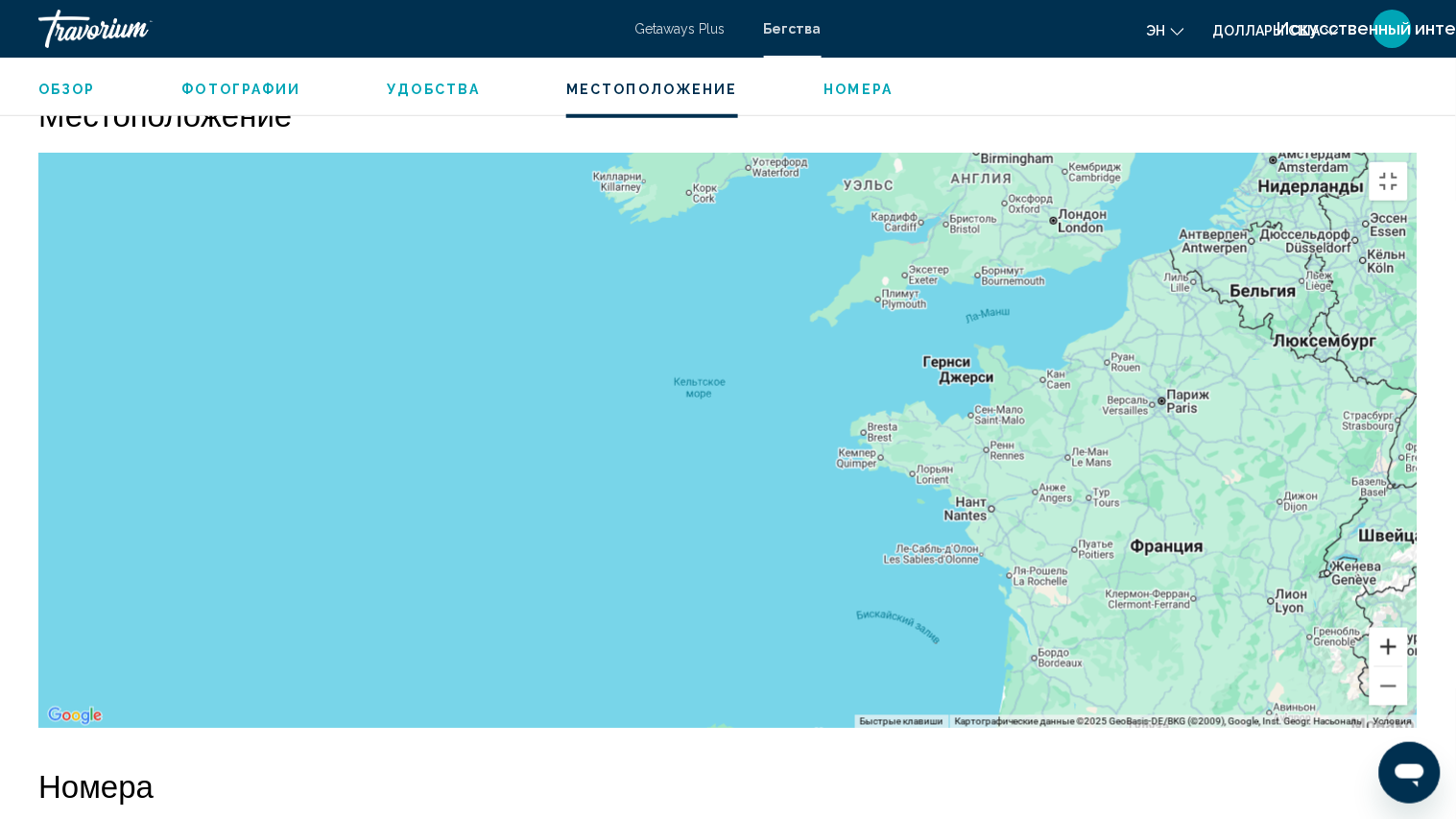 click at bounding box center [1389, 647] 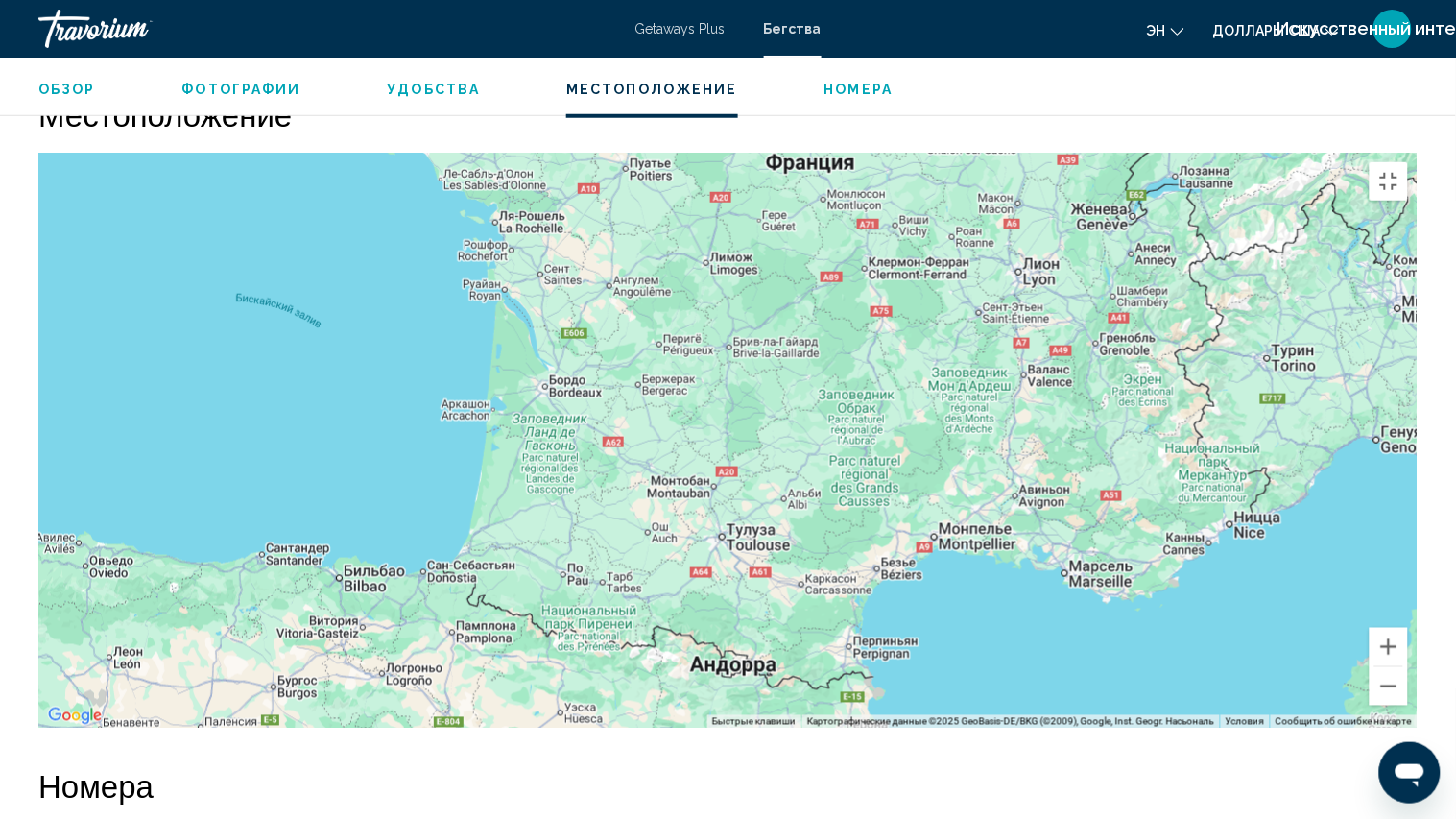 drag, startPoint x: 1263, startPoint y: 673, endPoint x: 361, endPoint y: 60, distance: 1090.5838 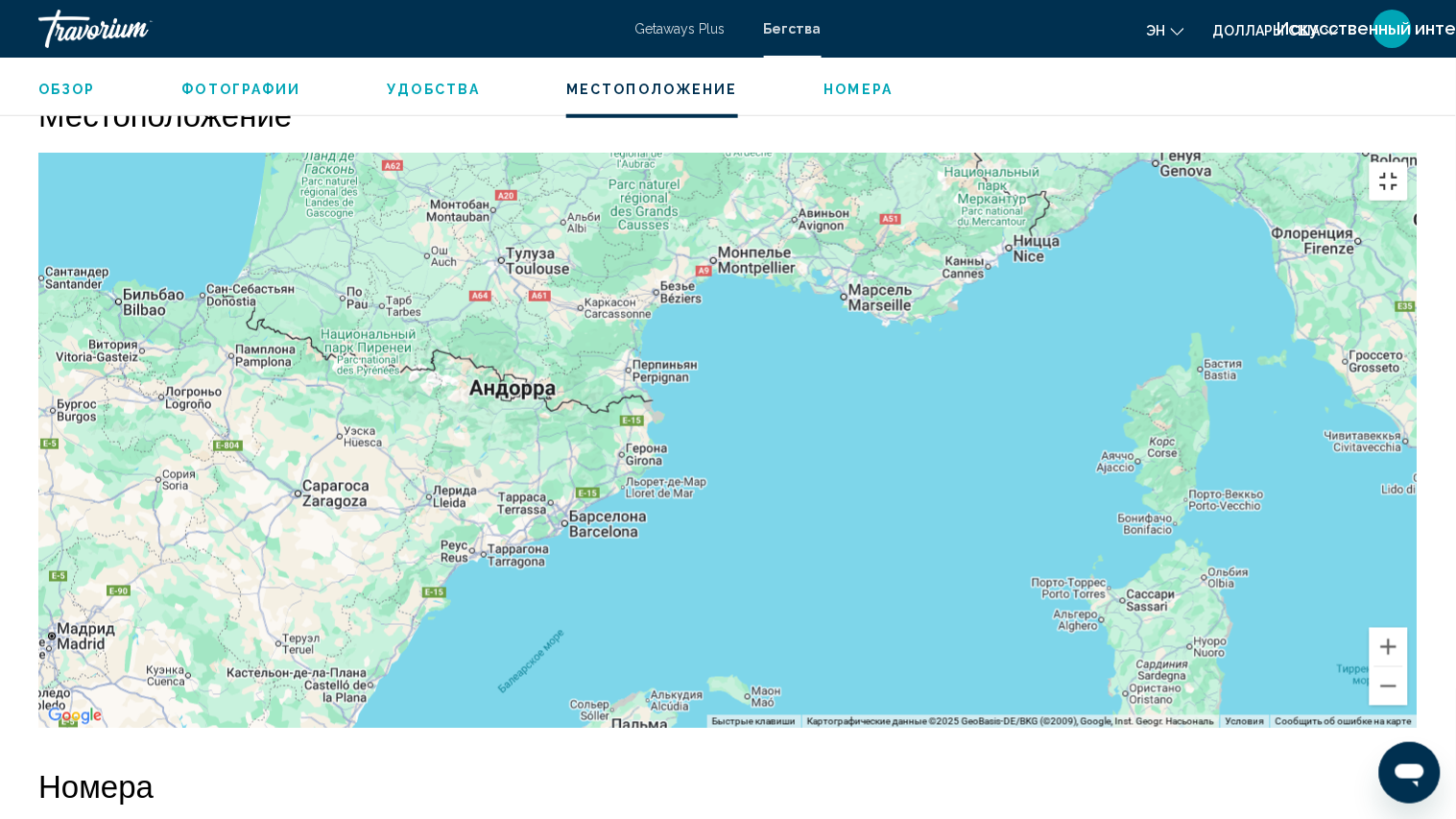 click at bounding box center [1389, 181] 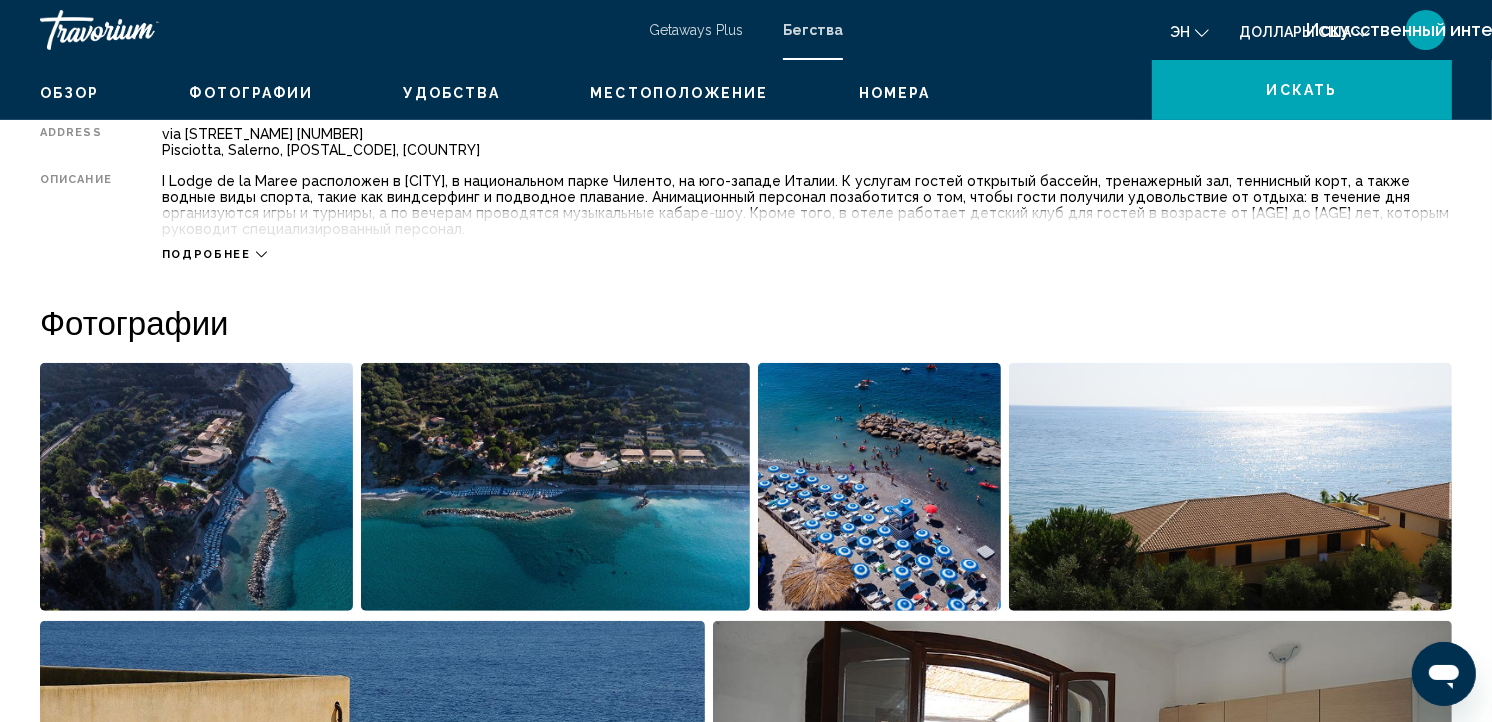scroll, scrollTop: 0, scrollLeft: 0, axis: both 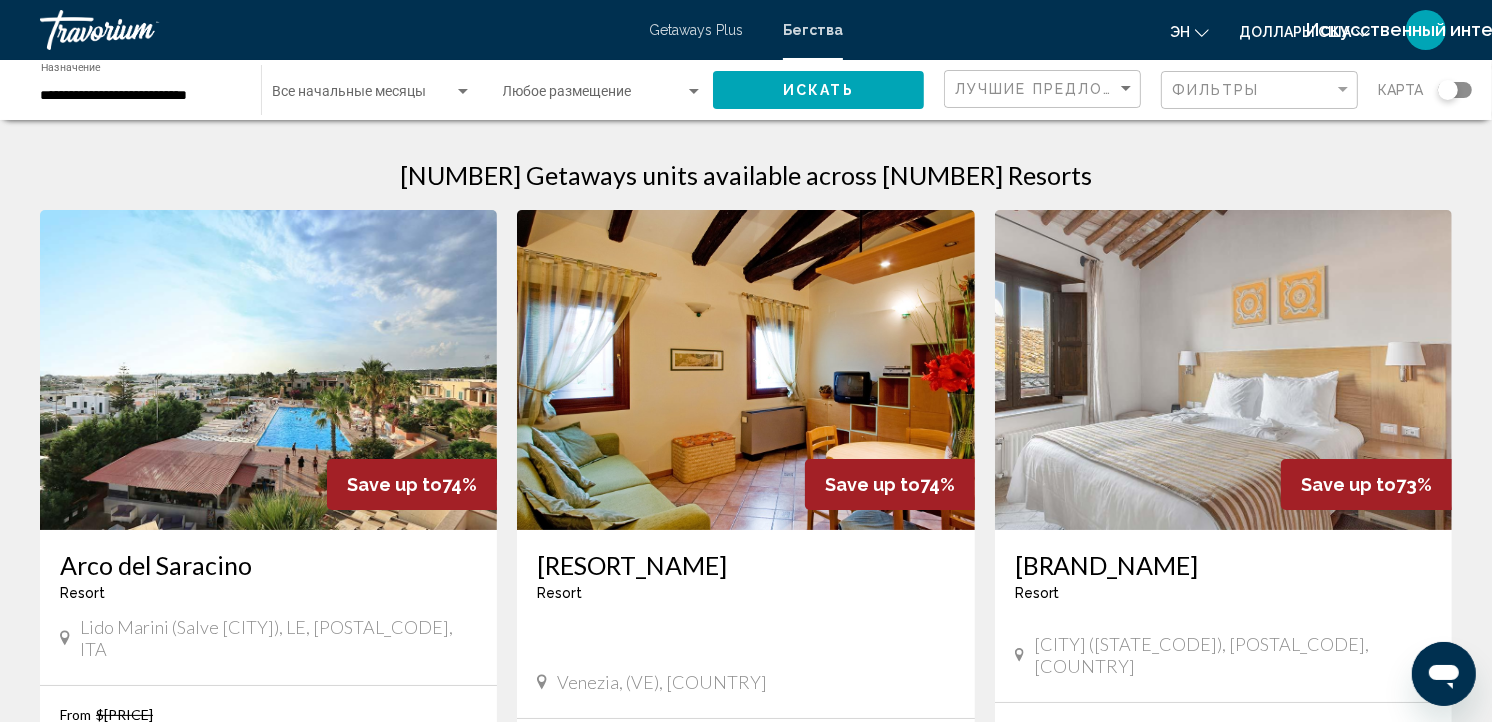 drag, startPoint x: 1477, startPoint y: 78, endPoint x: 1468, endPoint y: 92, distance: 16.643316 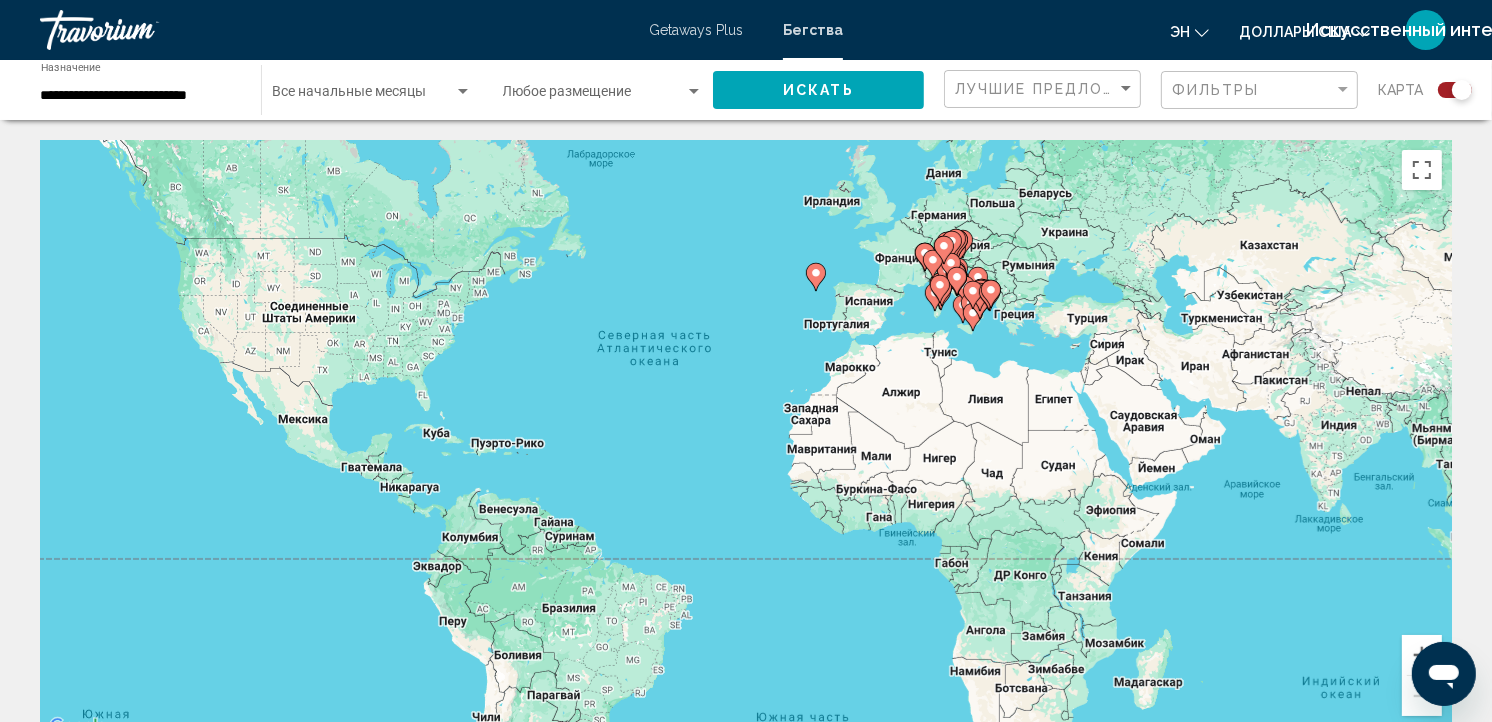 drag, startPoint x: 1415, startPoint y: 312, endPoint x: 1370, endPoint y: 216, distance: 106.02358 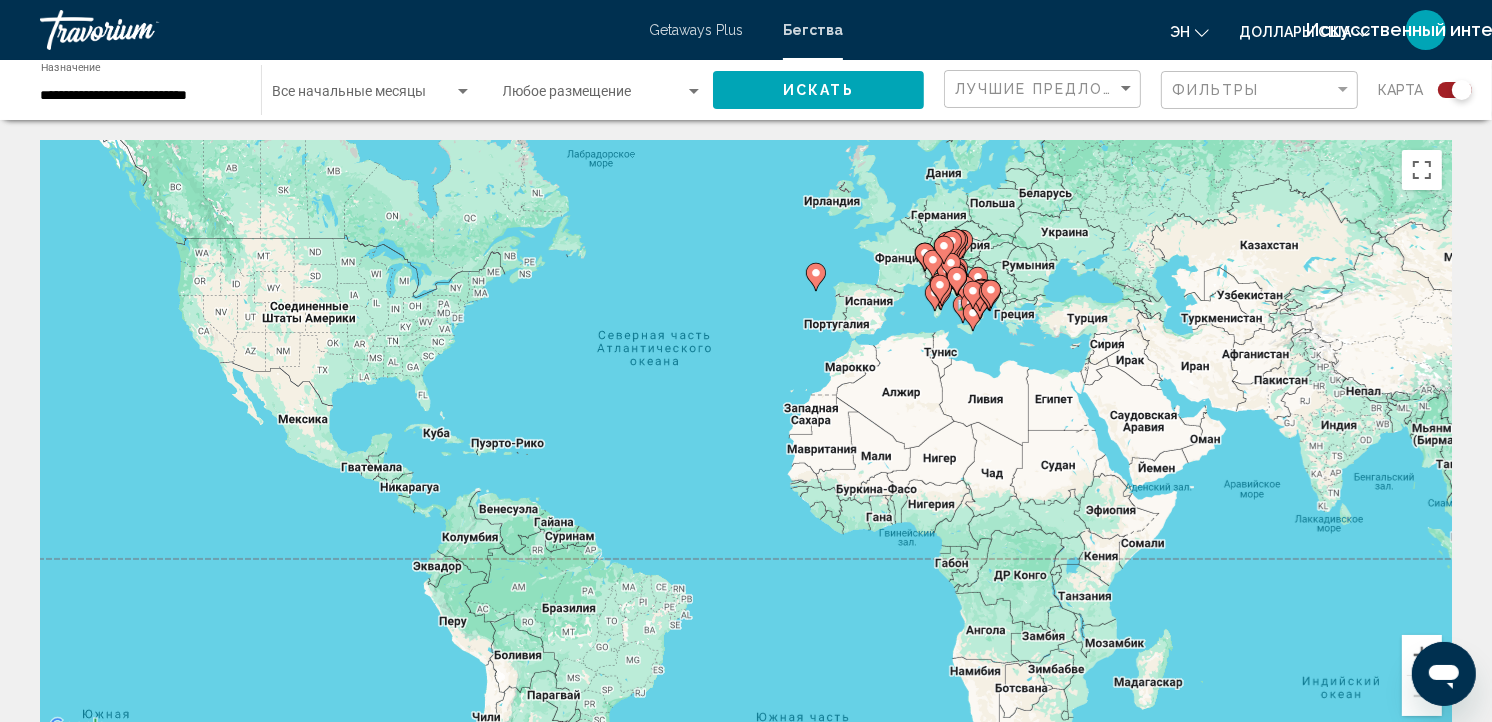 click on "Use the arrow keys to navigate. To activate keyboard drag, press Alt + Enter. Then move the marker using the arrow keys. To complete the drag, press Enter. To cancel, press Esc." at bounding box center (746, 440) 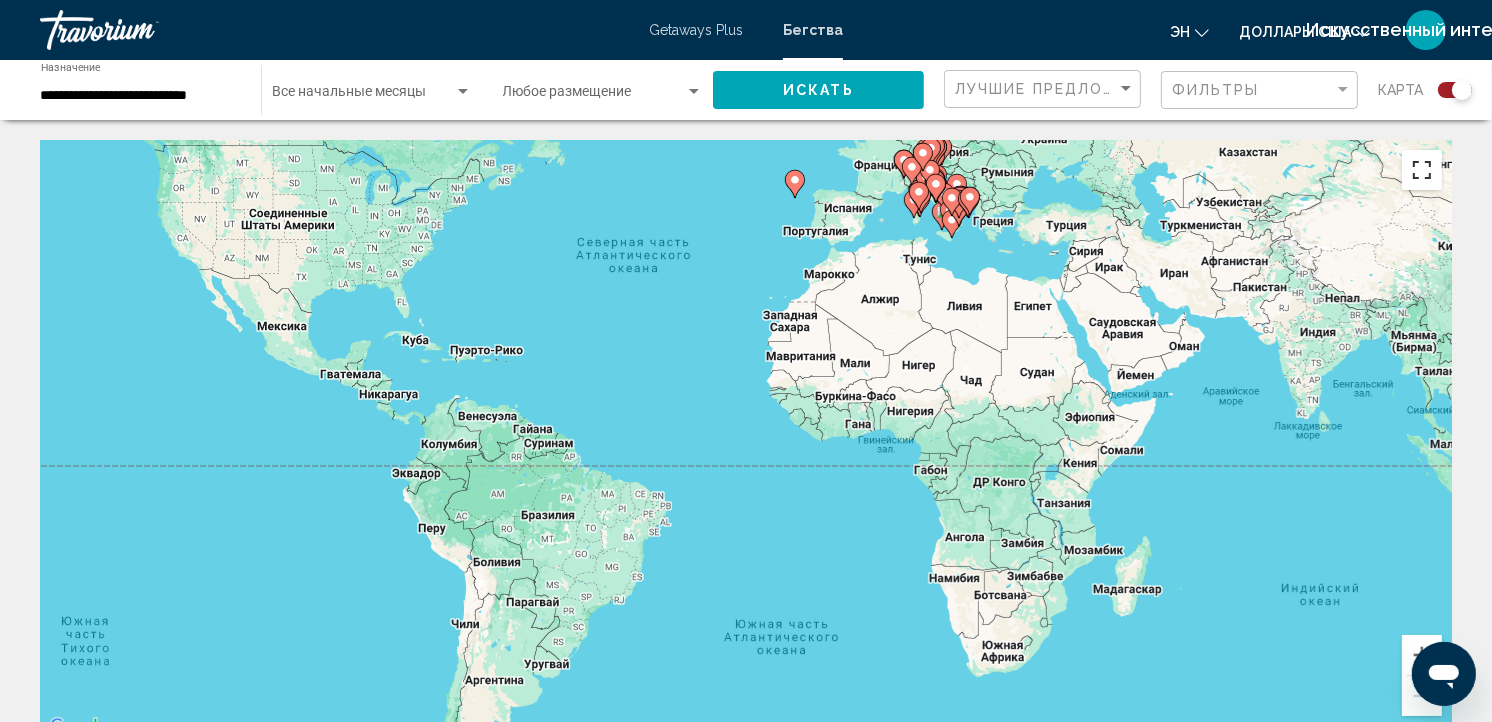 click at bounding box center (1422, 170) 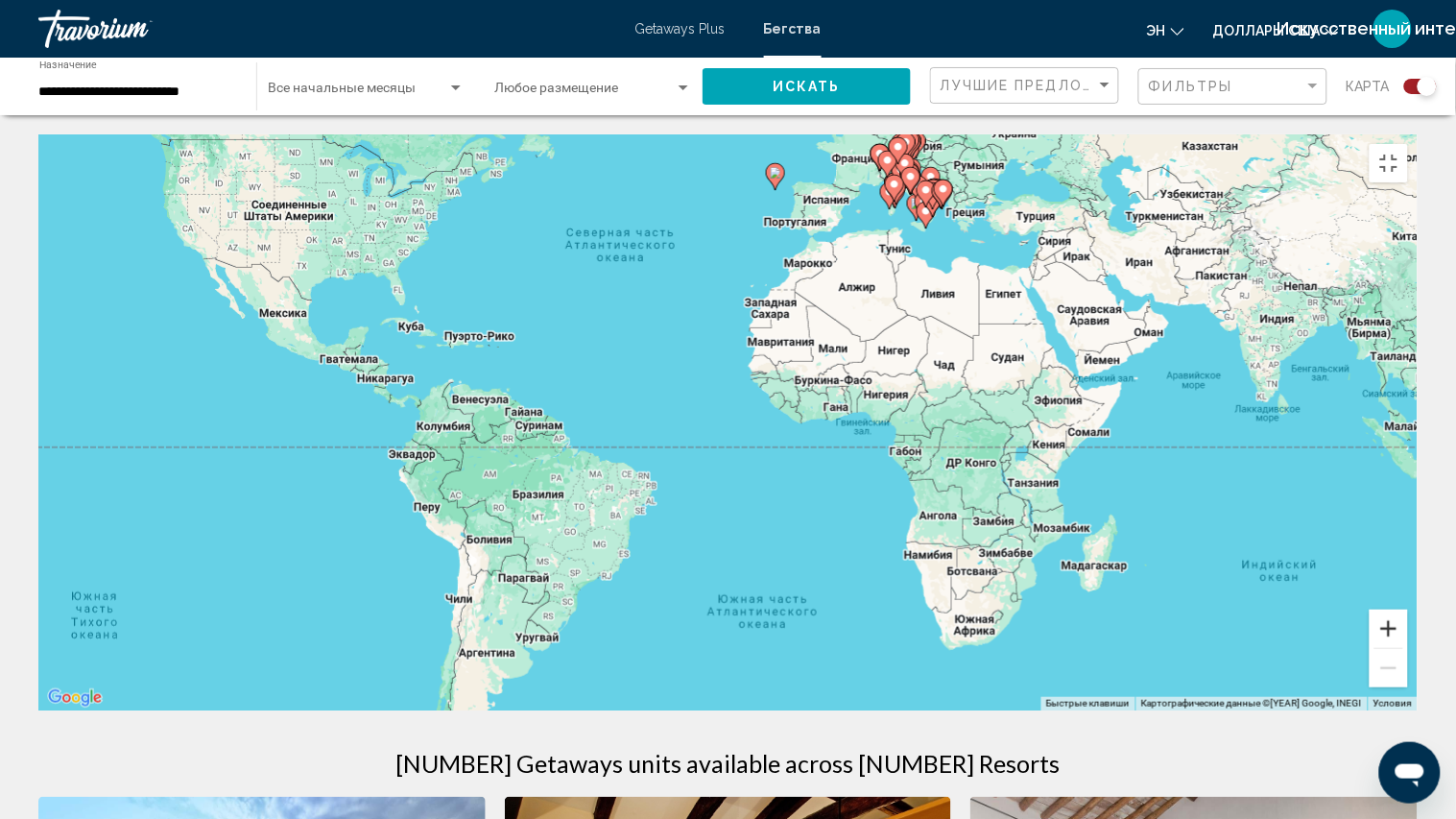 click at bounding box center [1389, 629] 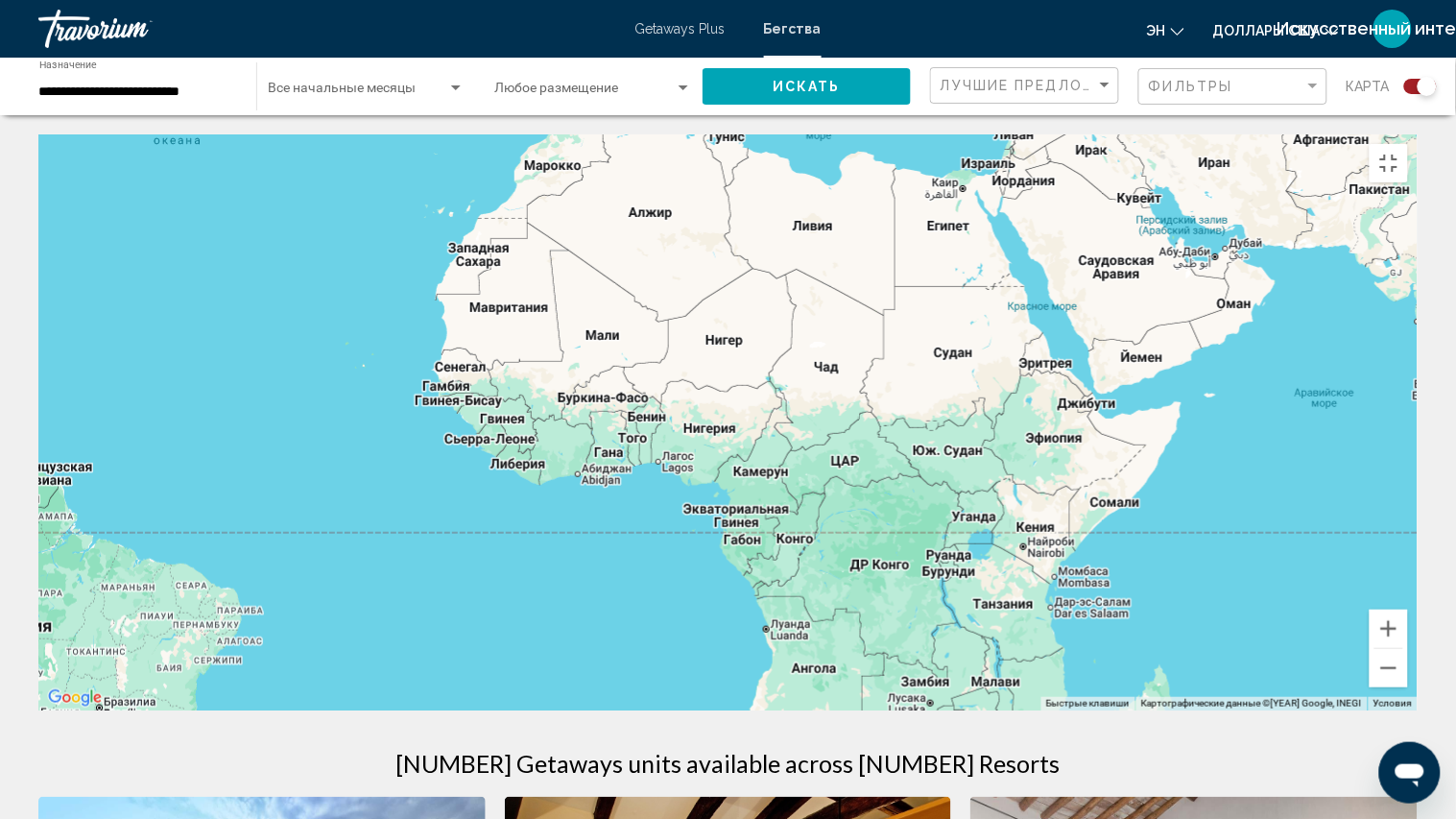 drag, startPoint x: 1321, startPoint y: 672, endPoint x: 986, endPoint y: 733, distance: 340.50844 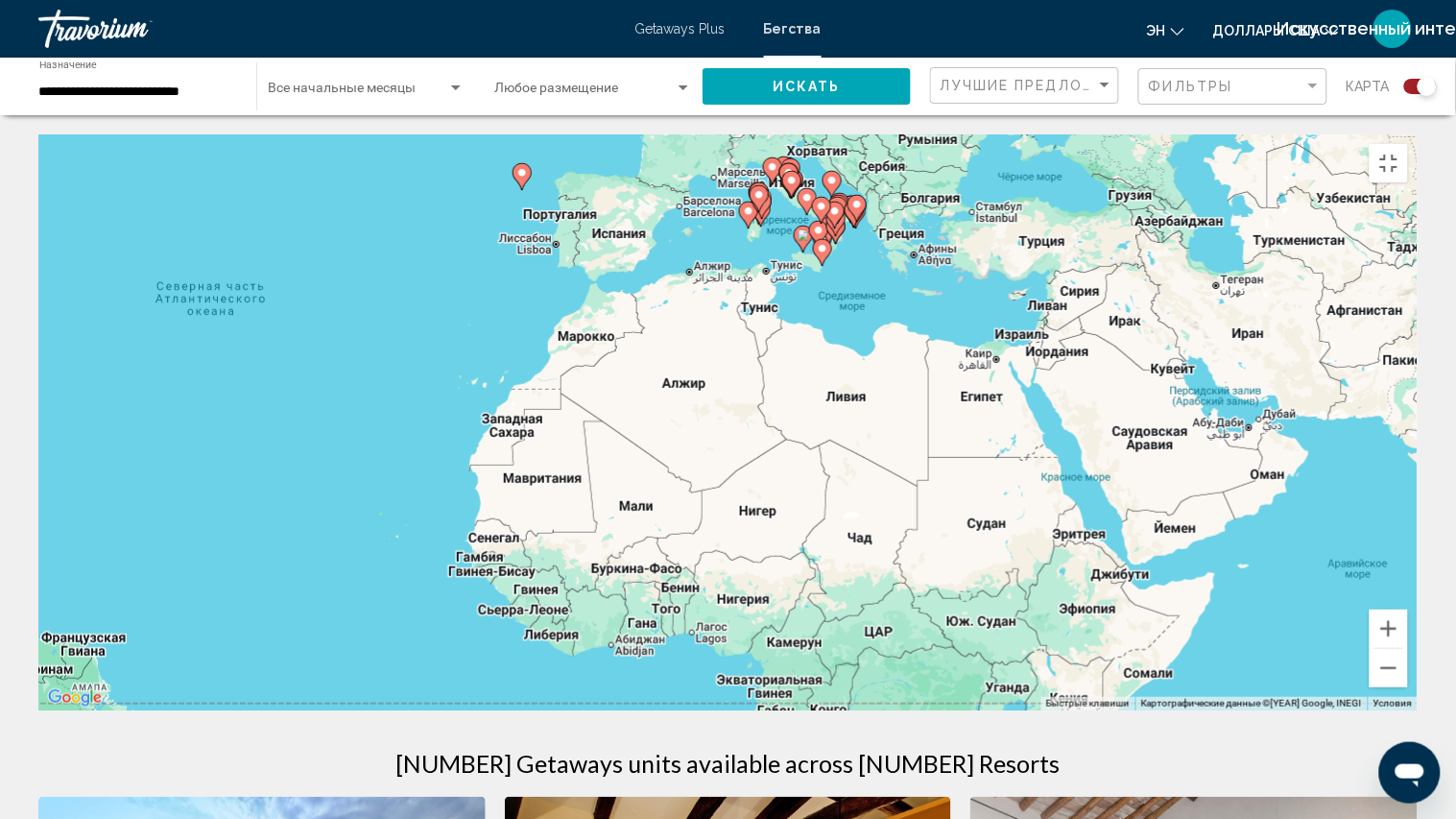 drag, startPoint x: 802, startPoint y: 374, endPoint x: 838, endPoint y: 552, distance: 181.60396 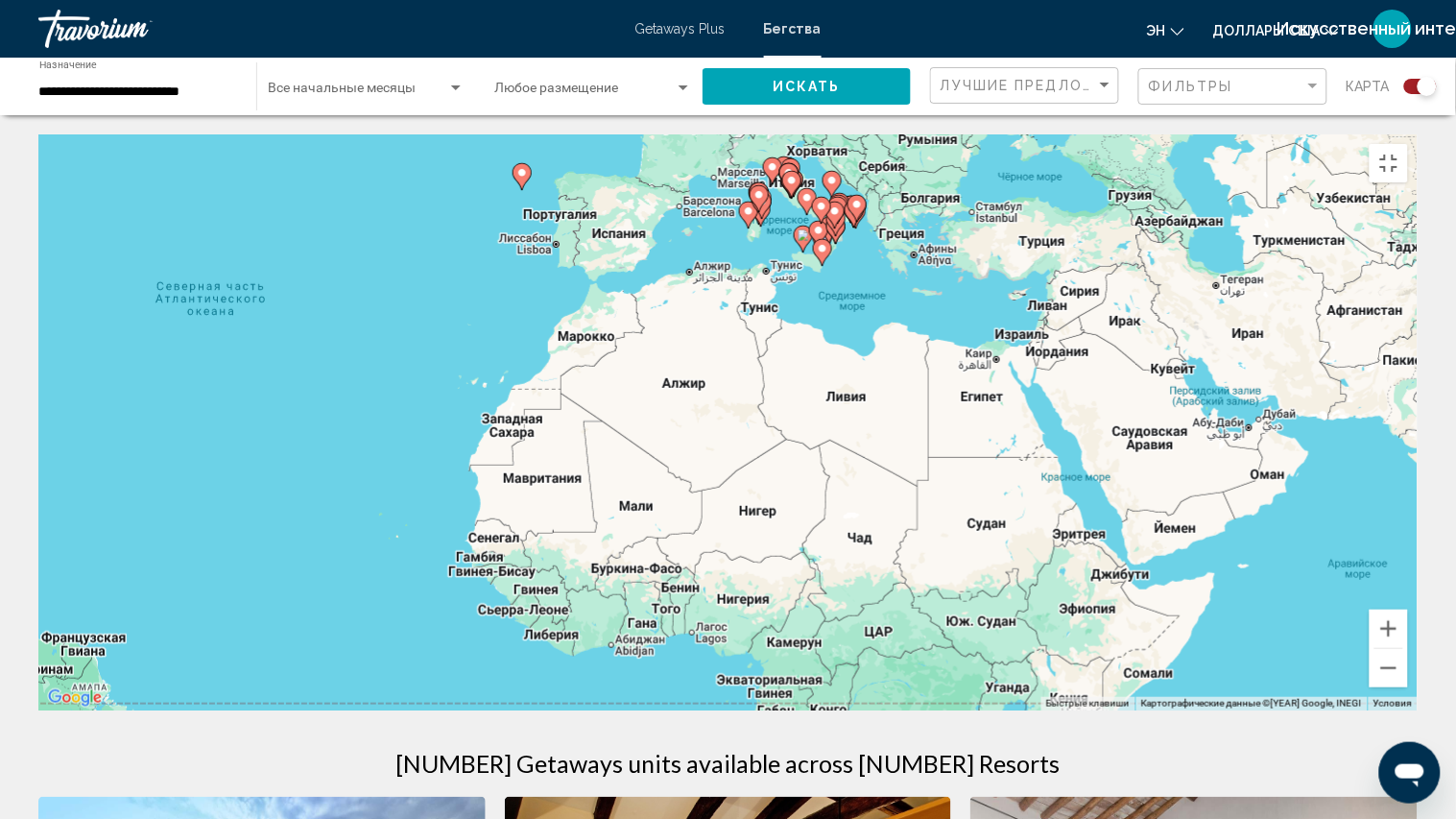 click on "Use the arrow keys to navigate. To activate keyboard drag, press Alt + Enter. Then move the marker using the arrow keys. To complete the drag, press Enter. To cancel, press Esc." at bounding box center [728, 422] 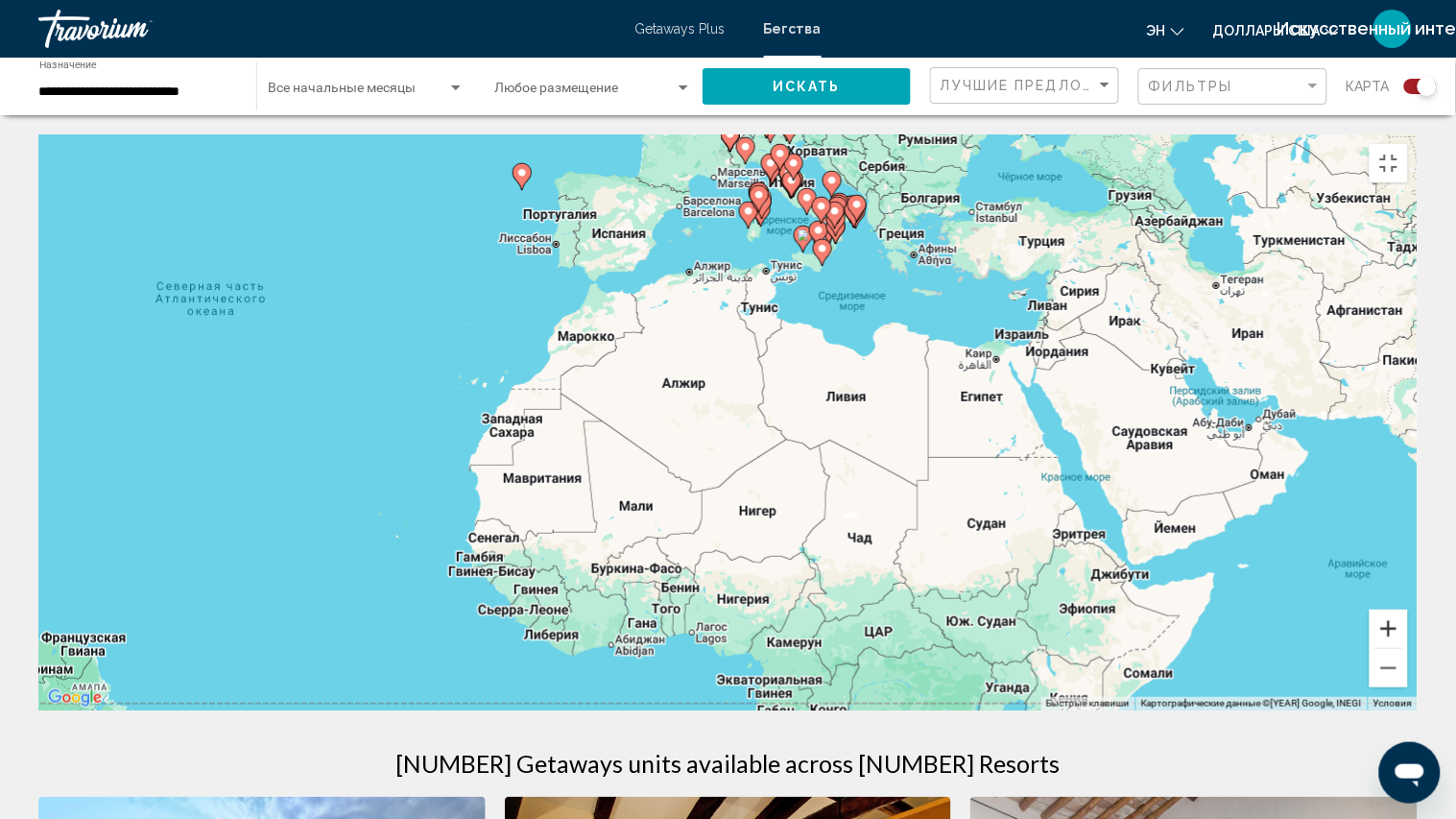 click at bounding box center [1389, 629] 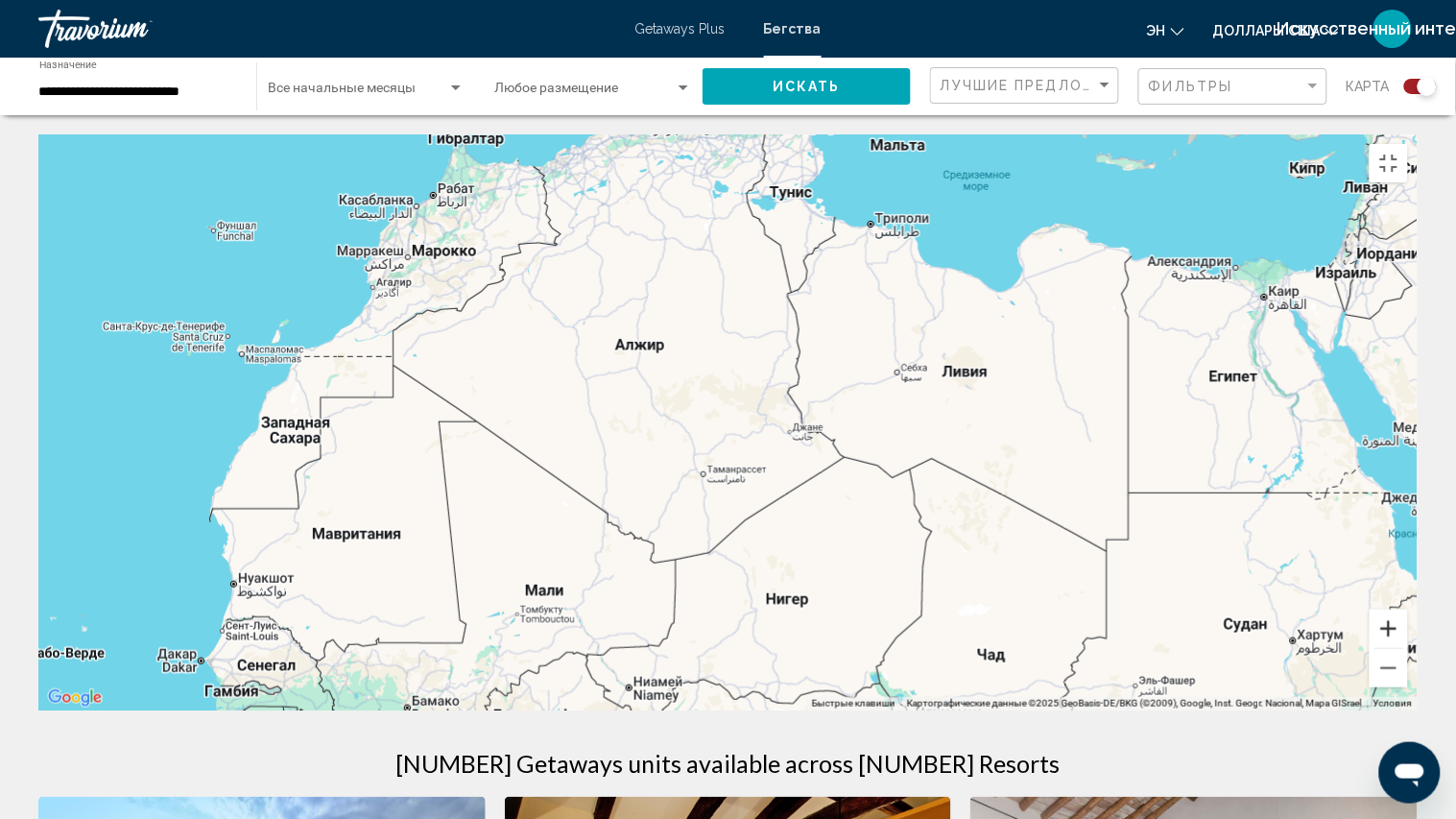 click at bounding box center [1389, 629] 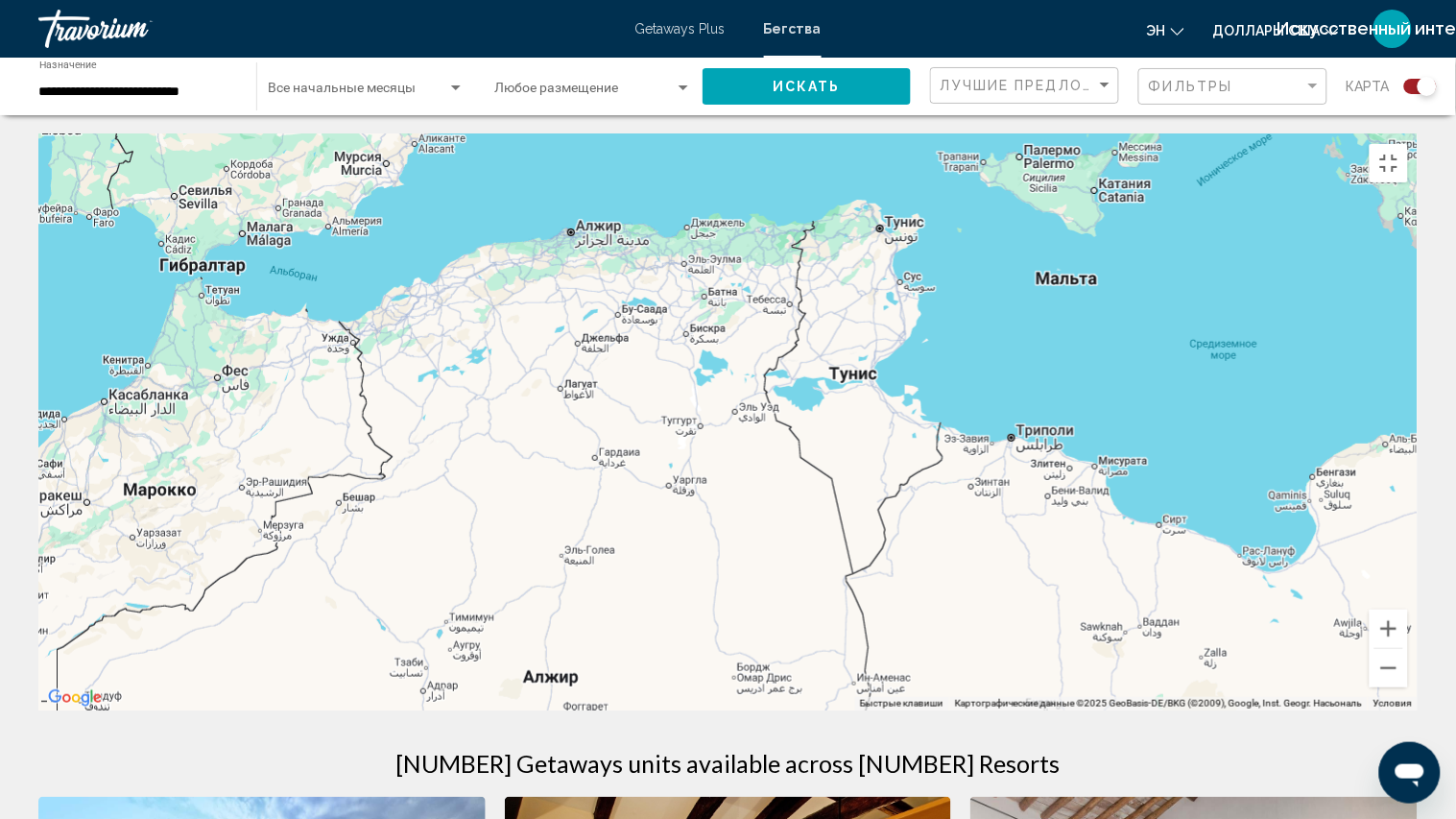 drag, startPoint x: 880, startPoint y: 182, endPoint x: 879, endPoint y: 602, distance: 420.00119 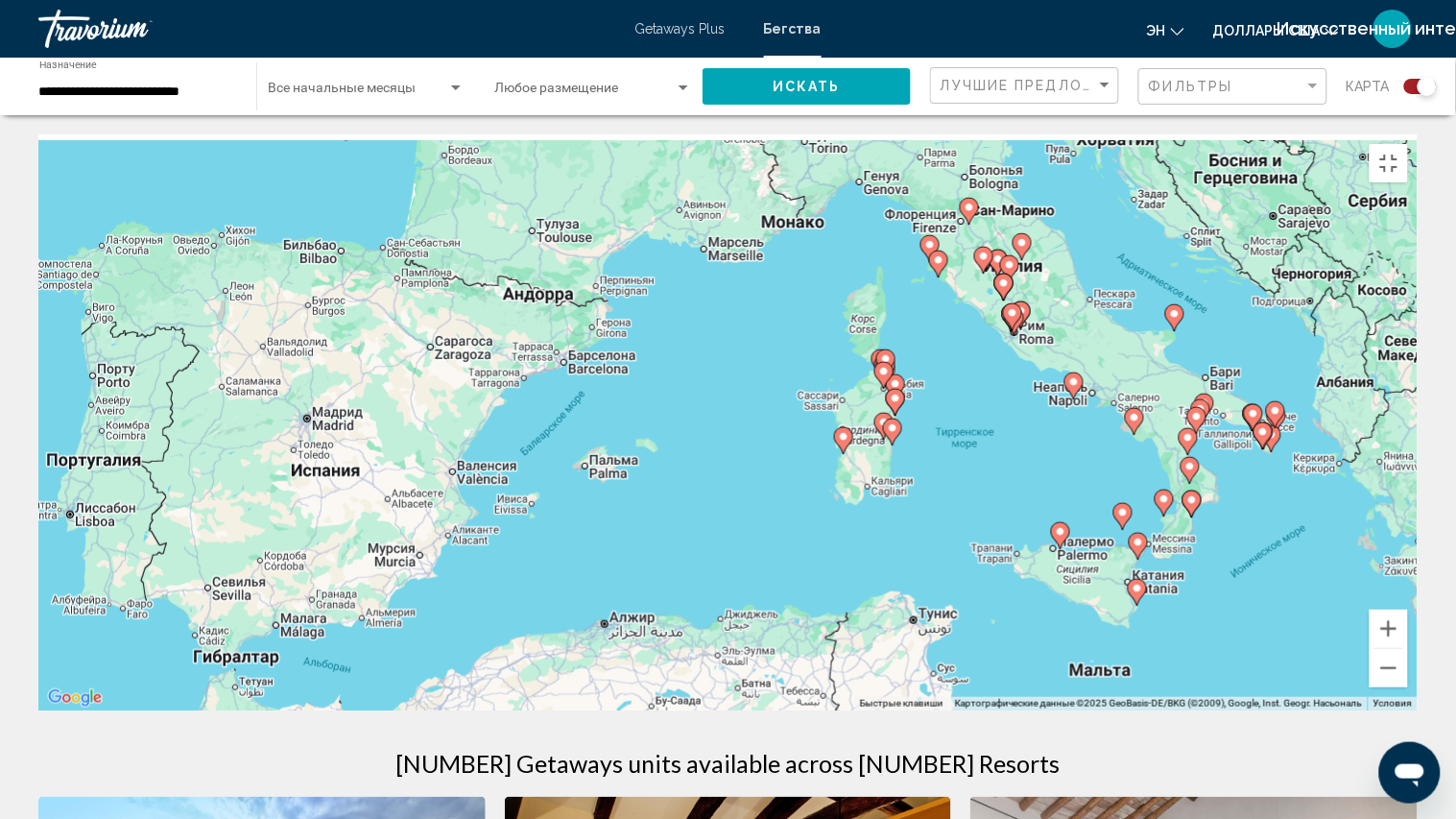 drag, startPoint x: 828, startPoint y: 286, endPoint x: 851, endPoint y: 619, distance: 333.79335 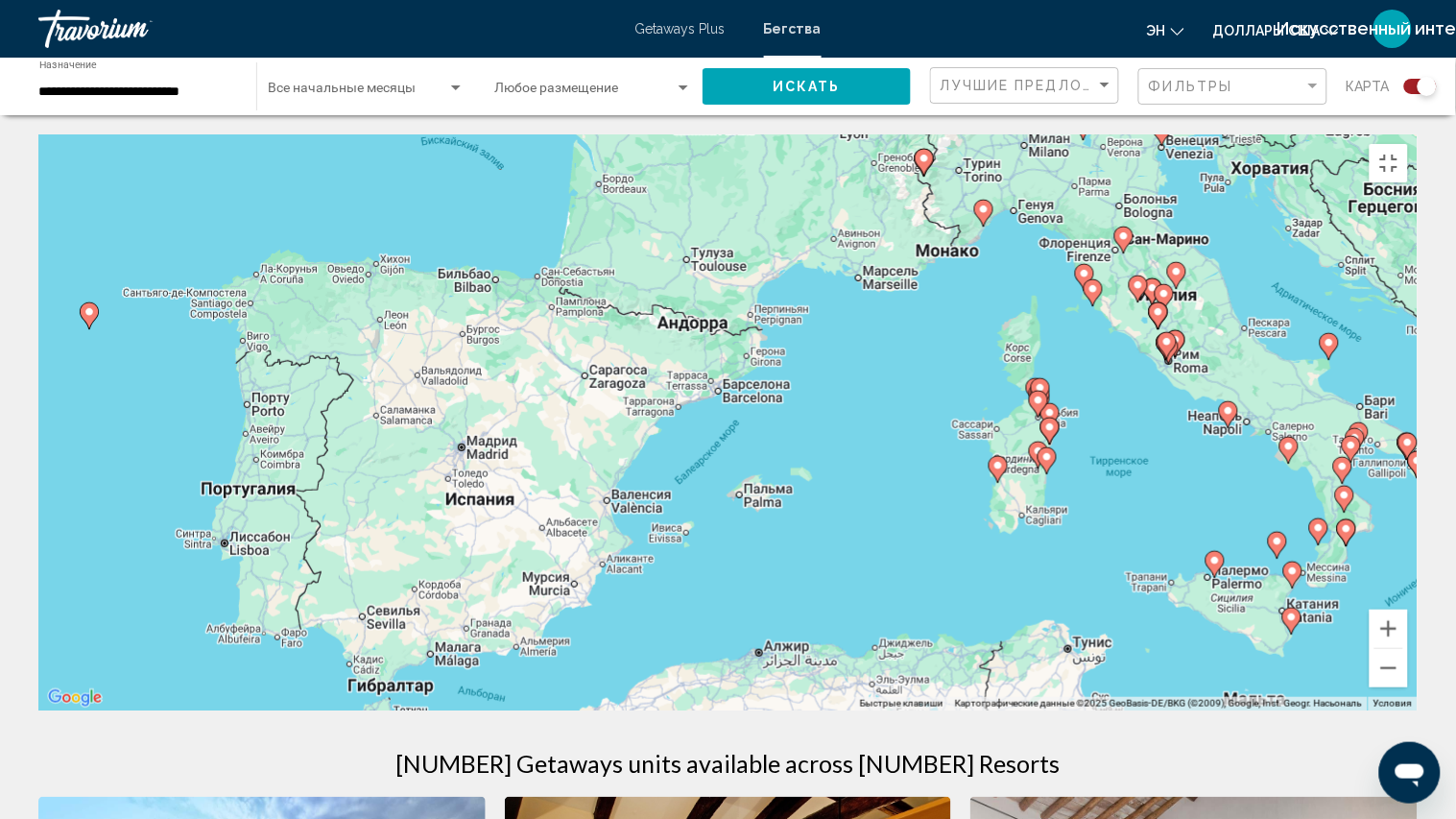 drag, startPoint x: 772, startPoint y: 476, endPoint x: 883, endPoint y: 495, distance: 112.61439 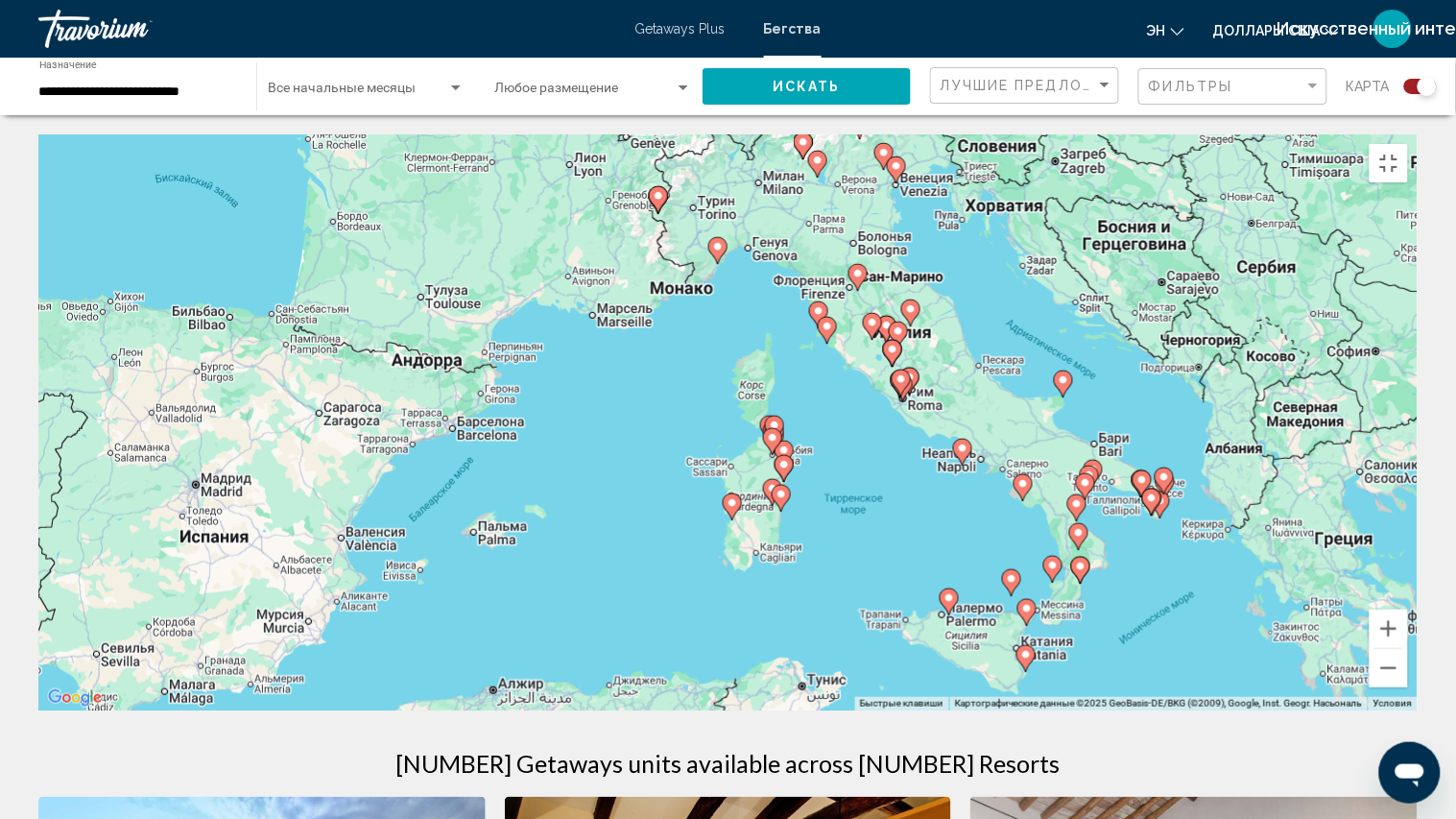 drag, startPoint x: 900, startPoint y: 471, endPoint x: 692, endPoint y: 501, distance: 210.15233 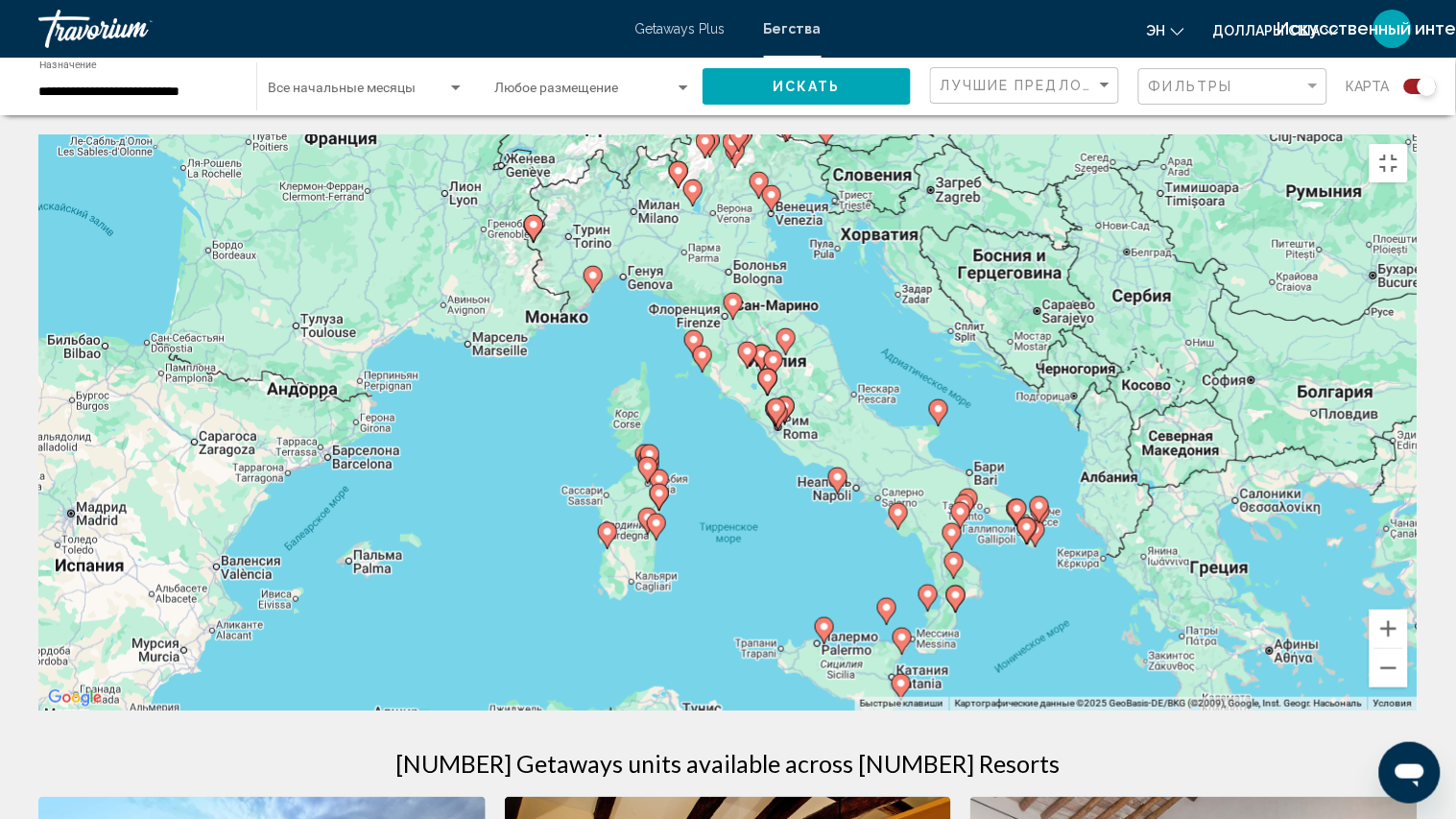 click at bounding box center [939, 409] 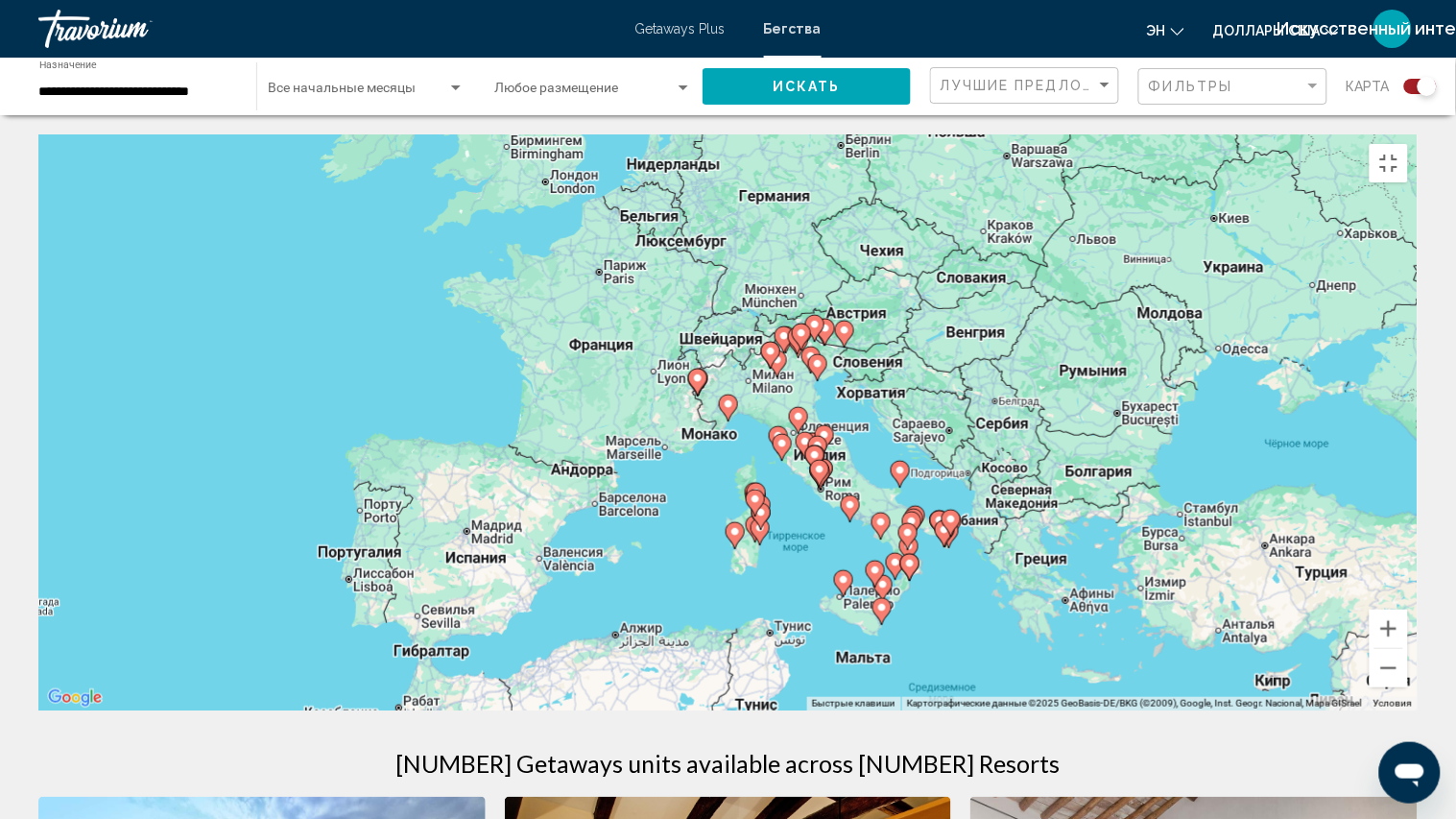 click at bounding box center (900, 470) 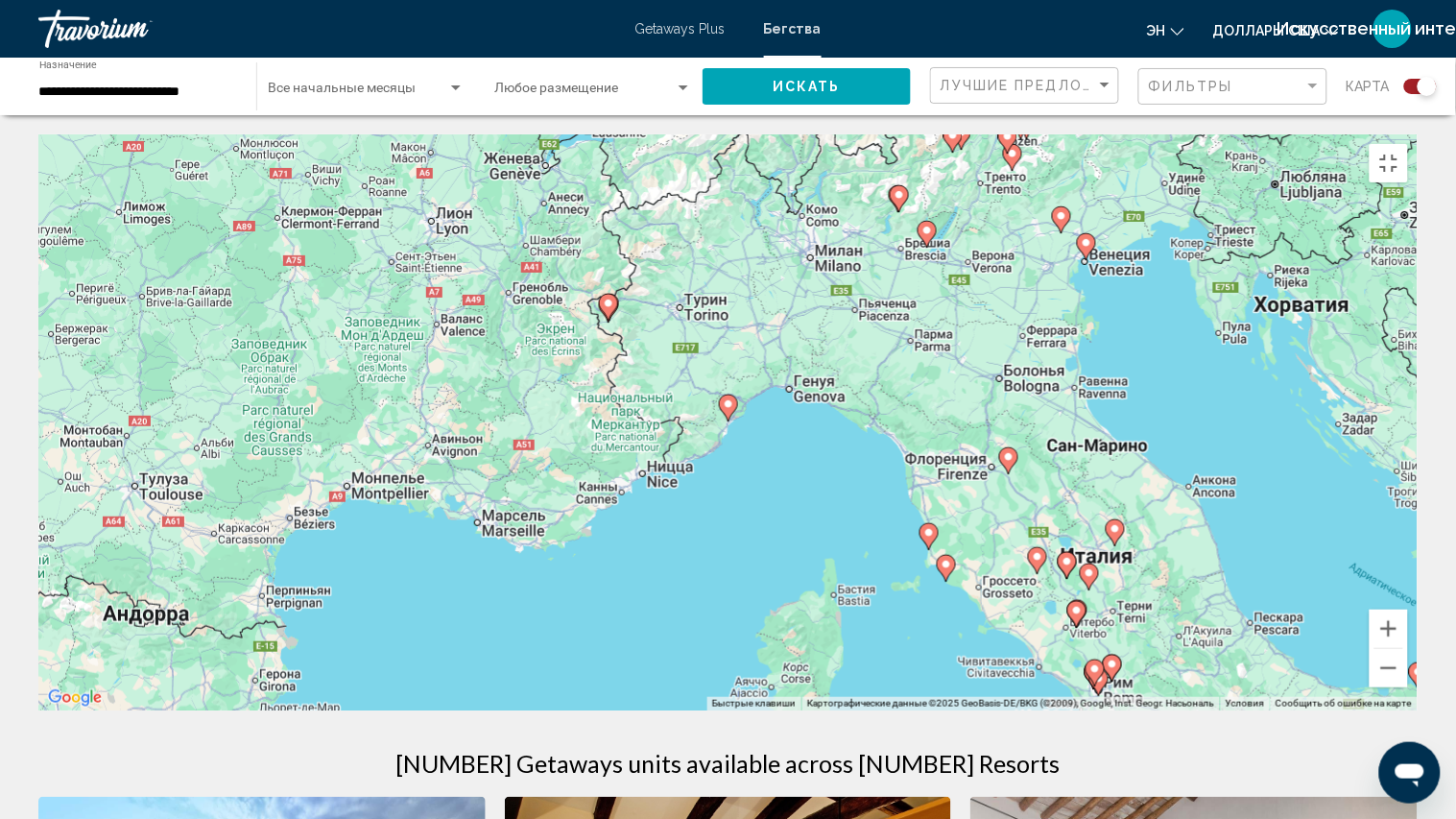 click at bounding box center [1419, 672] 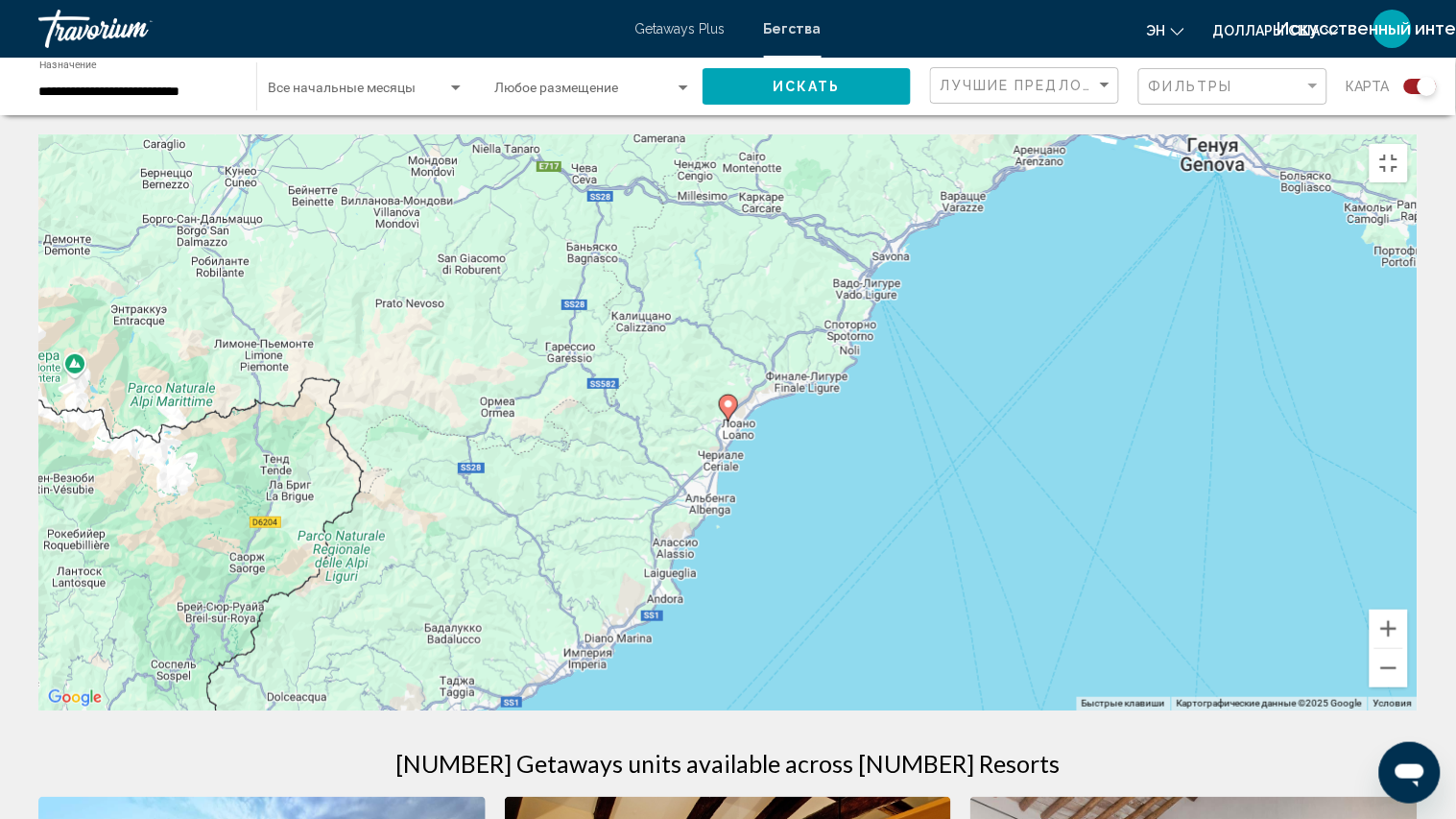 click at bounding box center [728, 404] 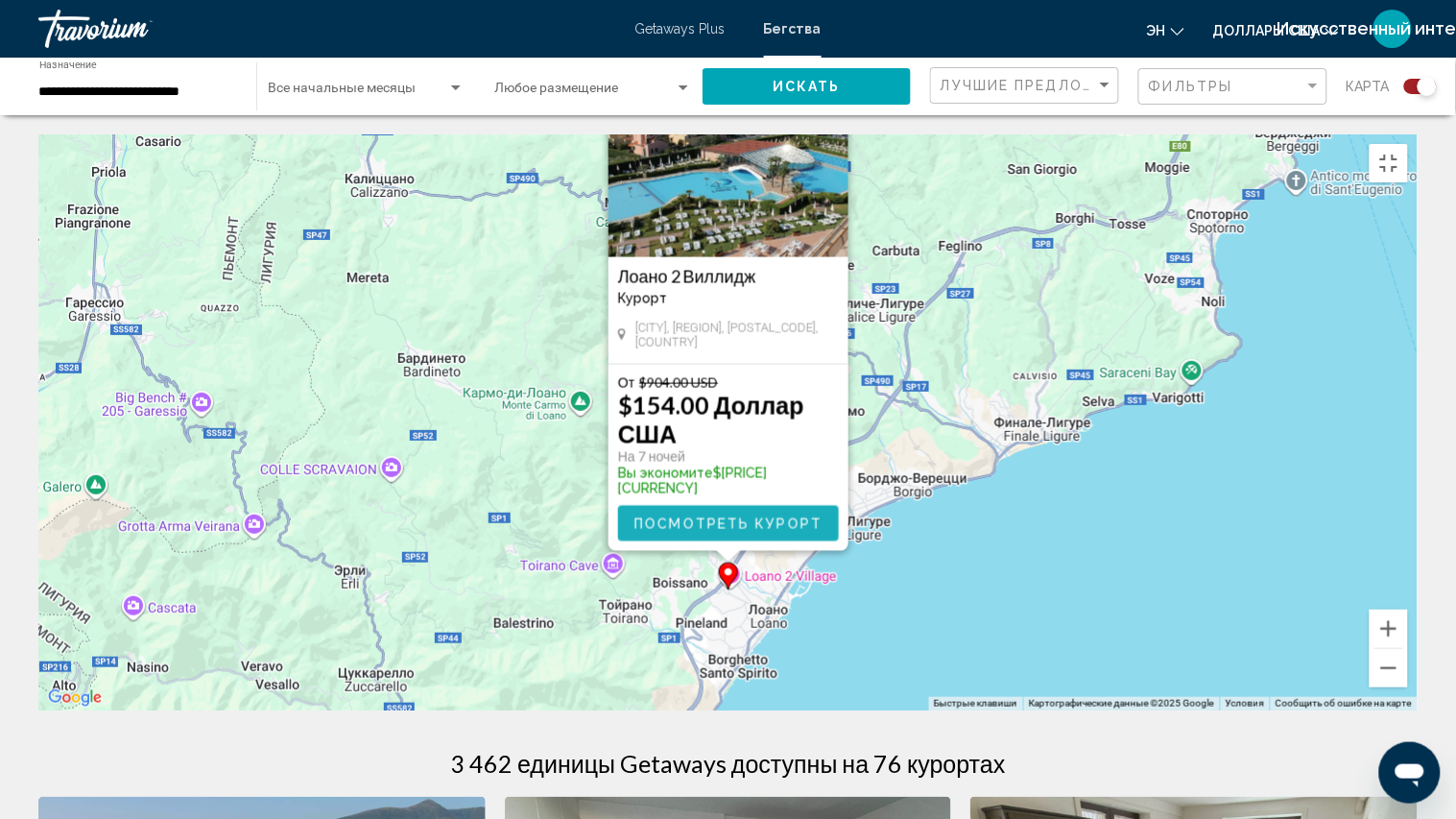 click on "Посмотреть курорт" at bounding box center (728, 524) 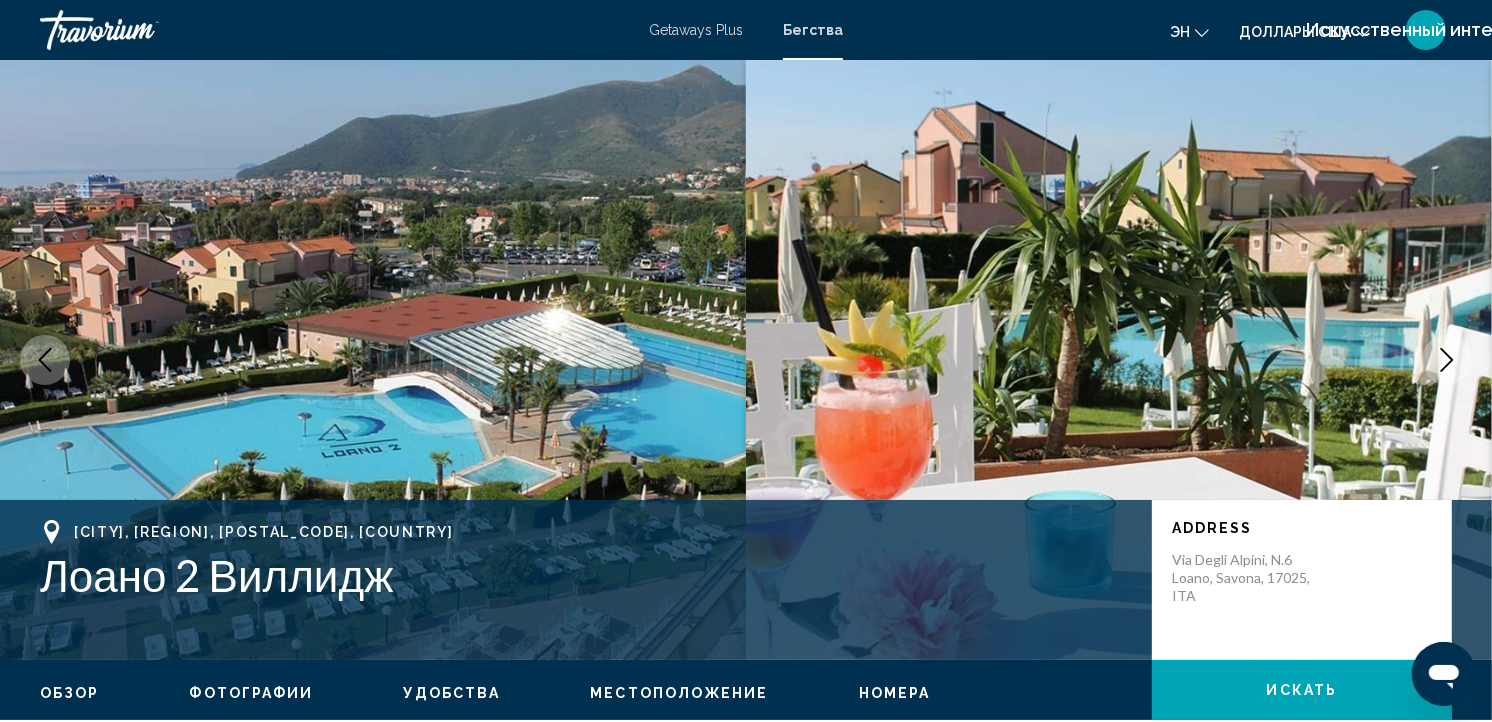click on "Местоположение" at bounding box center [679, 693] 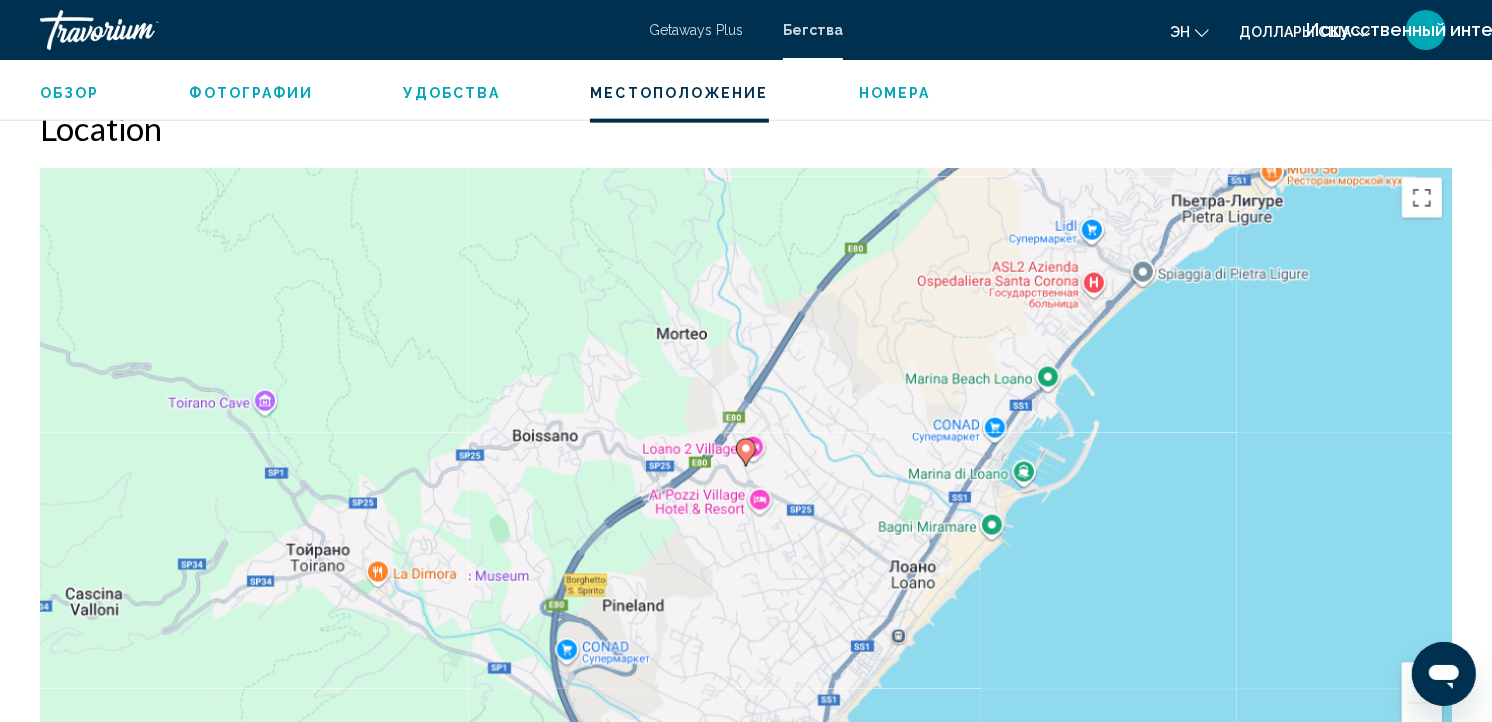 scroll, scrollTop: 2383, scrollLeft: 0, axis: vertical 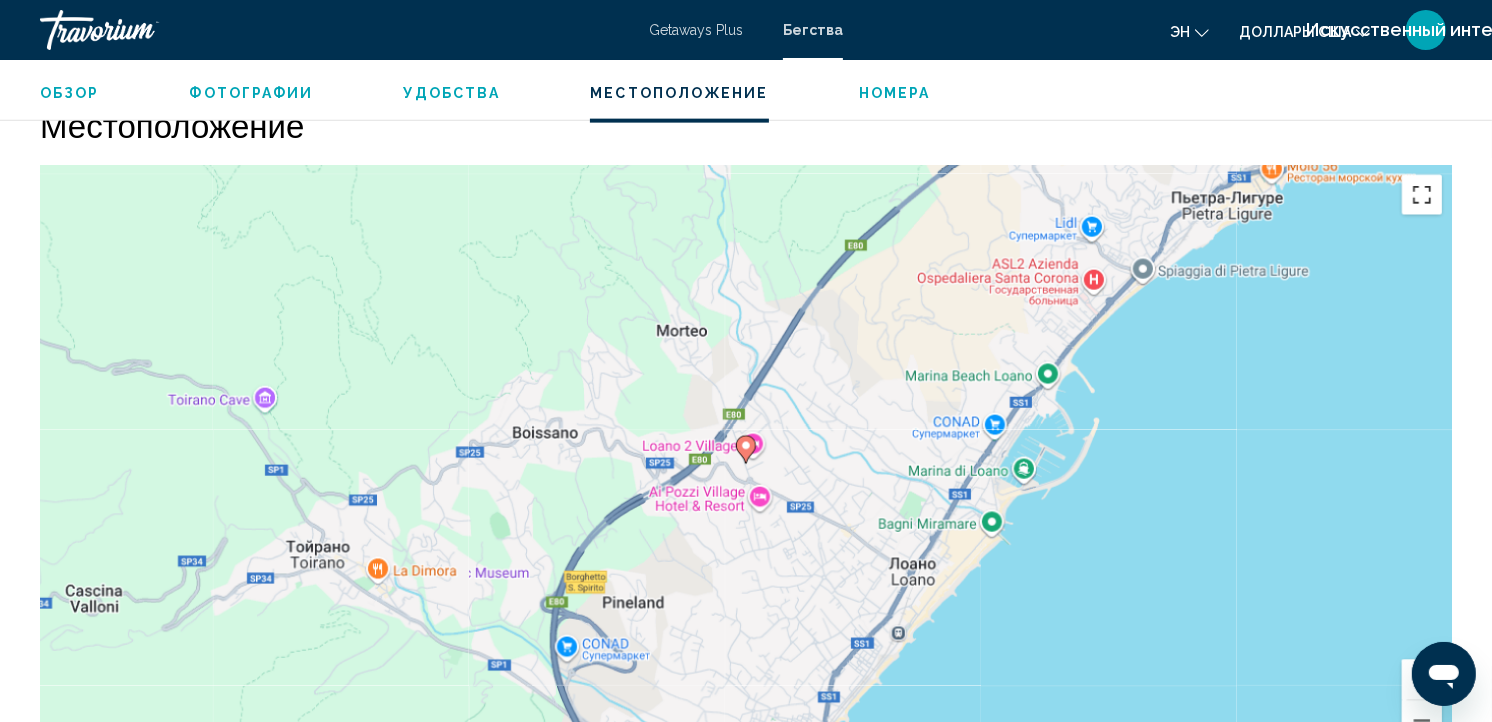click at bounding box center (1422, 195) 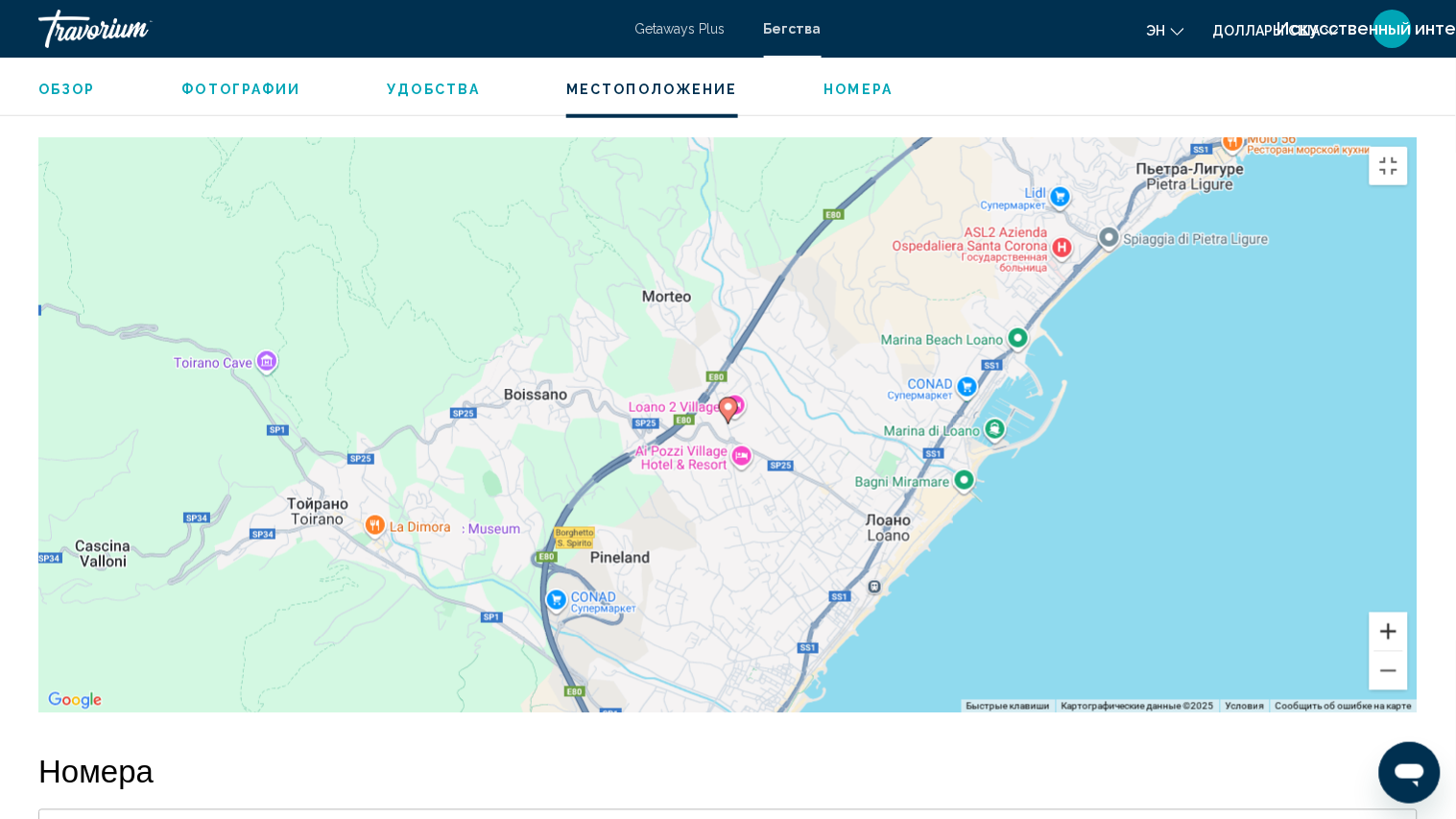click at bounding box center [1389, 632] 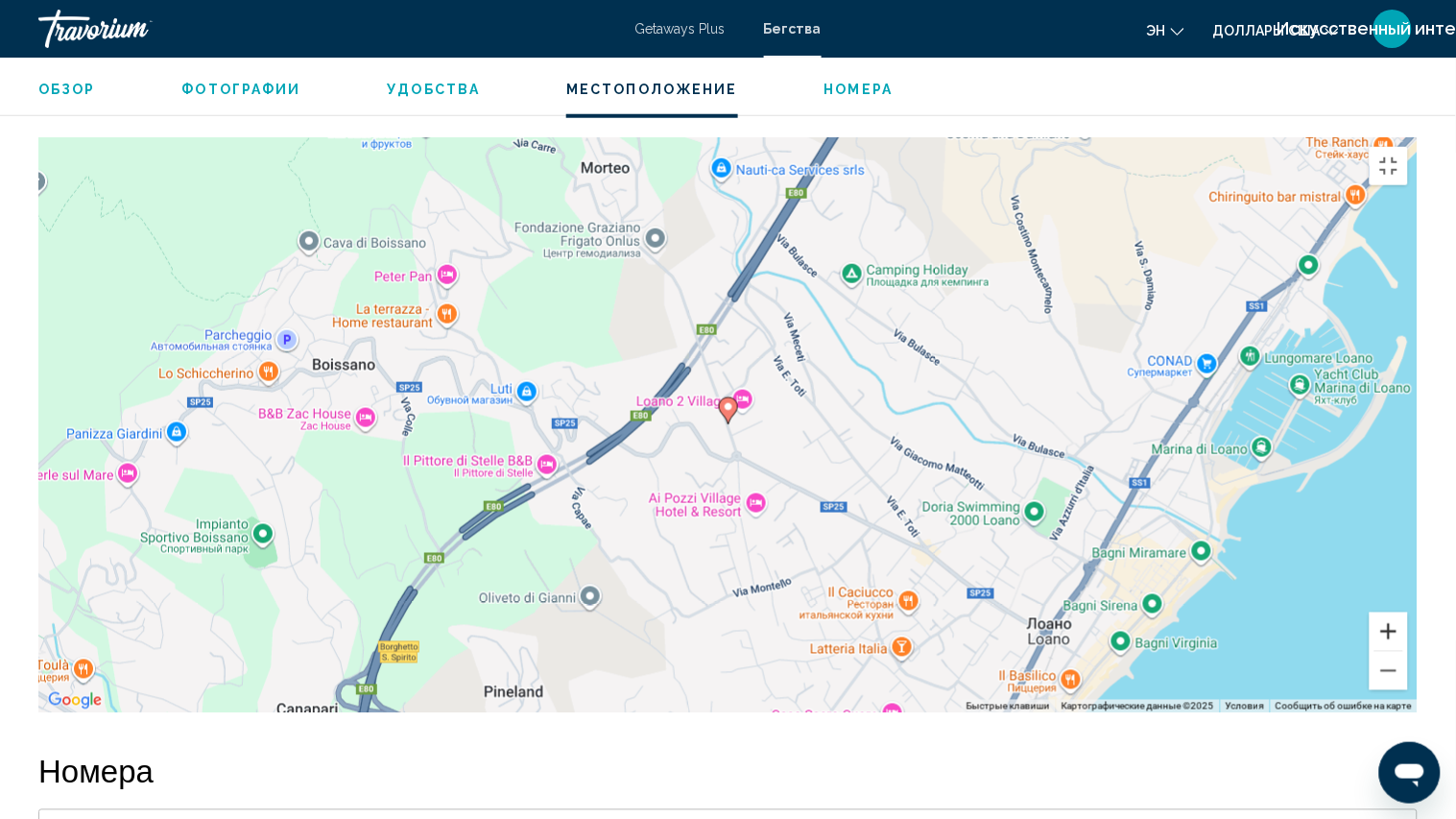 click at bounding box center (1389, 632) 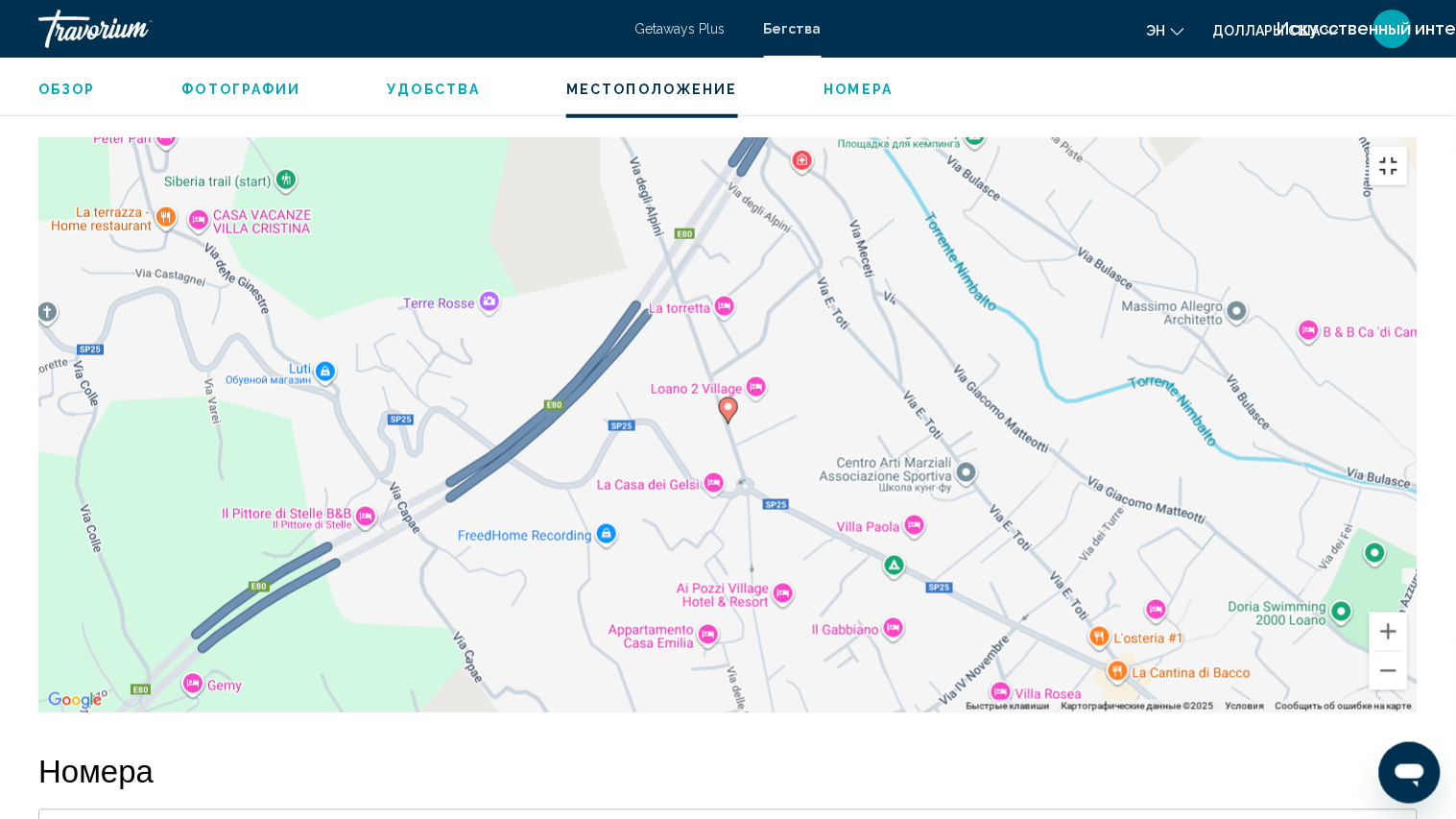 click at bounding box center (1389, 166) 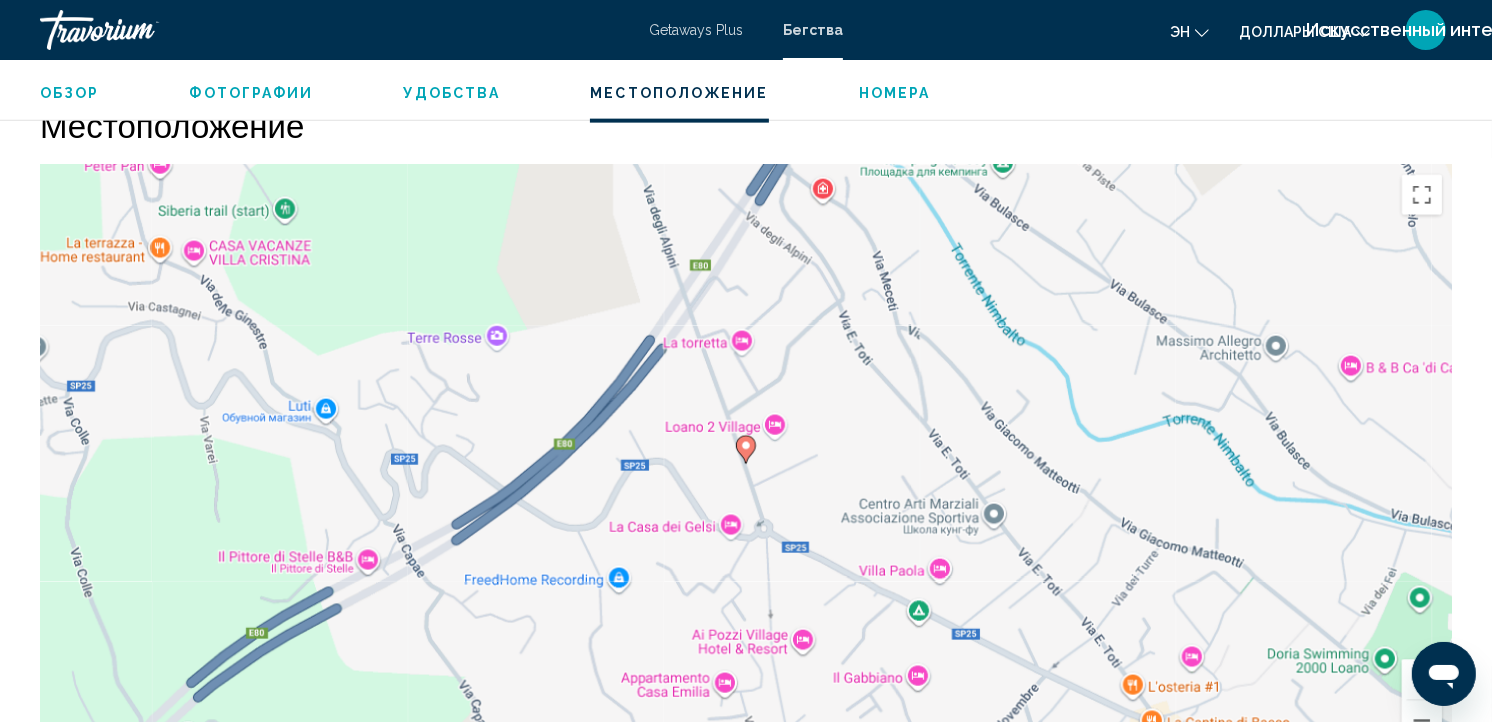click on "Обзор" at bounding box center (70, 93) 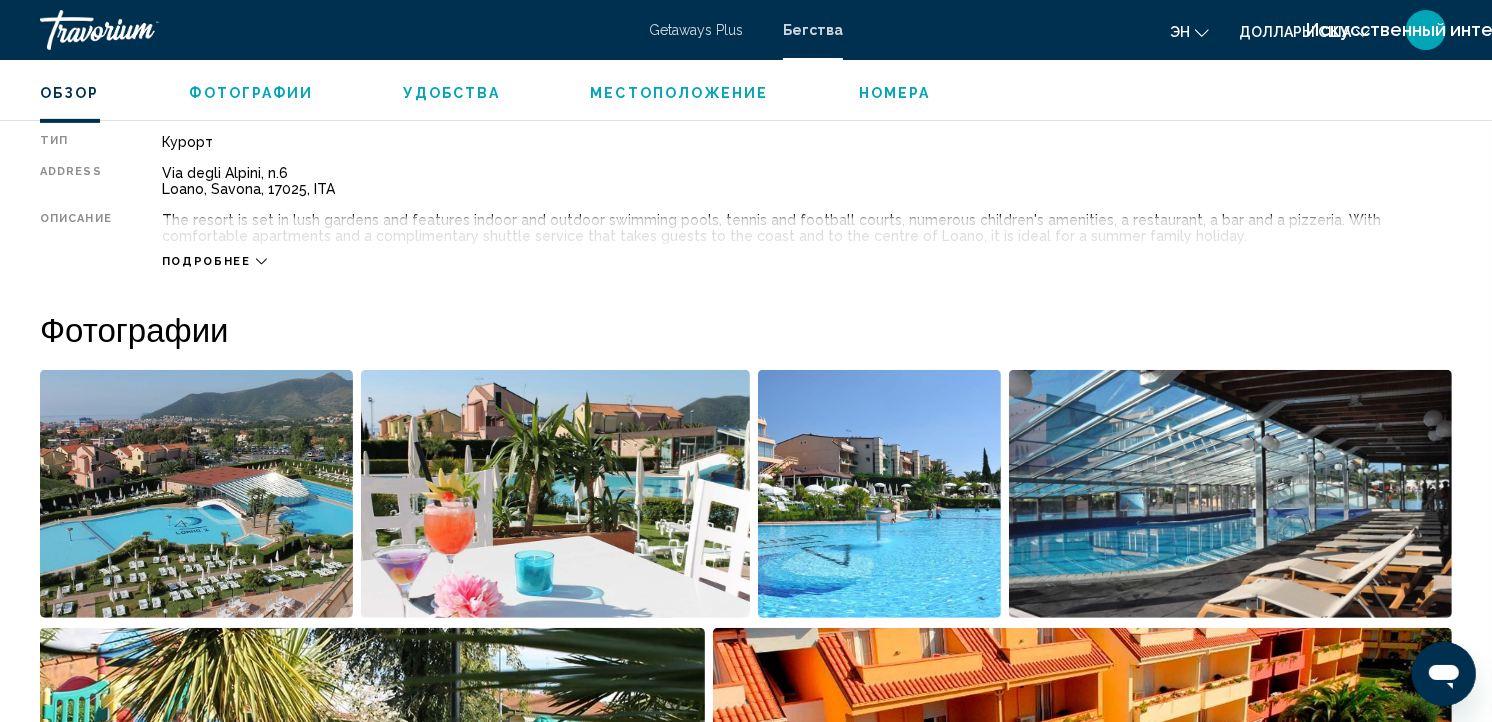 scroll, scrollTop: 641, scrollLeft: 0, axis: vertical 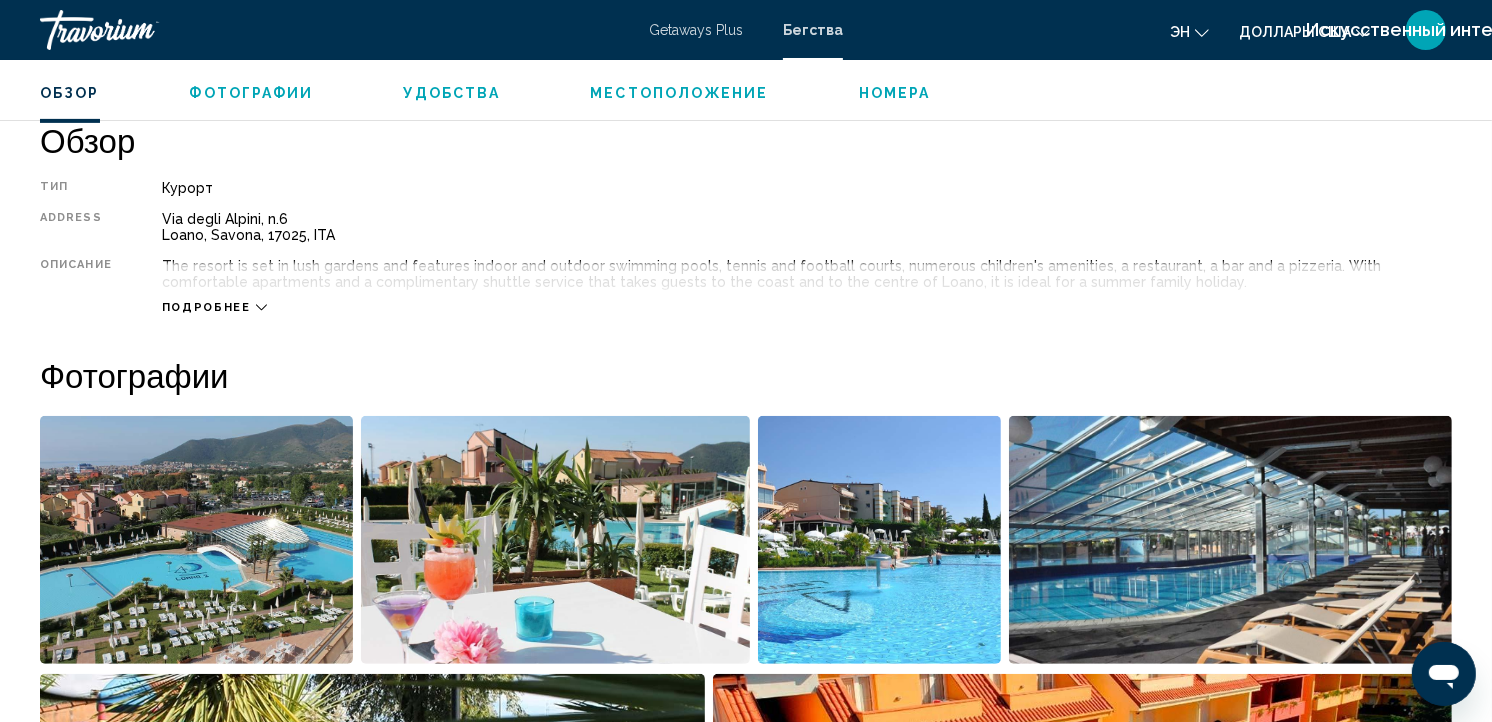 click on "Обзор Тип Курорт All-Inclusive No All-Inclusive Адрес [STREET_ADDRESS], [CITY], [REGION], [POSTAL_CODE], [COUNTRY] Описание Курортный отель расположен в пышных садах и располагает крытым и открытым бассейнами, теннисными и футбольными кортами, множеством удобств для детей, рестораном, баром и пиццерией. Благодаря комфортабельным апартаментам и бесплатному трансферу, доставляющему гостей на побережье и в центр Лоано, он идеально подходит для семейного отдыха летом. Подробнее
Фотографии Удобства спортзал No Amenities available. Информация по системе «все включено» Местоположение ← → ↑ ↓ + - Home End 1 4" at bounding box center (746, 5597) 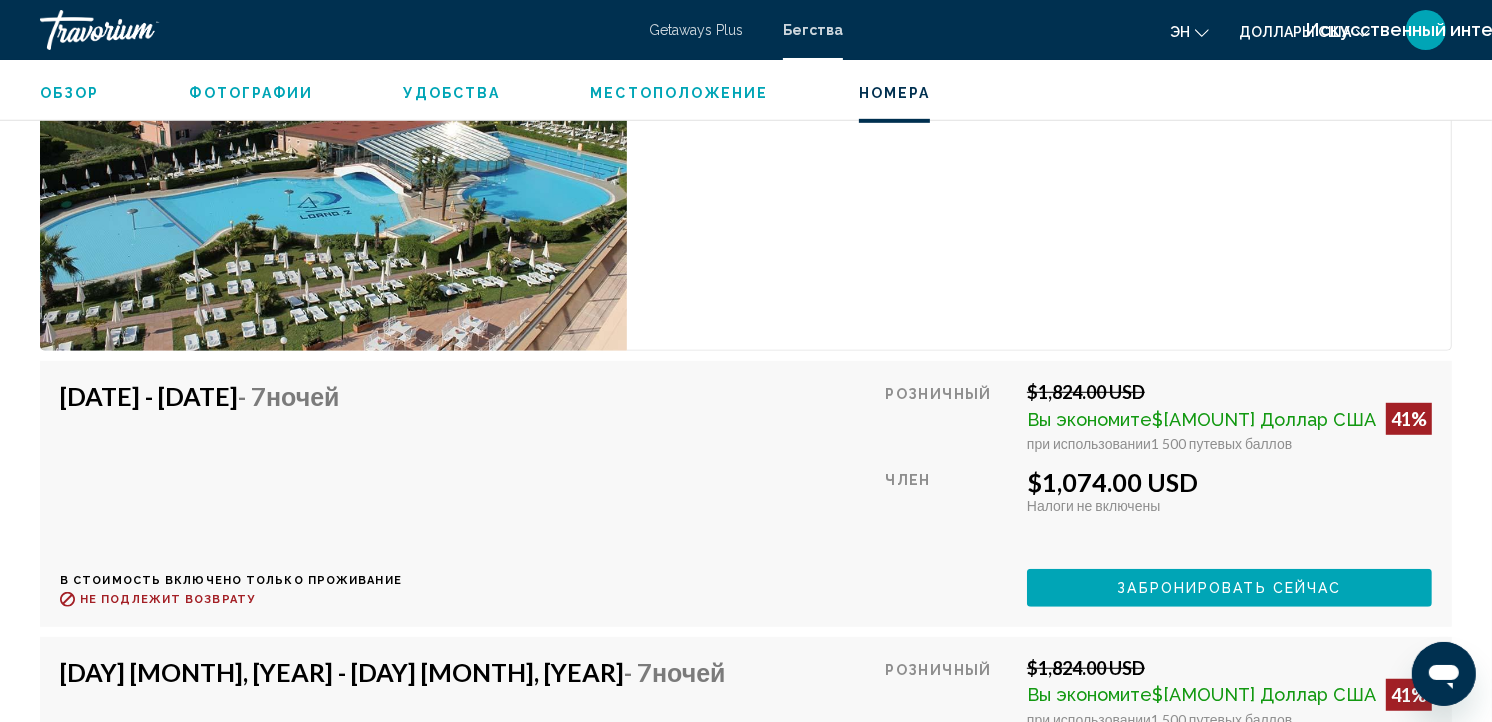 scroll, scrollTop: 7547, scrollLeft: 0, axis: vertical 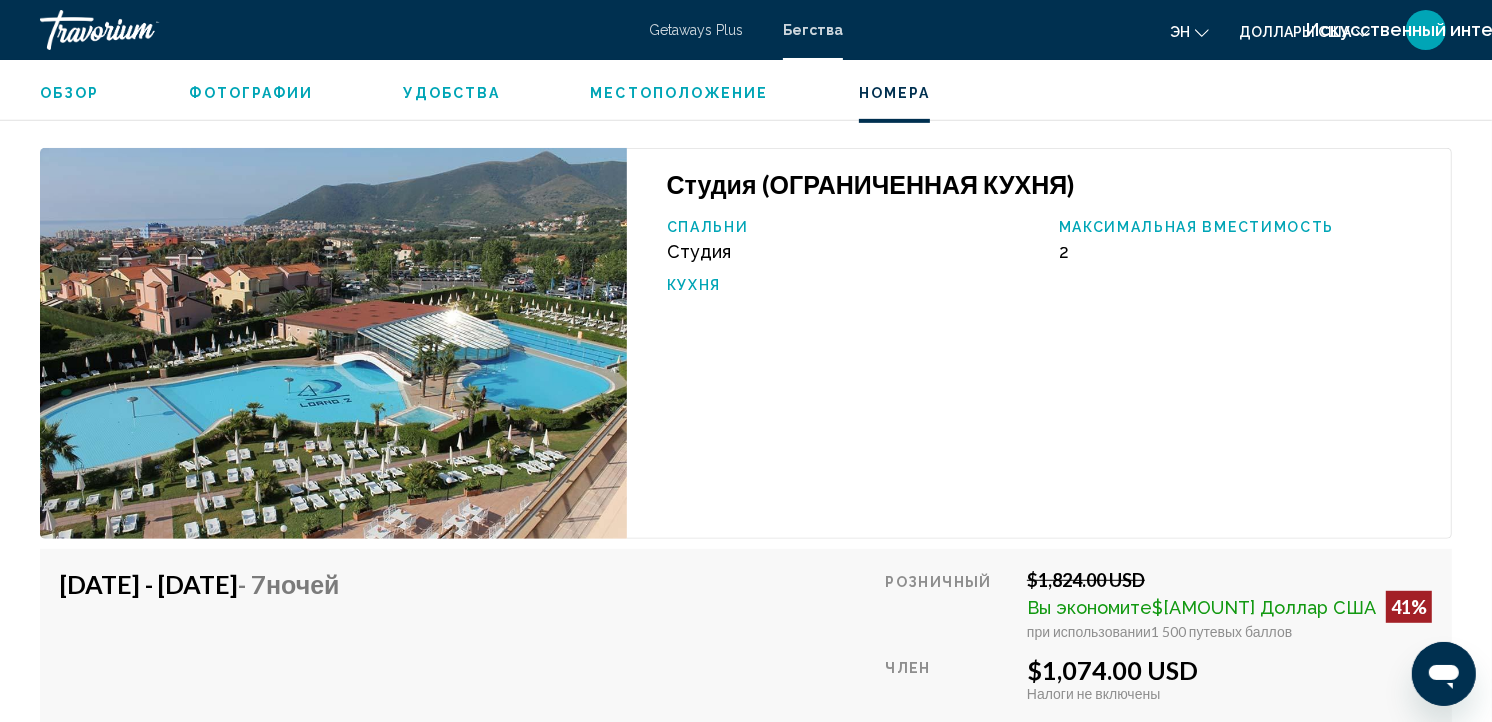 click on "Фотографии" at bounding box center (252, 93) 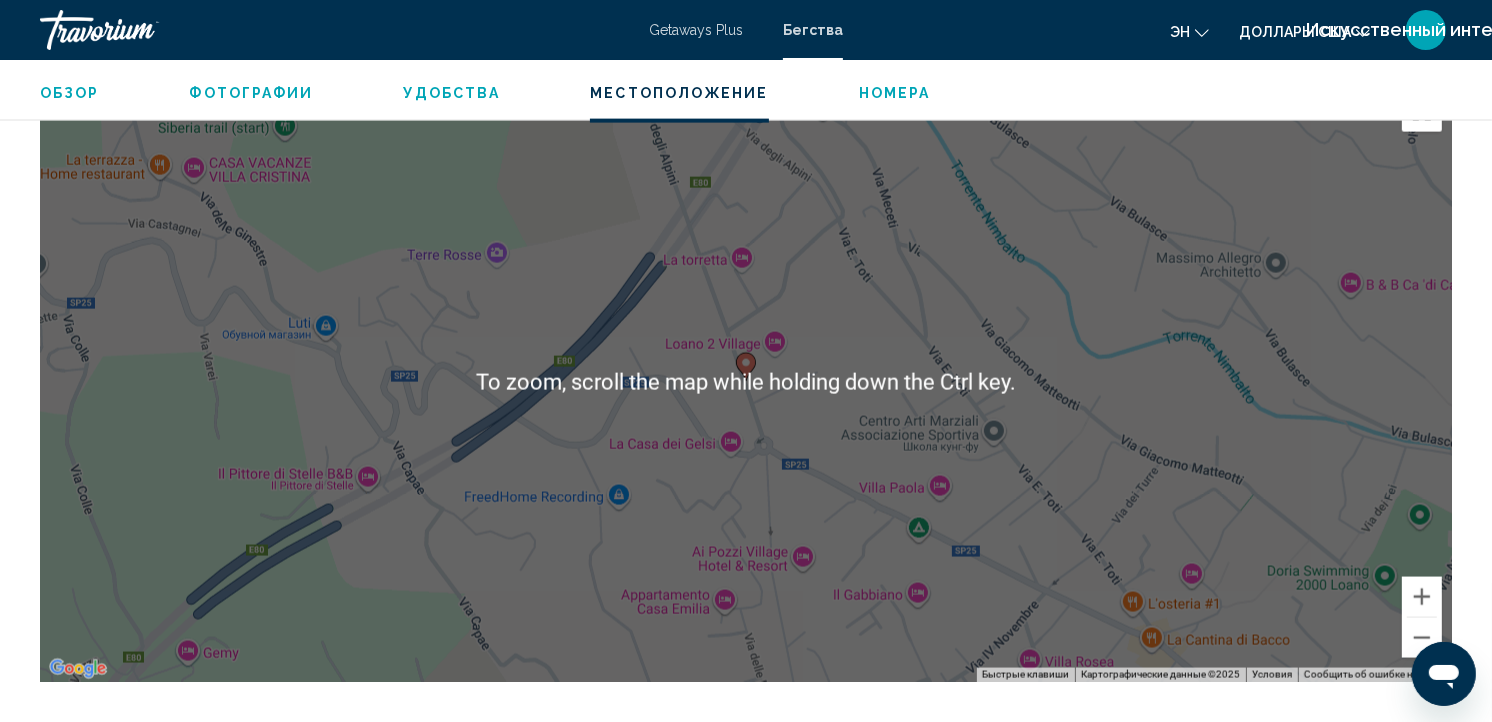 scroll, scrollTop: 2521, scrollLeft: 0, axis: vertical 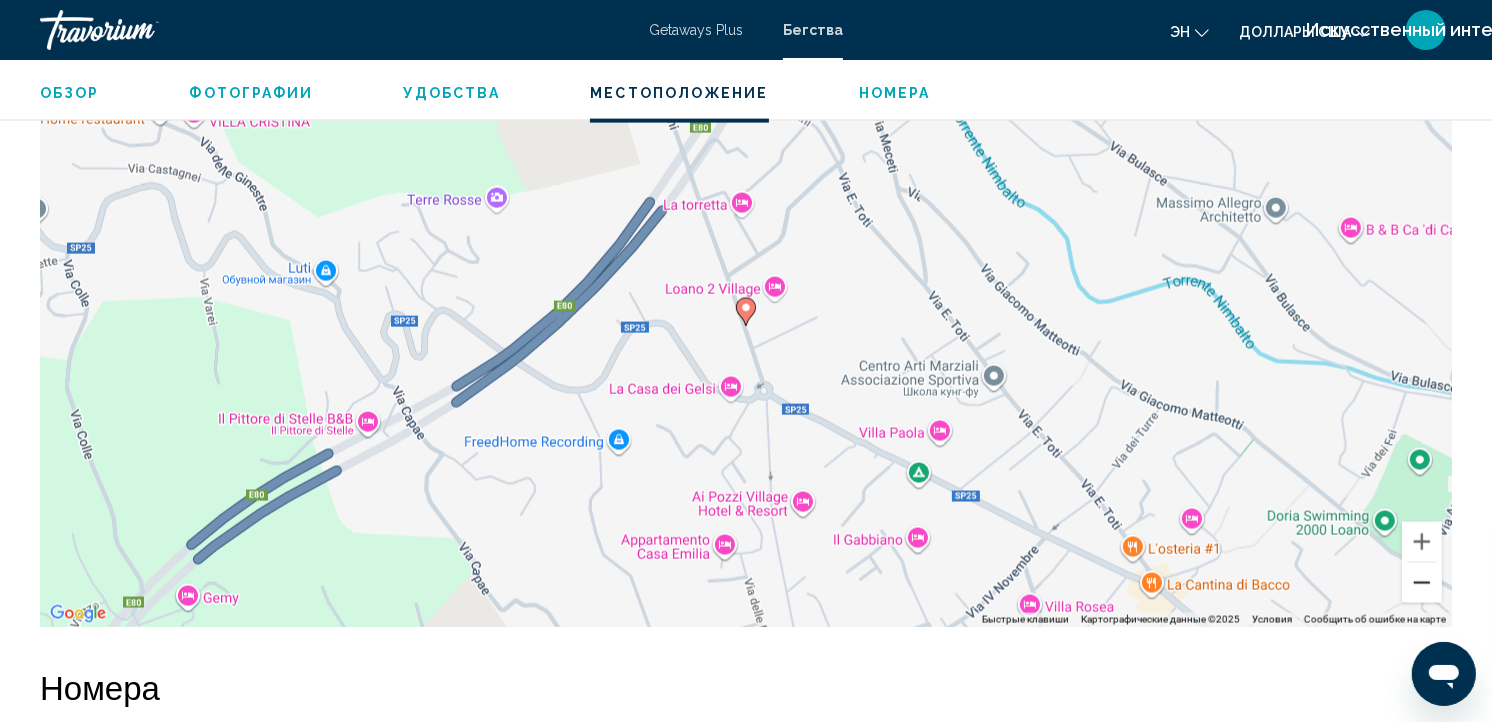 click at bounding box center (1422, 583) 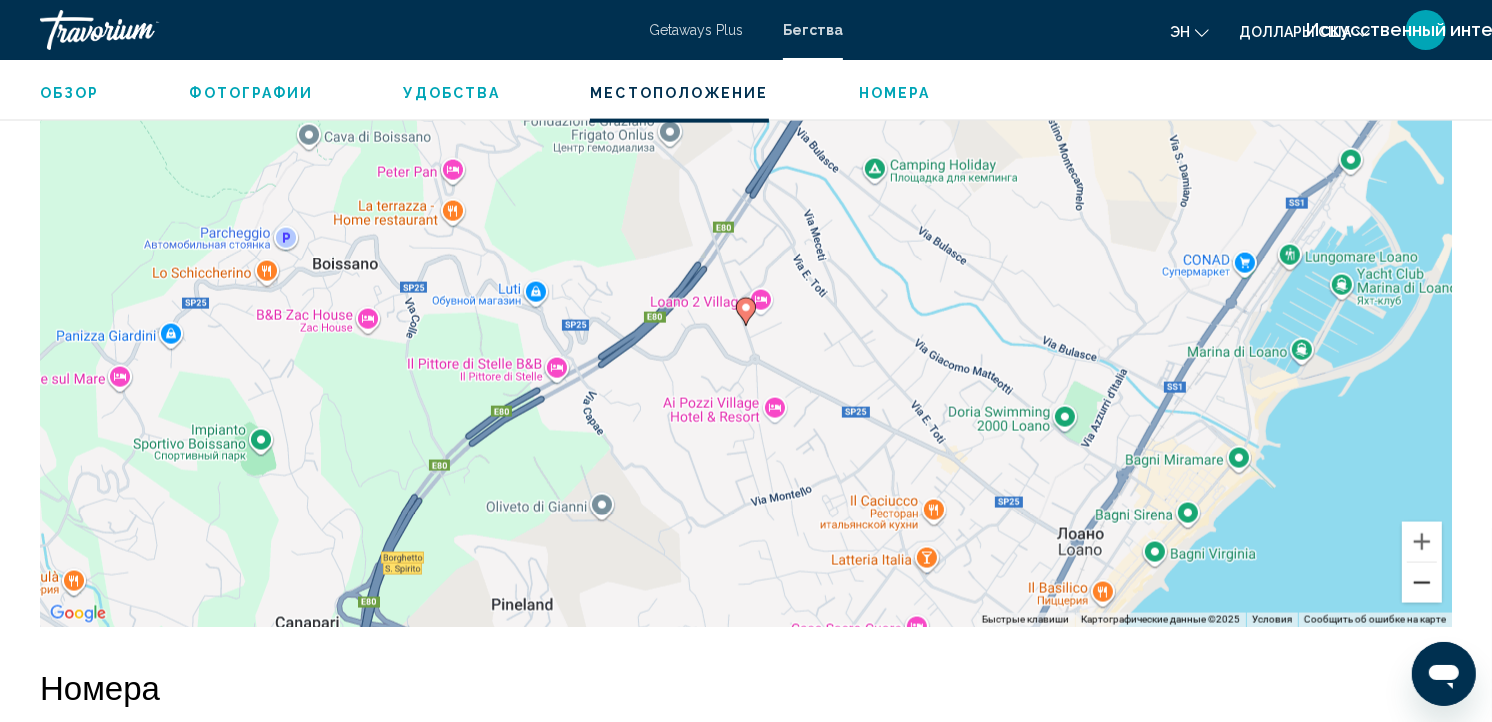 click at bounding box center (1422, 583) 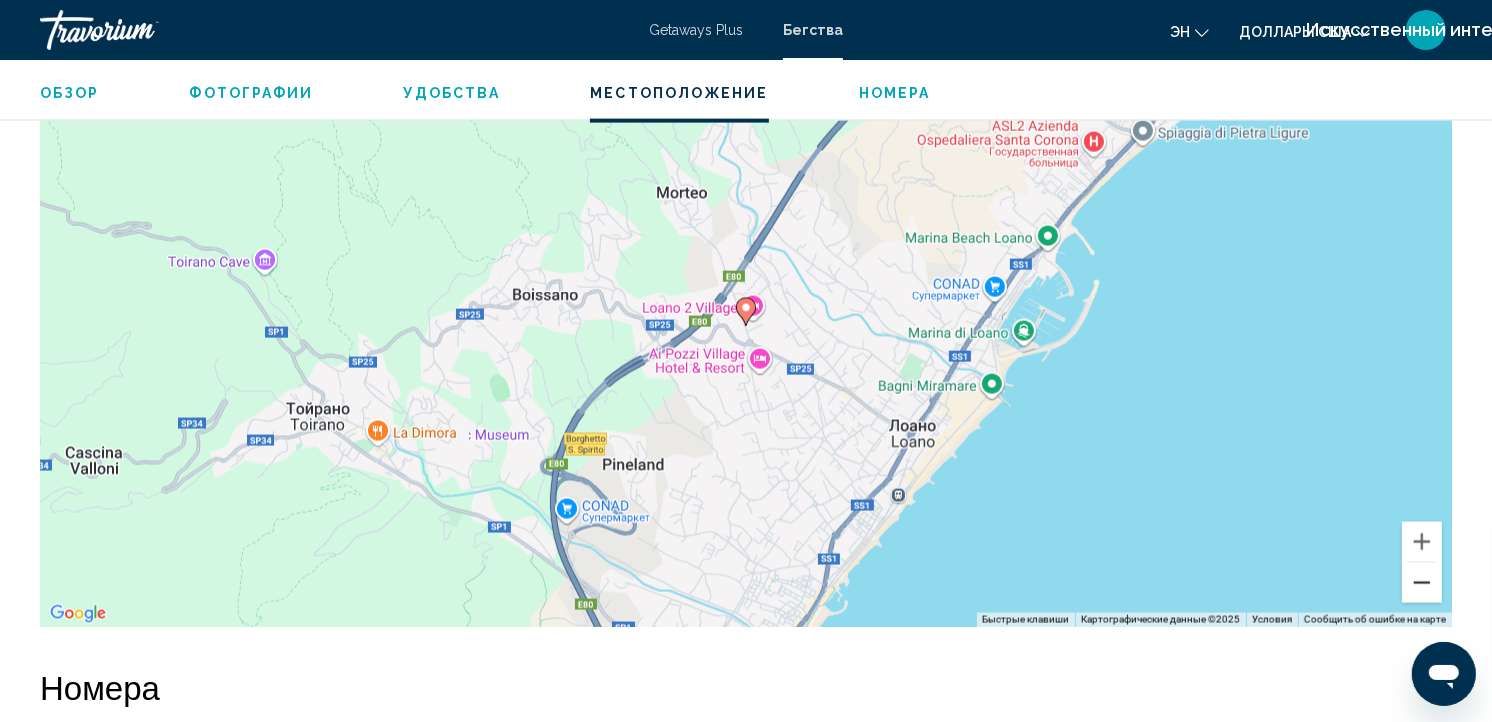 click at bounding box center (1422, 583) 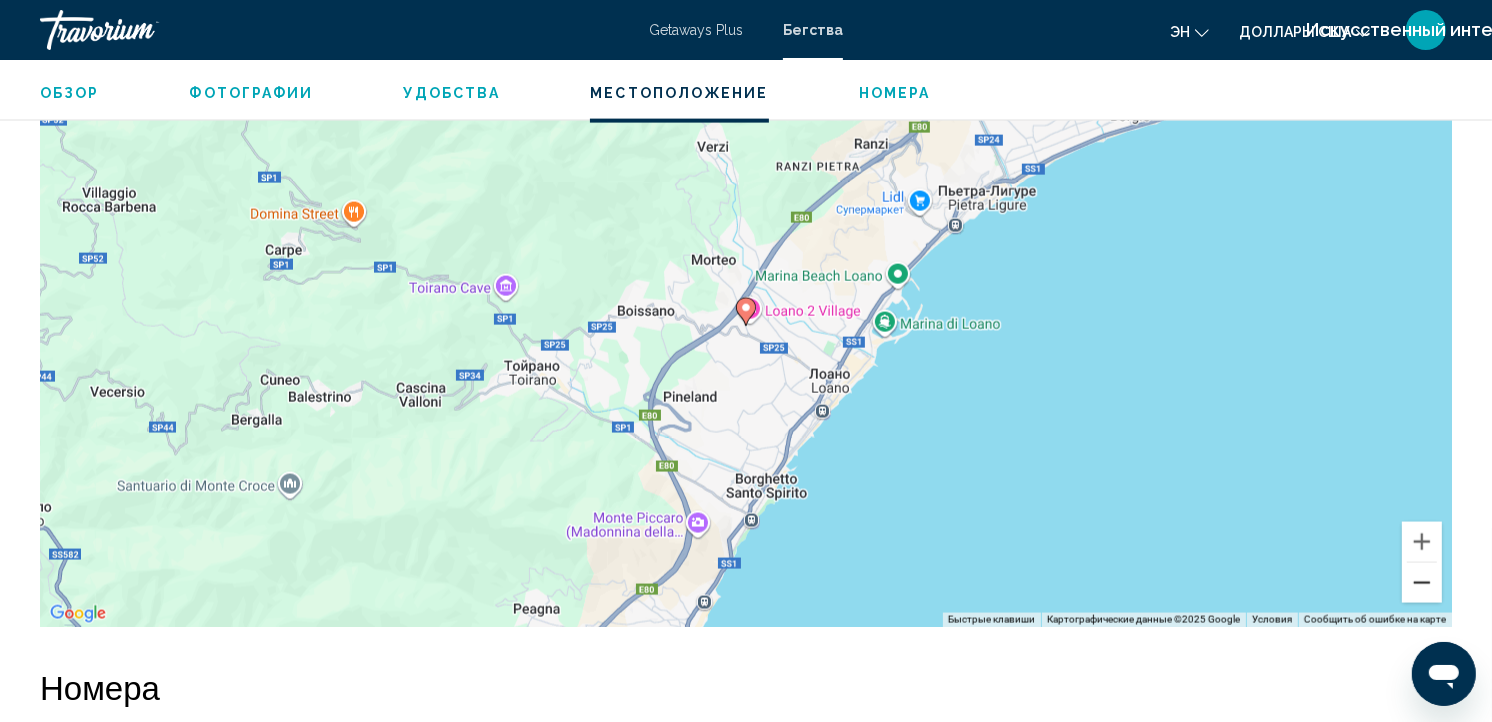 click at bounding box center (1422, 583) 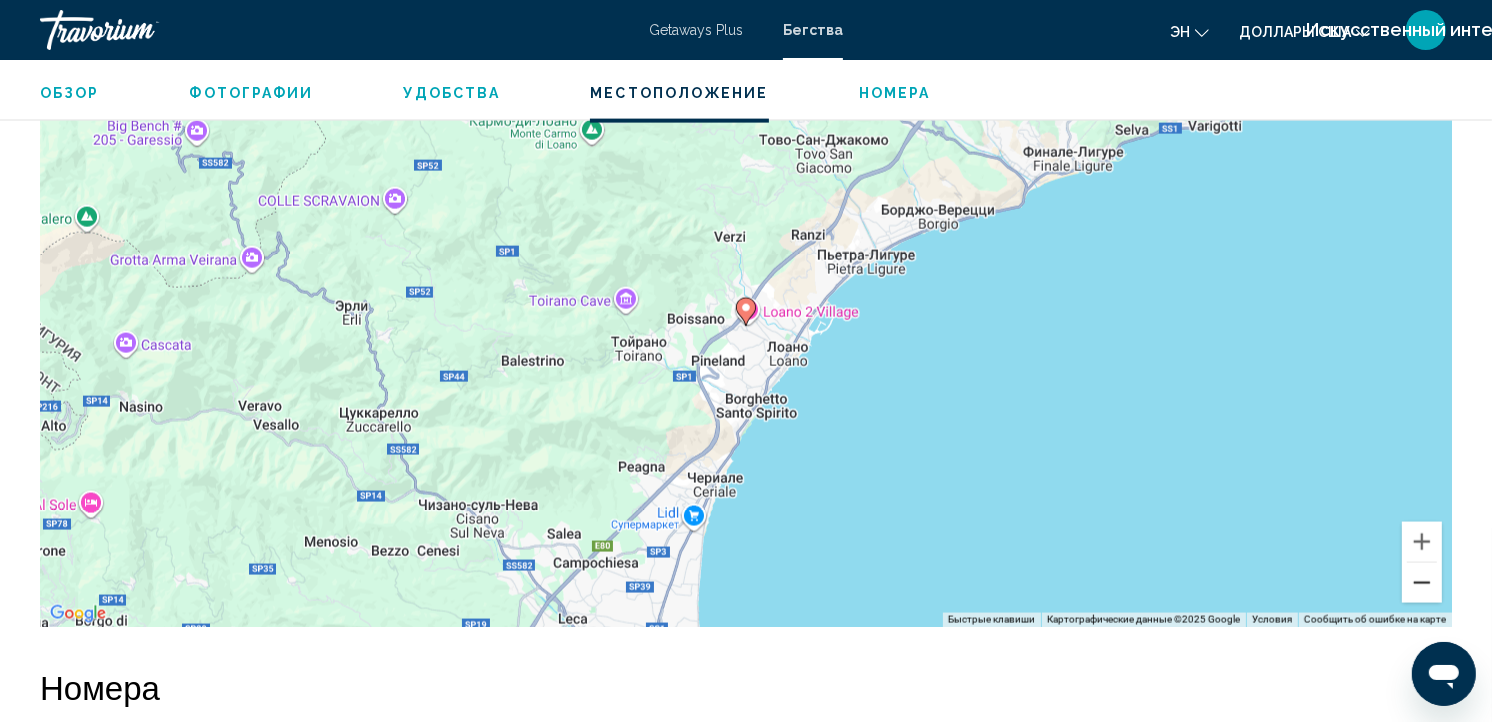 click at bounding box center [1422, 583] 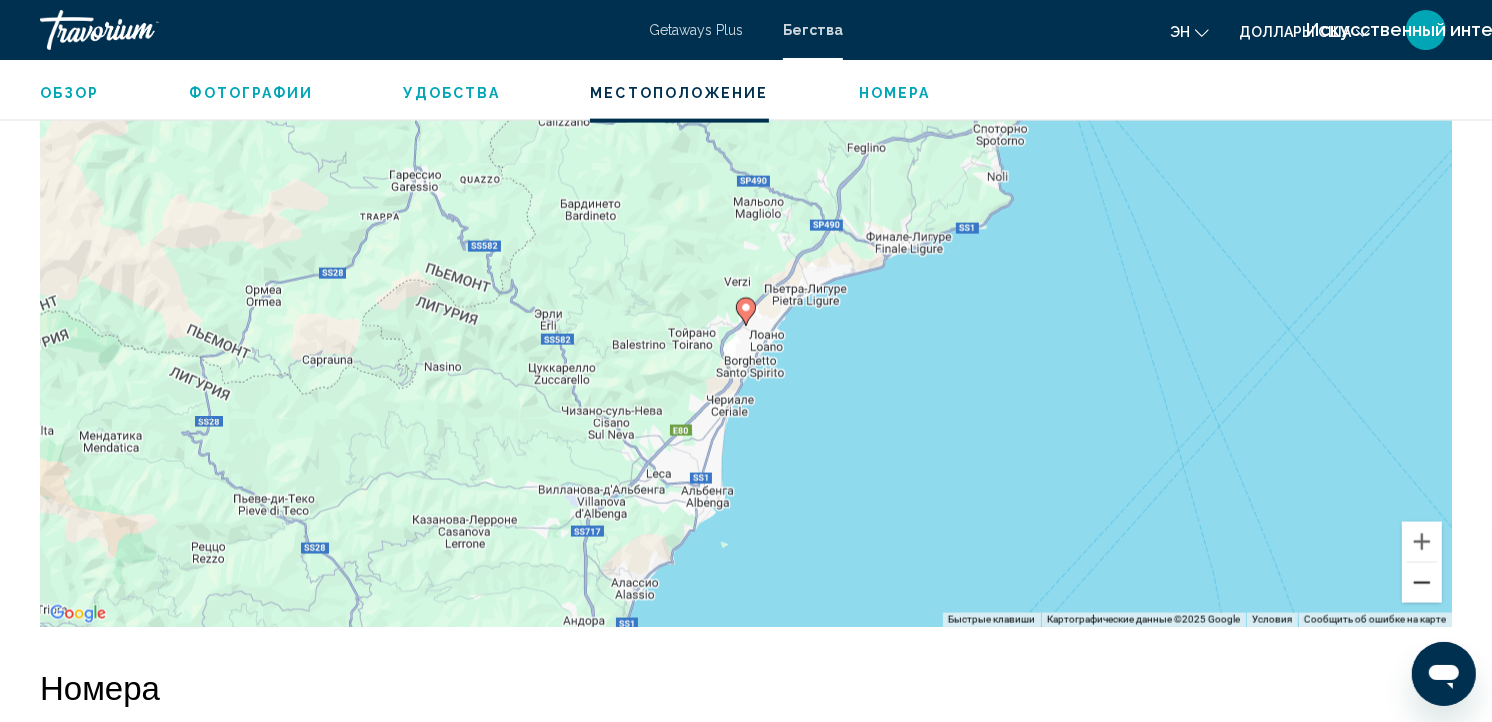 click at bounding box center (1422, 583) 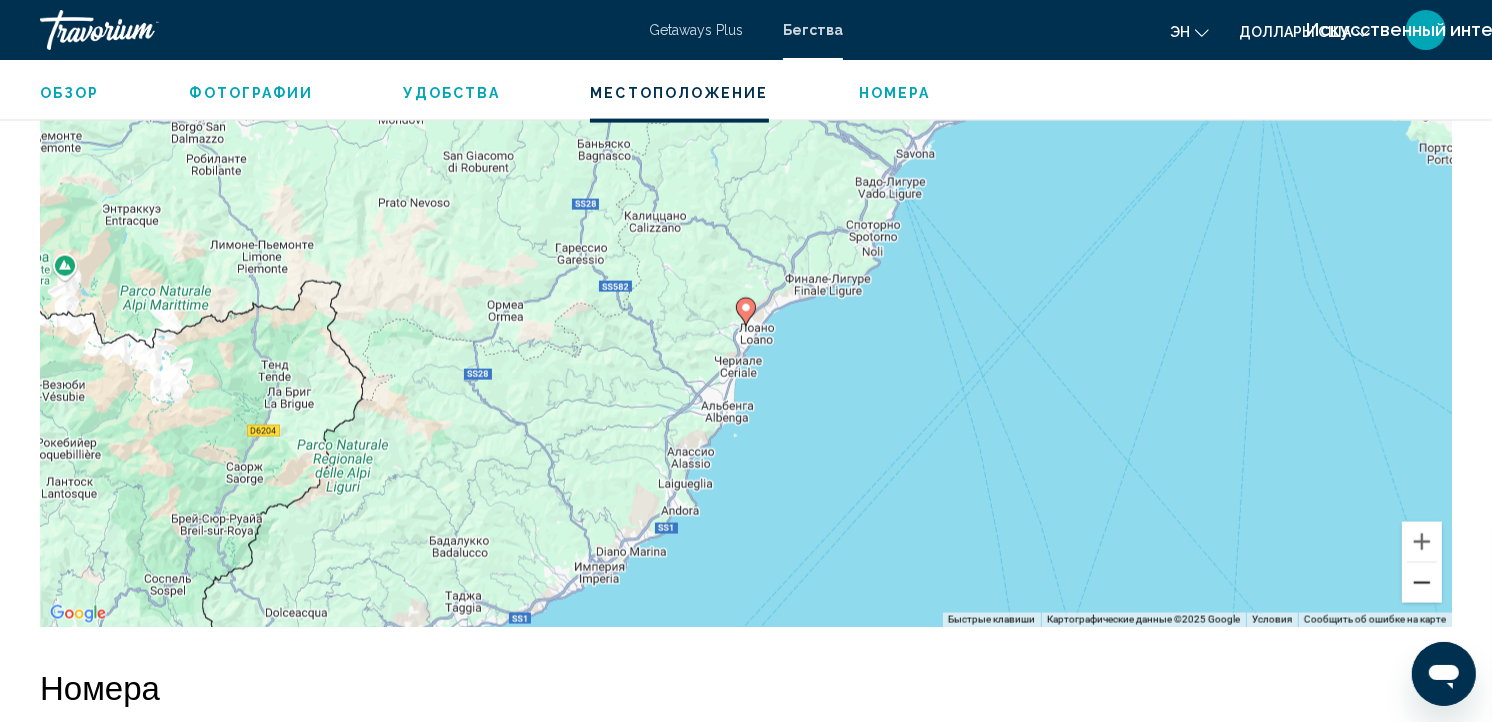 click at bounding box center (1422, 583) 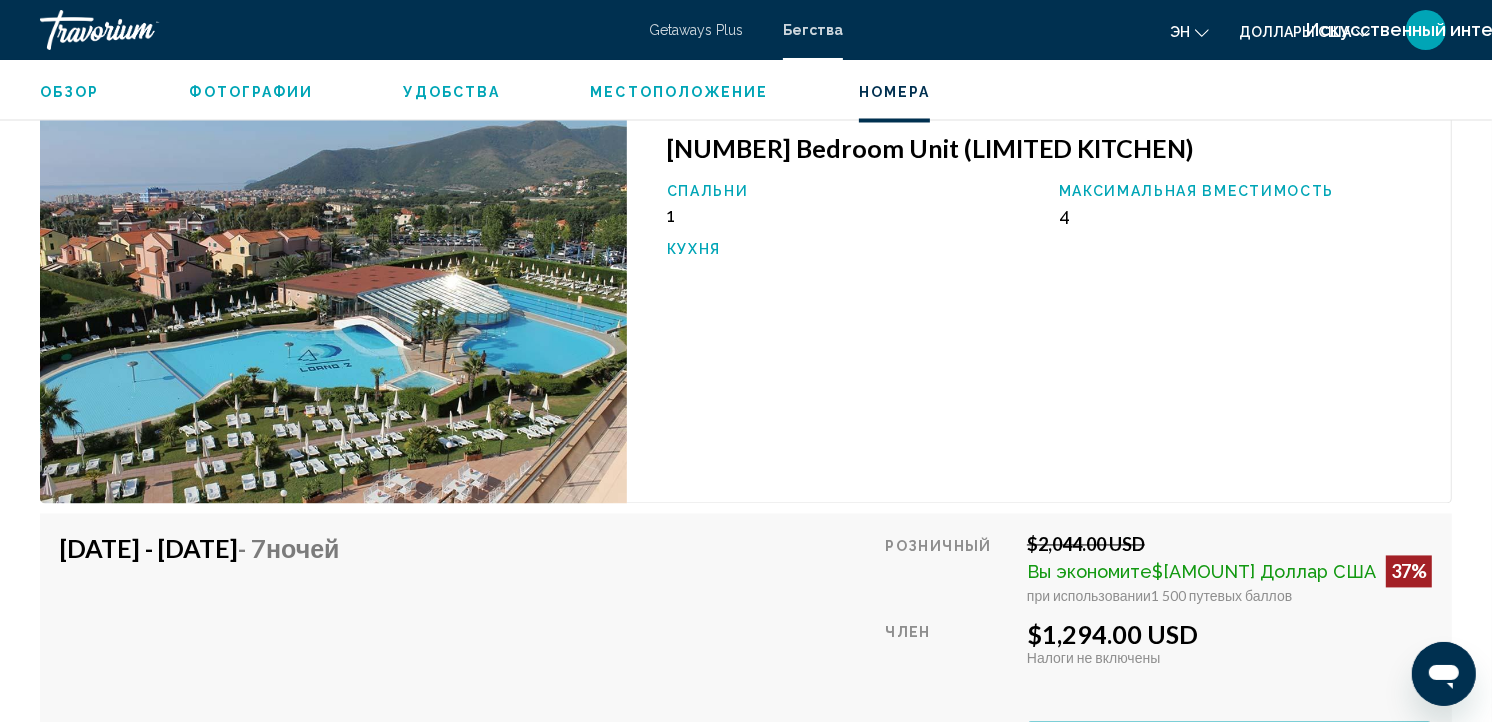 scroll, scrollTop: 3154, scrollLeft: 0, axis: vertical 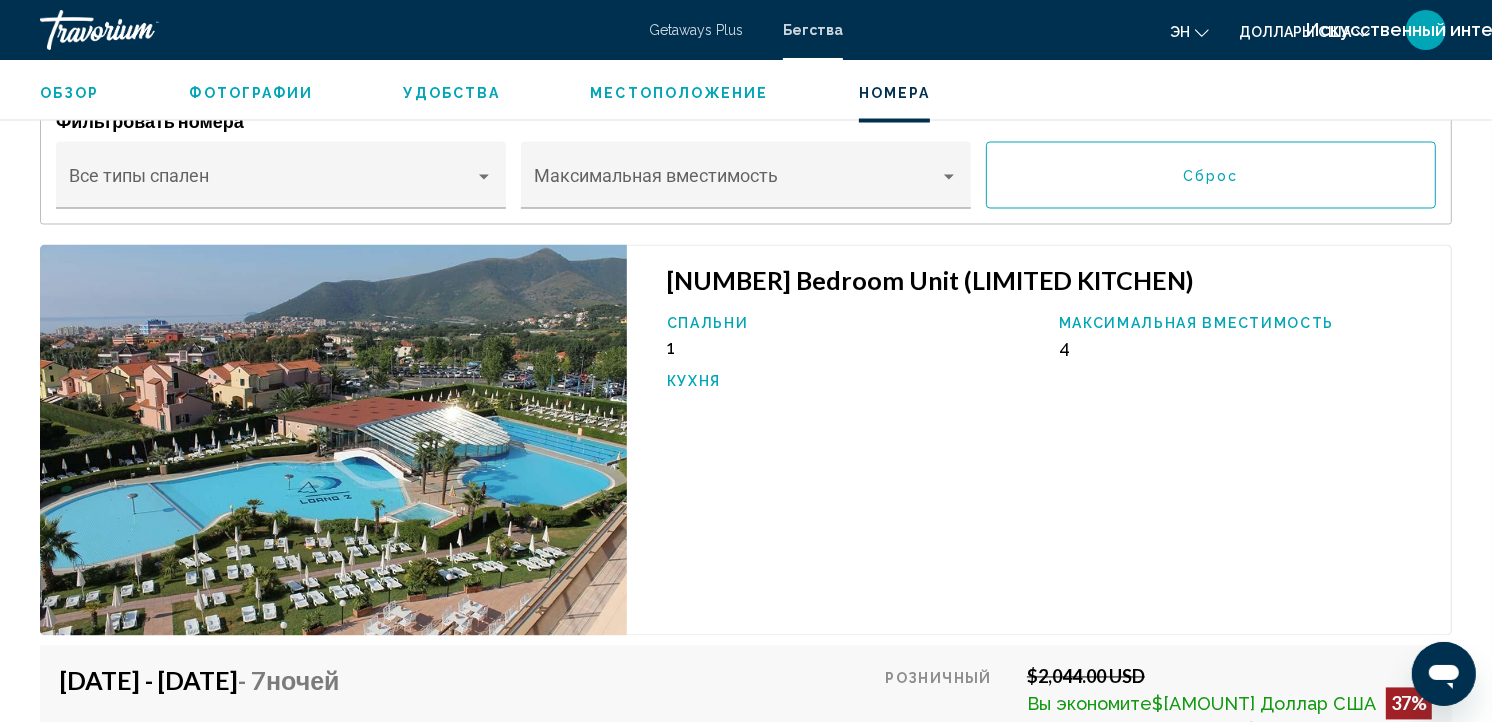 click on "Удобства" at bounding box center [452, 93] 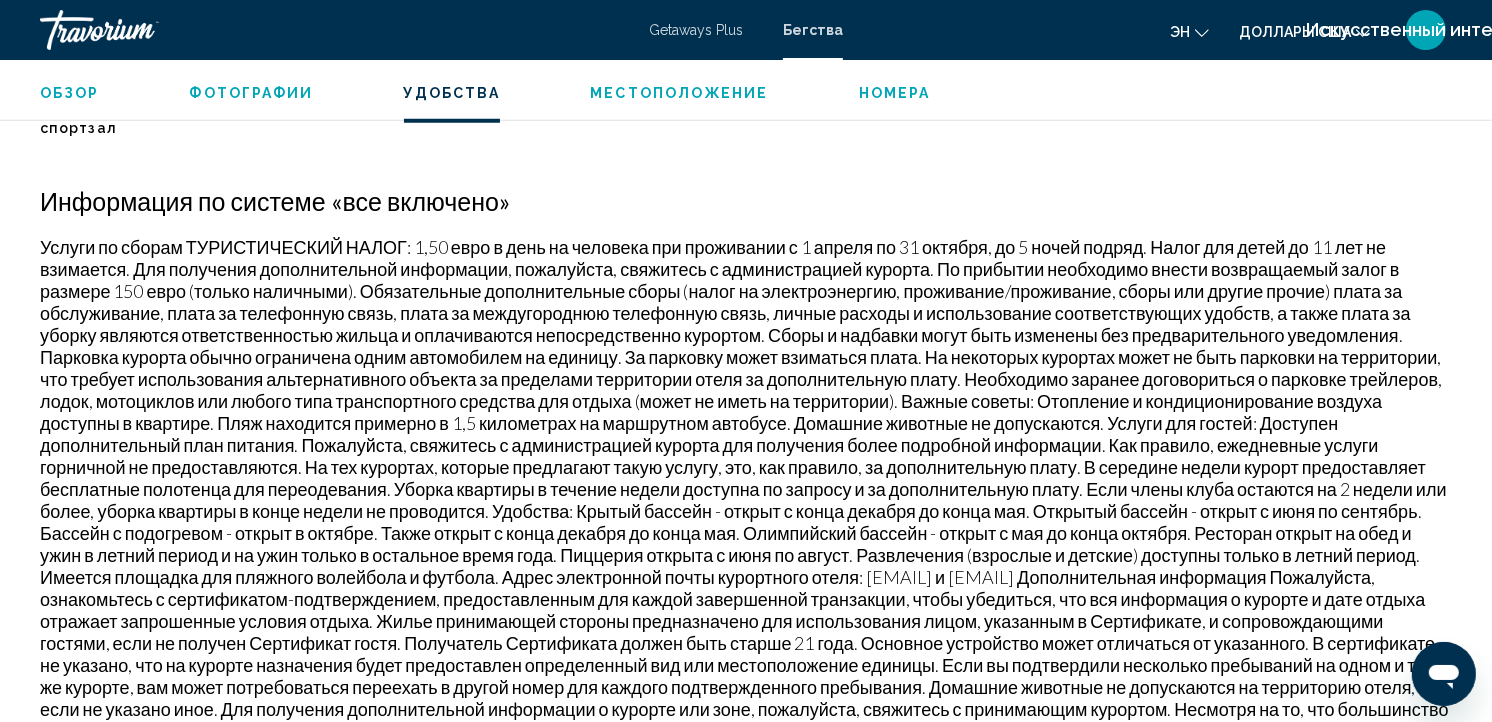 scroll, scrollTop: 1507, scrollLeft: 0, axis: vertical 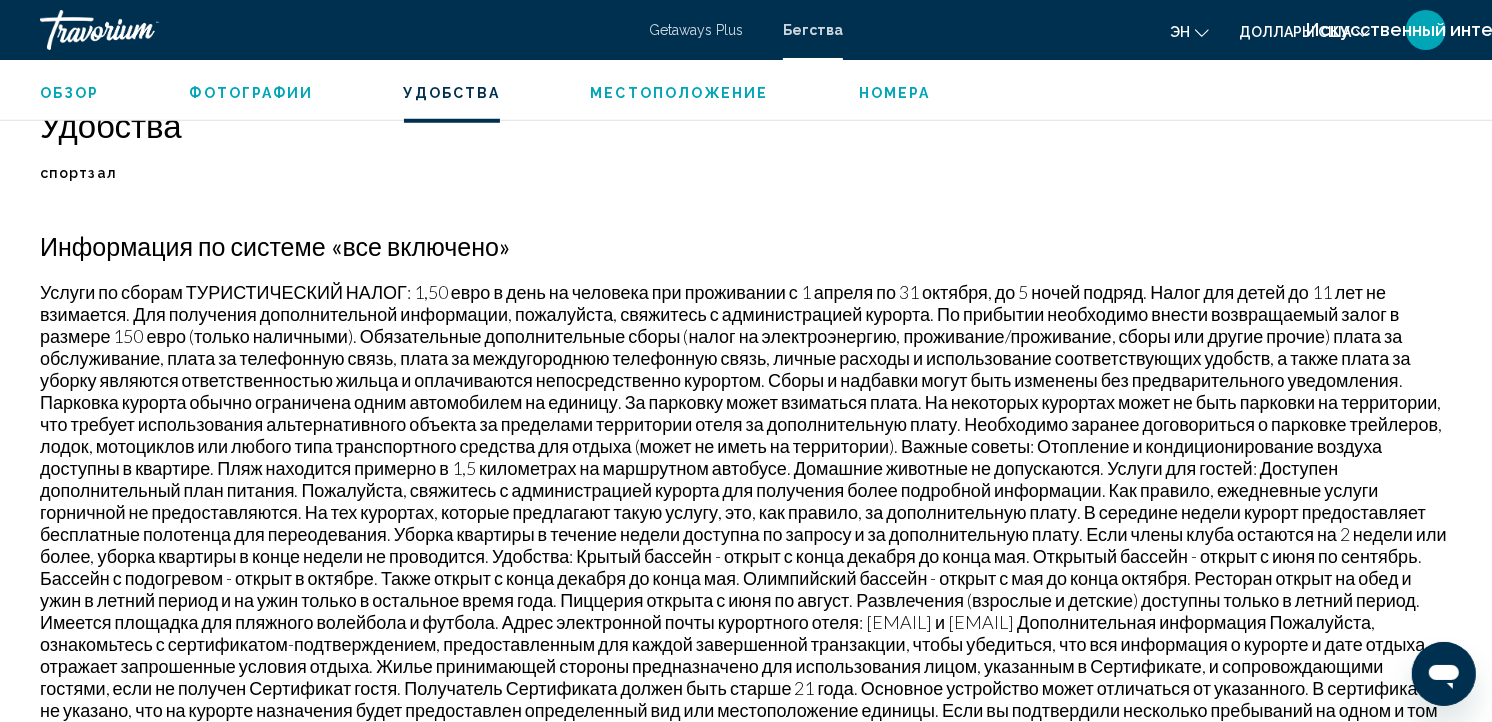 click on "Фотографии" at bounding box center [252, 93] 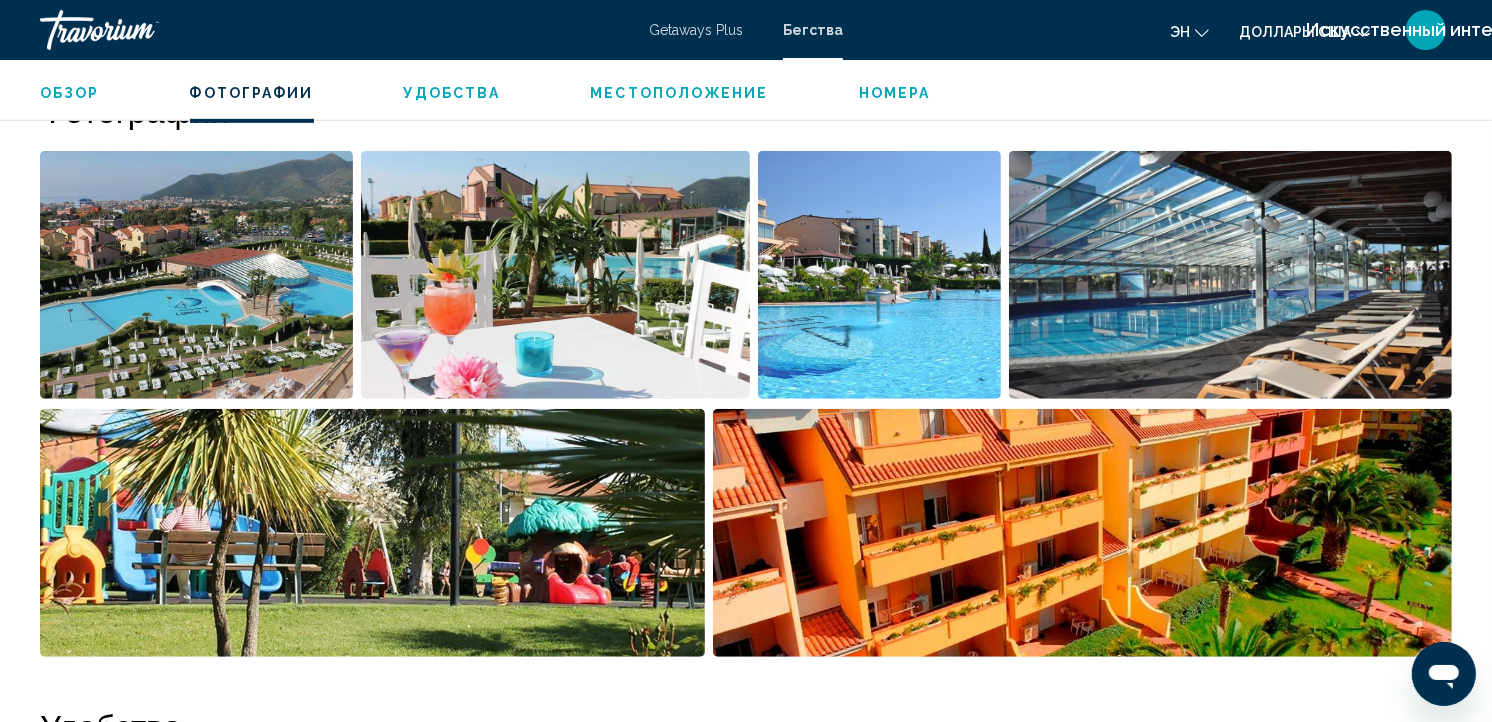 scroll, scrollTop: 892, scrollLeft: 0, axis: vertical 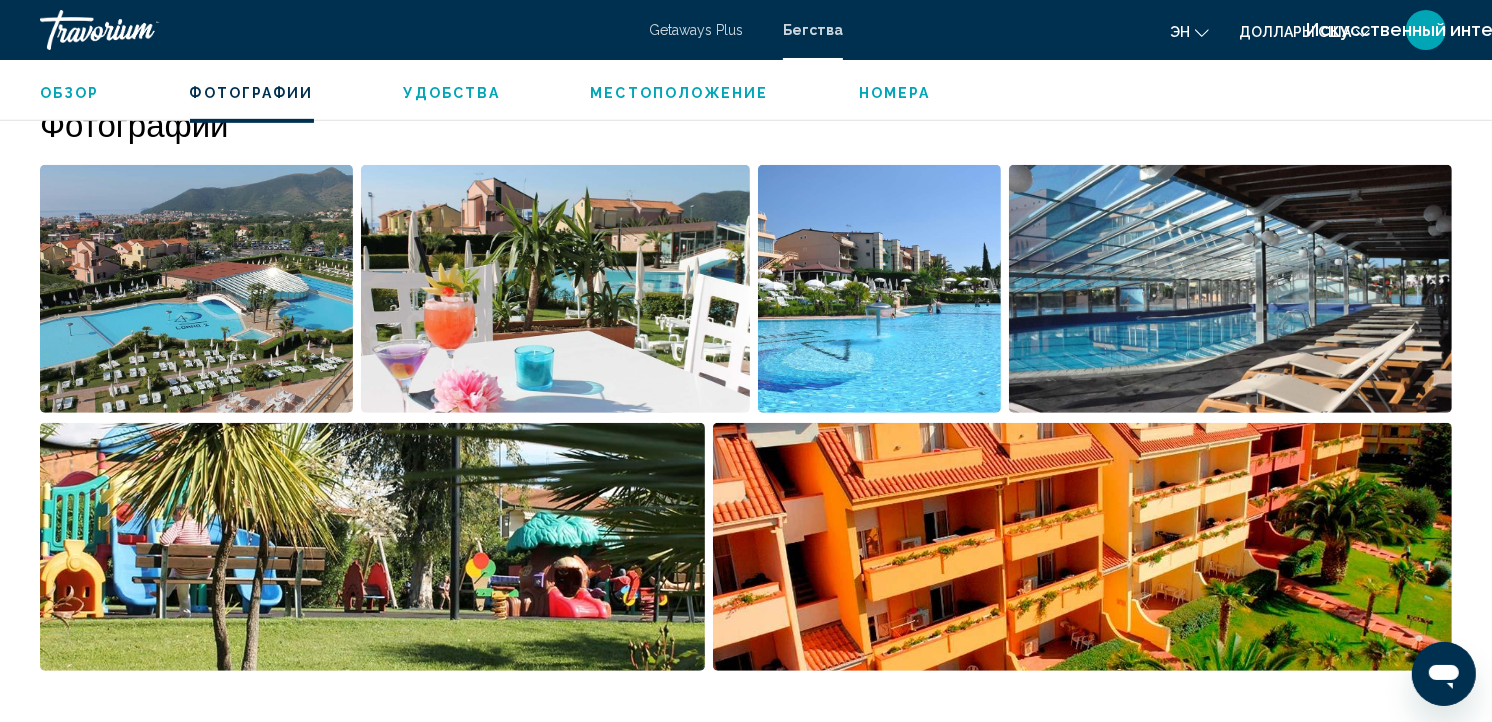 click at bounding box center [196, 289] 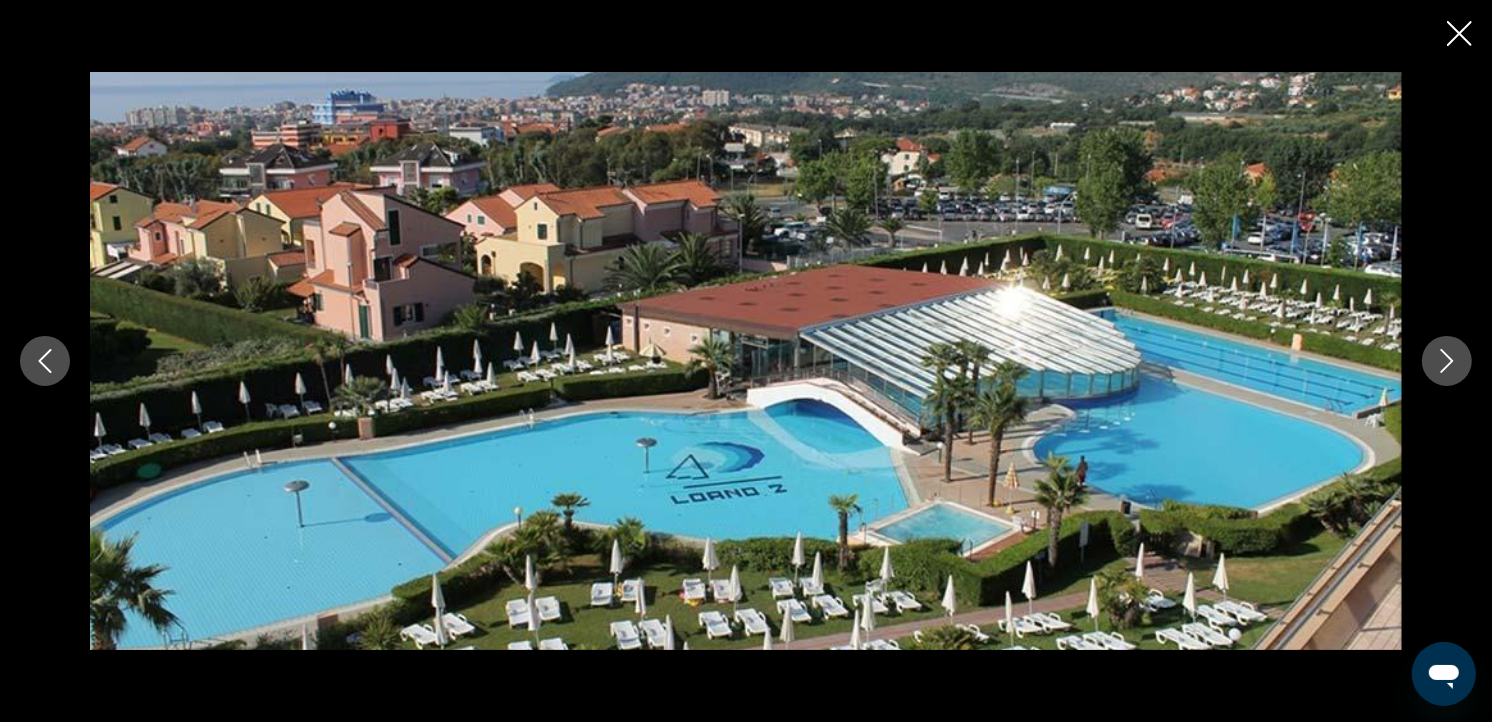 click at bounding box center [1447, 361] 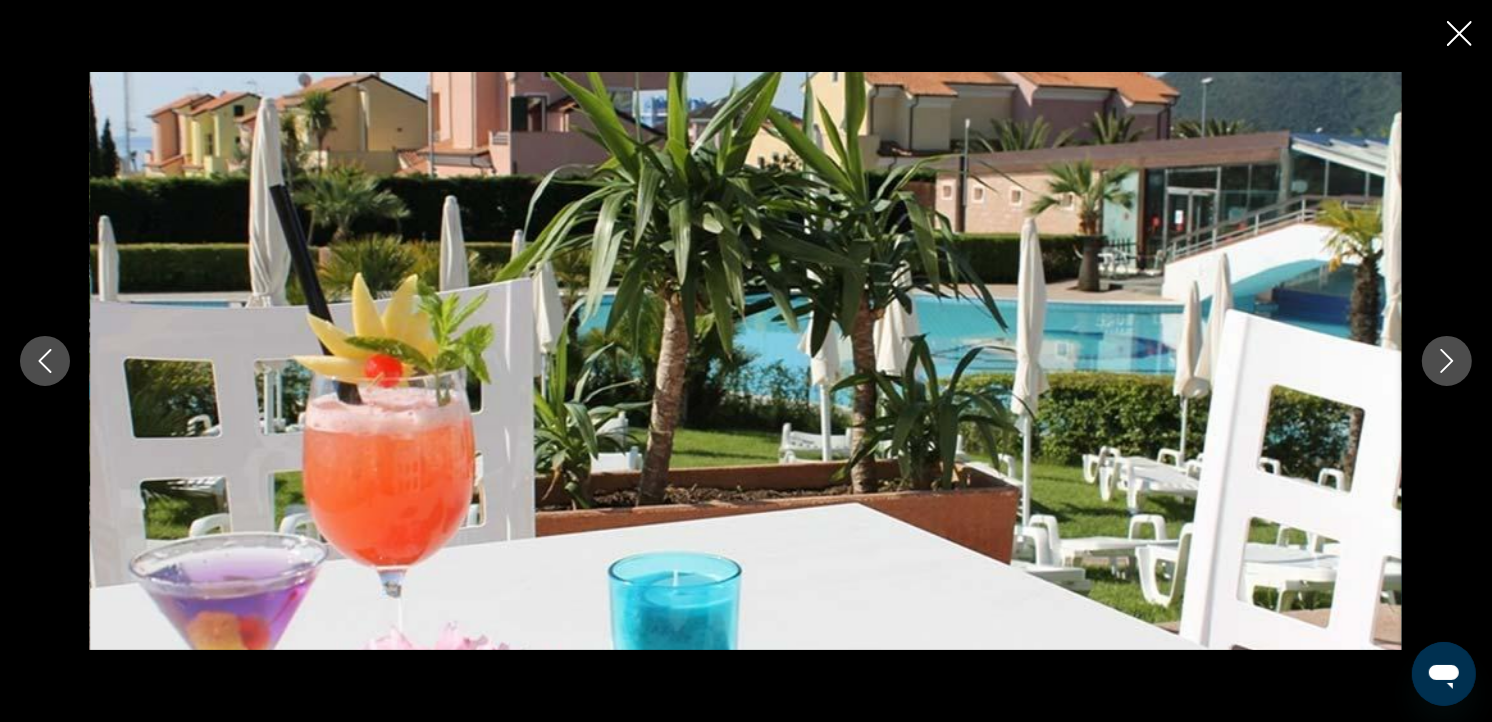 click at bounding box center (1447, 361) 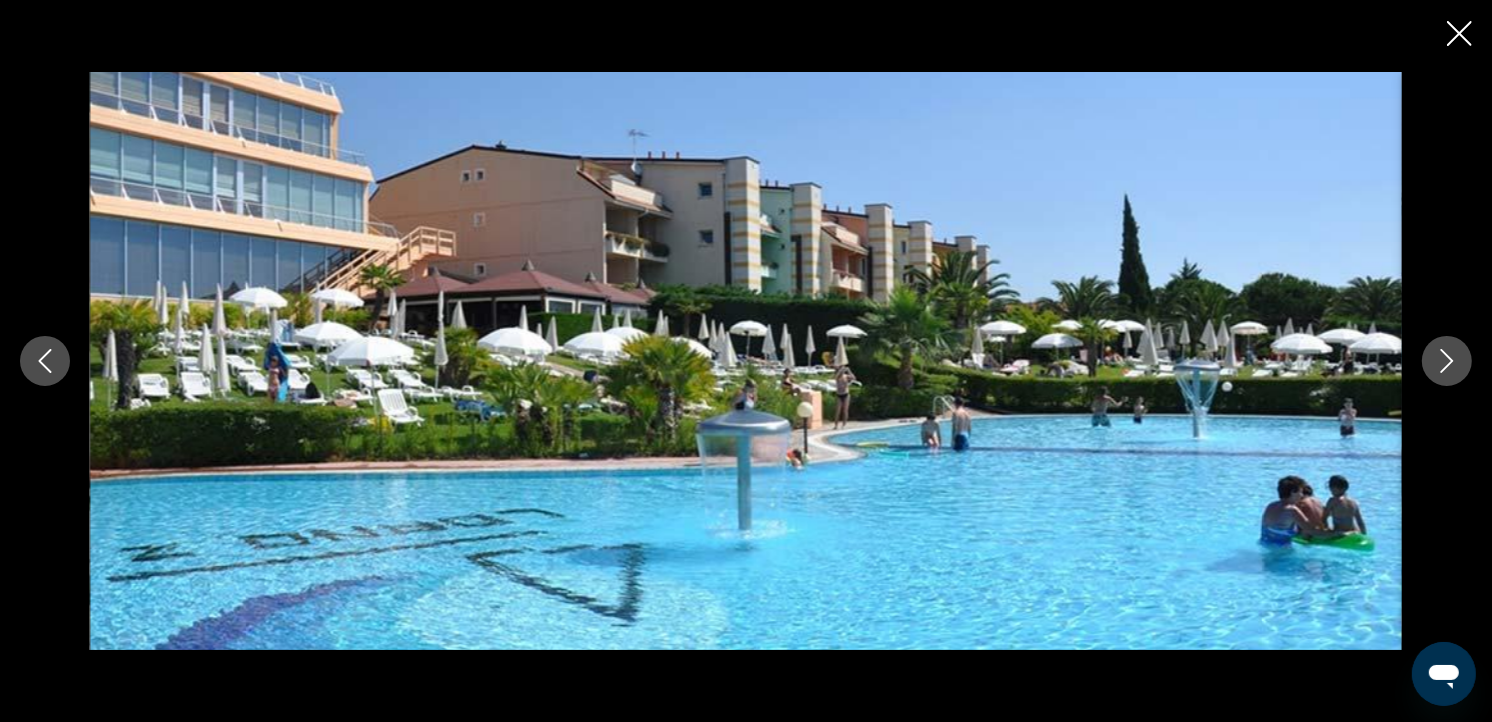 click at bounding box center [1447, 361] 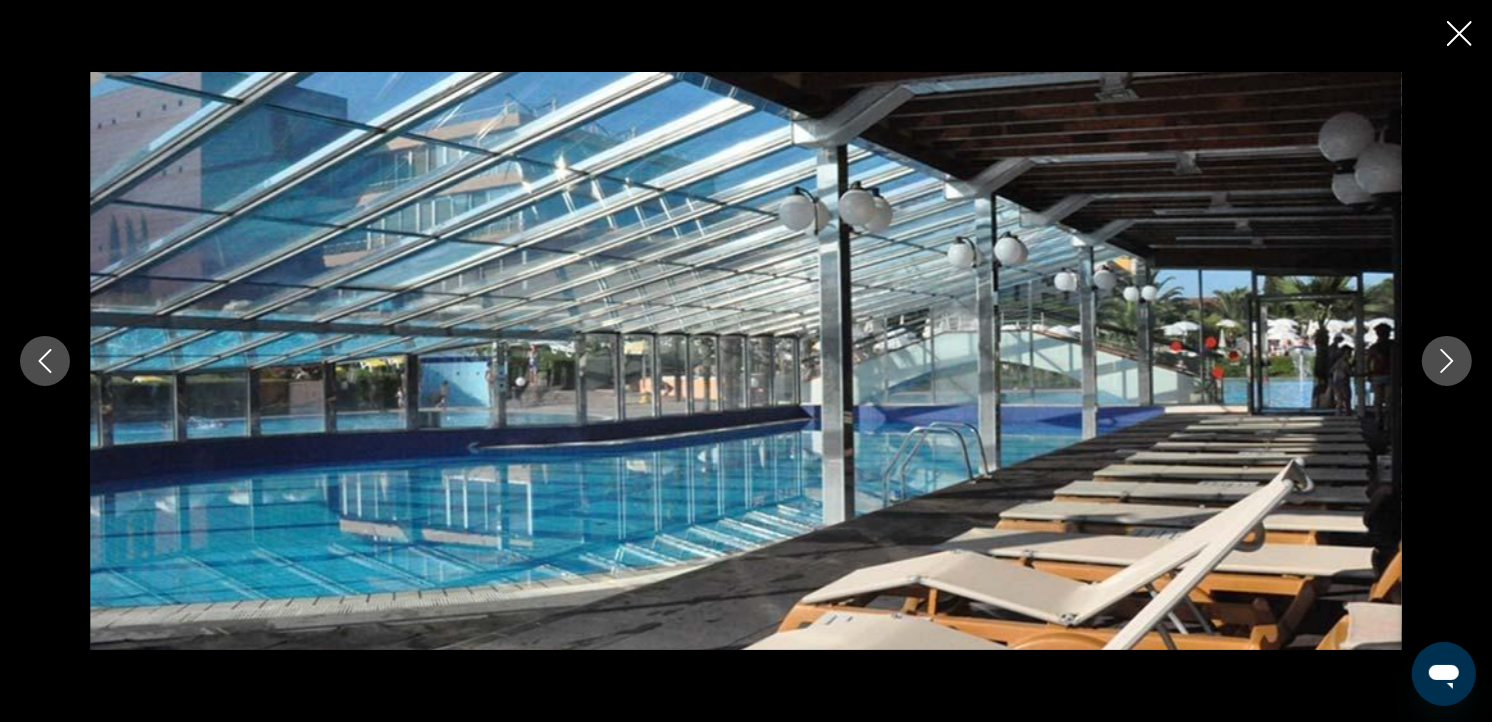 click at bounding box center (1447, 361) 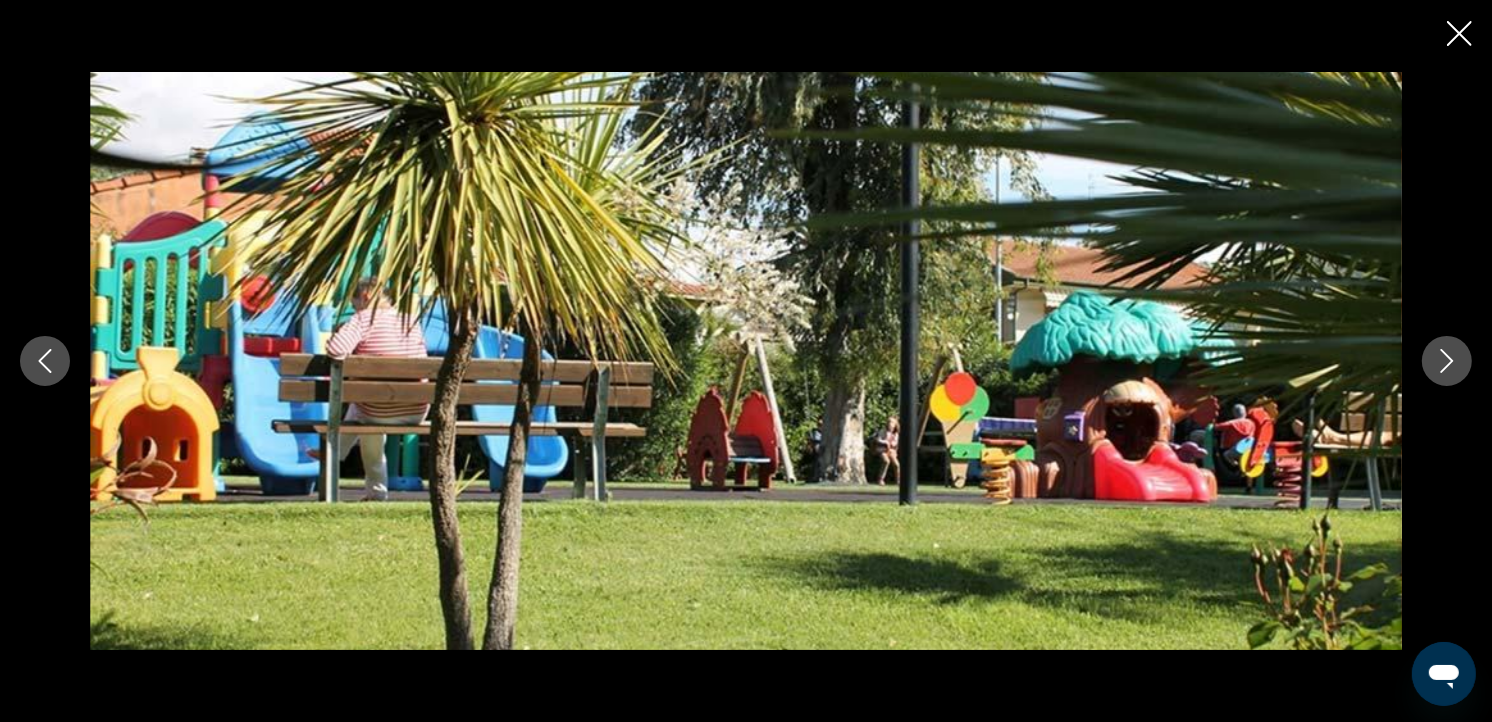 click at bounding box center (1447, 361) 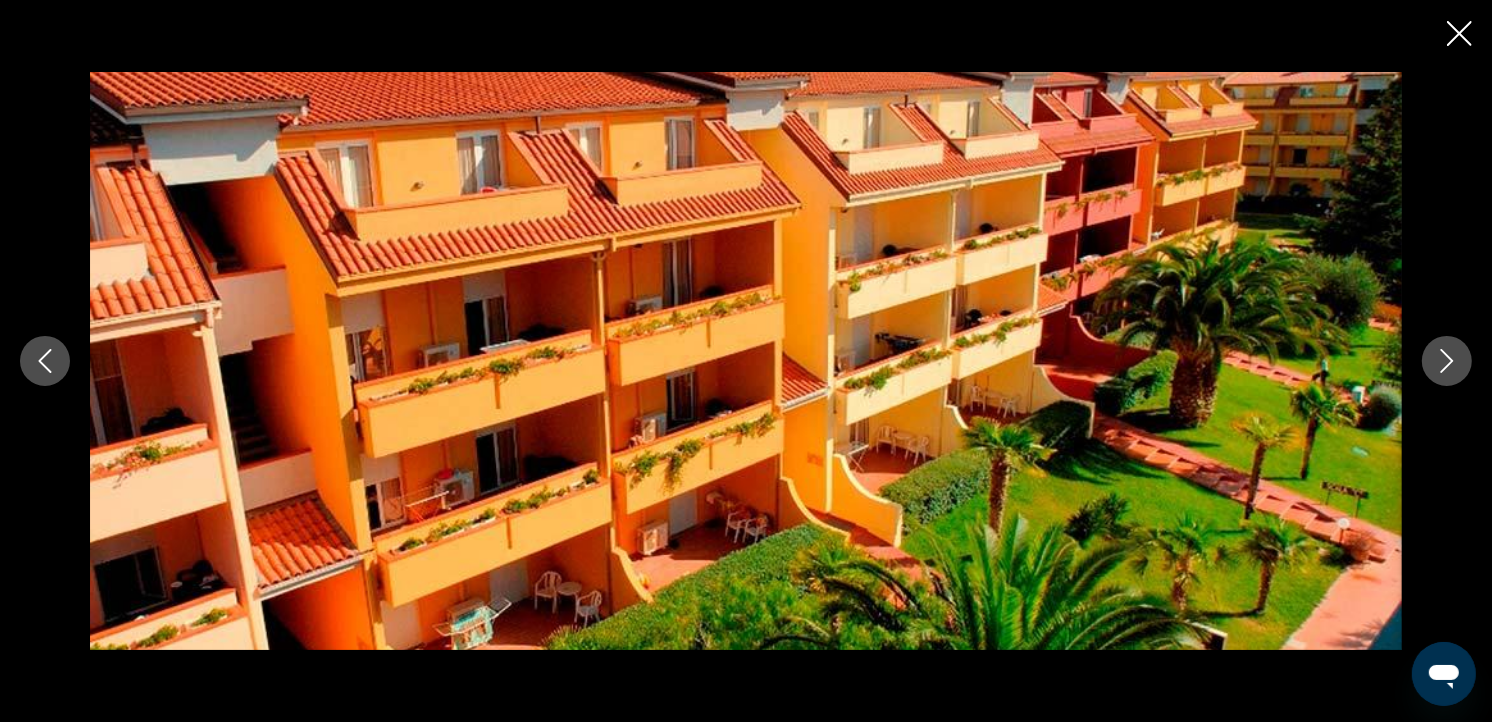 click at bounding box center (1447, 361) 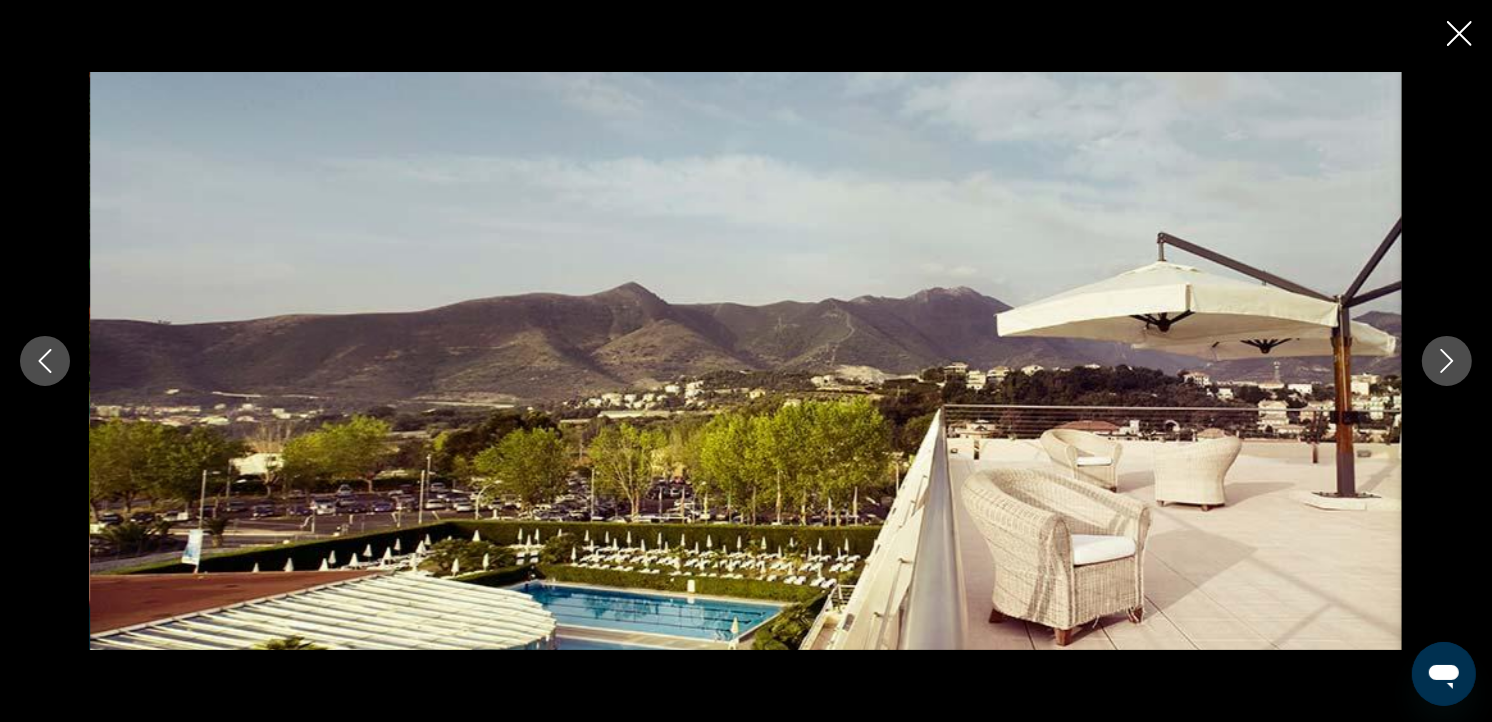click at bounding box center (45, 361) 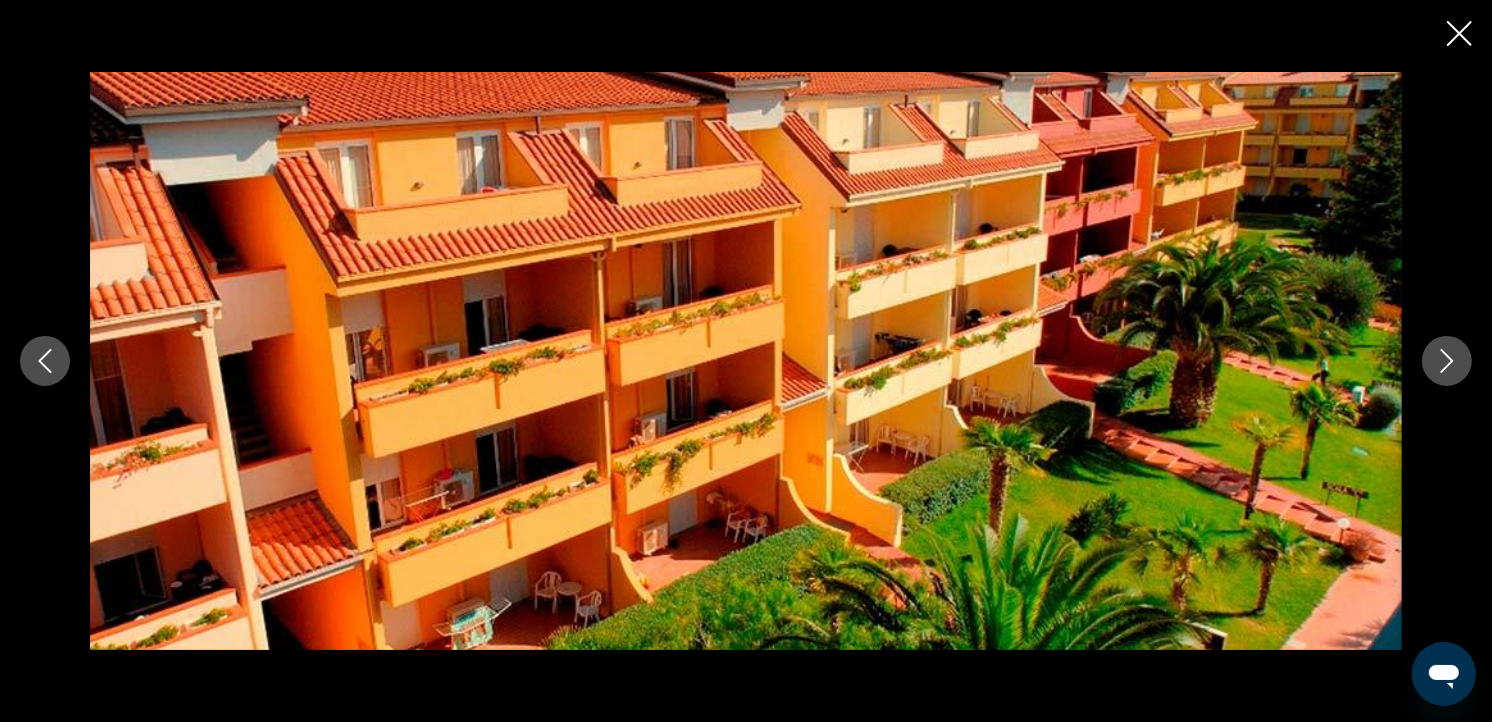 click at bounding box center [1447, 361] 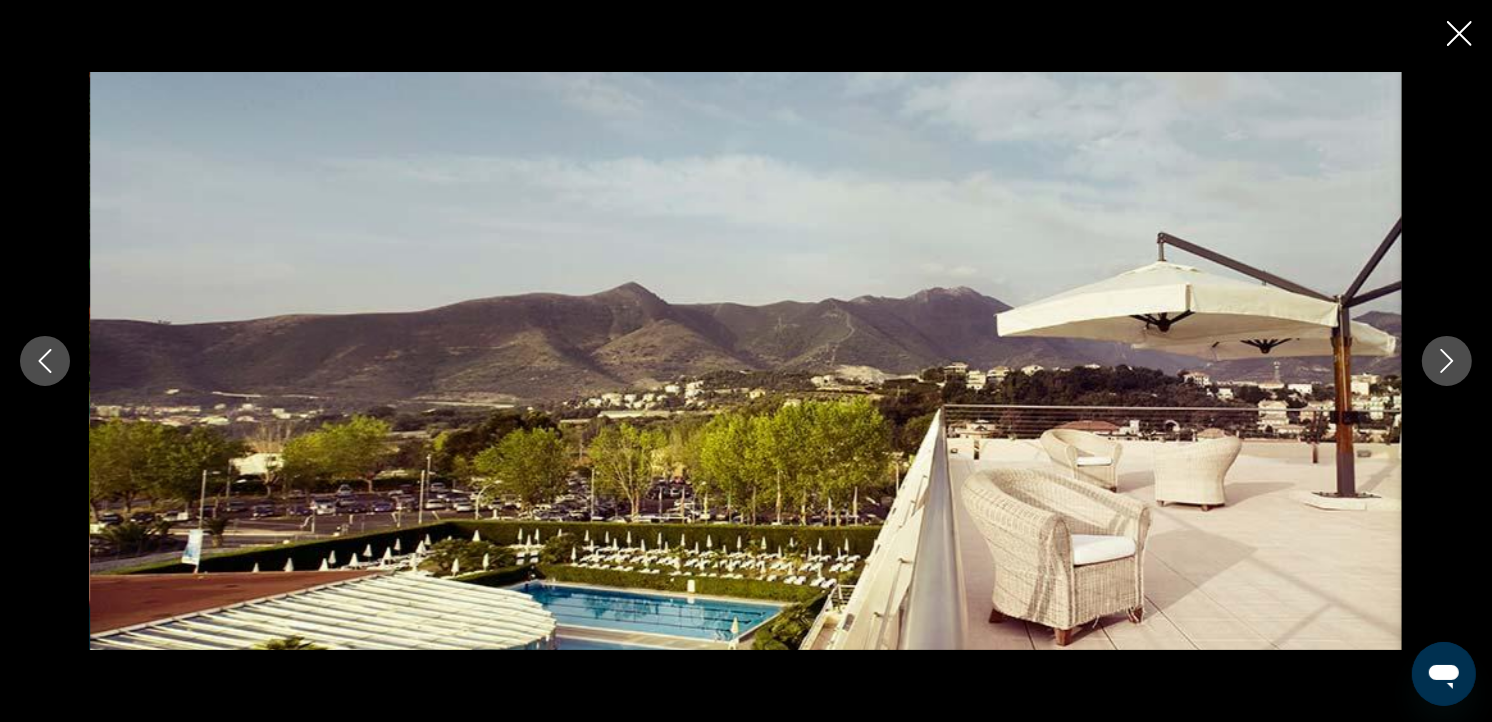 click at bounding box center [1447, 361] 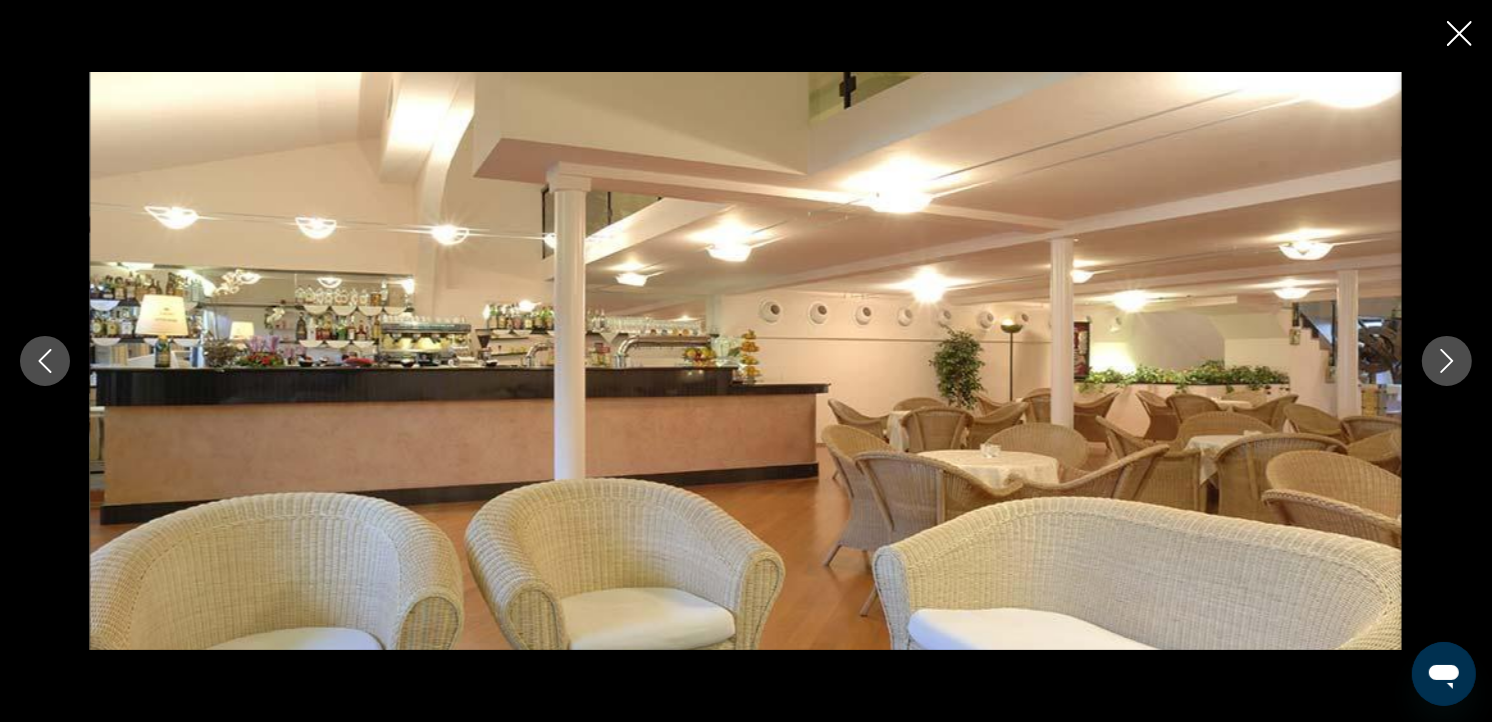 click at bounding box center (1447, 361) 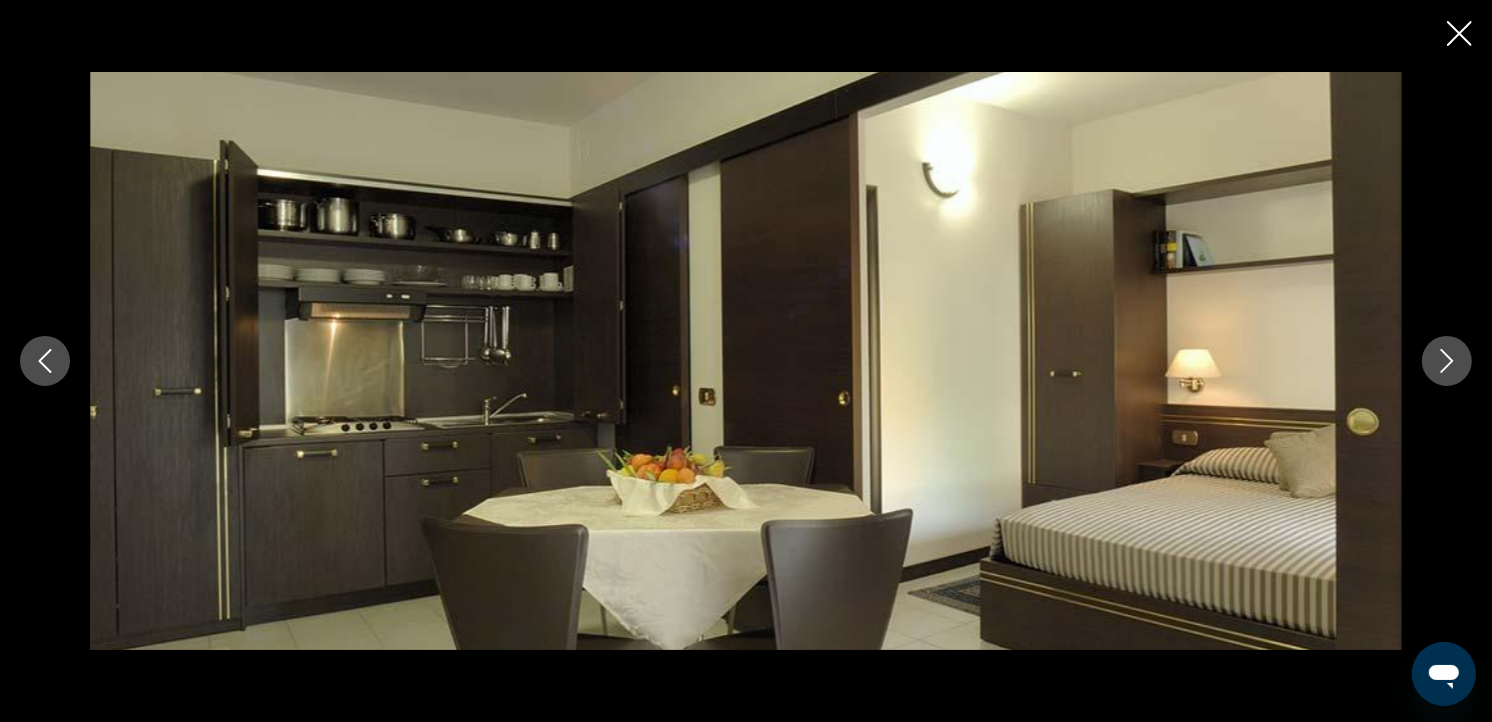 click at bounding box center (1447, 361) 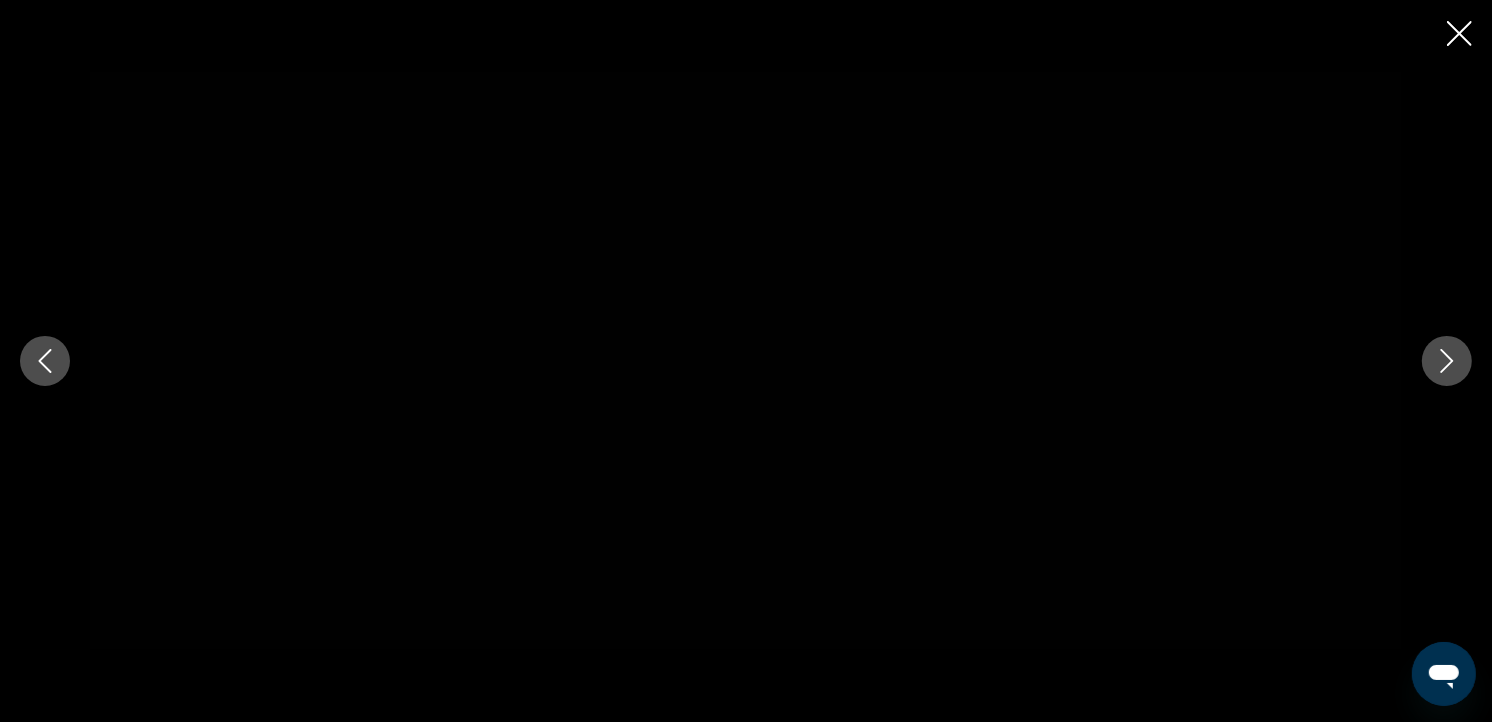 click at bounding box center (1459, 33) 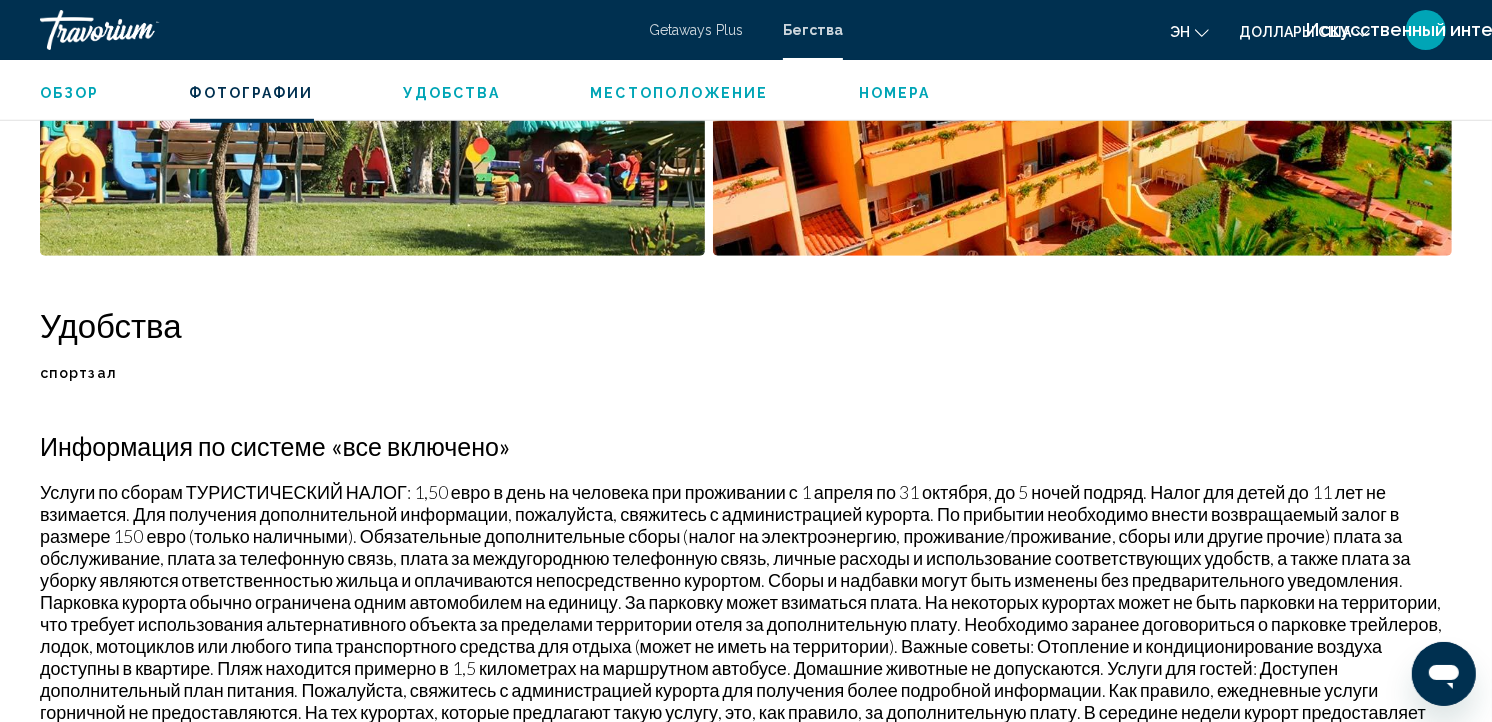 scroll, scrollTop: 1308, scrollLeft: 0, axis: vertical 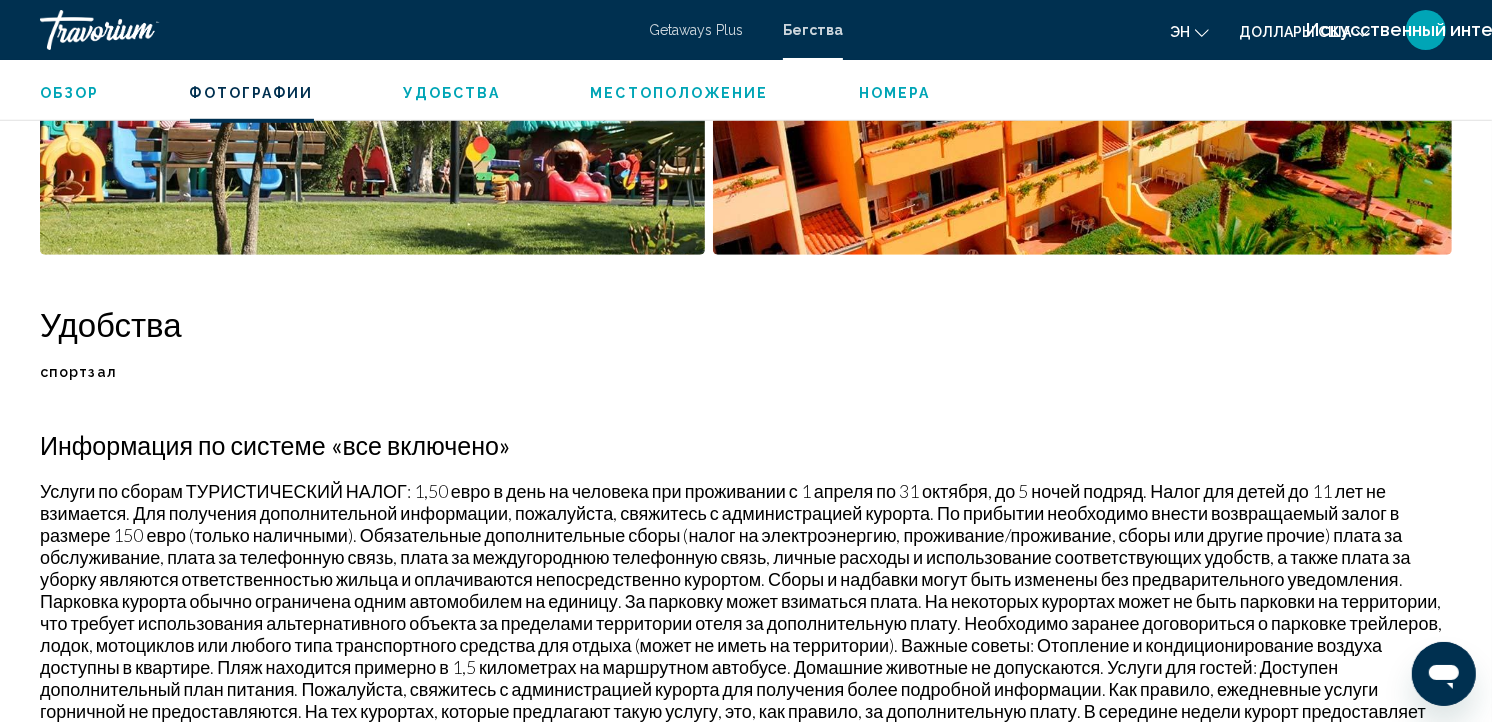 click on "Местоположение" at bounding box center [679, 93] 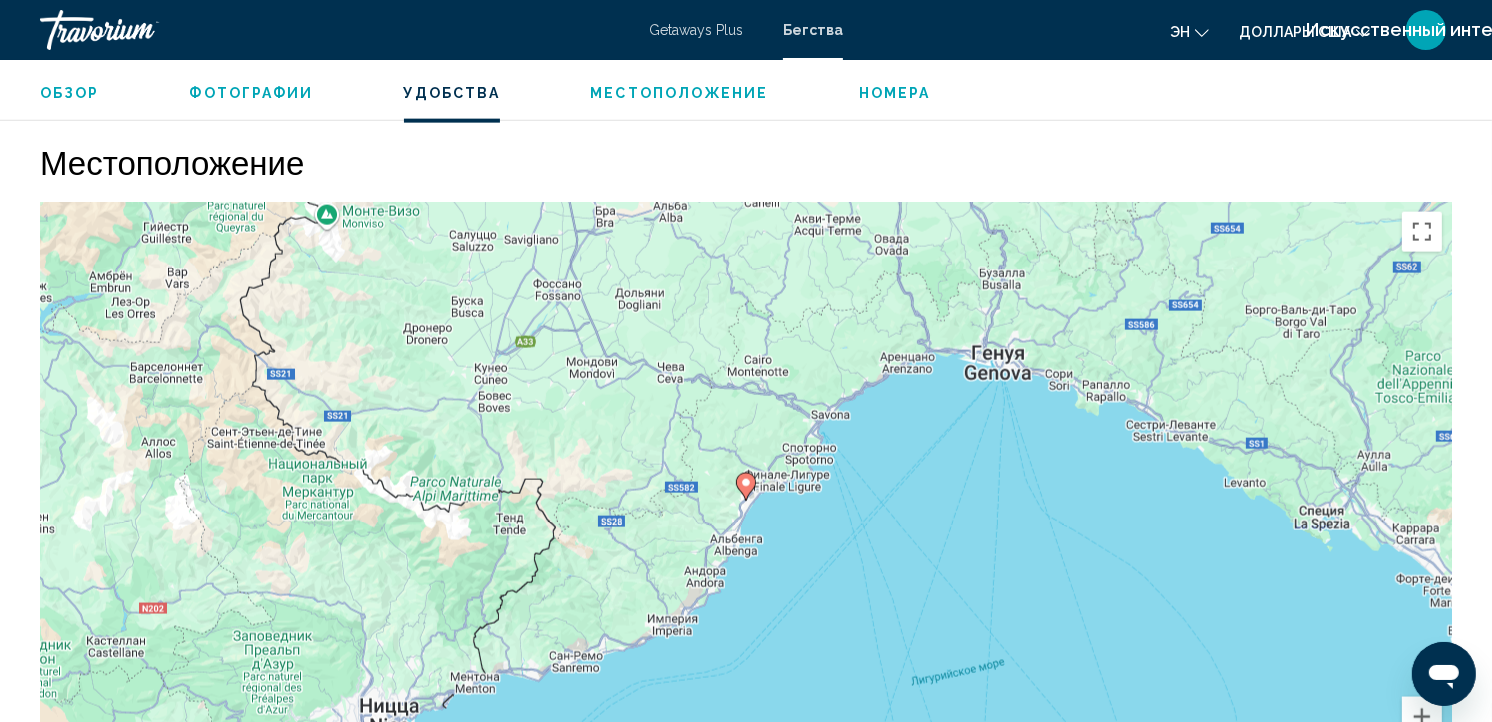 scroll, scrollTop: 2384, scrollLeft: 0, axis: vertical 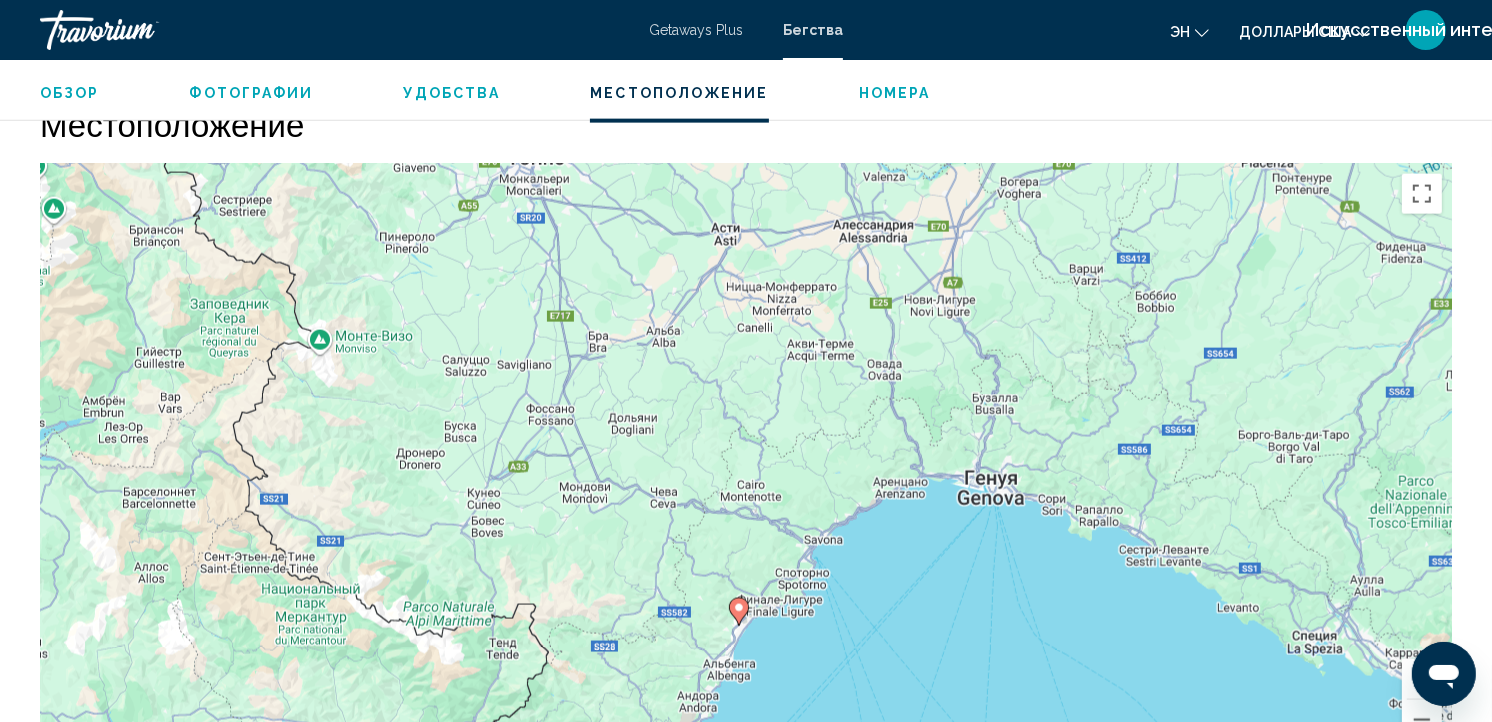 drag, startPoint x: 1122, startPoint y: 487, endPoint x: 1116, endPoint y: 656, distance: 169.10648 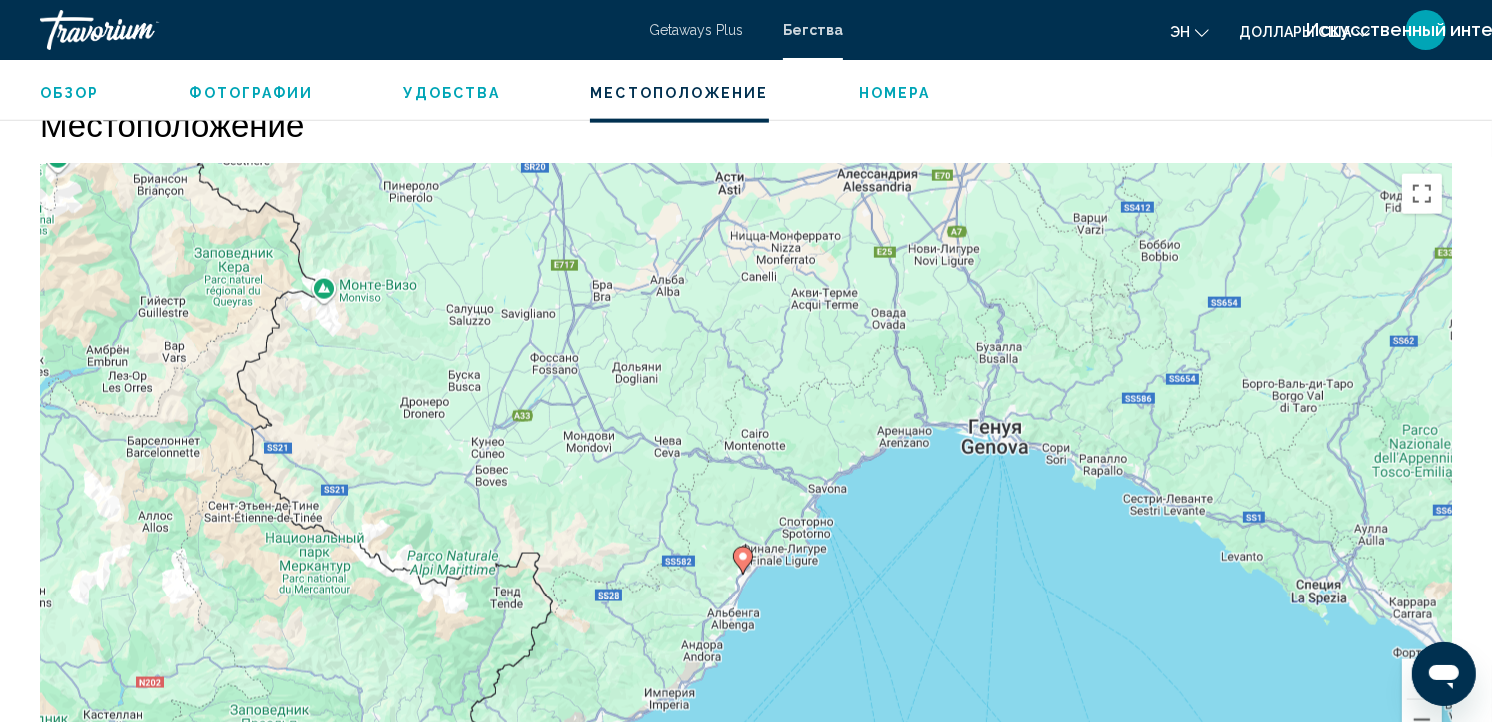 drag, startPoint x: 951, startPoint y: 465, endPoint x: 947, endPoint y: 391, distance: 74.10803 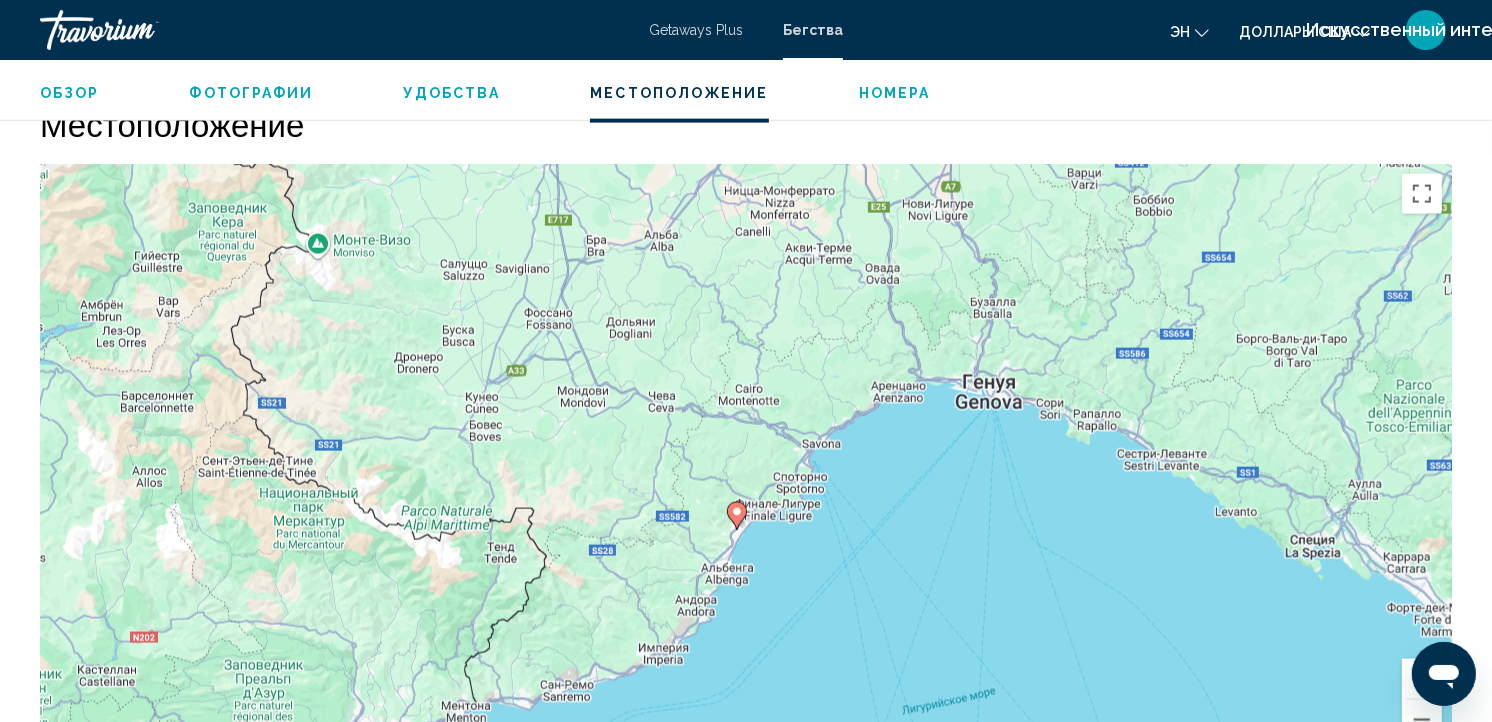 drag, startPoint x: 927, startPoint y: 245, endPoint x: 937, endPoint y: 216, distance: 30.675724 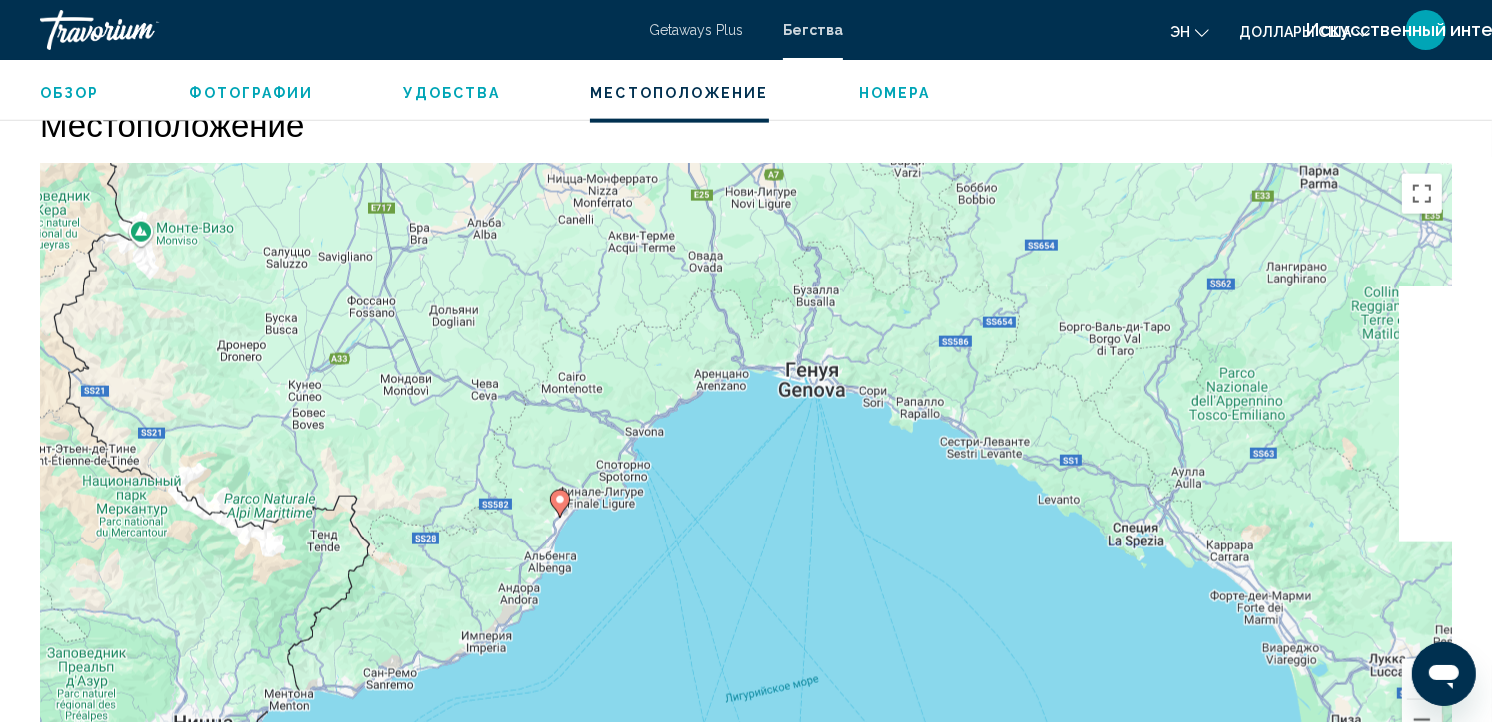 drag, startPoint x: 812, startPoint y: 450, endPoint x: 663, endPoint y: 453, distance: 149.0302 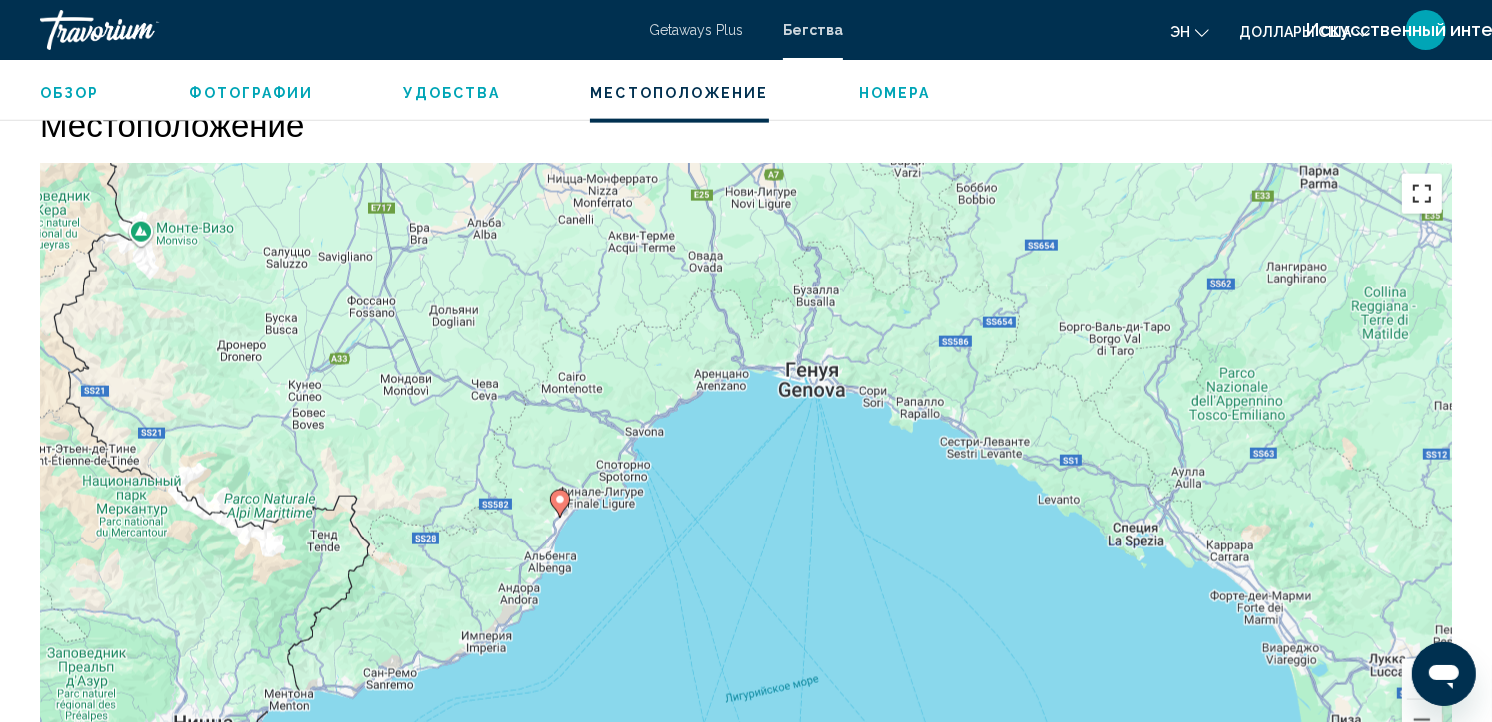 drag, startPoint x: 1426, startPoint y: 207, endPoint x: 1431, endPoint y: 290, distance: 83.15047 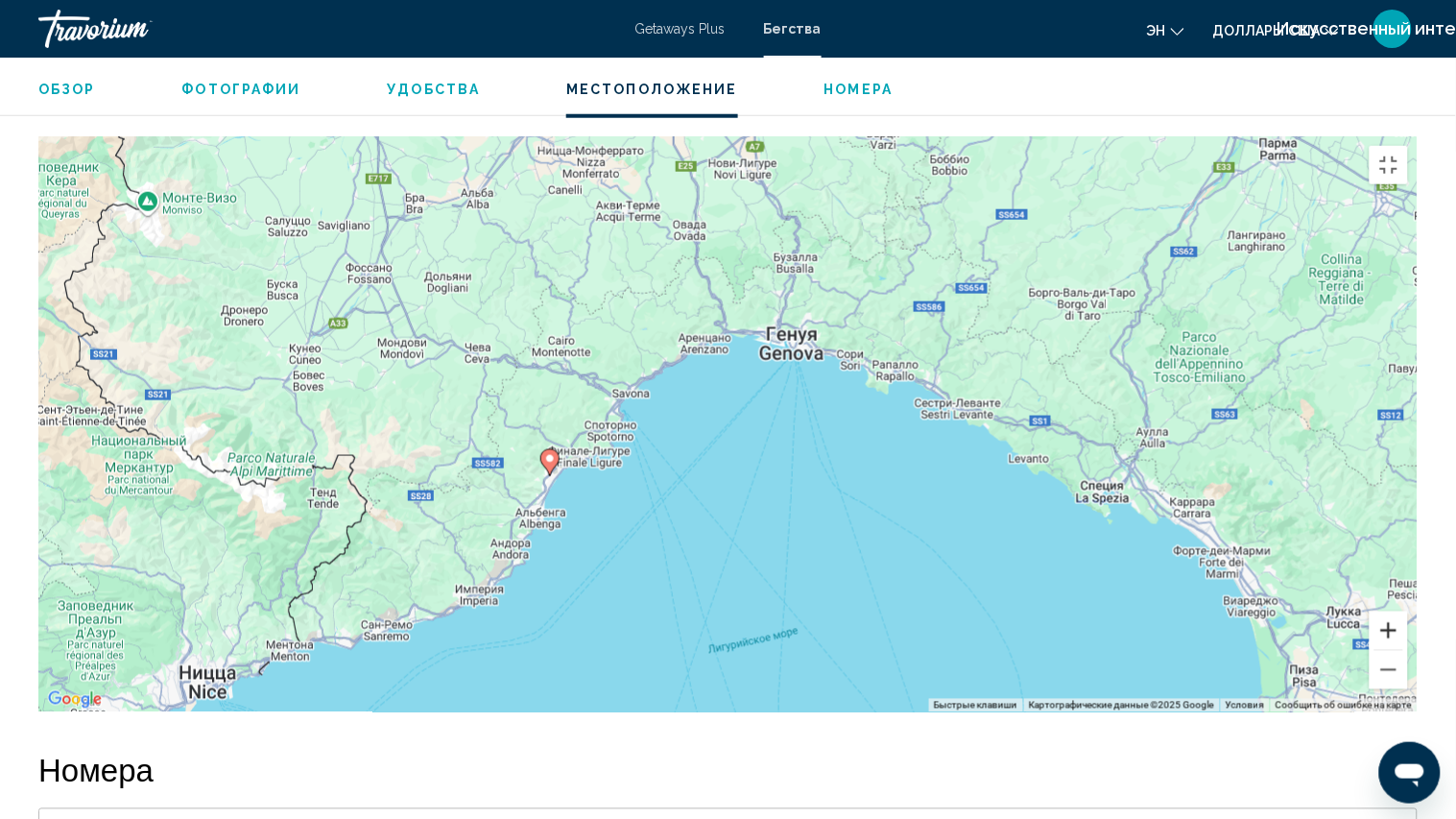 click at bounding box center [1389, 631] 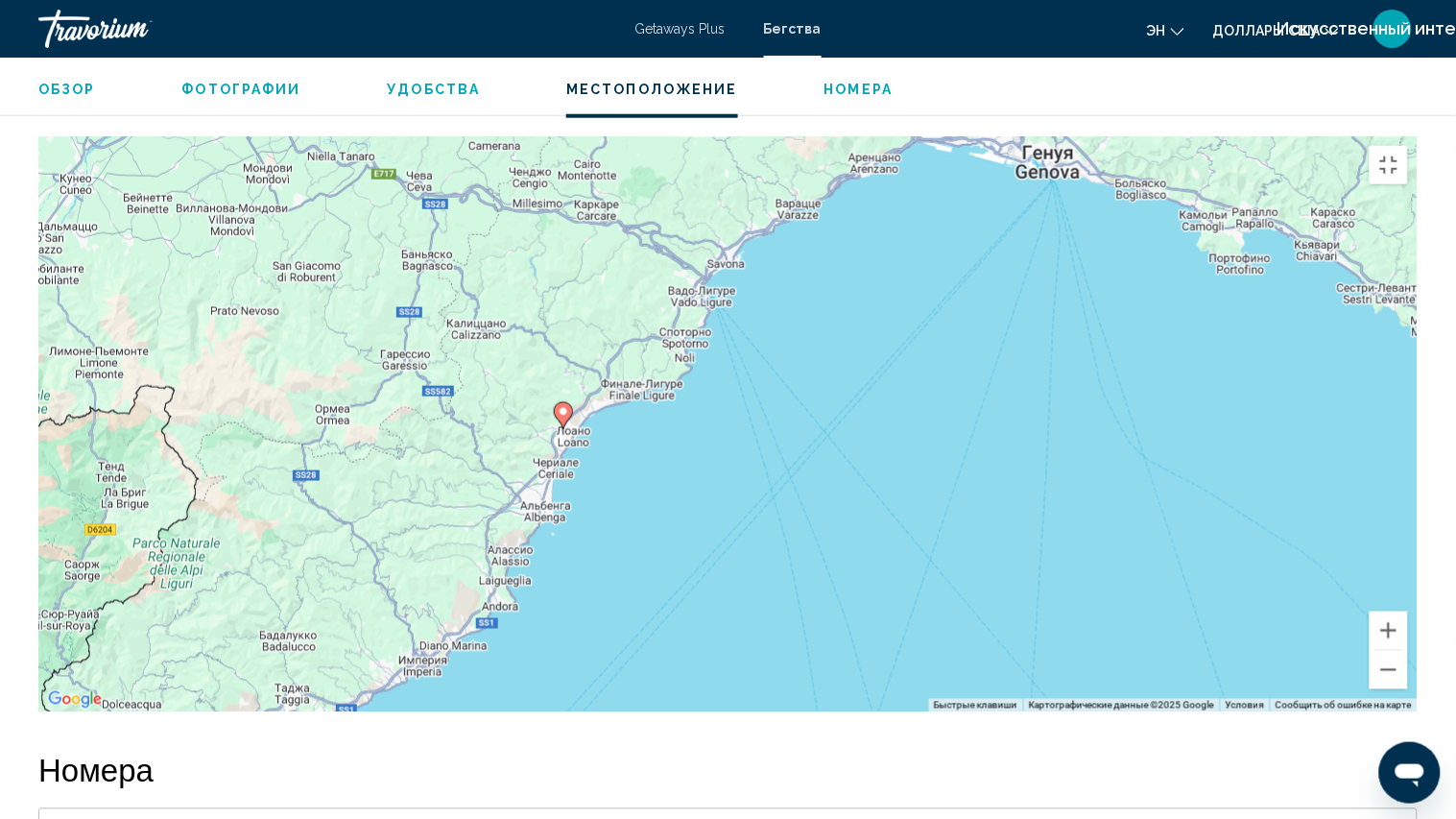 drag, startPoint x: 1004, startPoint y: 552, endPoint x: 1120, endPoint y: 477, distance: 138.134 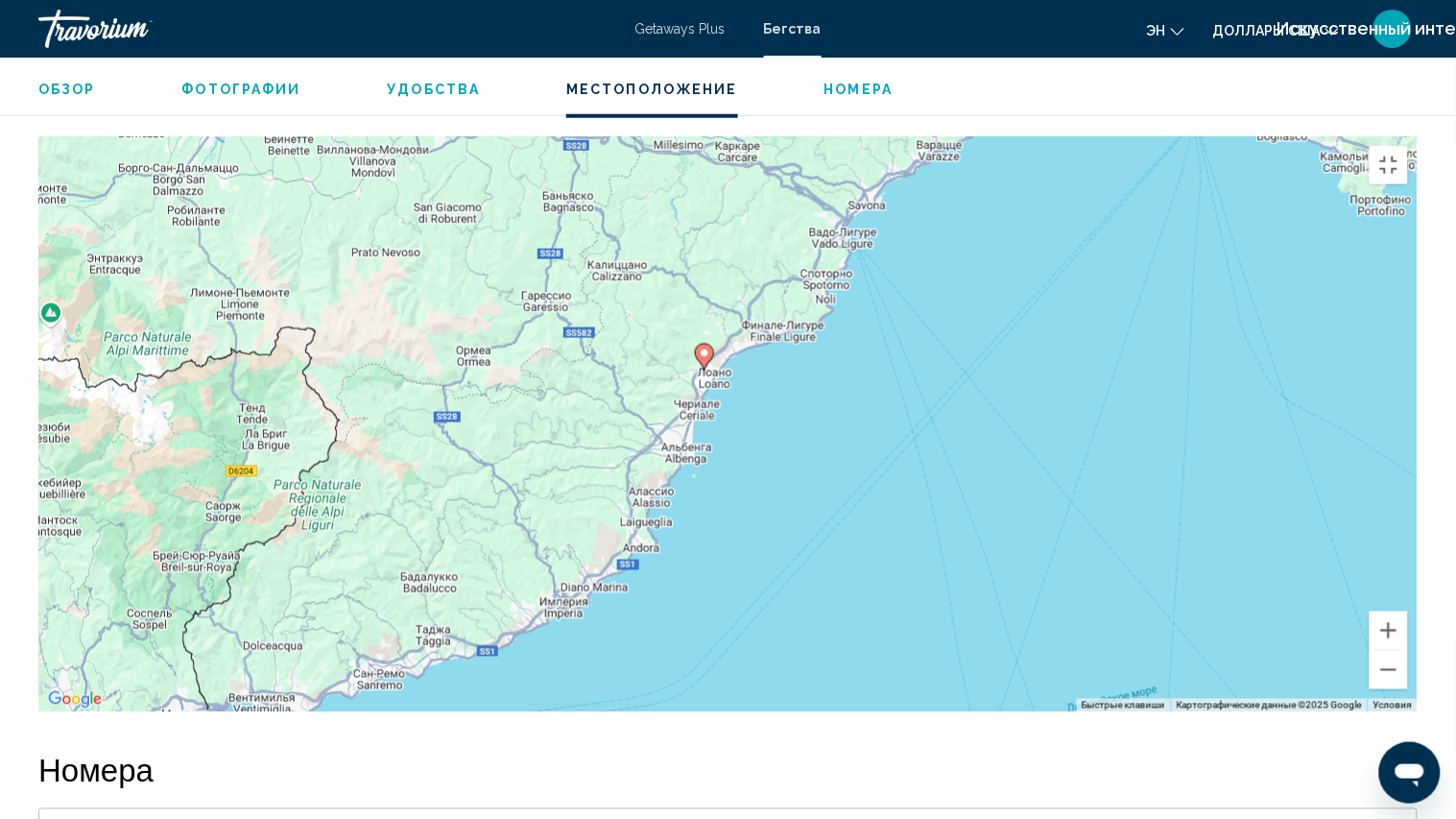 drag, startPoint x: 752, startPoint y: 494, endPoint x: 875, endPoint y: 451, distance: 130.29965 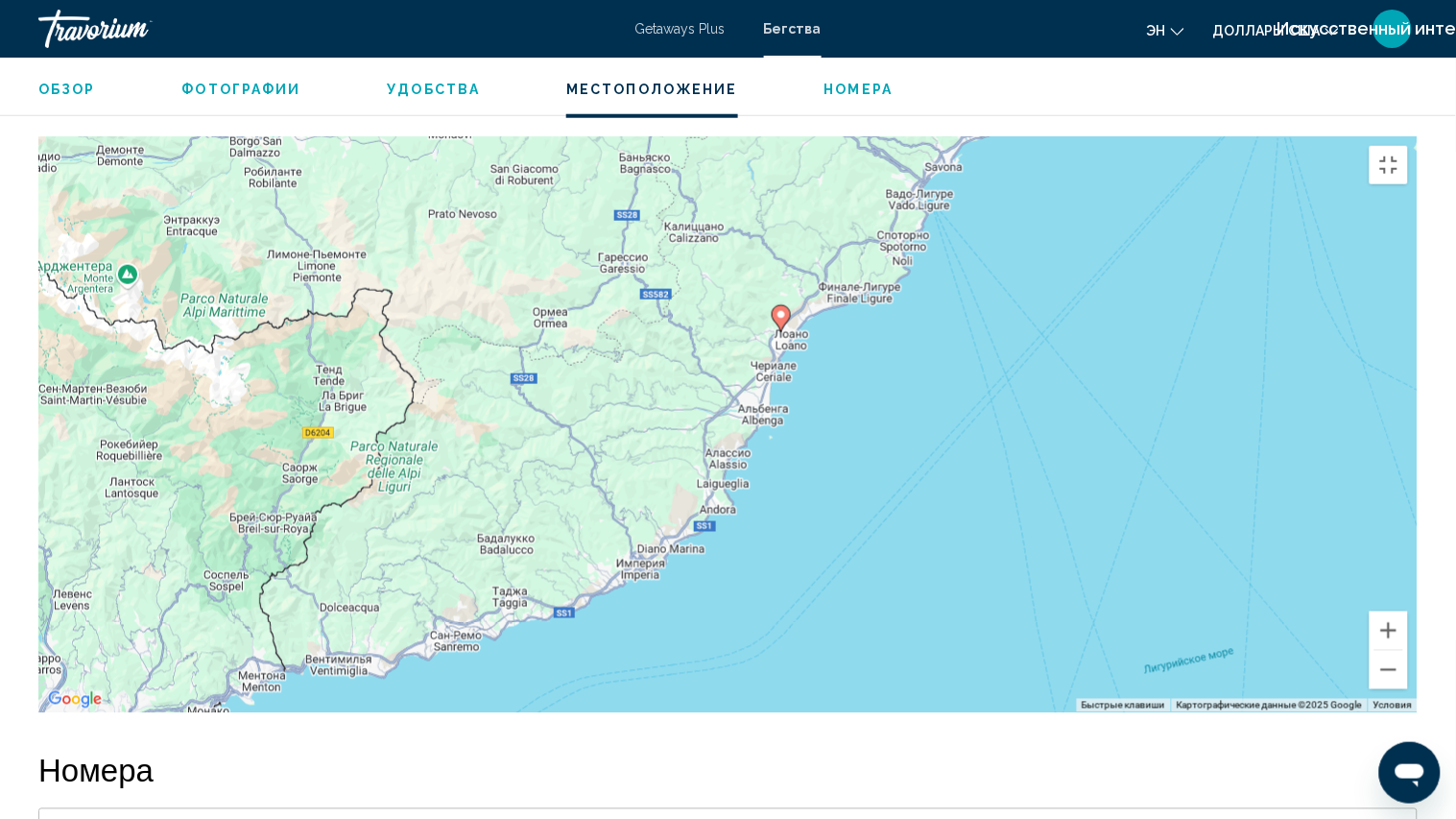 click on "Use the arrow keys to navigate. To activate keyboard drag, press Alt + Enter. Then move the marker using the arrow keys. To complete the drag, press Enter. To cancel, press Esc." at bounding box center [728, 424] 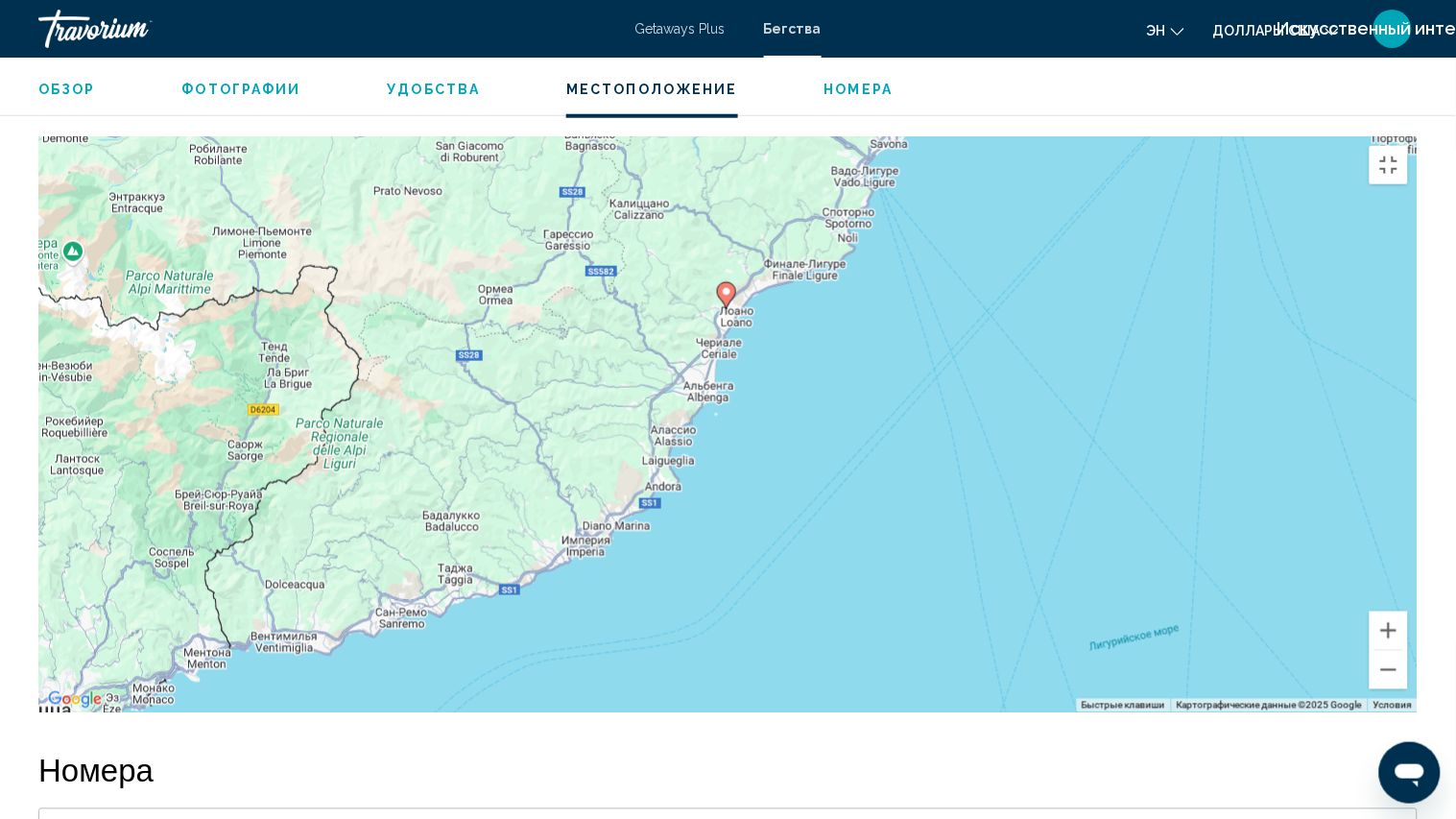 drag, startPoint x: 962, startPoint y: 568, endPoint x: 763, endPoint y: 504, distance: 209.03827 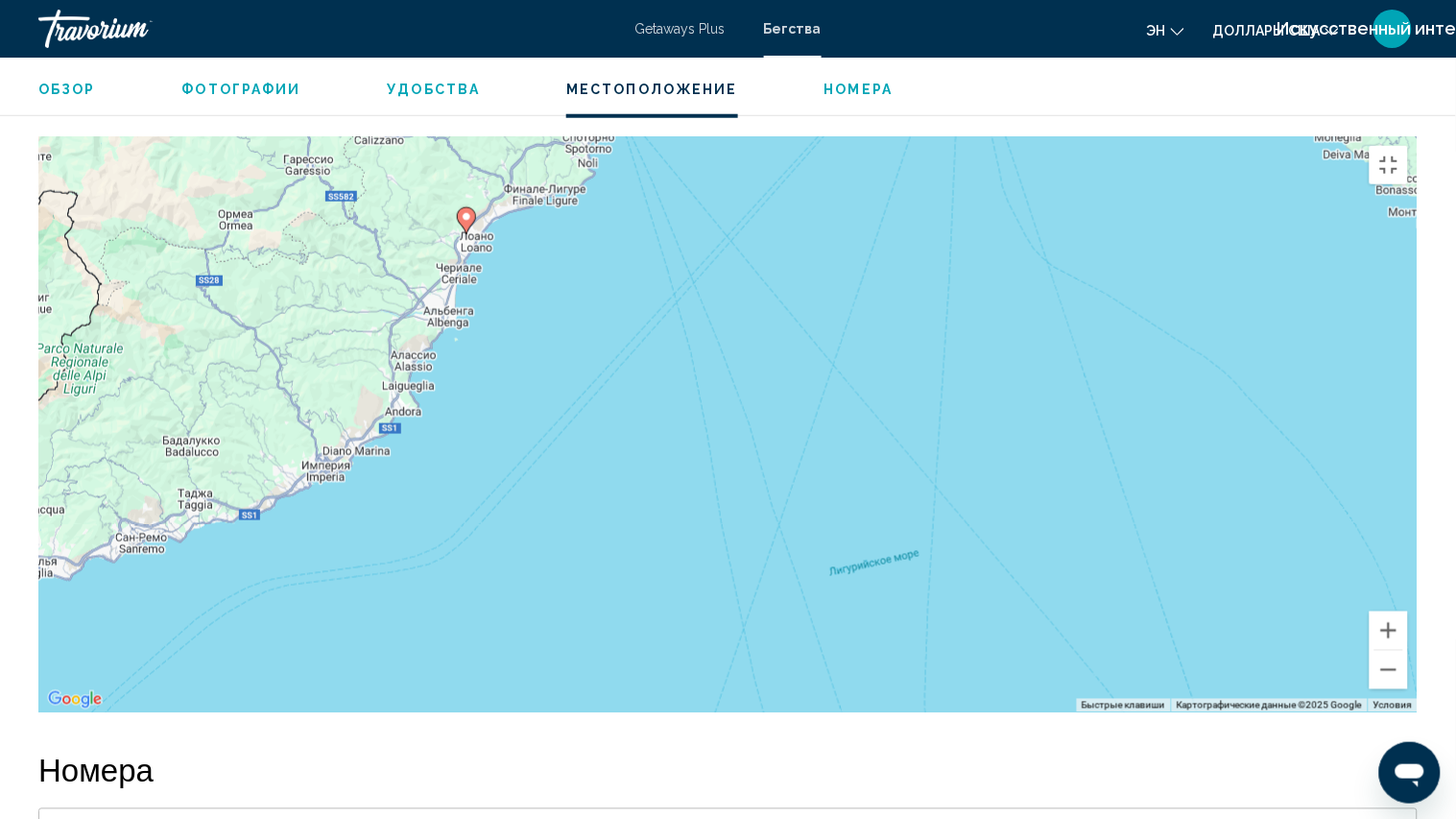 drag, startPoint x: 672, startPoint y: 540, endPoint x: 809, endPoint y: 564, distance: 139.0863 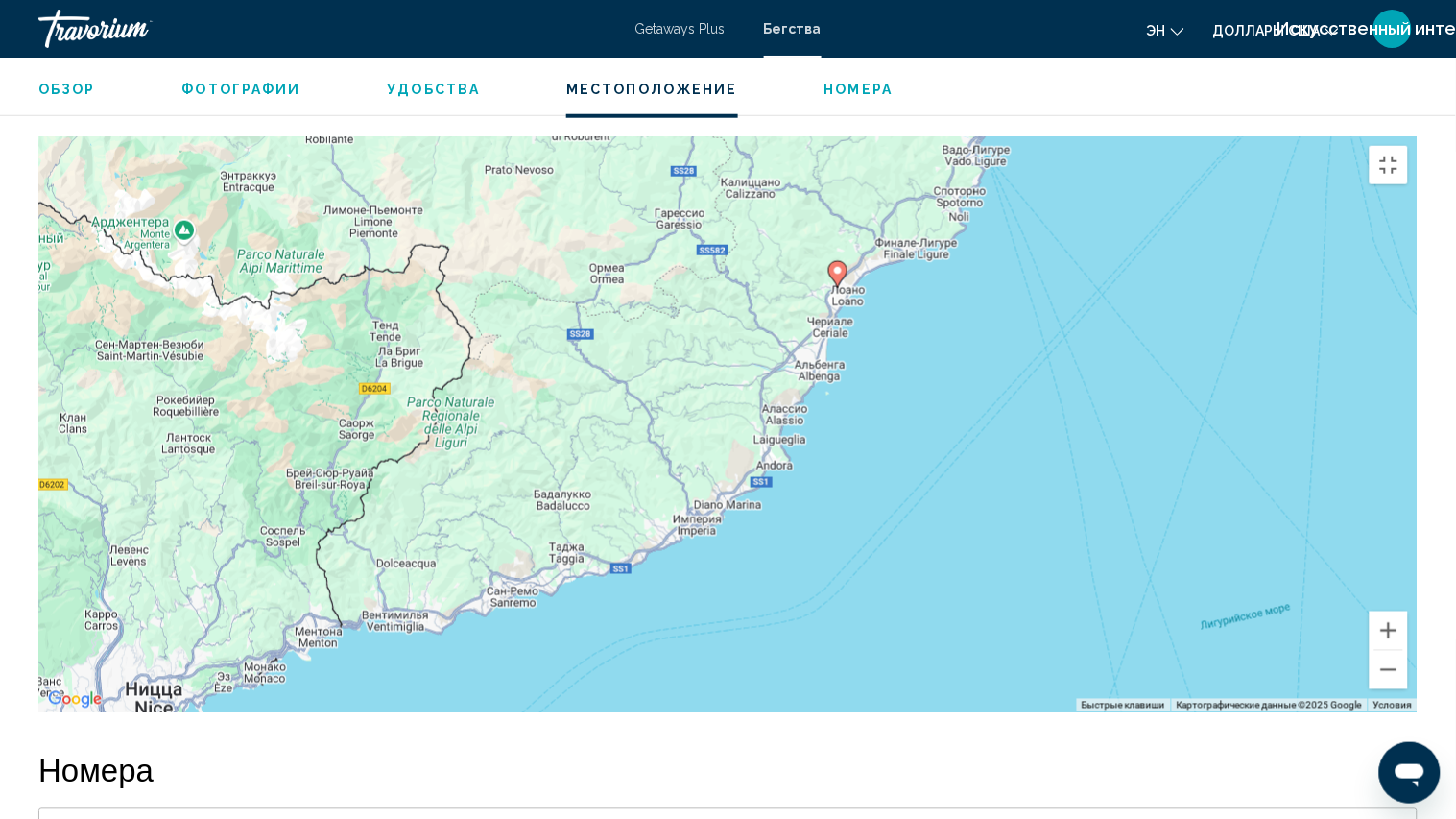 drag, startPoint x: 702, startPoint y: 542, endPoint x: 809, endPoint y: 557, distance: 108.046286 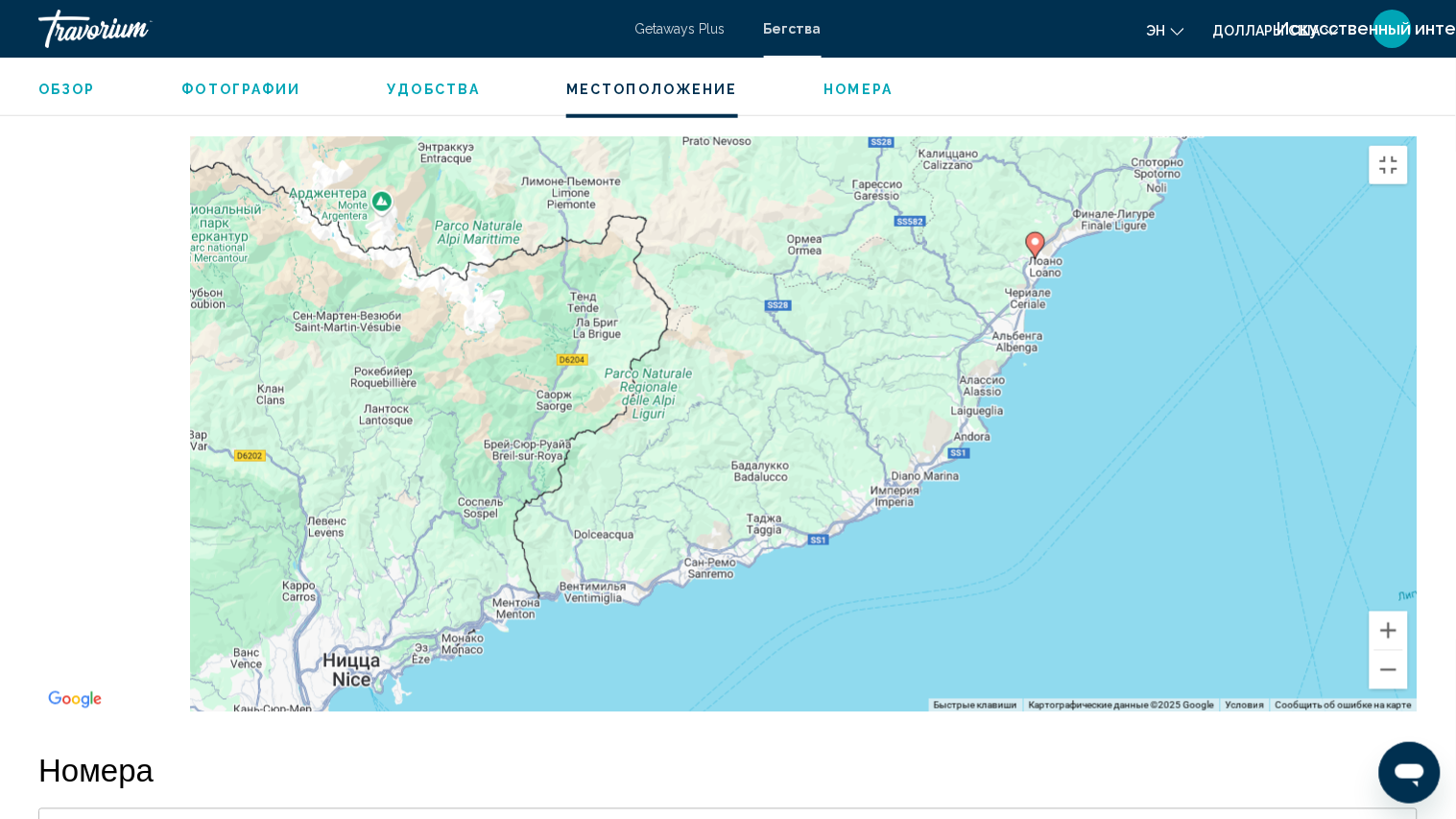 drag, startPoint x: 563, startPoint y: 567, endPoint x: 760, endPoint y: 531, distance: 200.2623 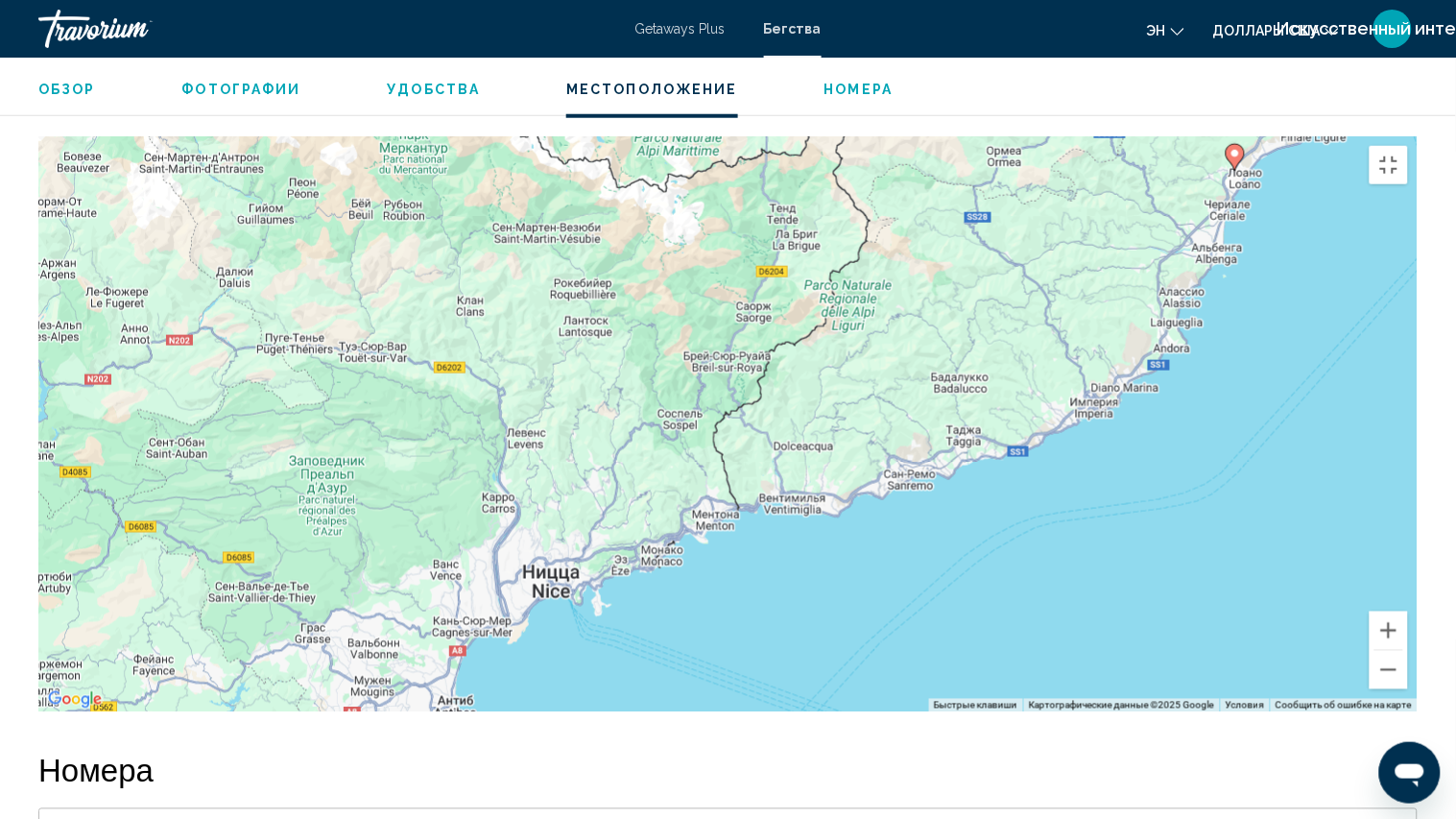 drag, startPoint x: 764, startPoint y: 539, endPoint x: 823, endPoint y: 467, distance: 93.08598 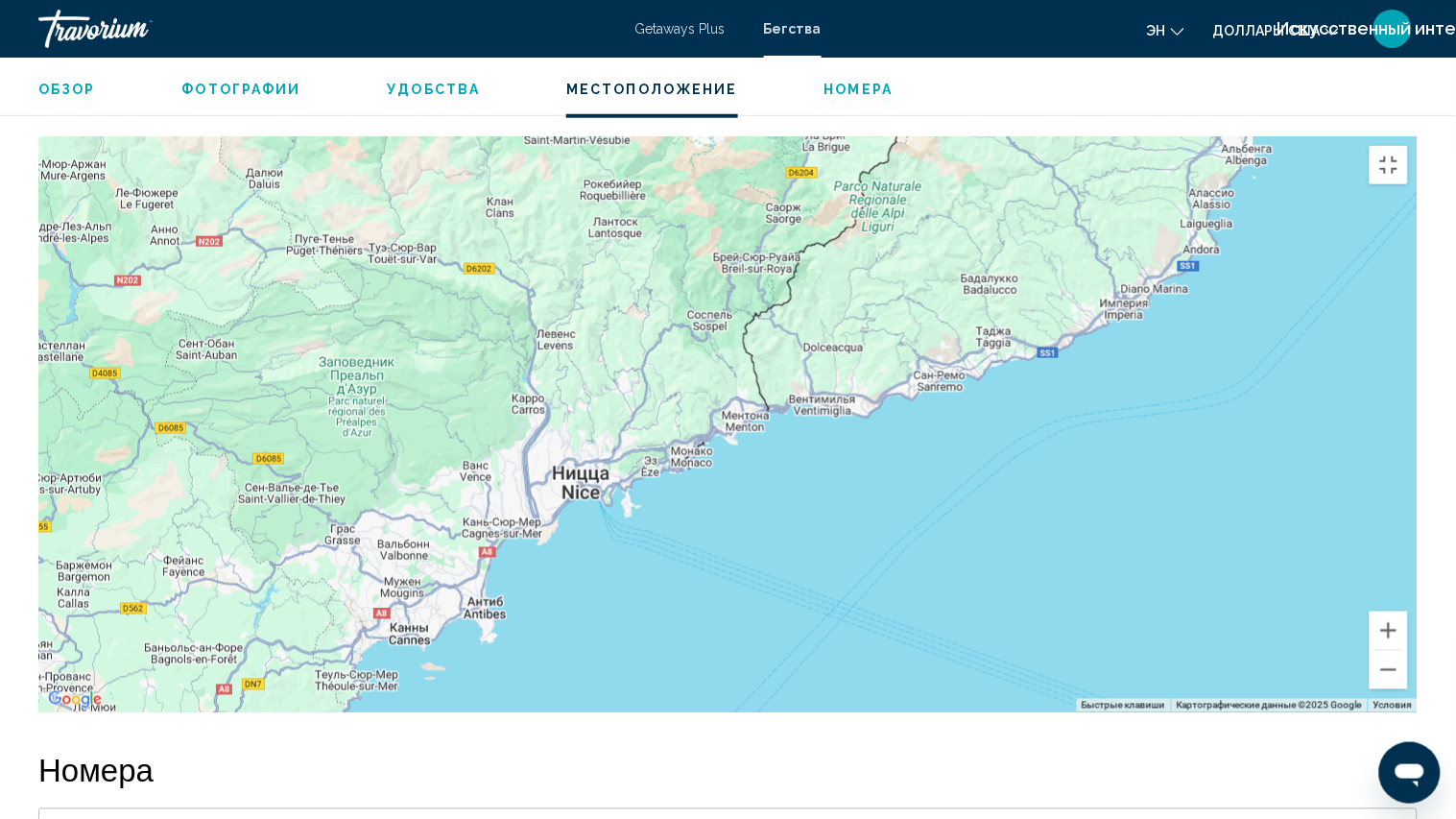 drag, startPoint x: 699, startPoint y: 570, endPoint x: 741, endPoint y: 462, distance: 115.879247 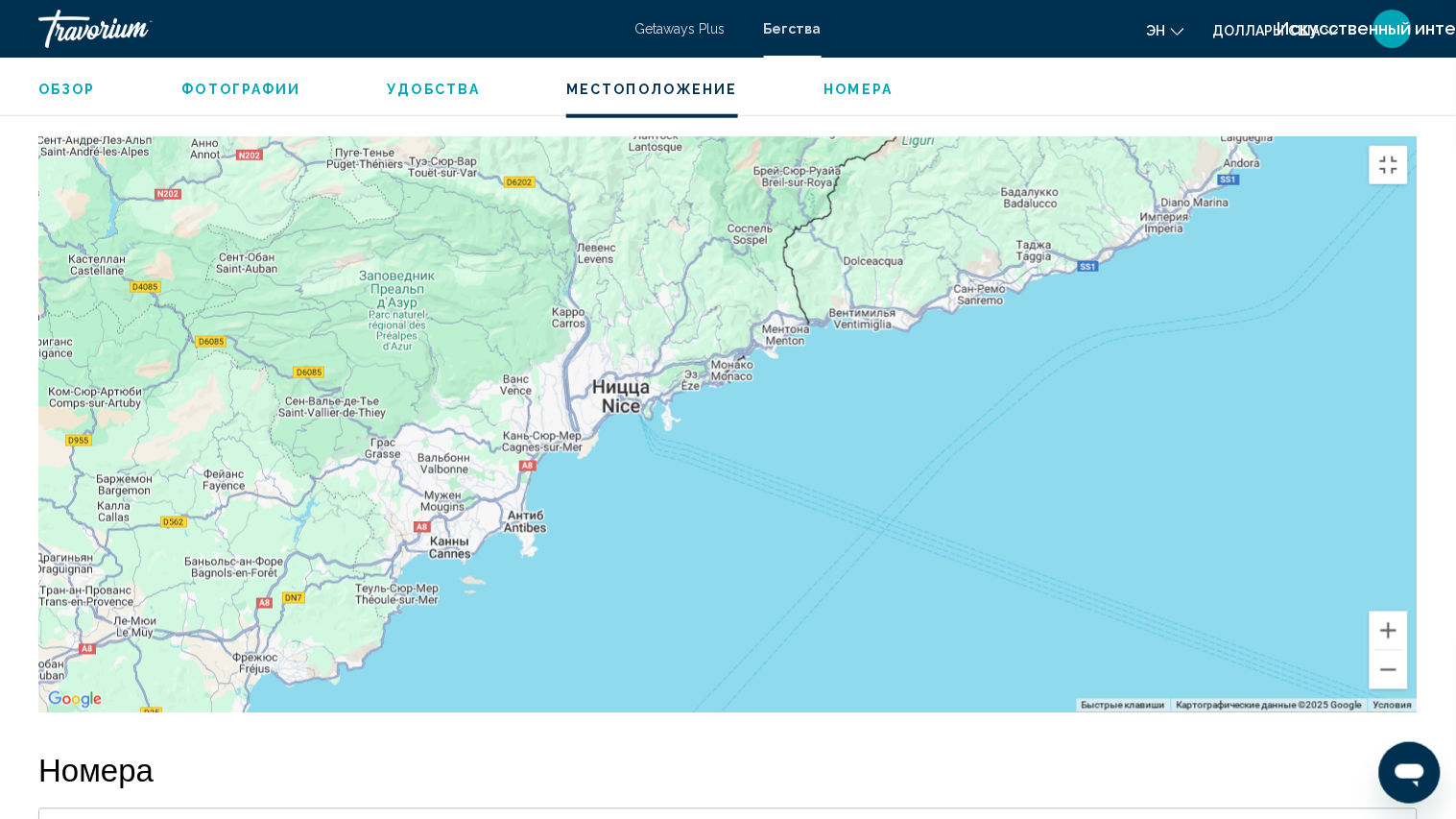 drag, startPoint x: 747, startPoint y: 445, endPoint x: 762, endPoint y: 398, distance: 49.335586 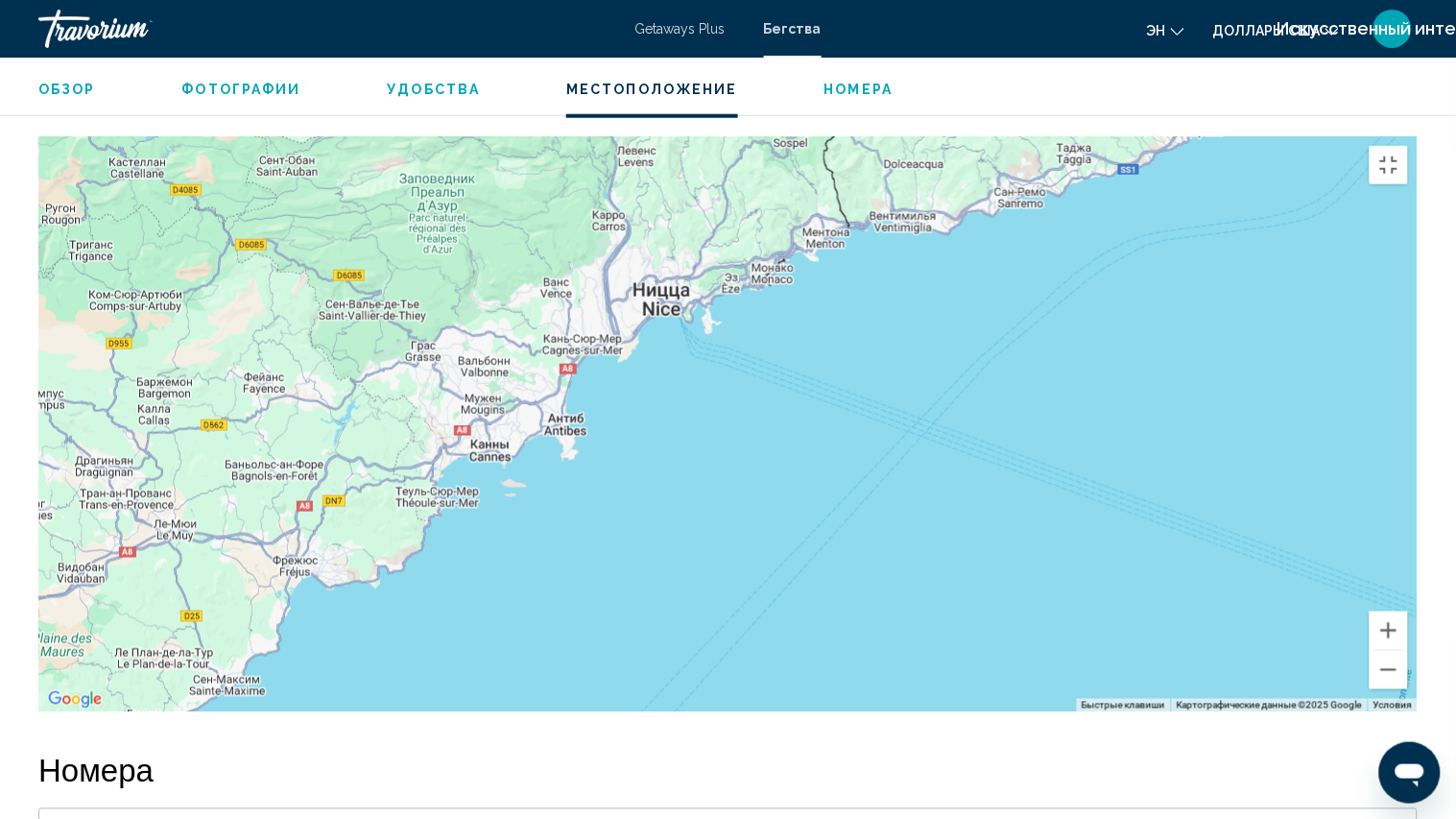 click on "Use the arrow keys to navigate. To activate keyboard drag, press Alt + Enter. Then move the marker using the arrow keys. To complete the drag, press Enter. To cancel, press Esc." at bounding box center [728, 424] 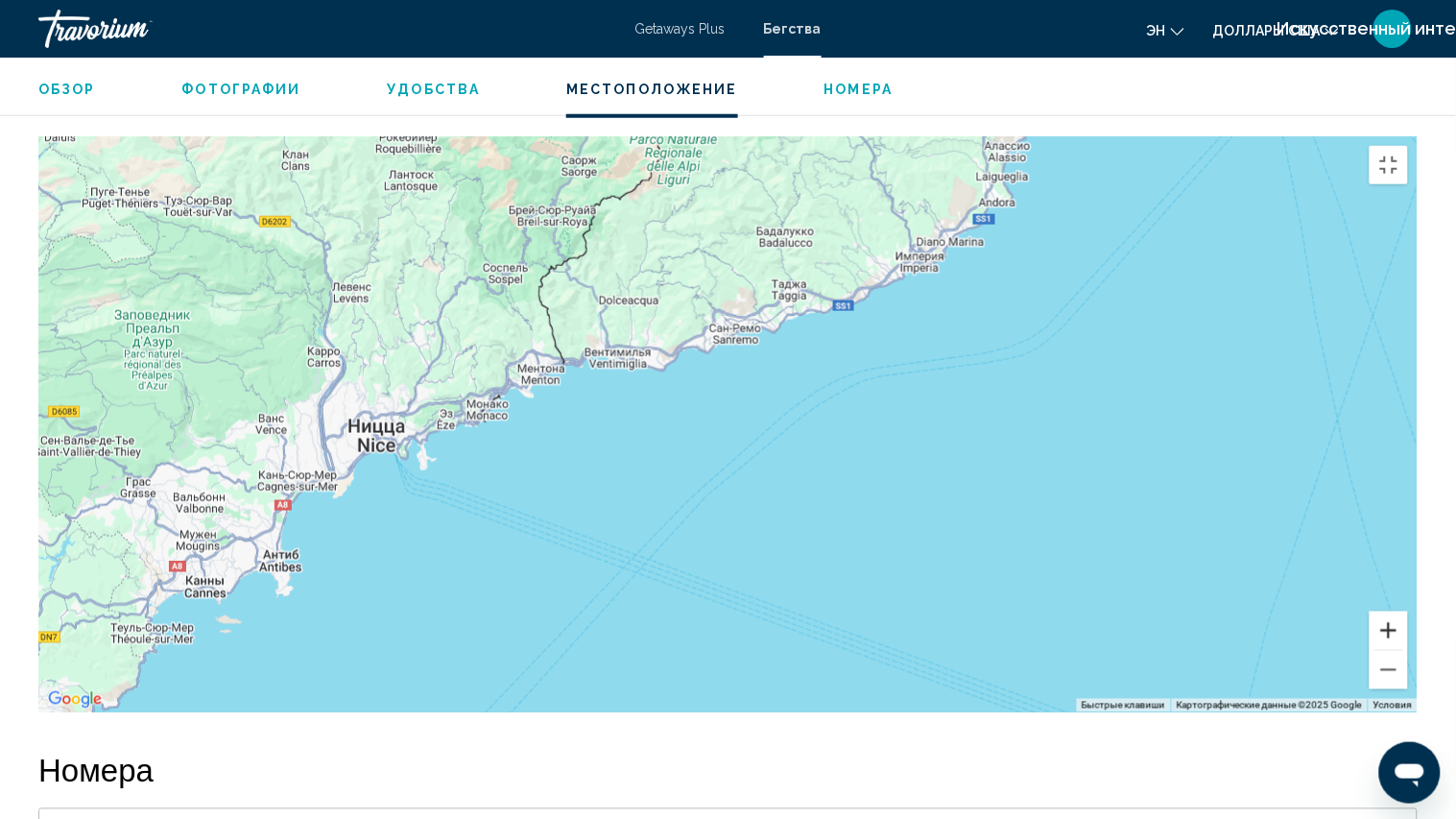 click at bounding box center (1389, 631) 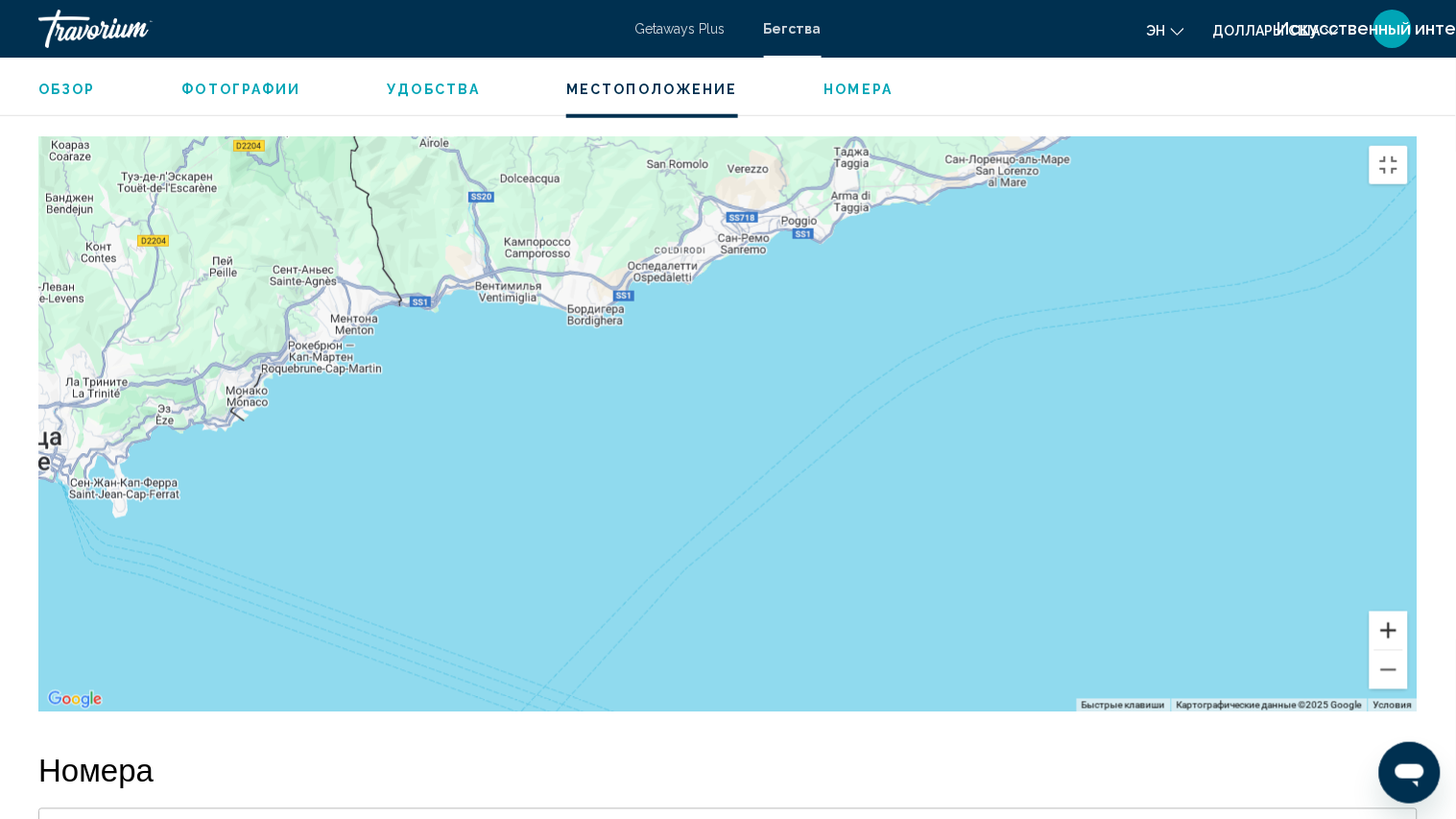 click at bounding box center [1389, 631] 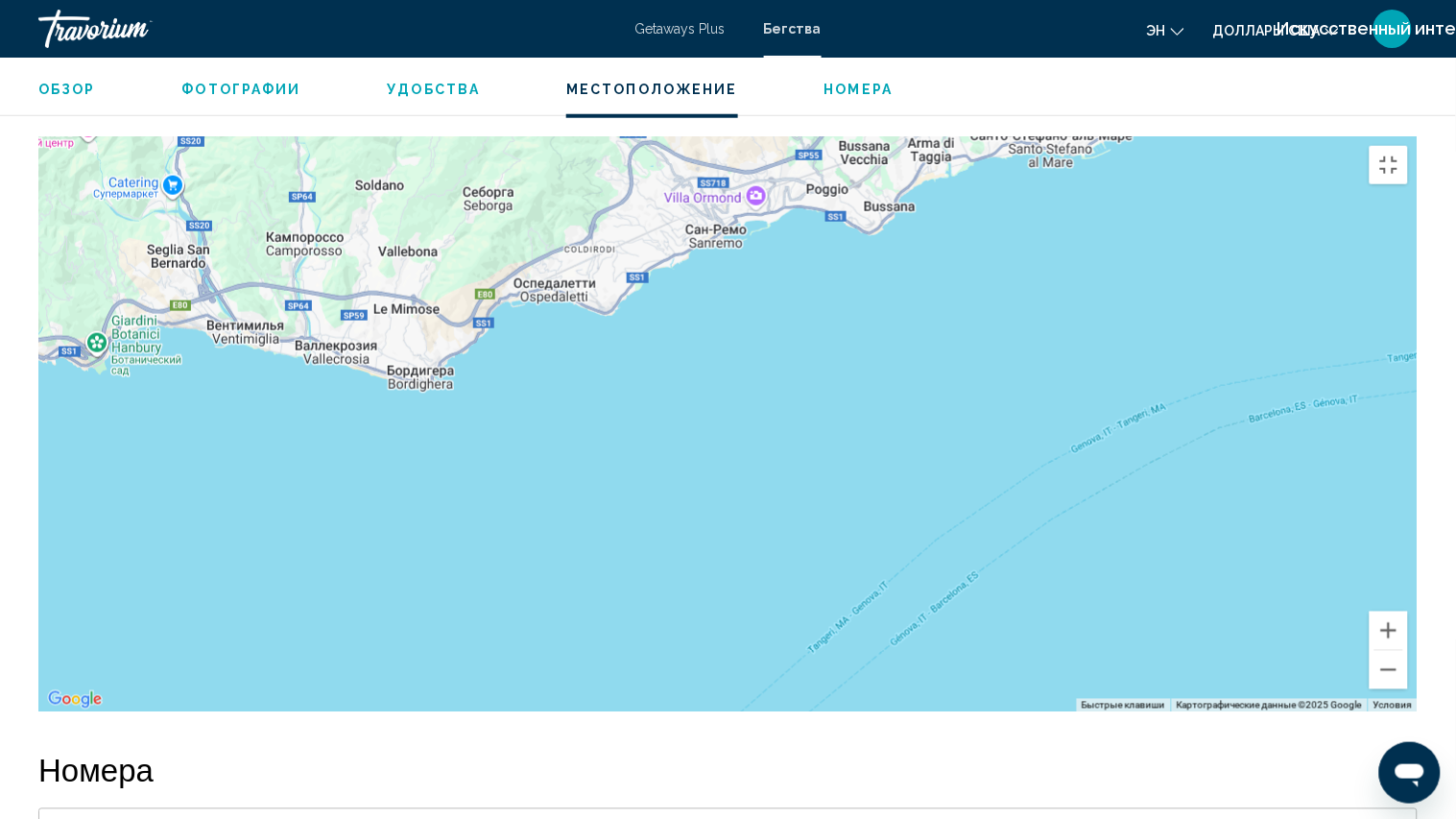 drag, startPoint x: 1268, startPoint y: 657, endPoint x: 1229, endPoint y: 816, distance: 163.71316 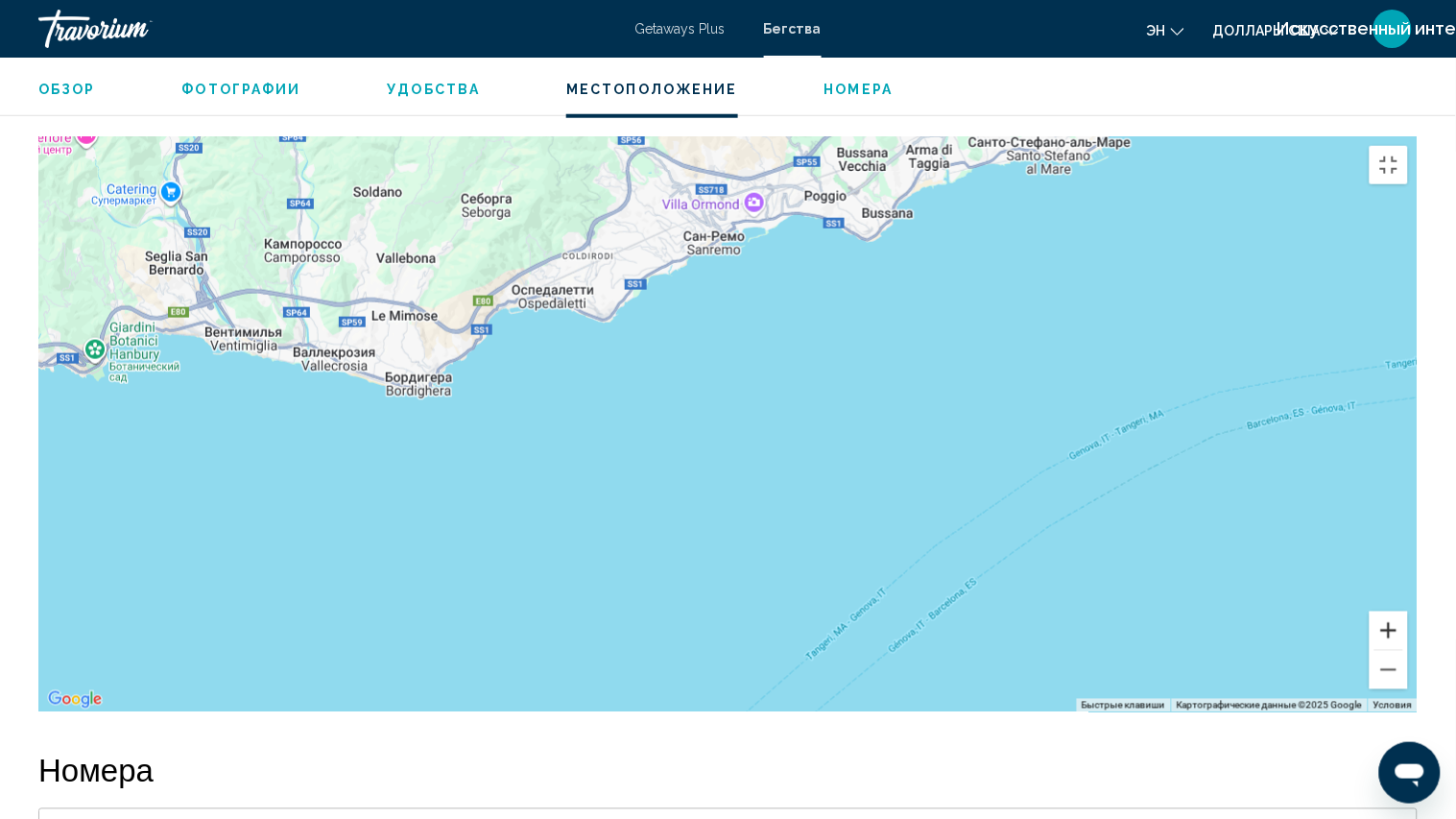 click at bounding box center [1389, 631] 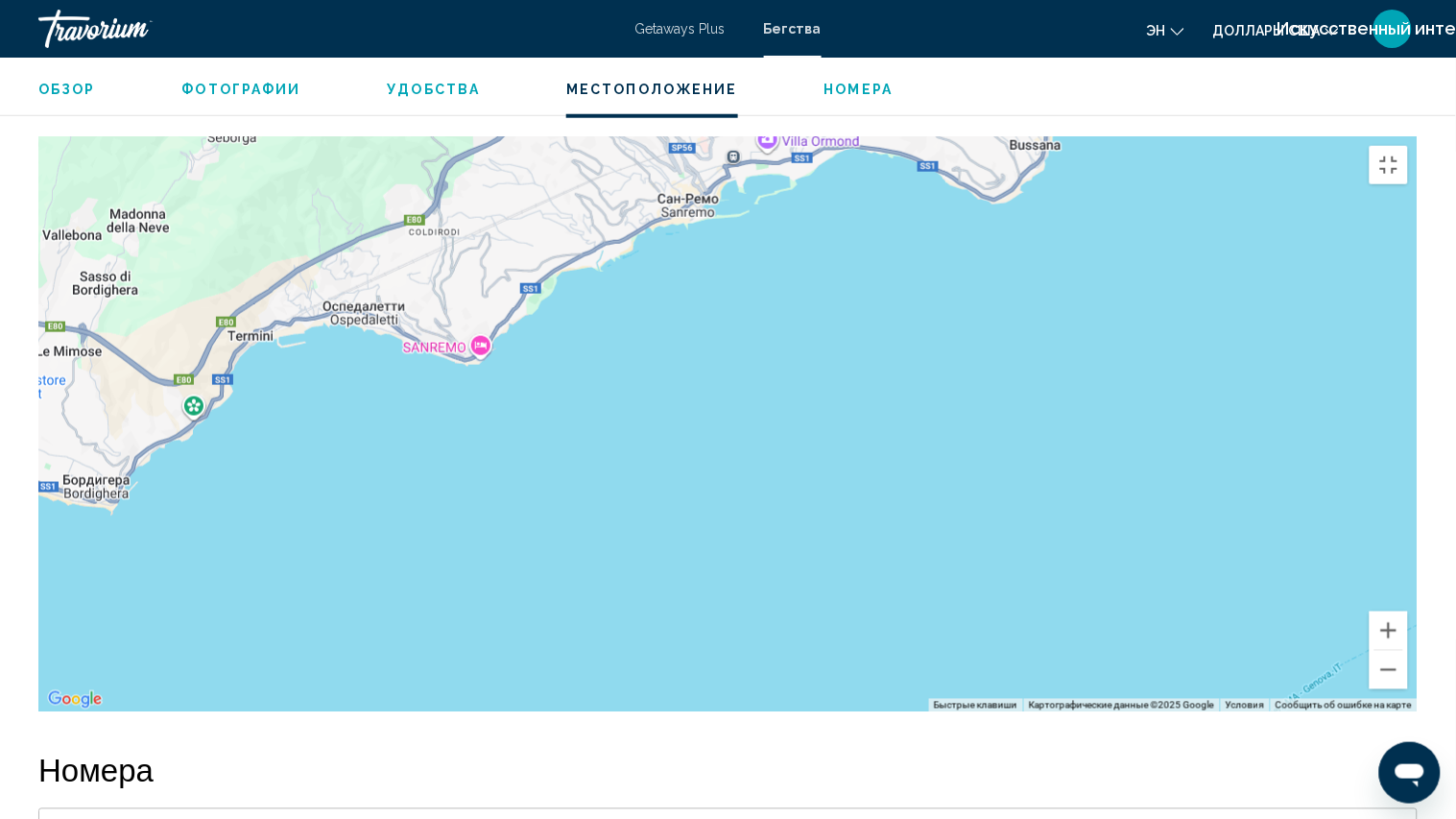 drag, startPoint x: 1232, startPoint y: 639, endPoint x: 1220, endPoint y: 790, distance: 151.4761 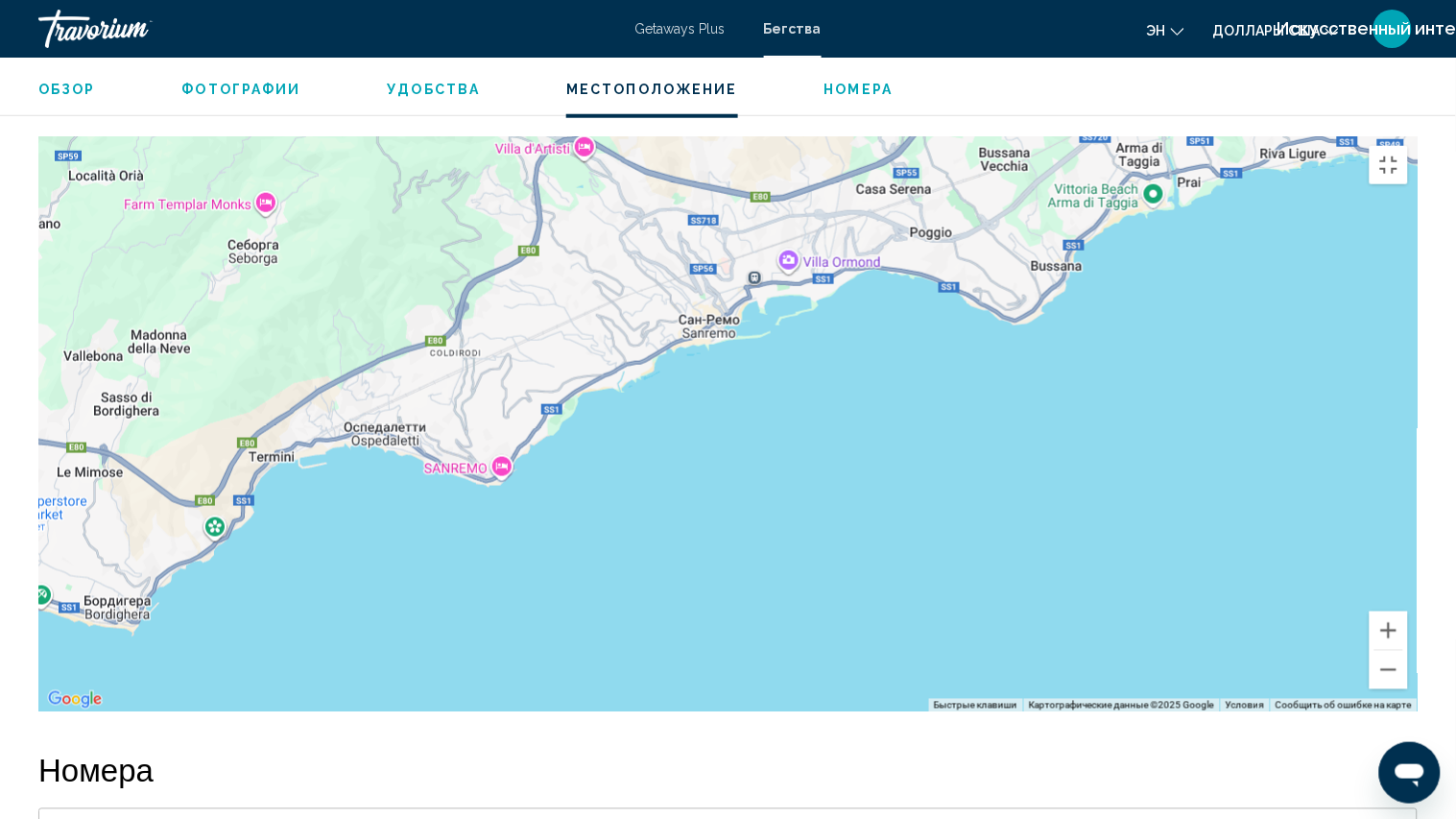 drag, startPoint x: 1049, startPoint y: 487, endPoint x: 1067, endPoint y: 617, distance: 131.24024 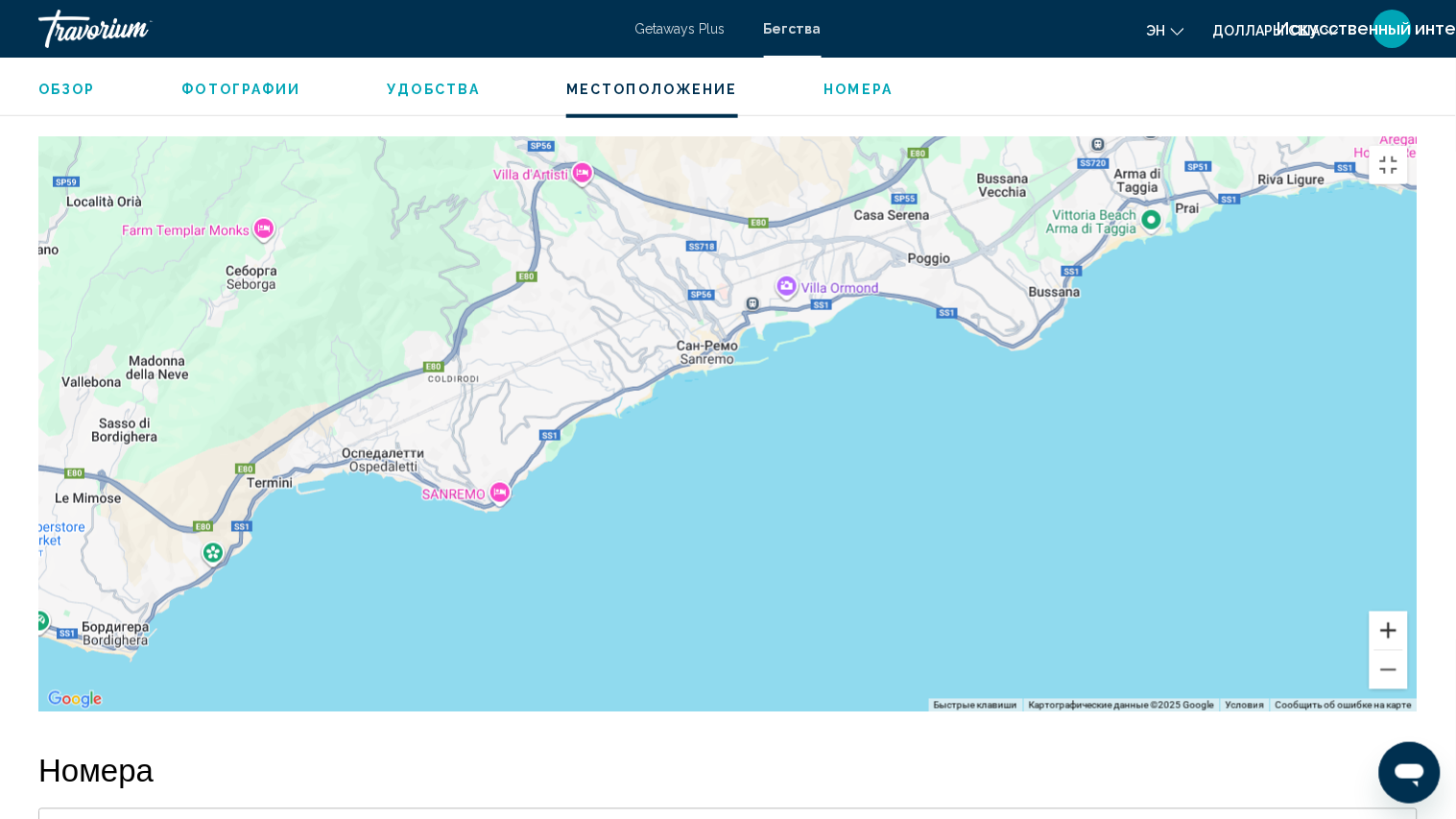click at bounding box center [1389, 631] 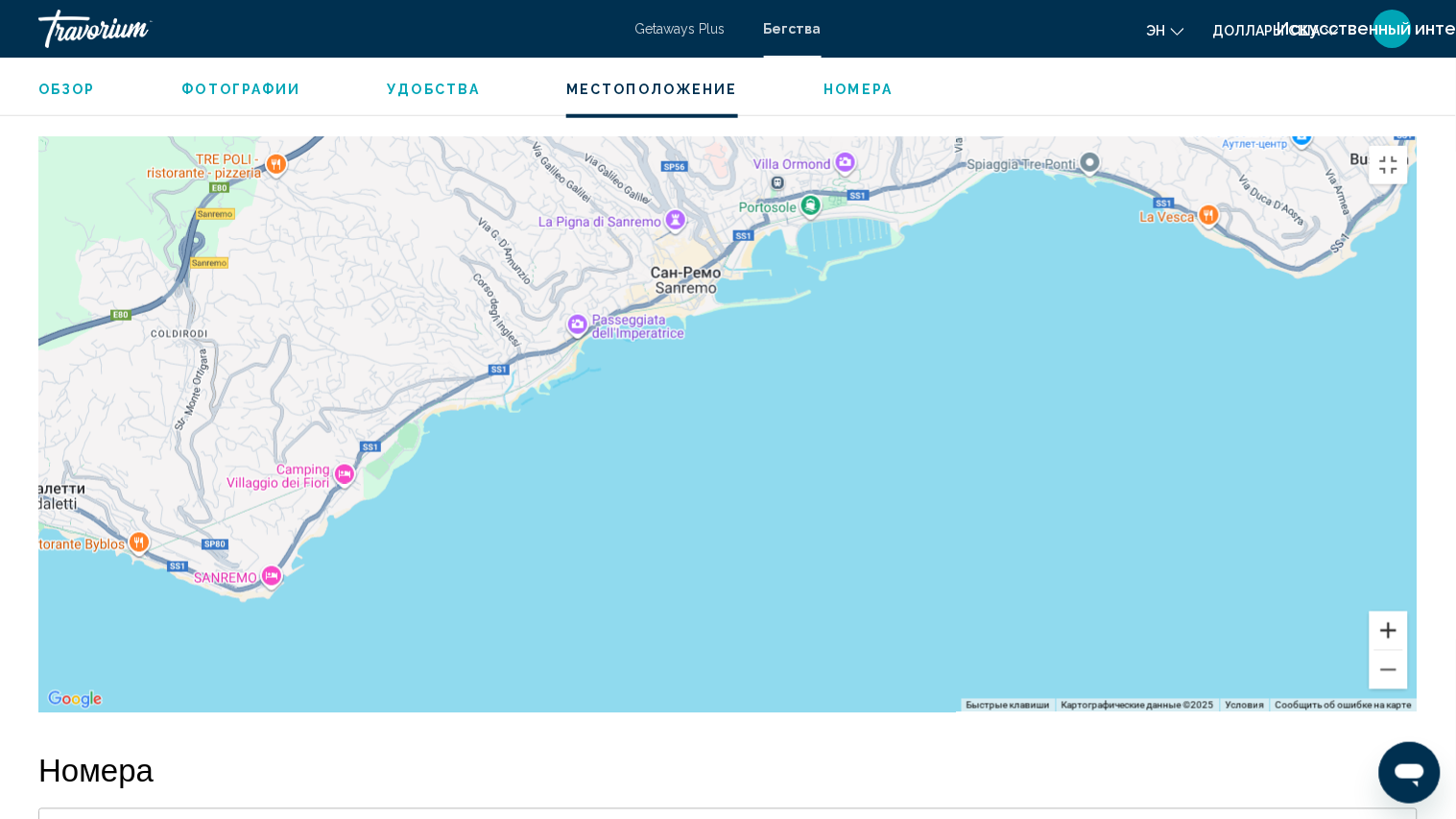 click at bounding box center (1389, 631) 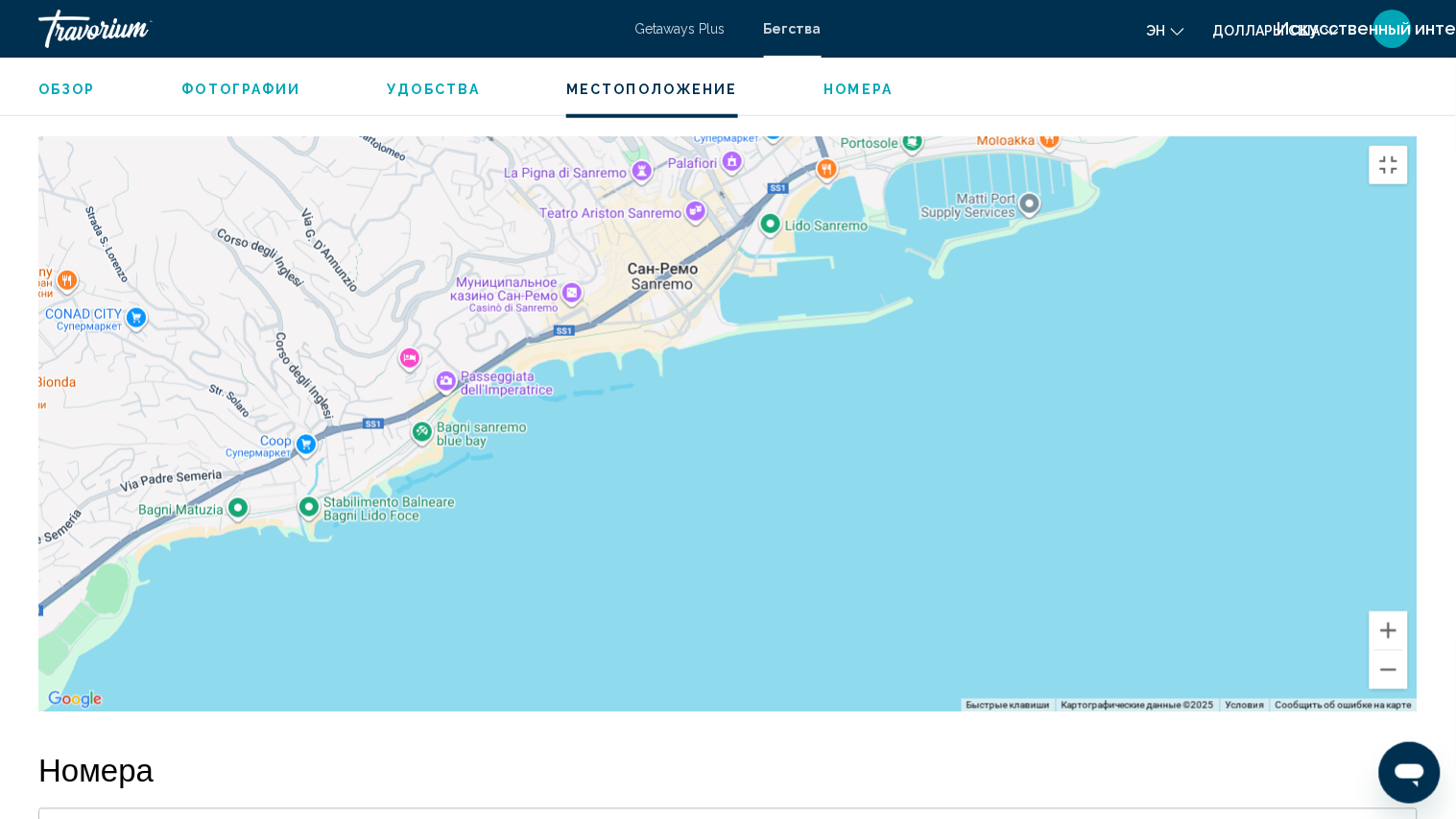 drag, startPoint x: 1119, startPoint y: 551, endPoint x: 1138, endPoint y: 694, distance: 144.25672 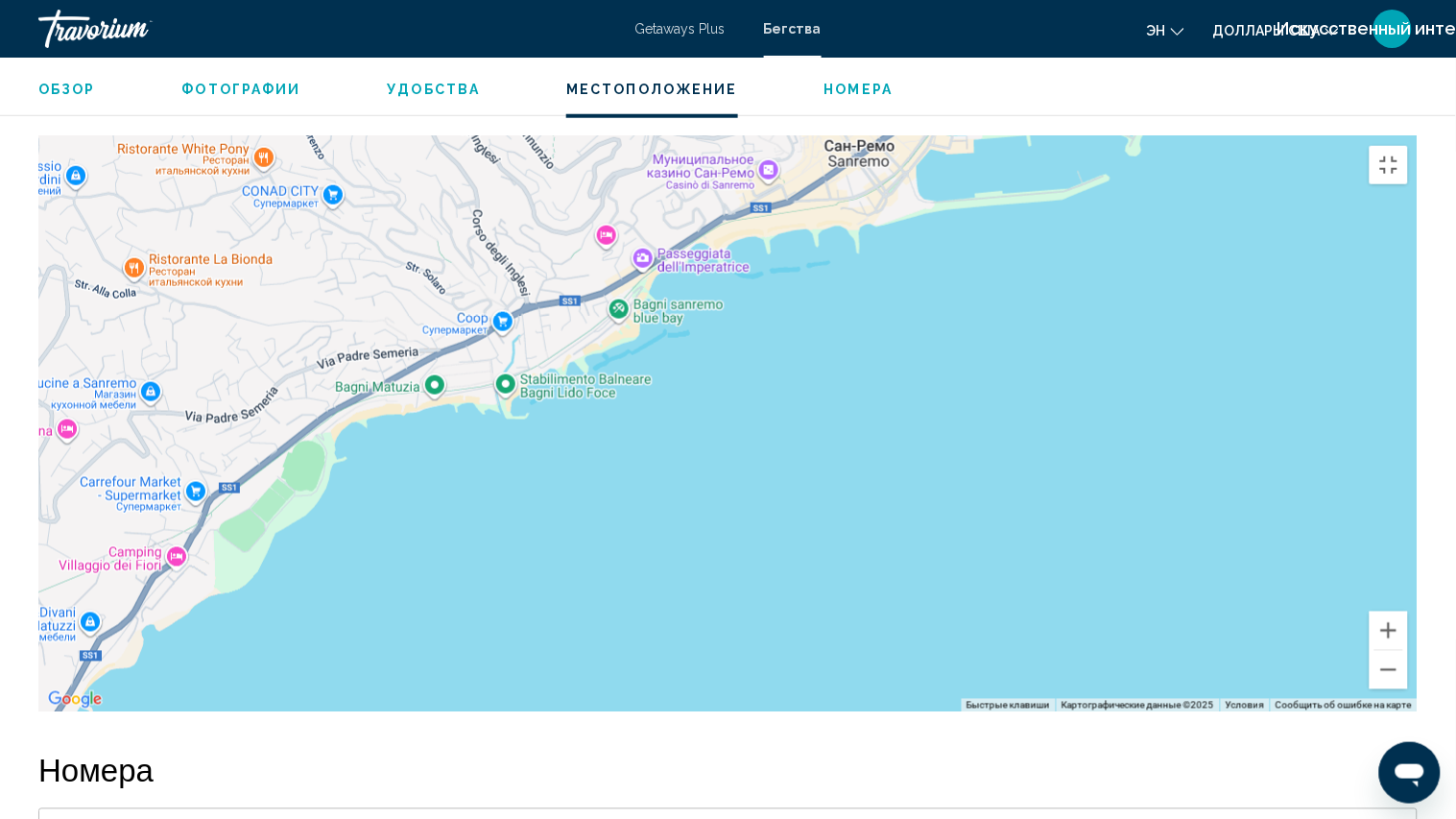 drag, startPoint x: 798, startPoint y: 602, endPoint x: 998, endPoint y: 475, distance: 236.9156 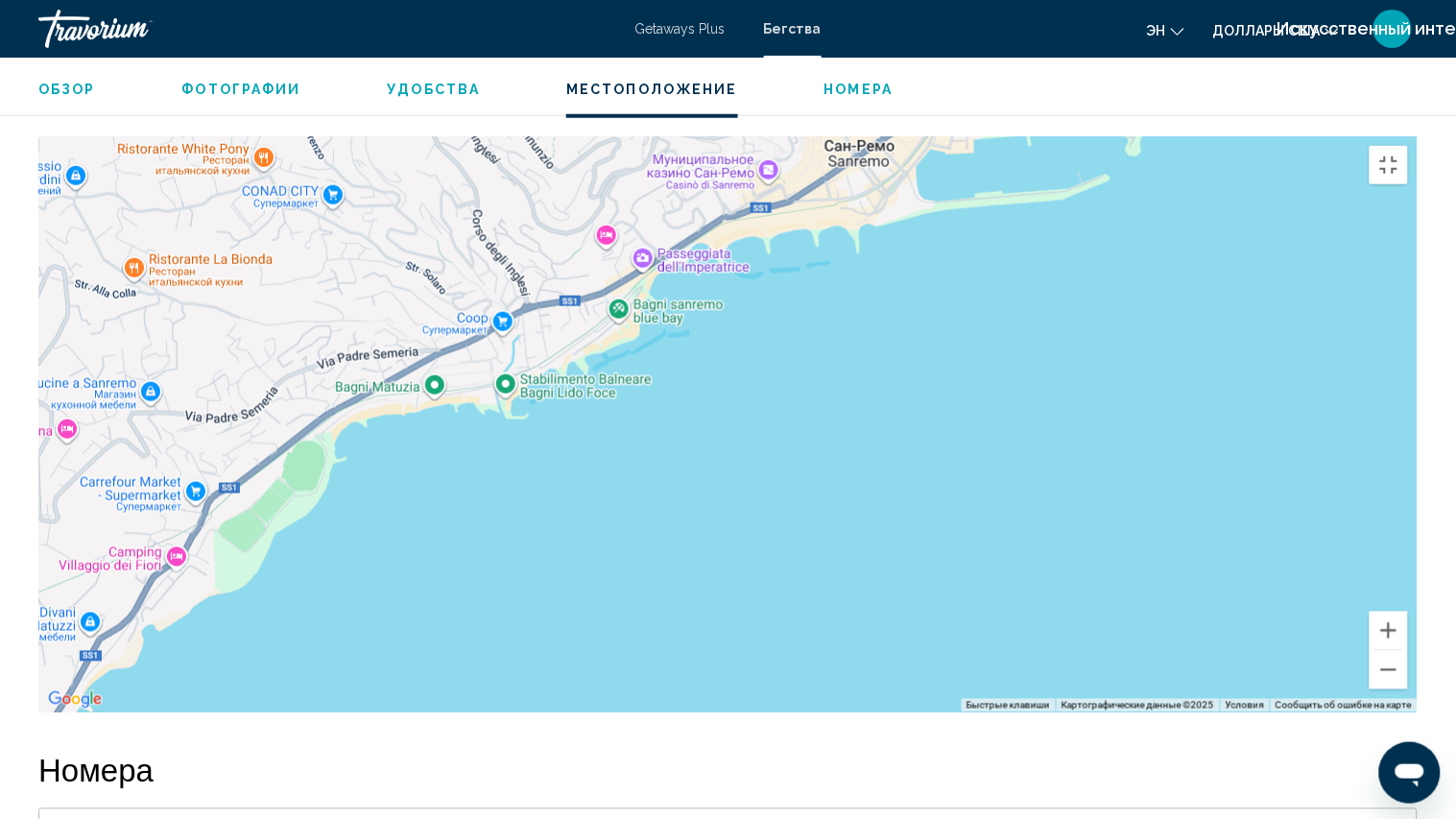 drag, startPoint x: 589, startPoint y: 589, endPoint x: 912, endPoint y: 414, distance: 367.36086 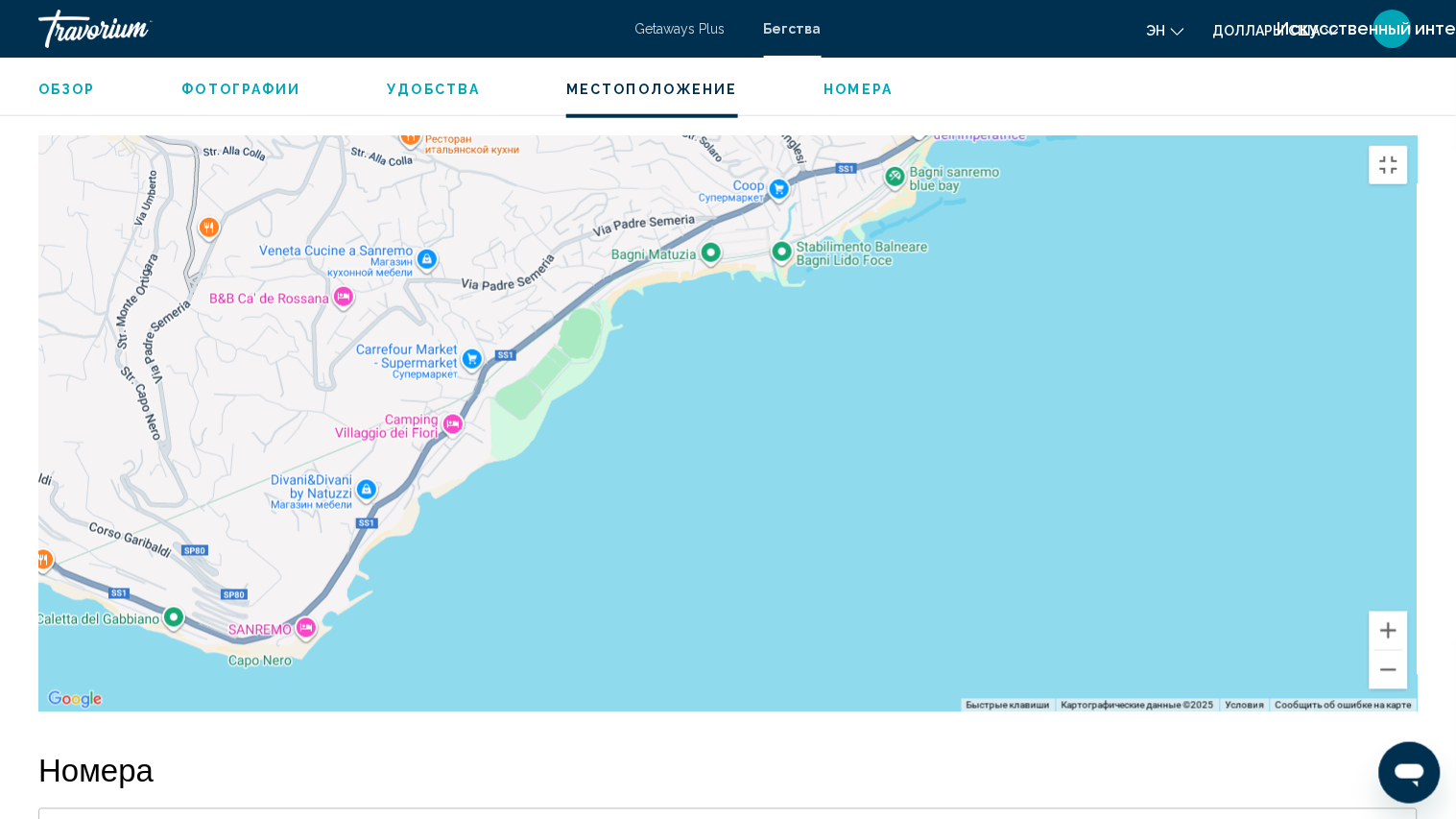 drag, startPoint x: 894, startPoint y: 398, endPoint x: 1099, endPoint y: 310, distance: 223.08967 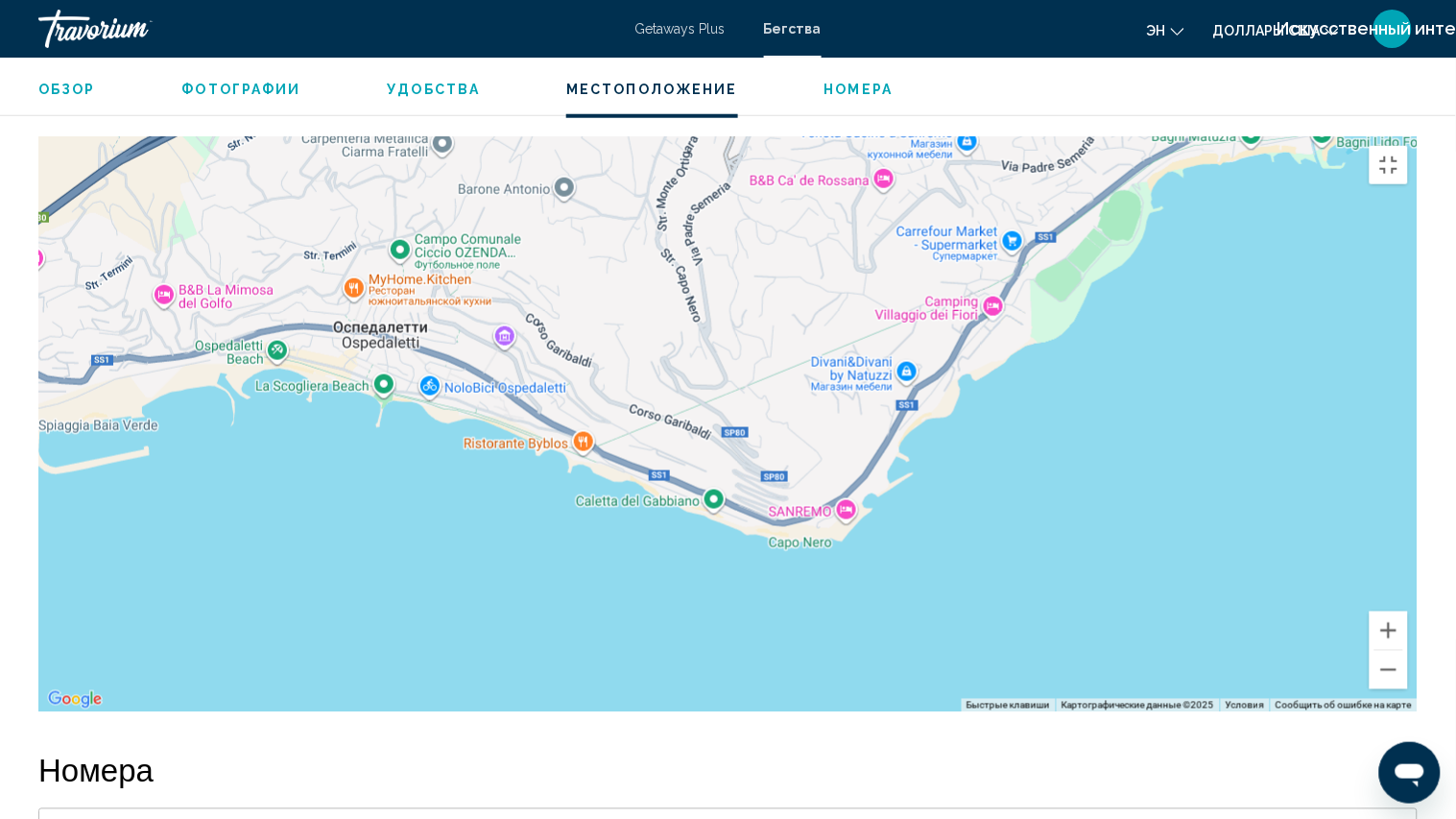 drag, startPoint x: 885, startPoint y: 440, endPoint x: 1110, endPoint y: 409, distance: 227.1255 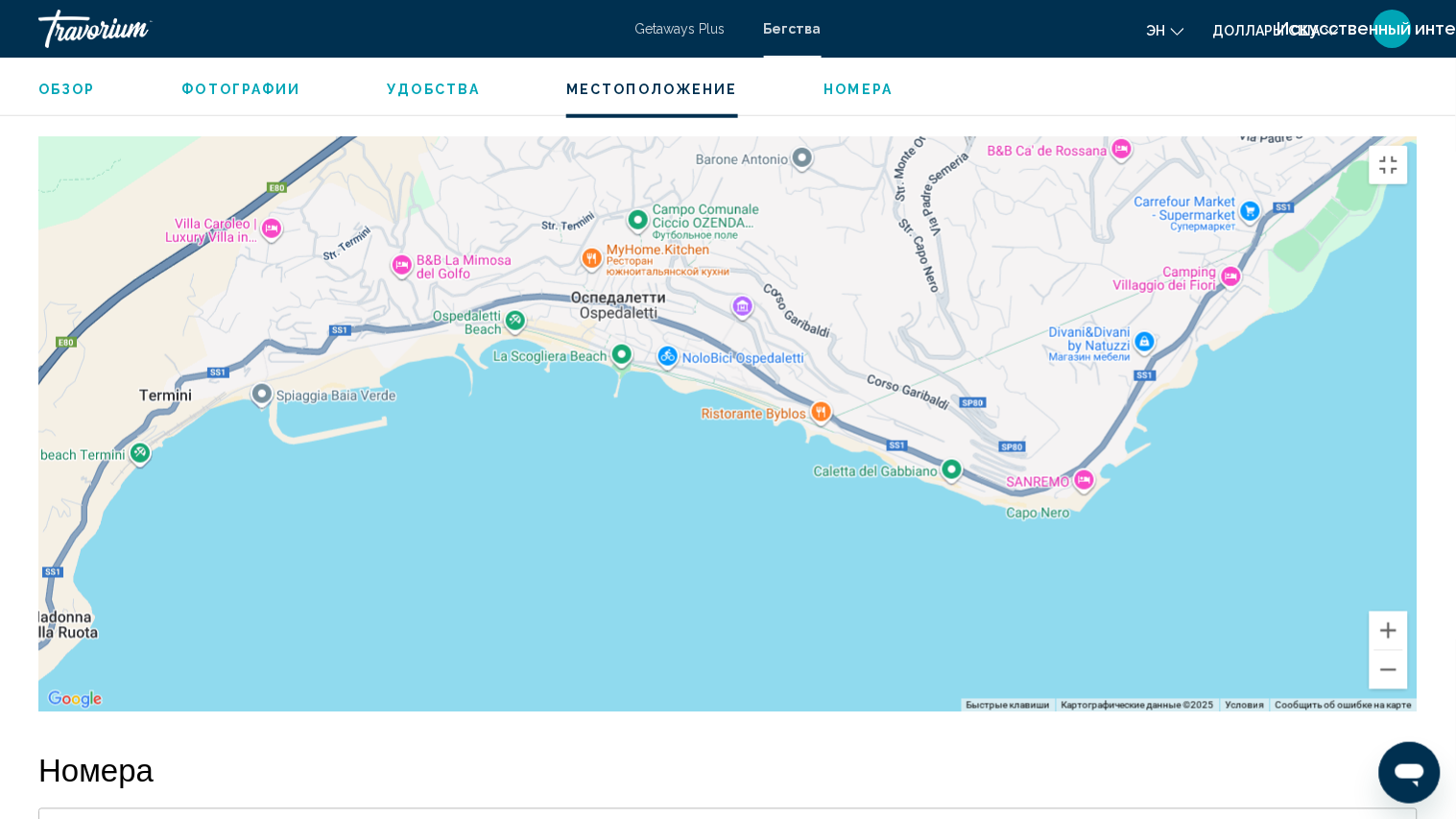 drag, startPoint x: 776, startPoint y: 512, endPoint x: 1043, endPoint y: 473, distance: 269.83328 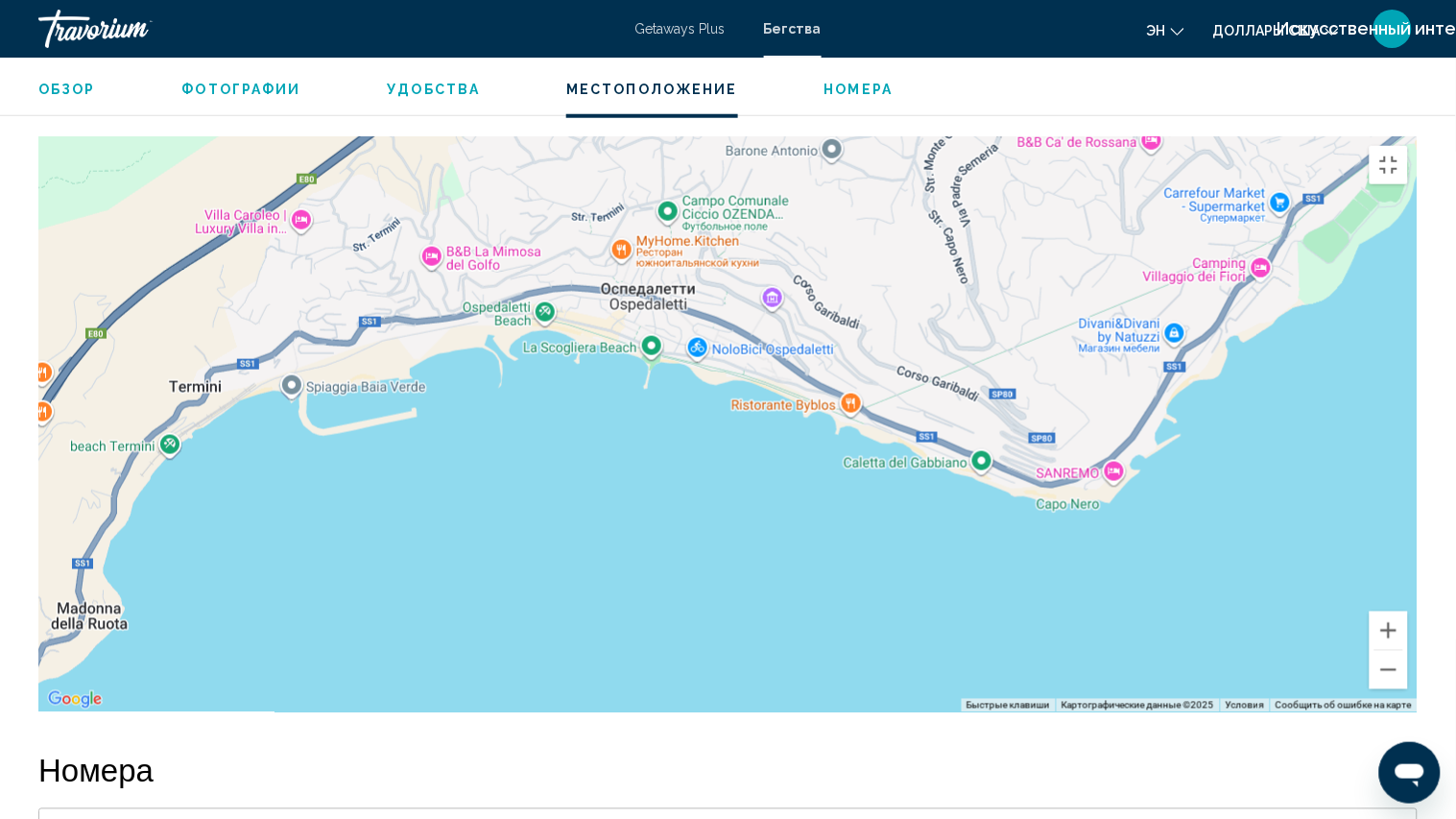 click on "Use the arrow keys to navigate." at bounding box center [728, 424] 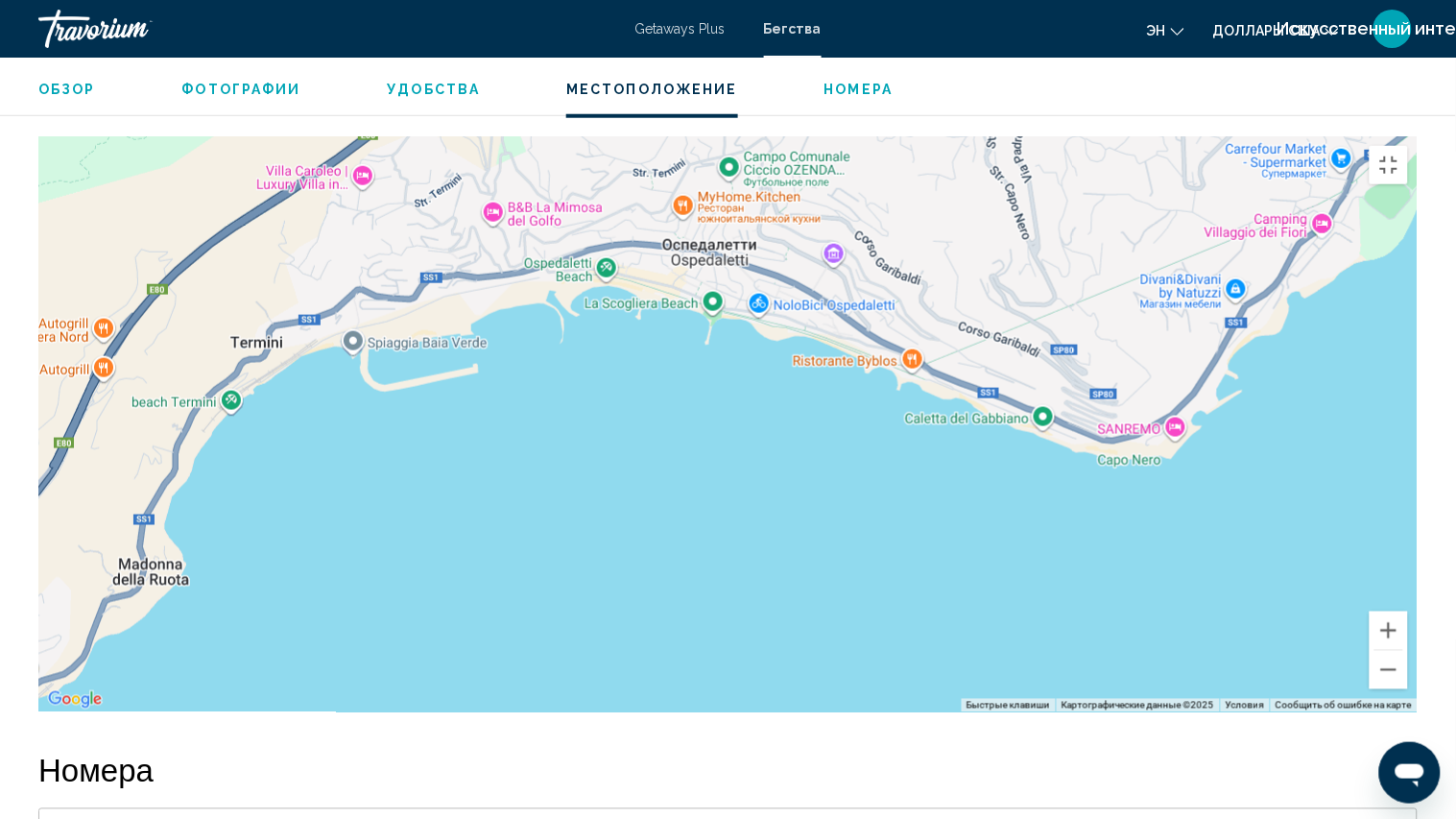drag, startPoint x: 1148, startPoint y: 406, endPoint x: 1157, endPoint y: 396, distance: 13.45362 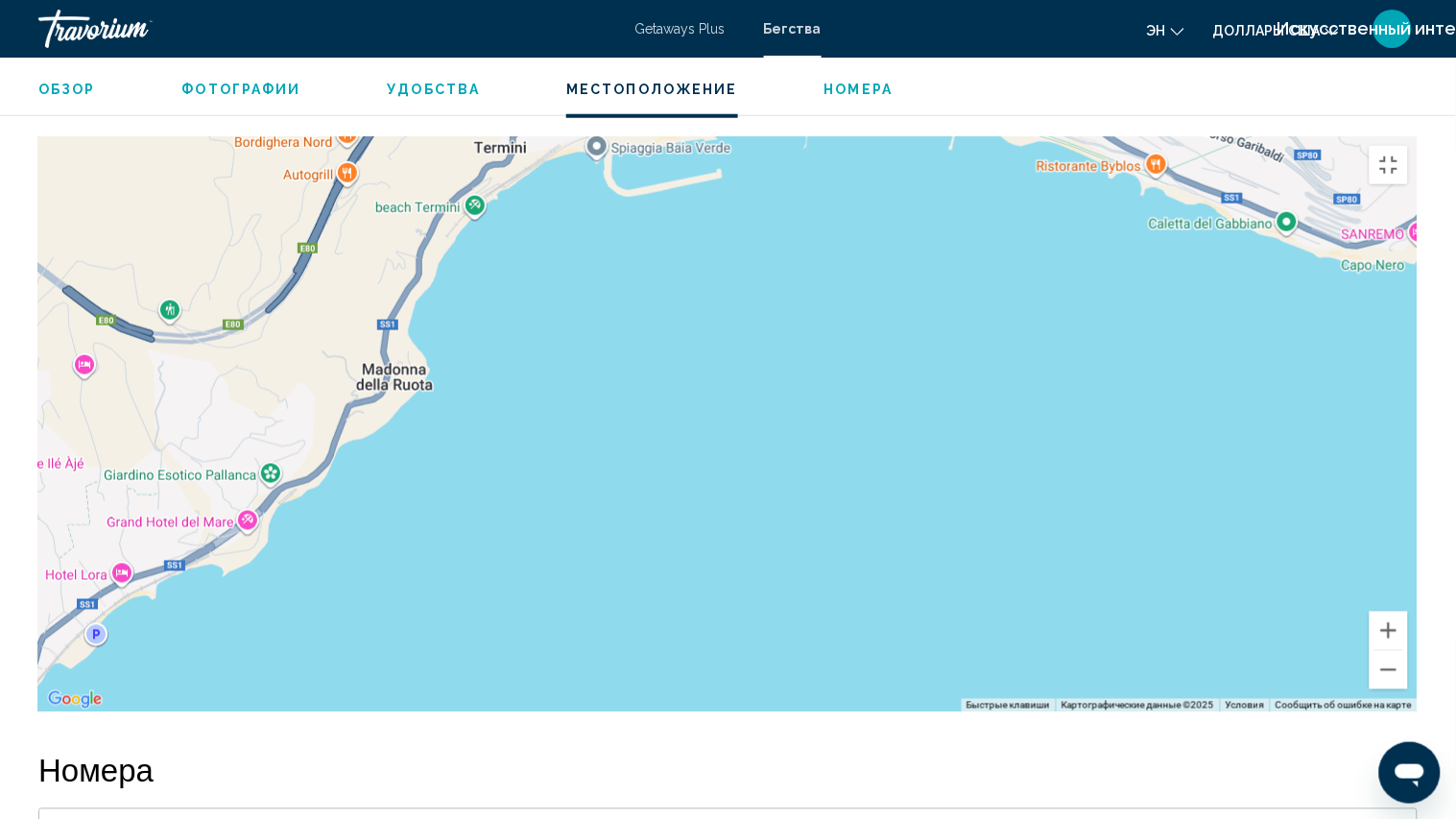 drag, startPoint x: 712, startPoint y: 516, endPoint x: 1030, endPoint y: 254, distance: 412.0291 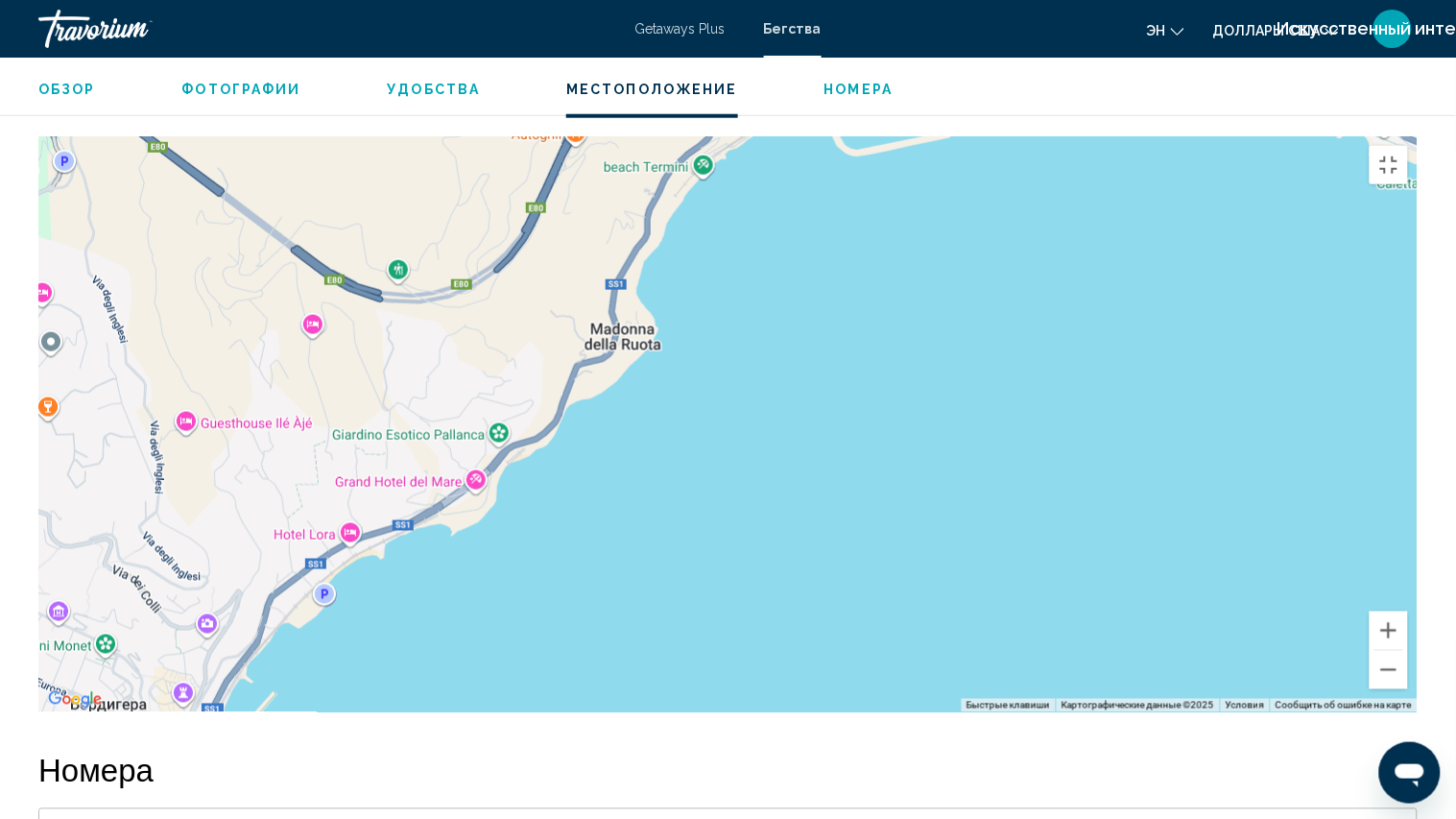drag, startPoint x: 861, startPoint y: 357, endPoint x: 962, endPoint y: 454, distance: 140.03571 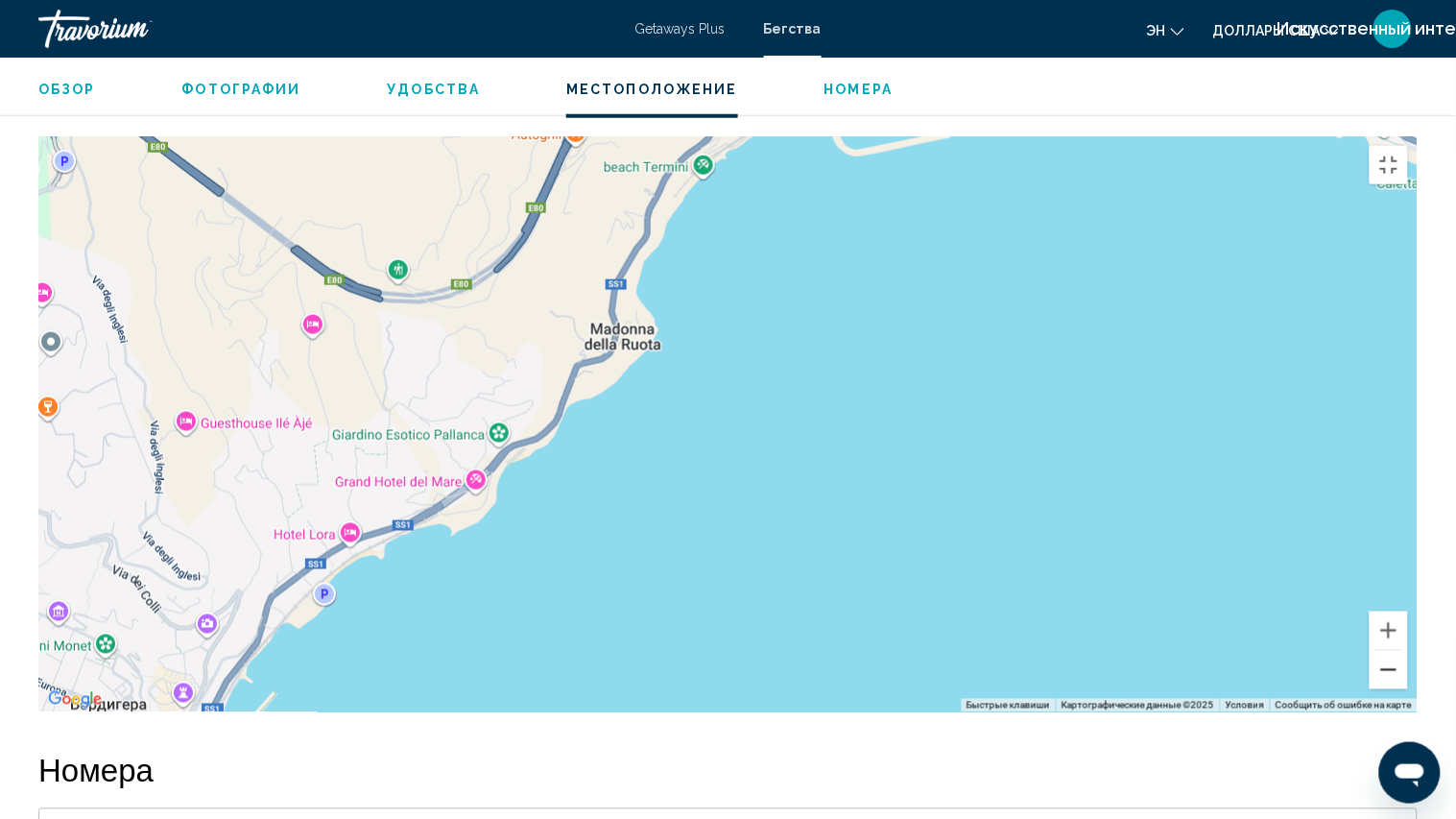 click at bounding box center (1389, 670) 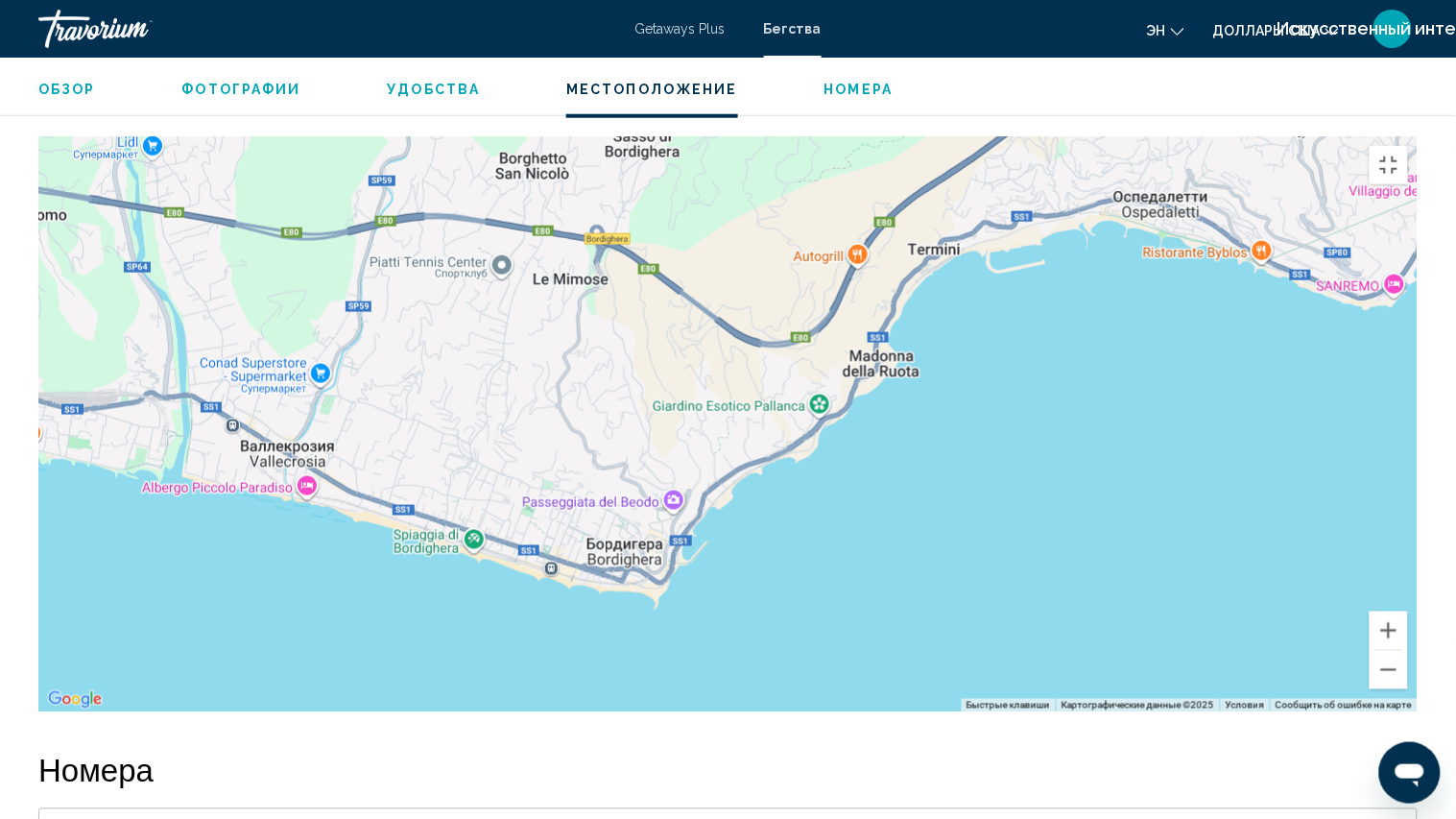 drag, startPoint x: 798, startPoint y: 617, endPoint x: 1075, endPoint y: 599, distance: 277.5842 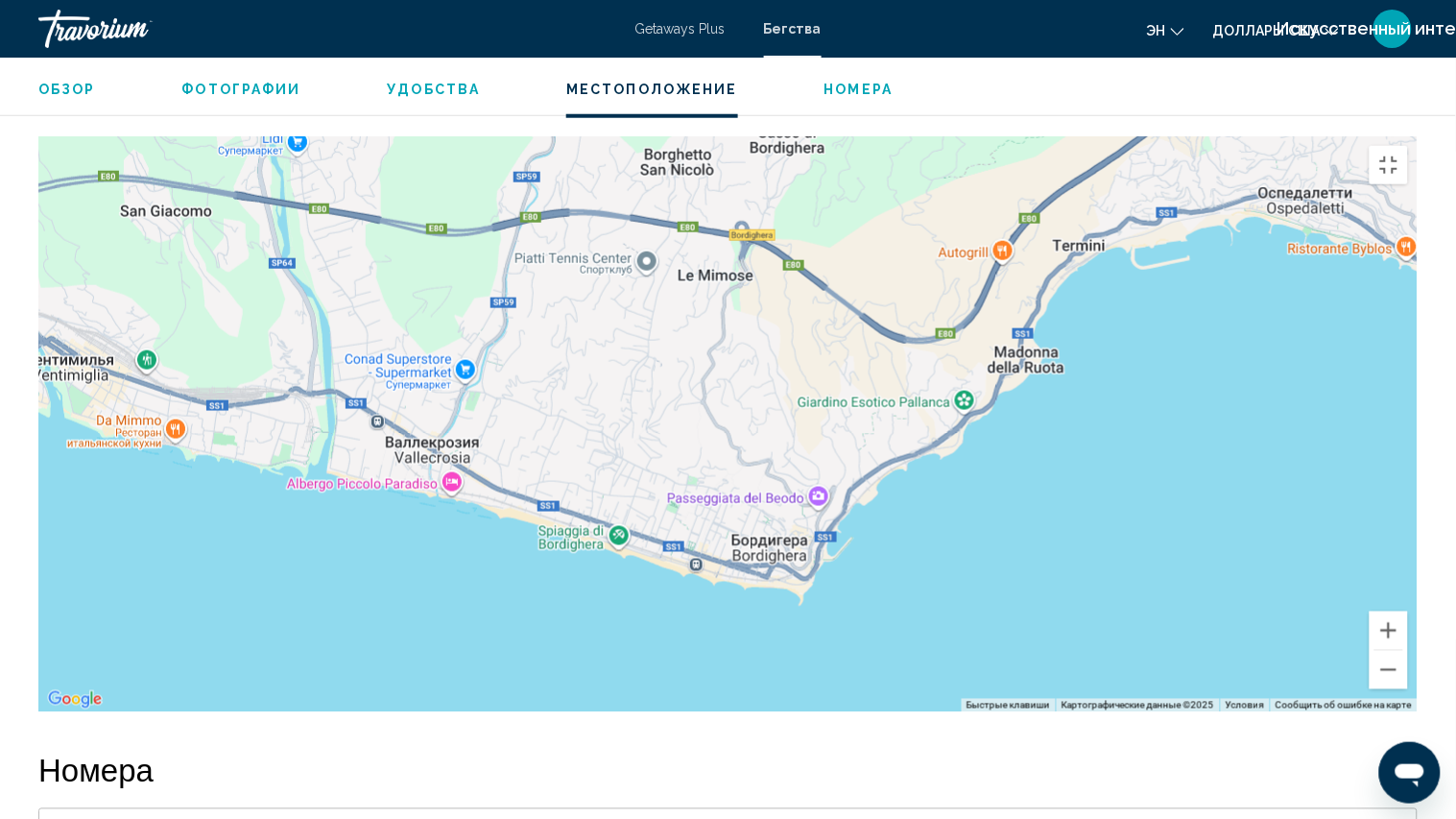 drag, startPoint x: 842, startPoint y: 615, endPoint x: 998, endPoint y: 607, distance: 156.20499 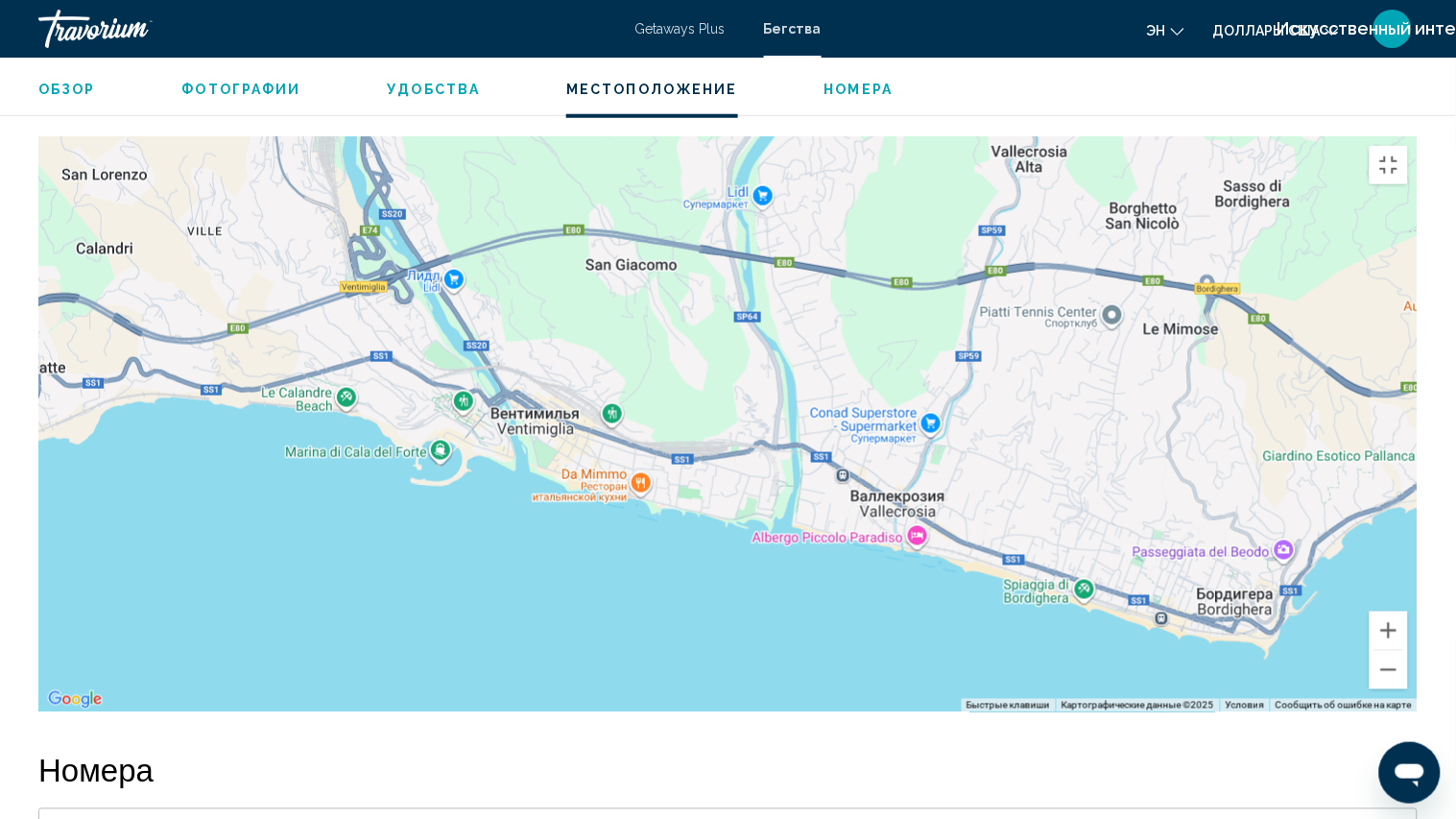 drag, startPoint x: 915, startPoint y: 472, endPoint x: 1129, endPoint y: 562, distance: 232.1551 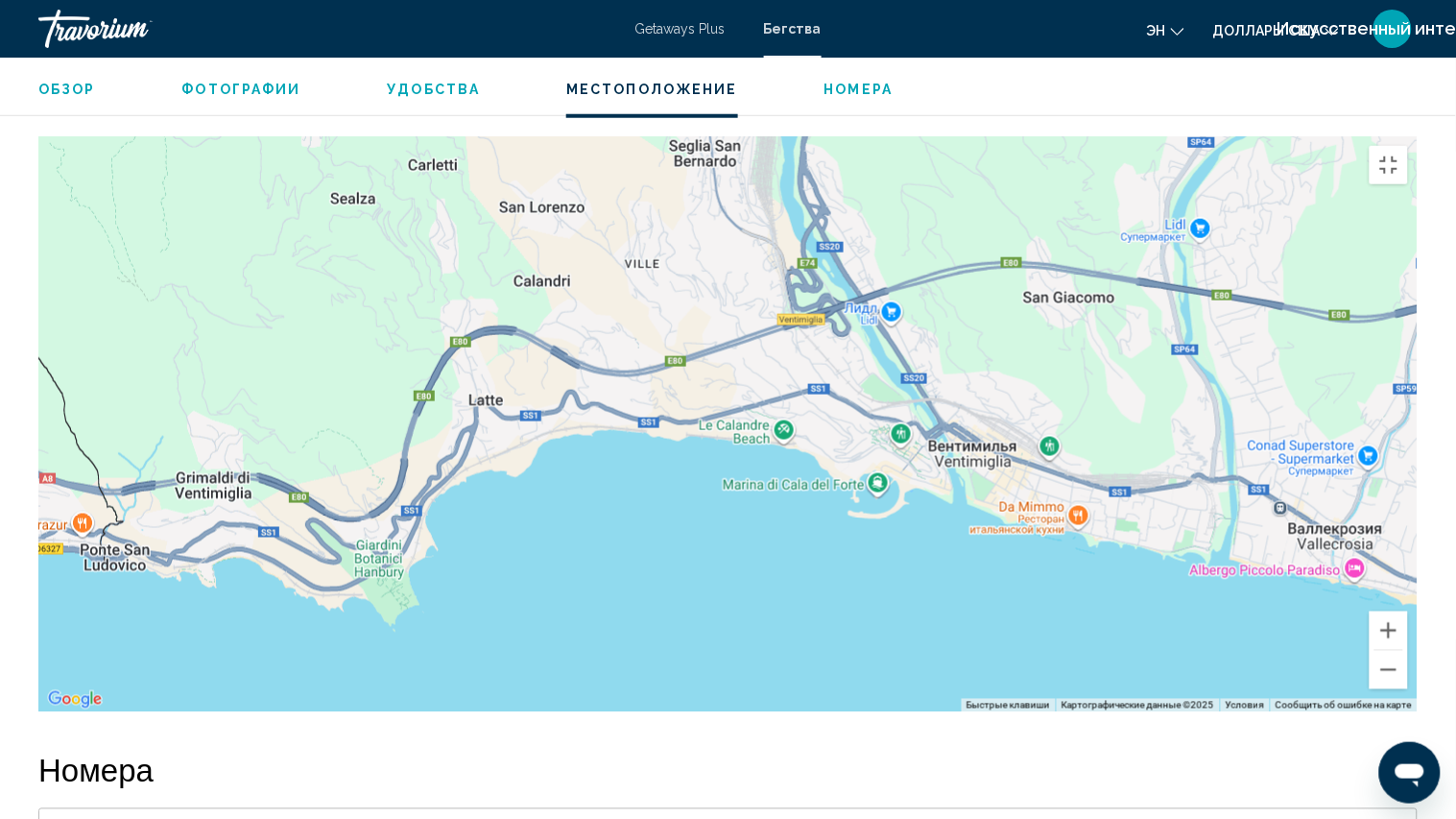 drag, startPoint x: 633, startPoint y: 535, endPoint x: 983, endPoint y: 547, distance: 350.20565 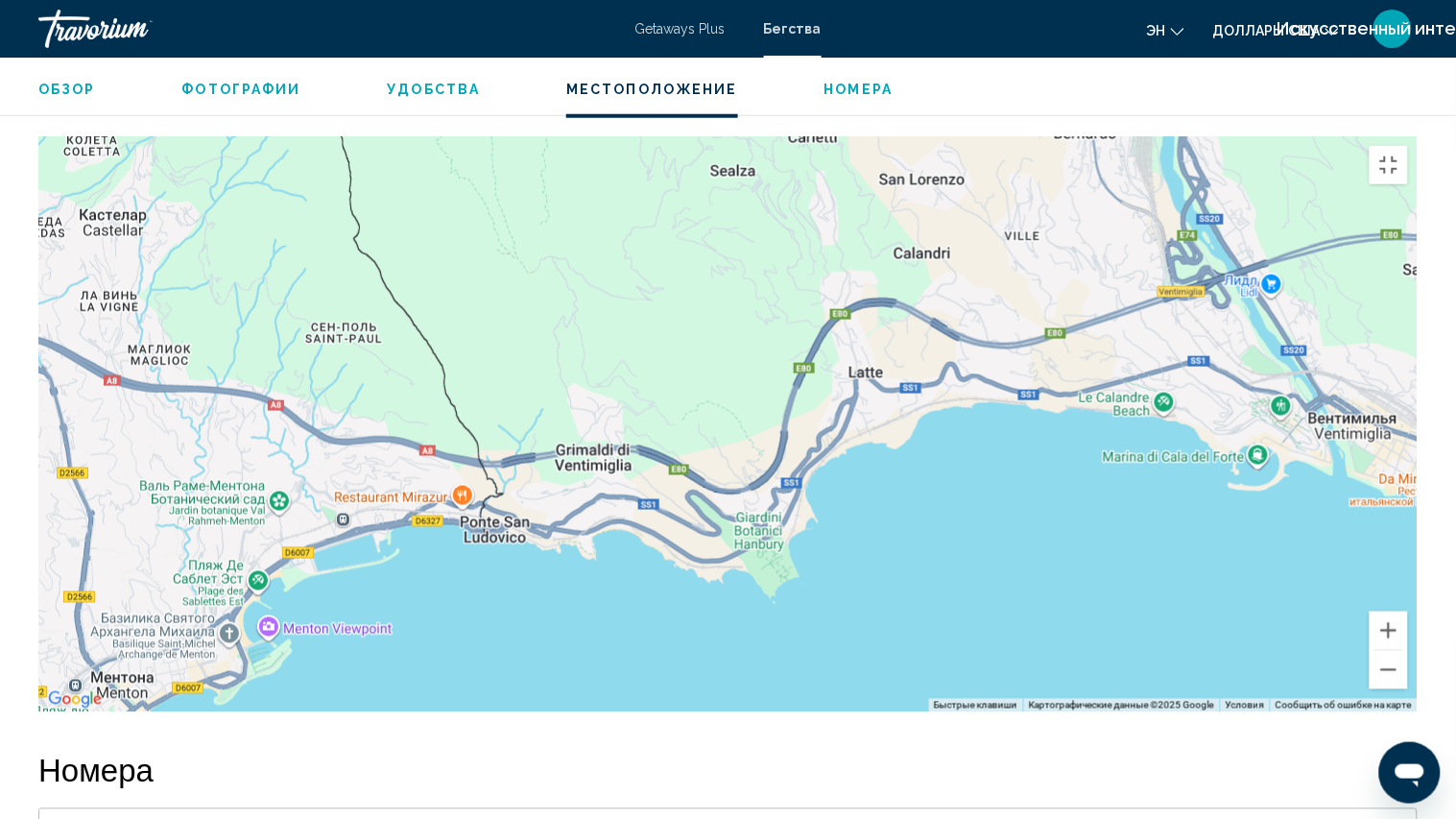 drag, startPoint x: 415, startPoint y: 569, endPoint x: 790, endPoint y: 542, distance: 375.97074 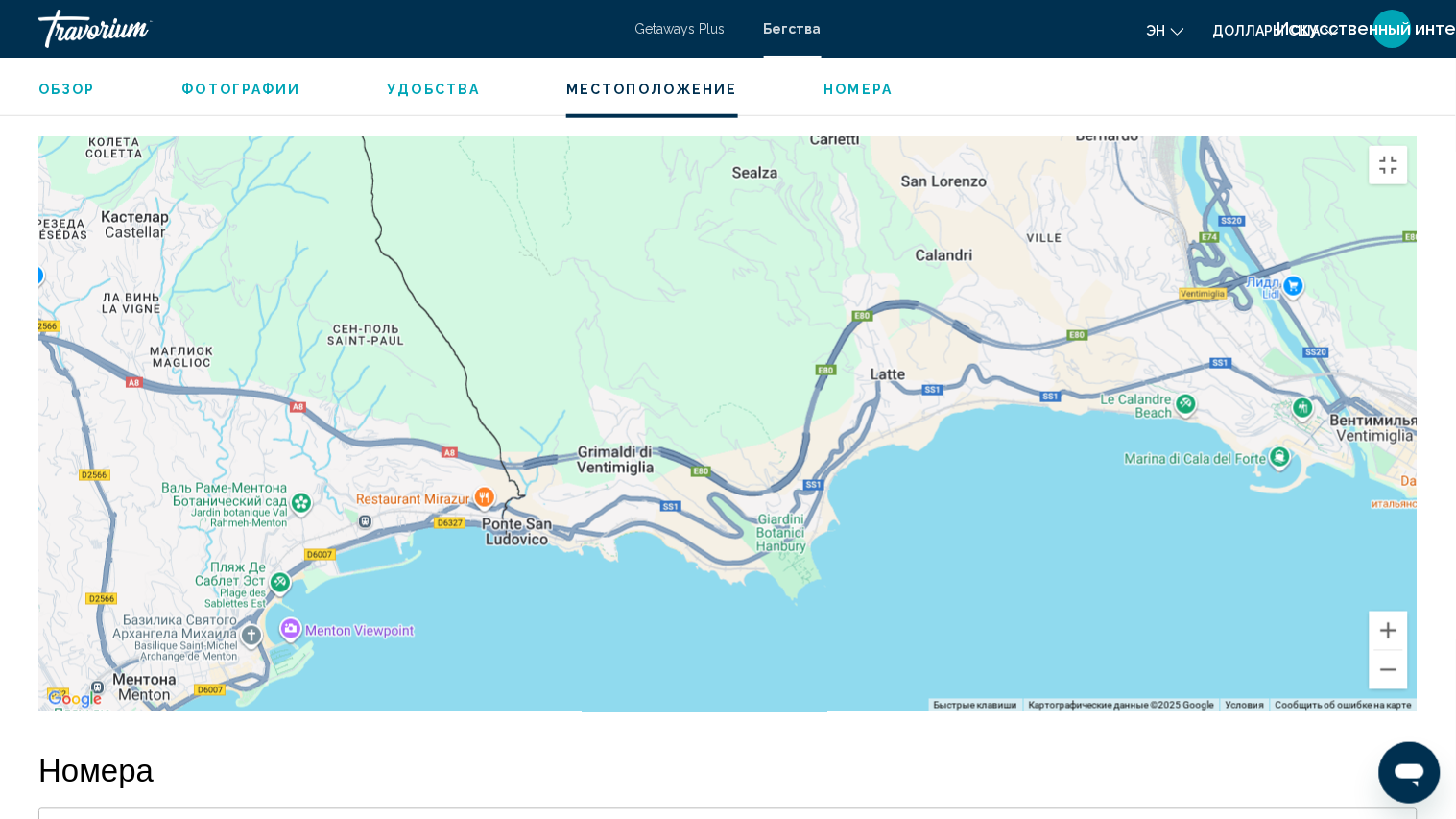 drag, startPoint x: 755, startPoint y: 599, endPoint x: 924, endPoint y: 545, distance: 177.41759 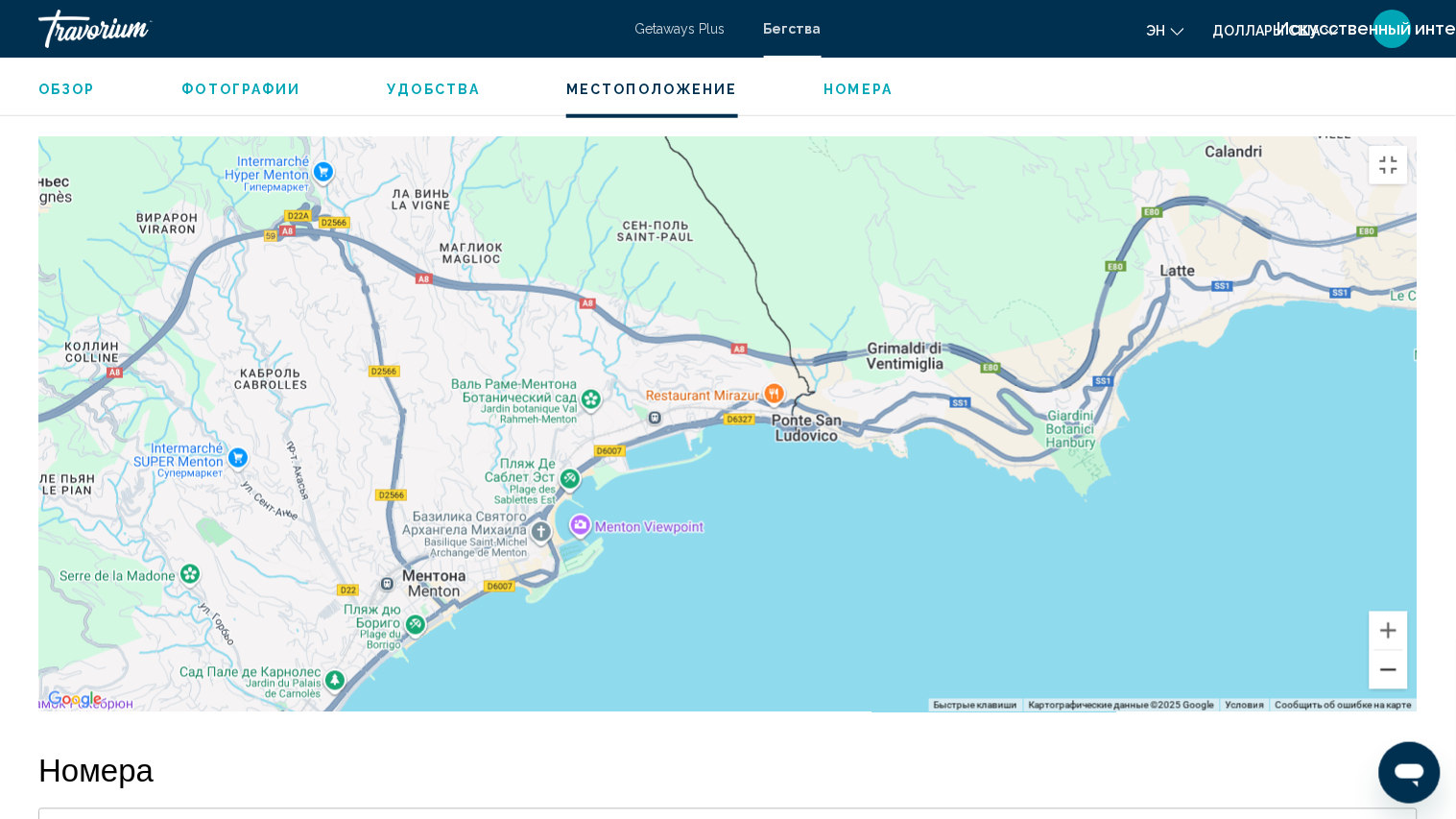 click at bounding box center (1389, 670) 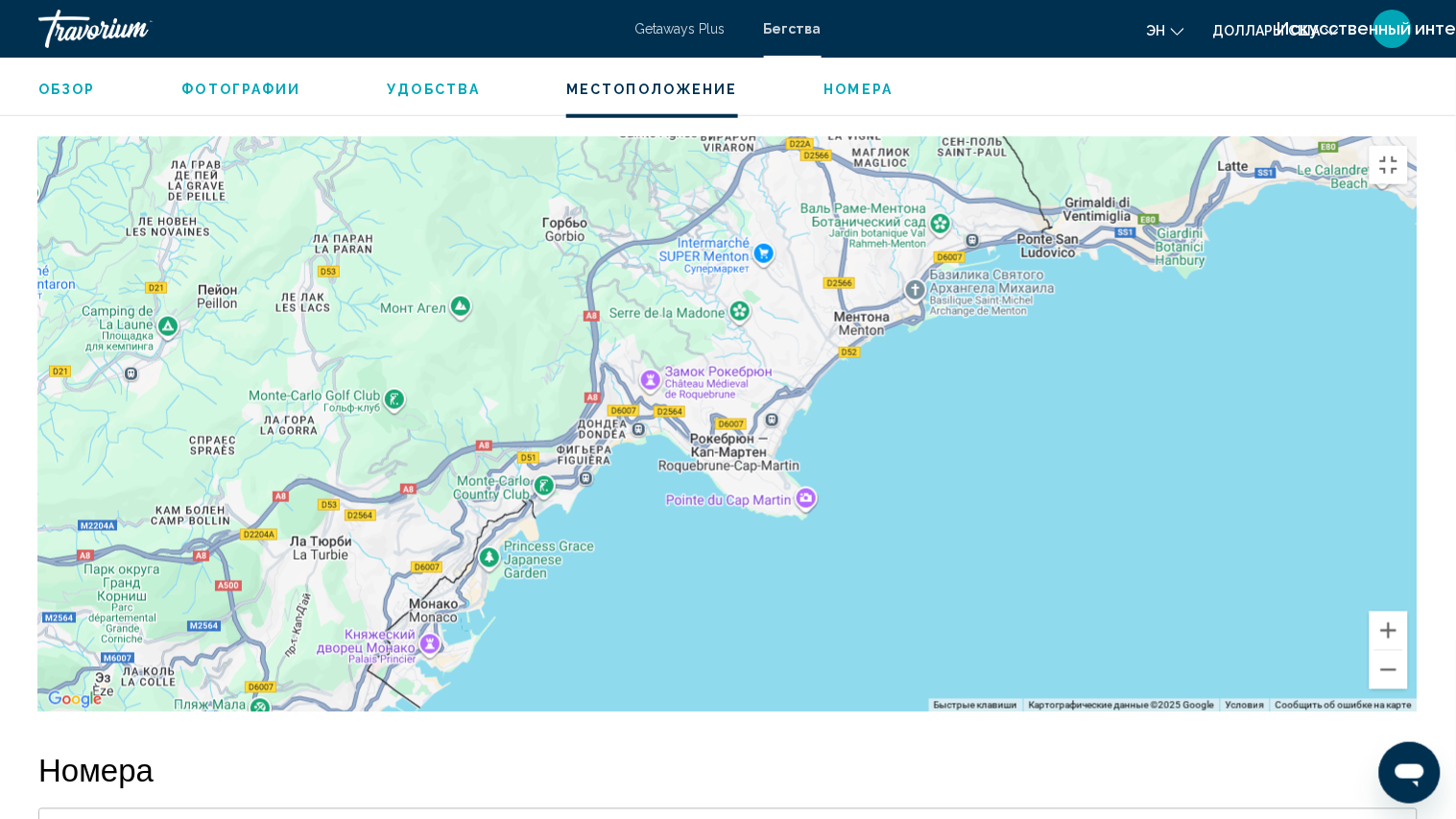 drag, startPoint x: 751, startPoint y: 663, endPoint x: 1032, endPoint y: 478, distance: 336.43127 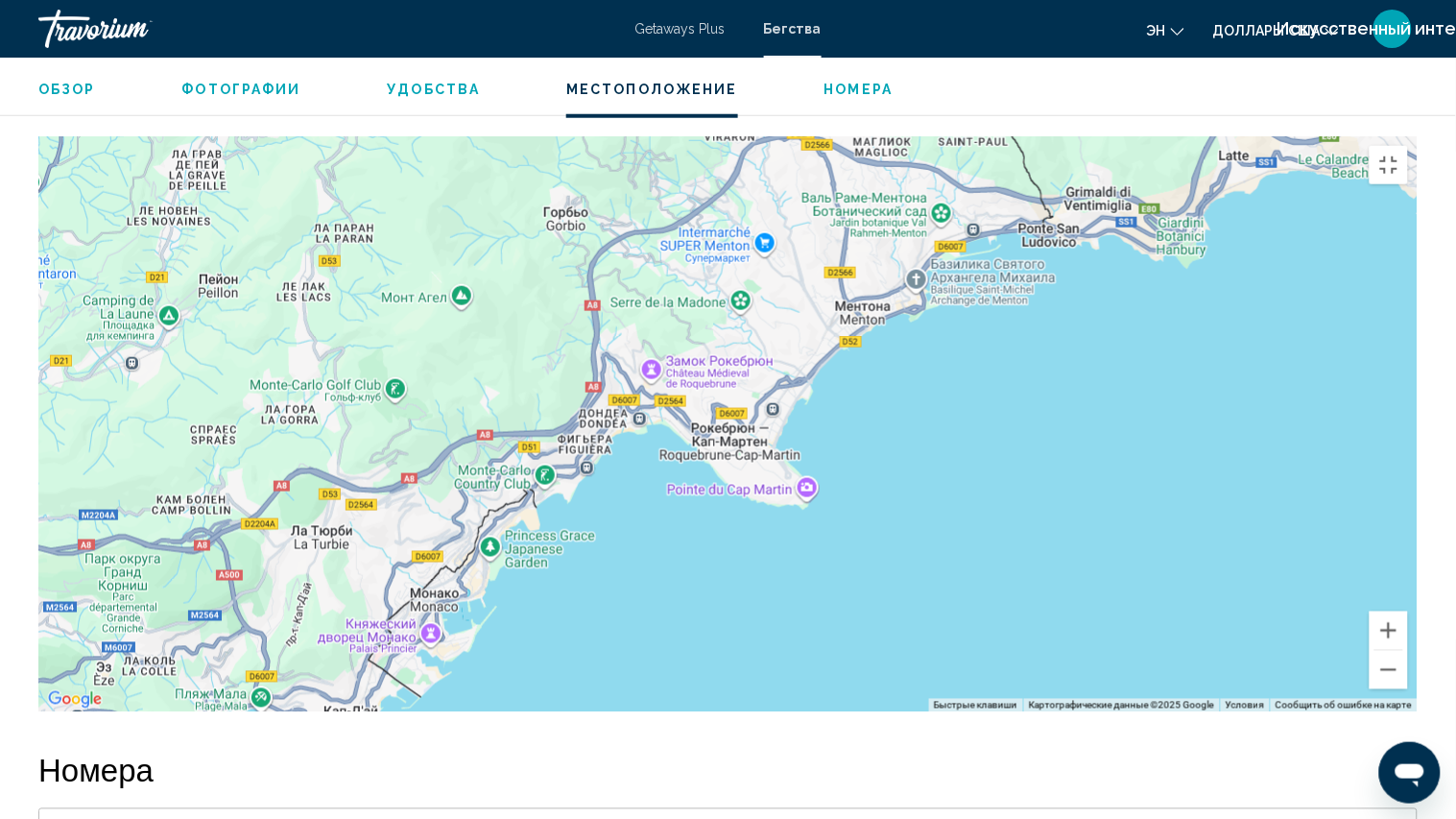 click on "Use the arrow keys to navigate." at bounding box center [728, 424] 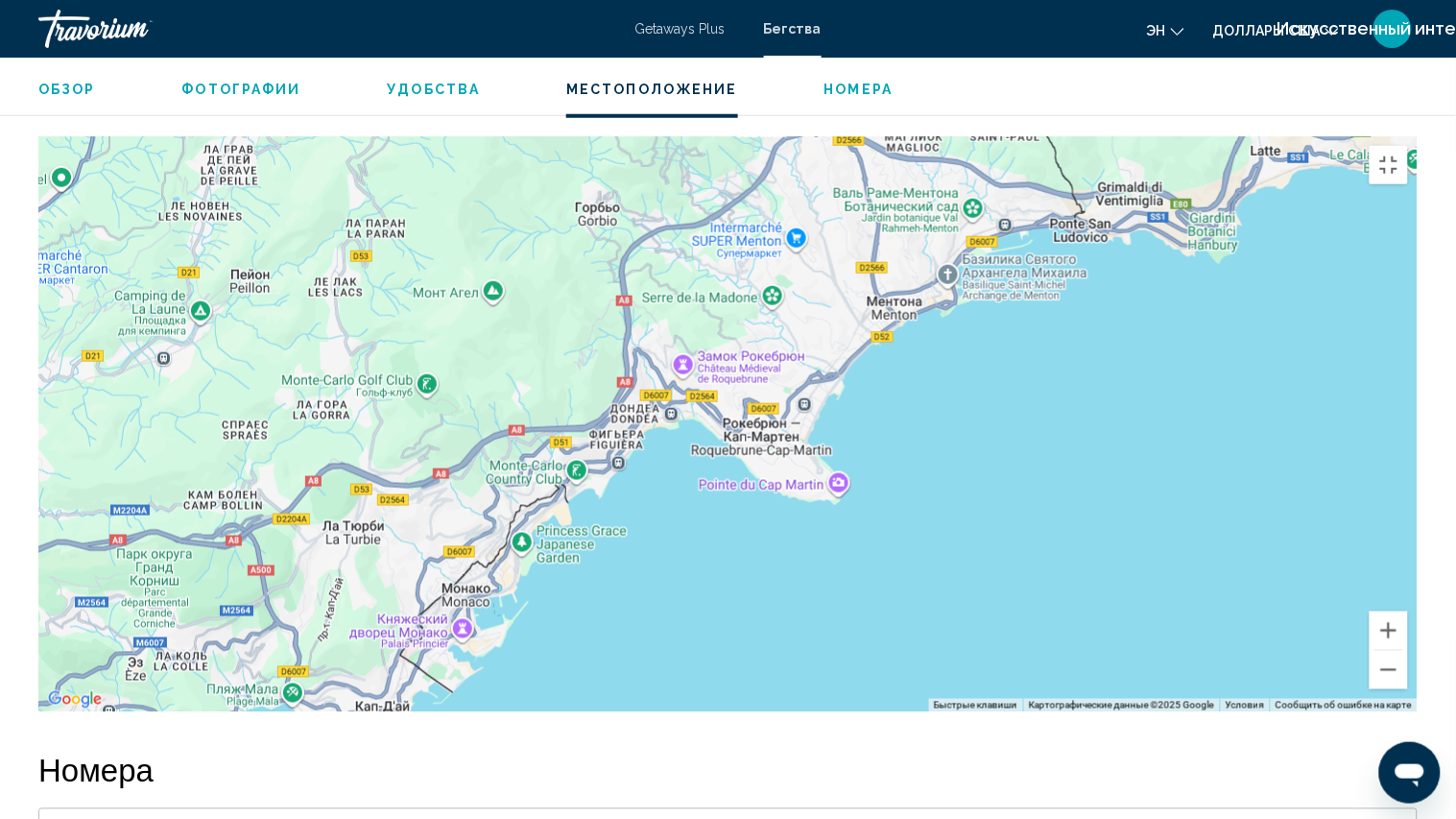 click on "Use the arrow keys to navigate." at bounding box center [728, 424] 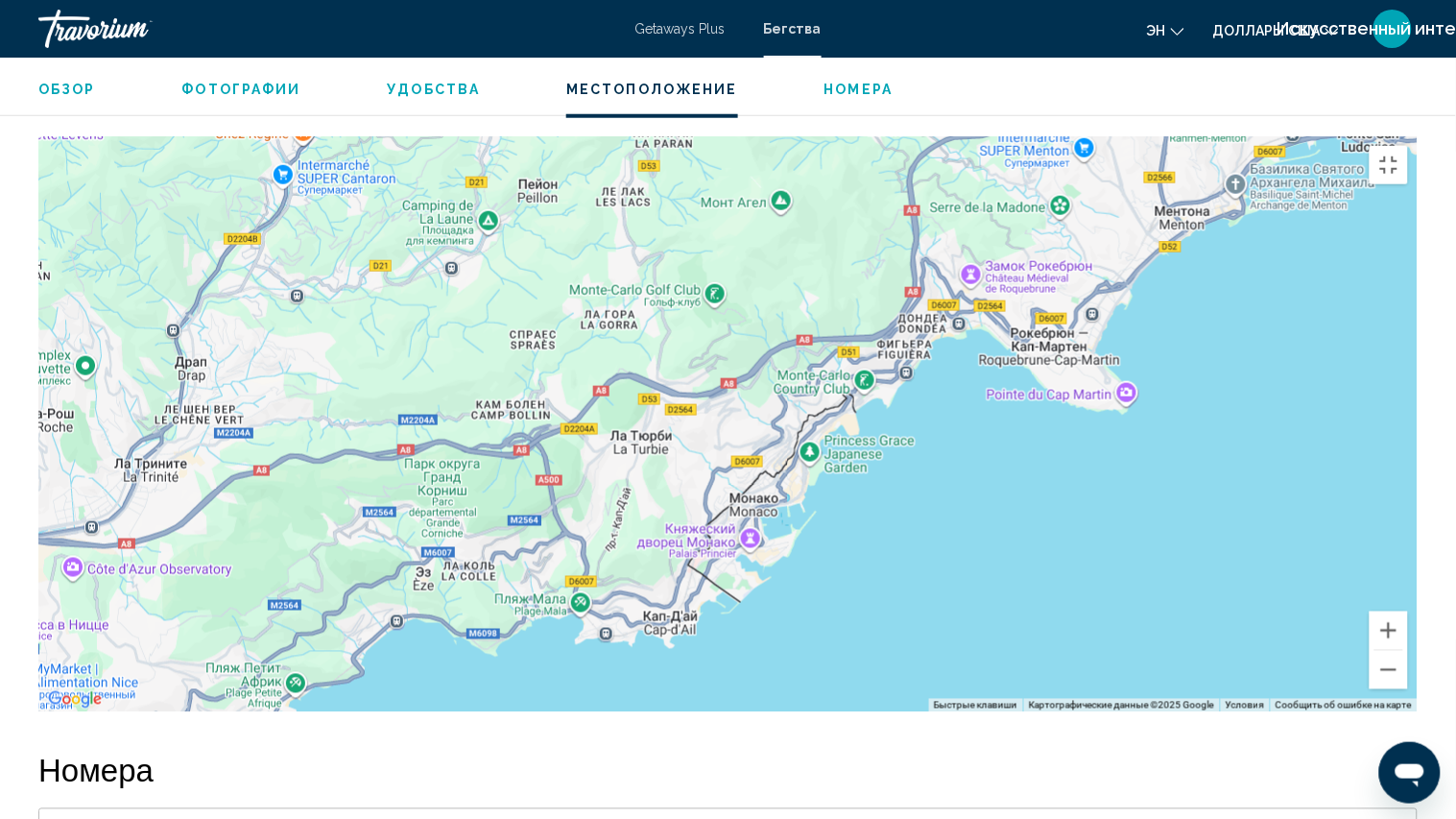 drag, startPoint x: 855, startPoint y: 555, endPoint x: 1046, endPoint y: 500, distance: 198.76116 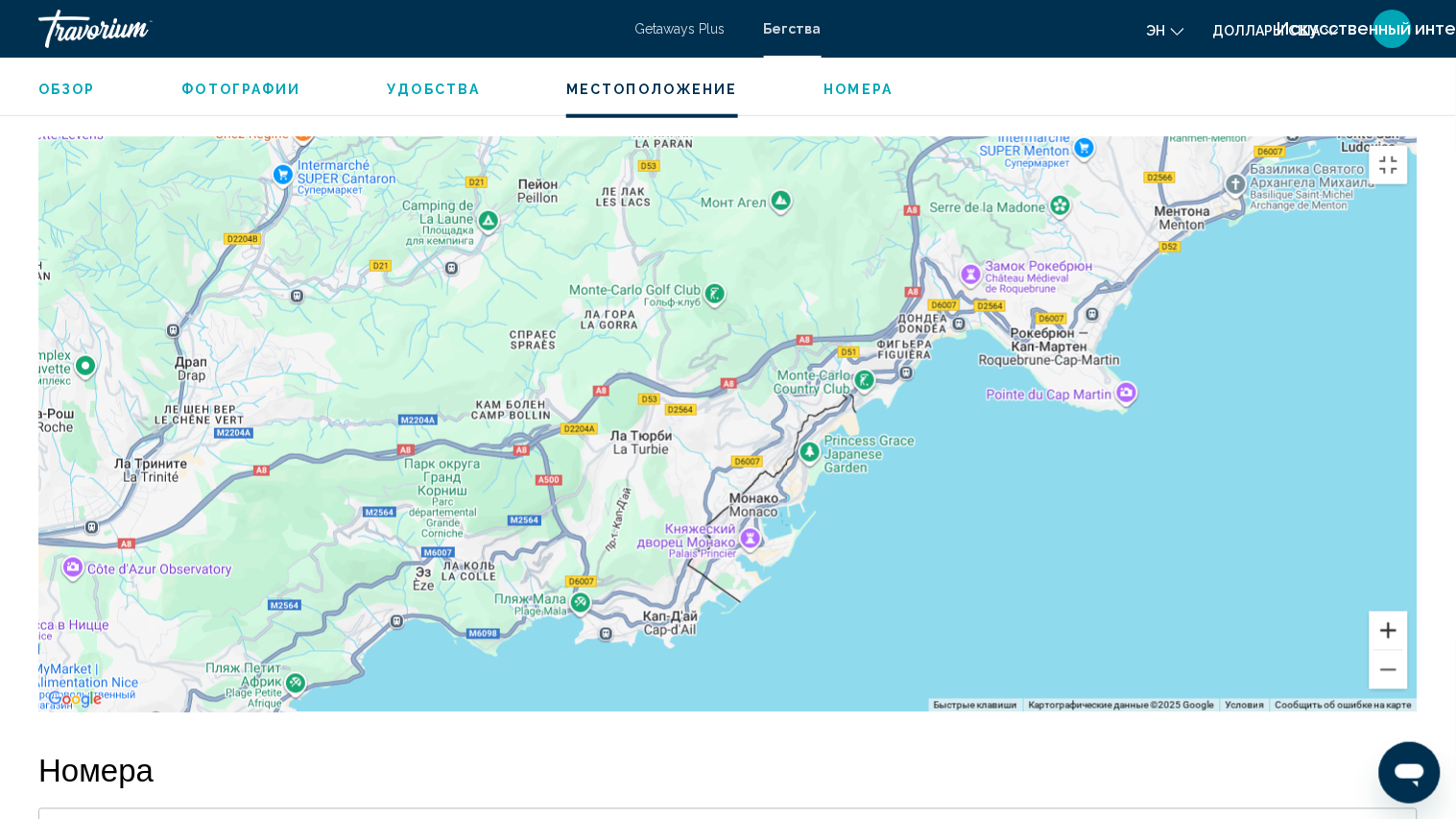 click at bounding box center [1389, 631] 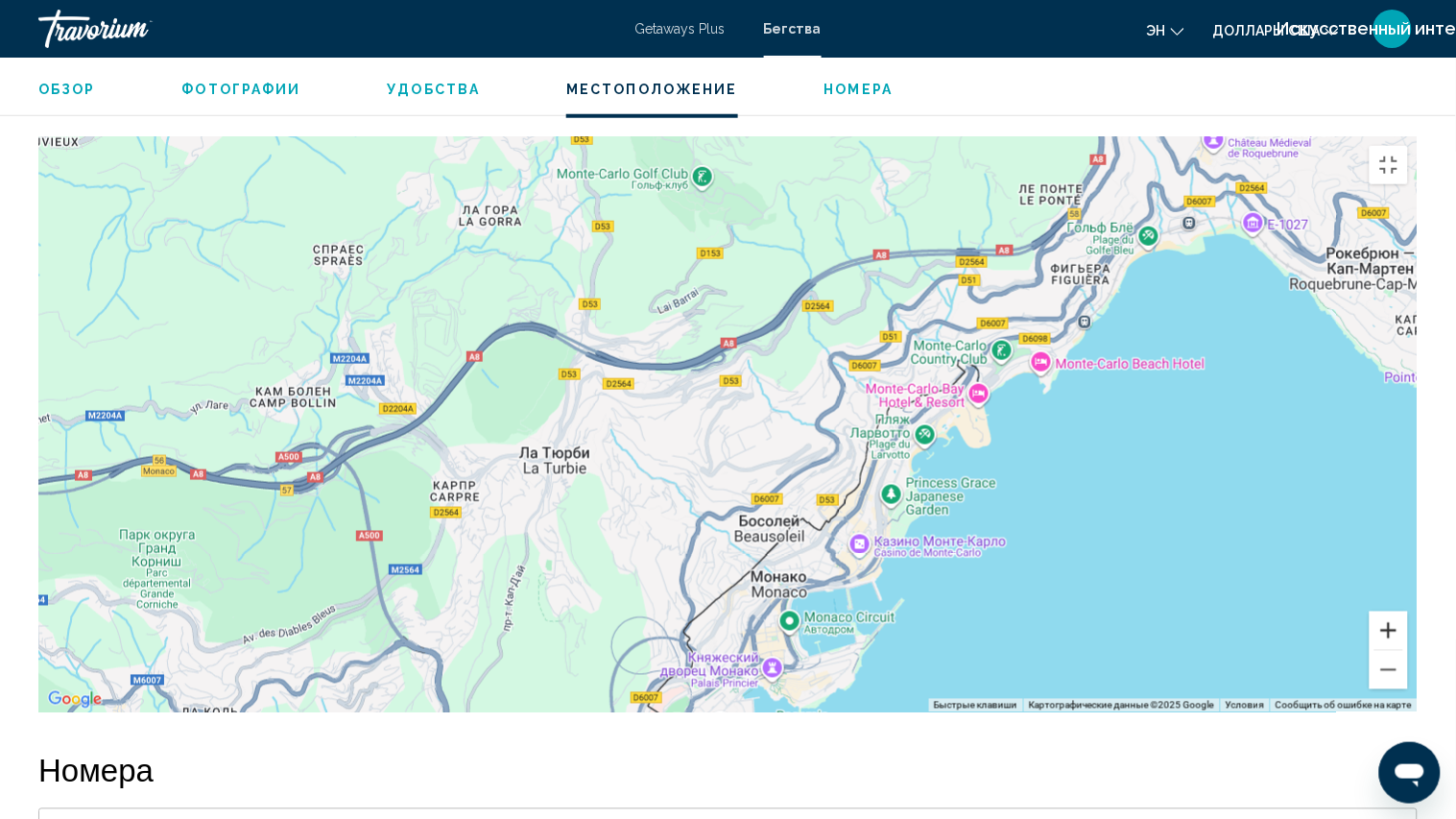 click at bounding box center (1389, 631) 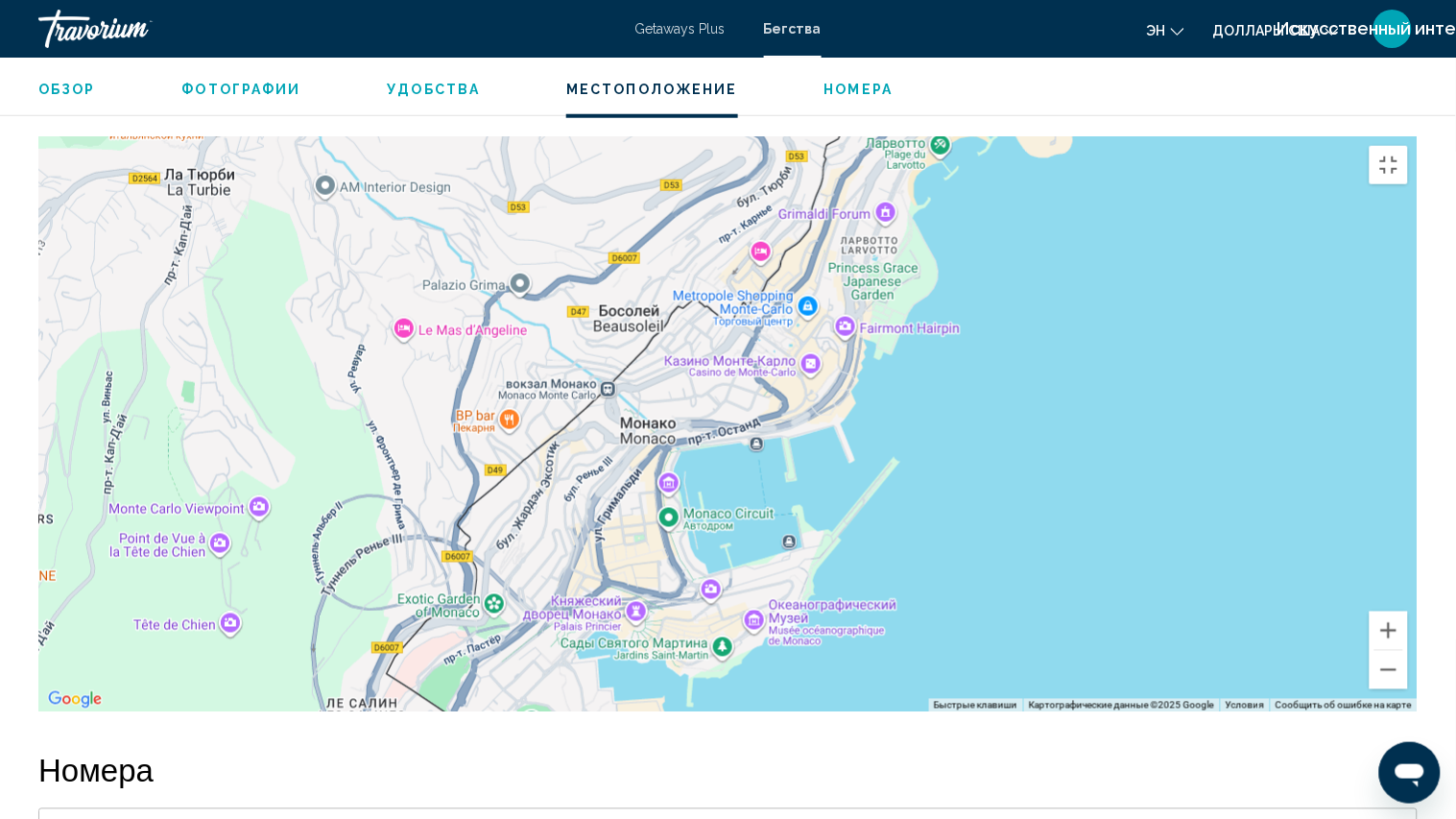 drag, startPoint x: 1286, startPoint y: 695, endPoint x: 1102, endPoint y: 380, distance: 364.80269 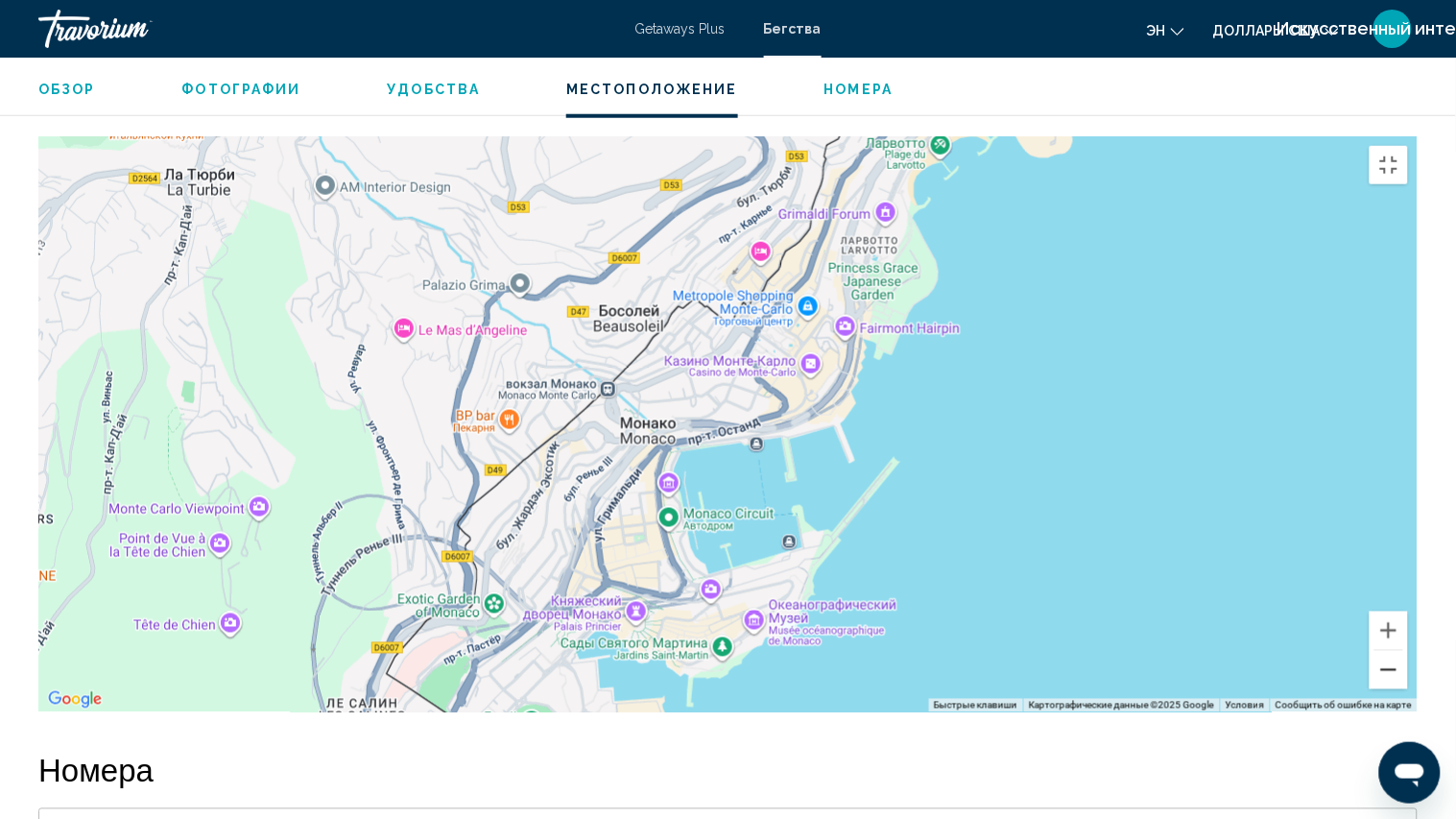 click at bounding box center (1389, 670) 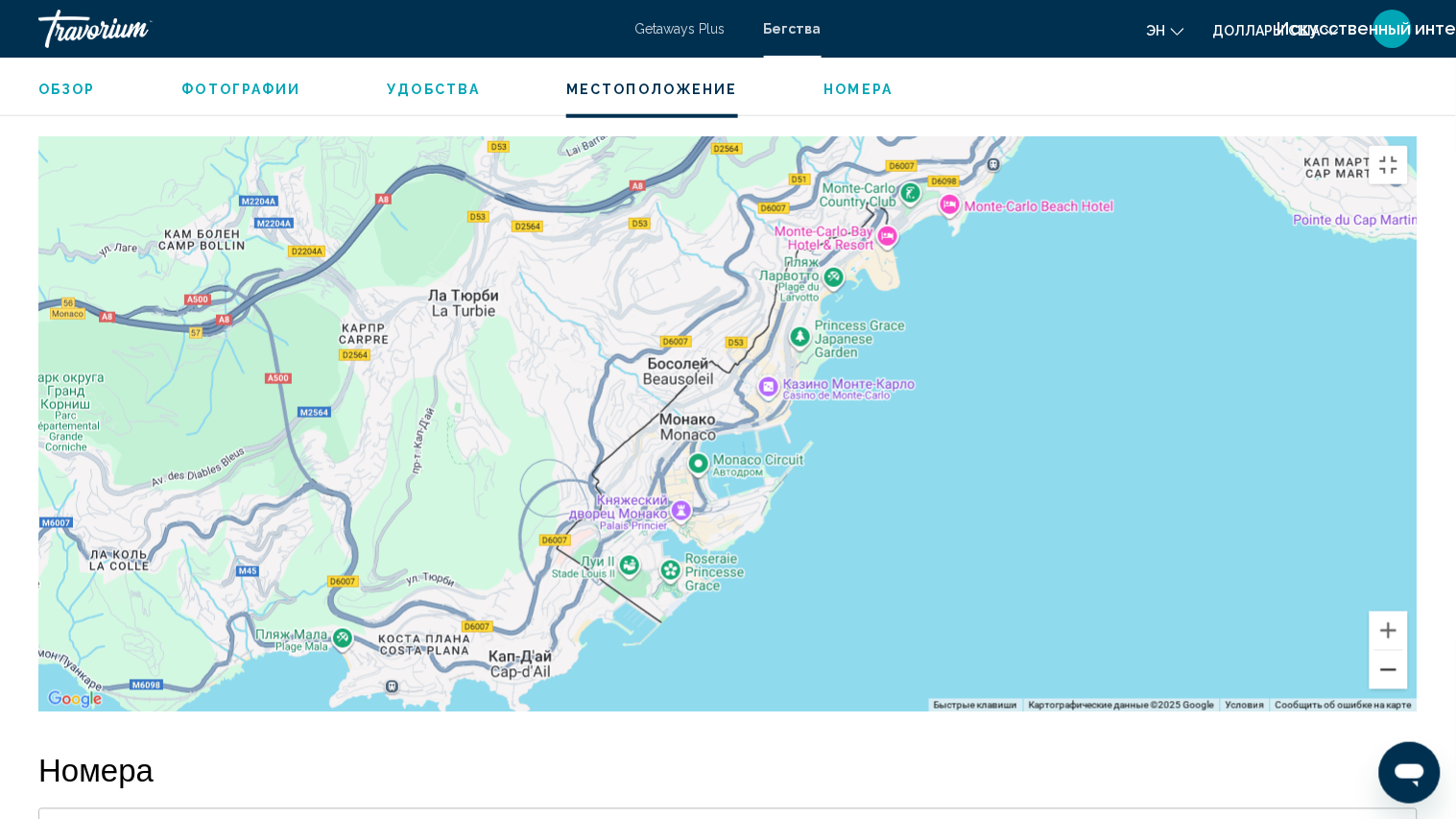click at bounding box center (1389, 670) 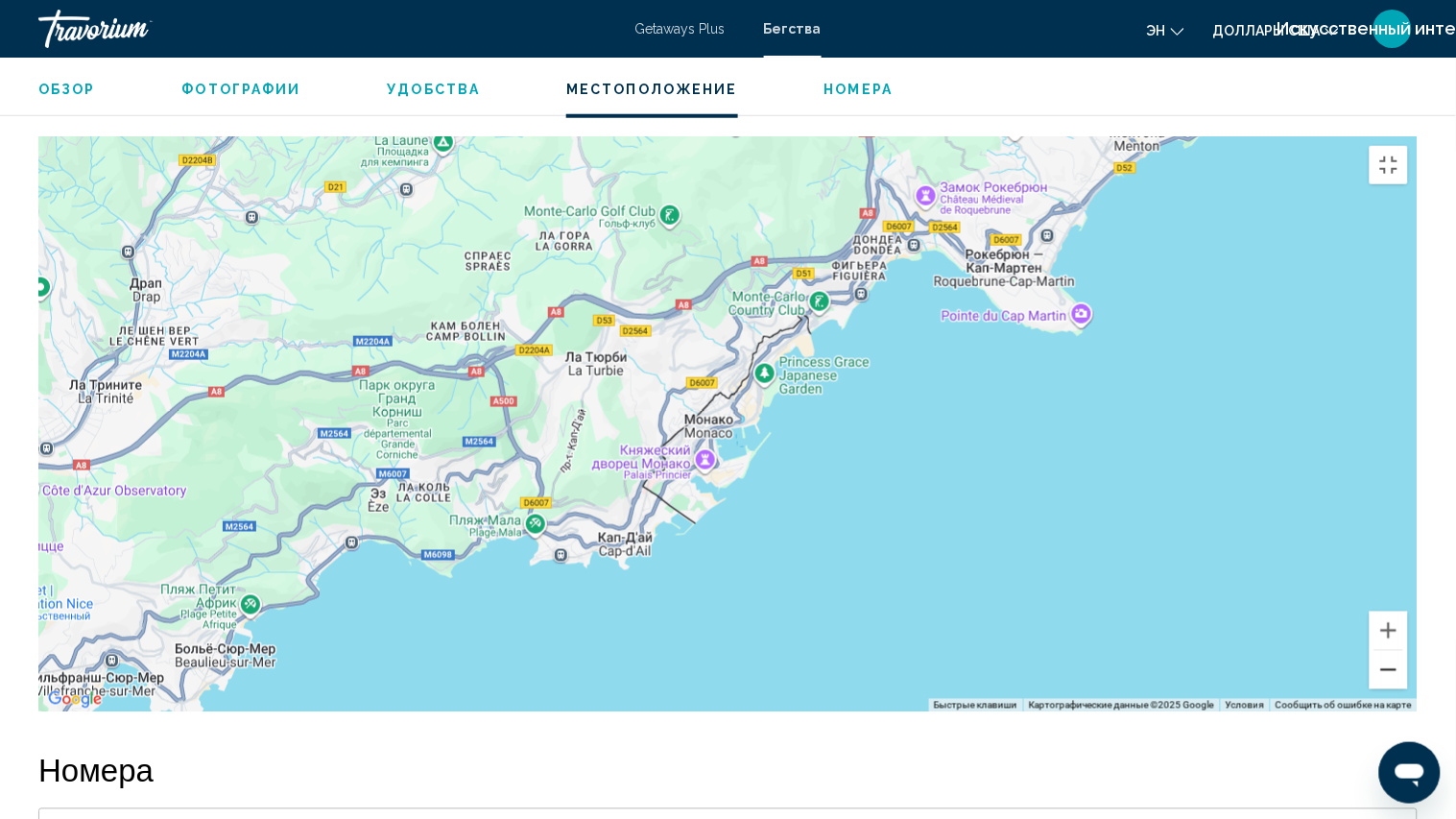 click at bounding box center [1389, 670] 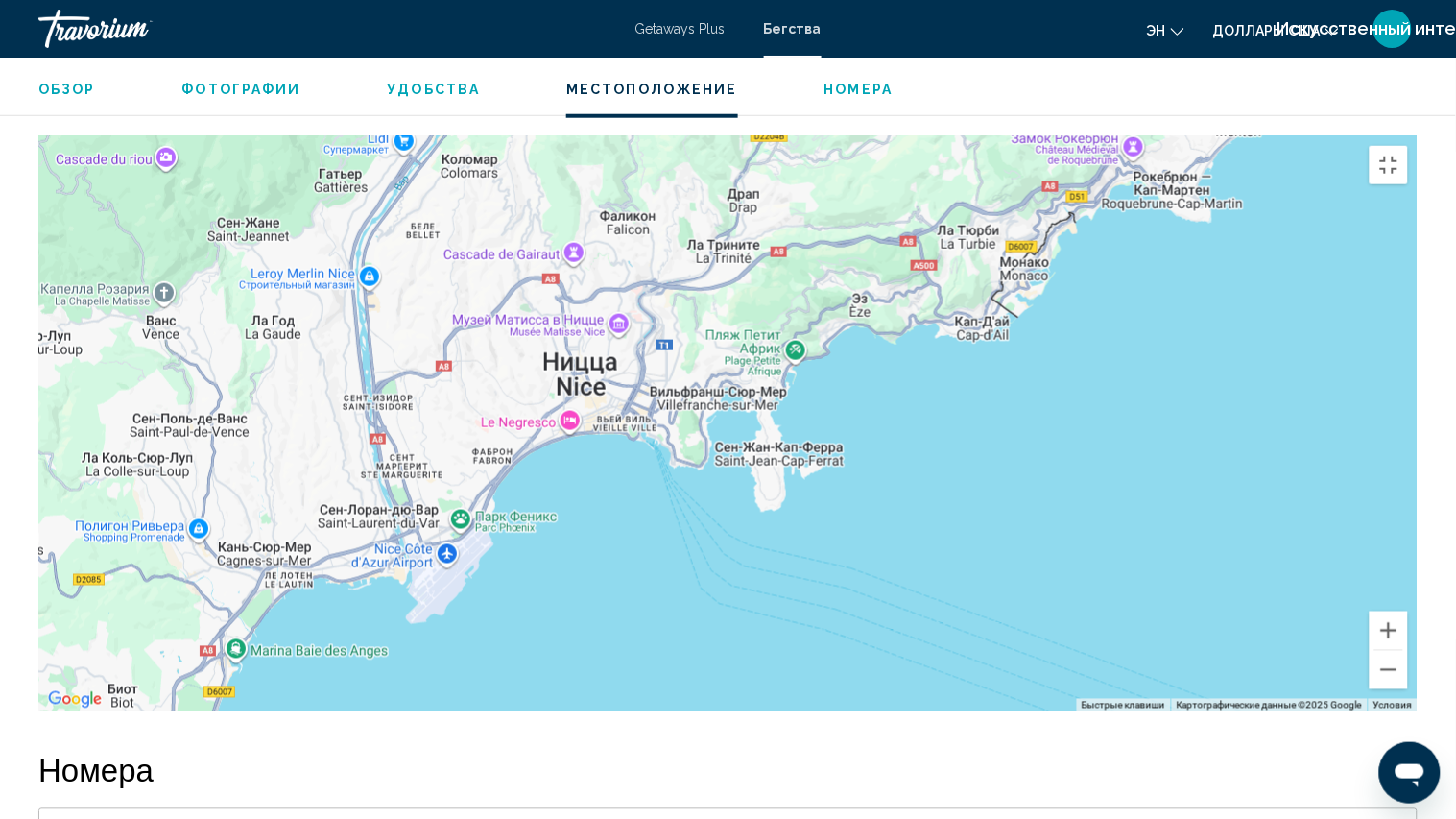 drag, startPoint x: 781, startPoint y: 725, endPoint x: 1088, endPoint y: 568, distance: 344.81589 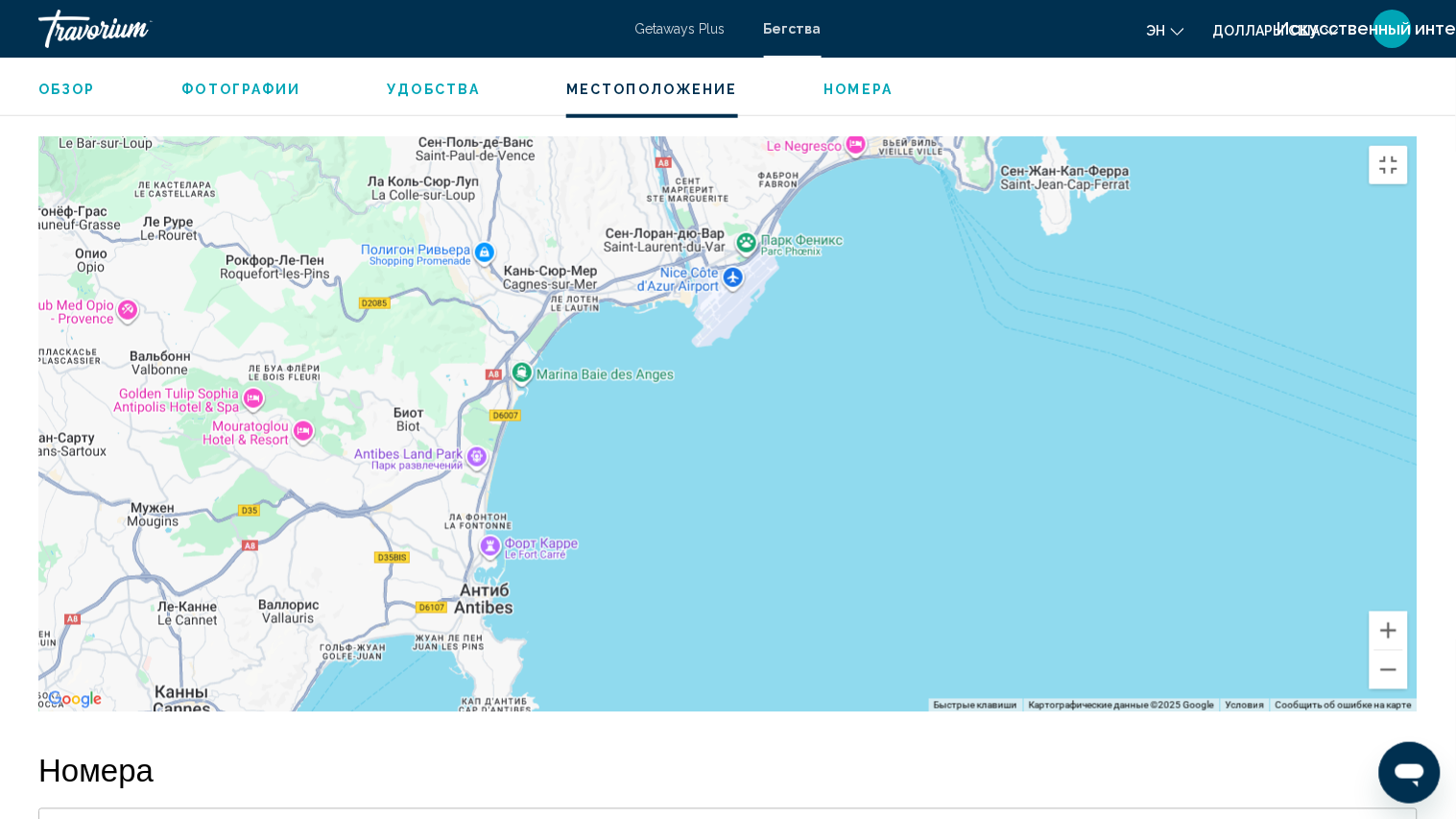 drag, startPoint x: 902, startPoint y: 569, endPoint x: 1176, endPoint y: 298, distance: 385.37903 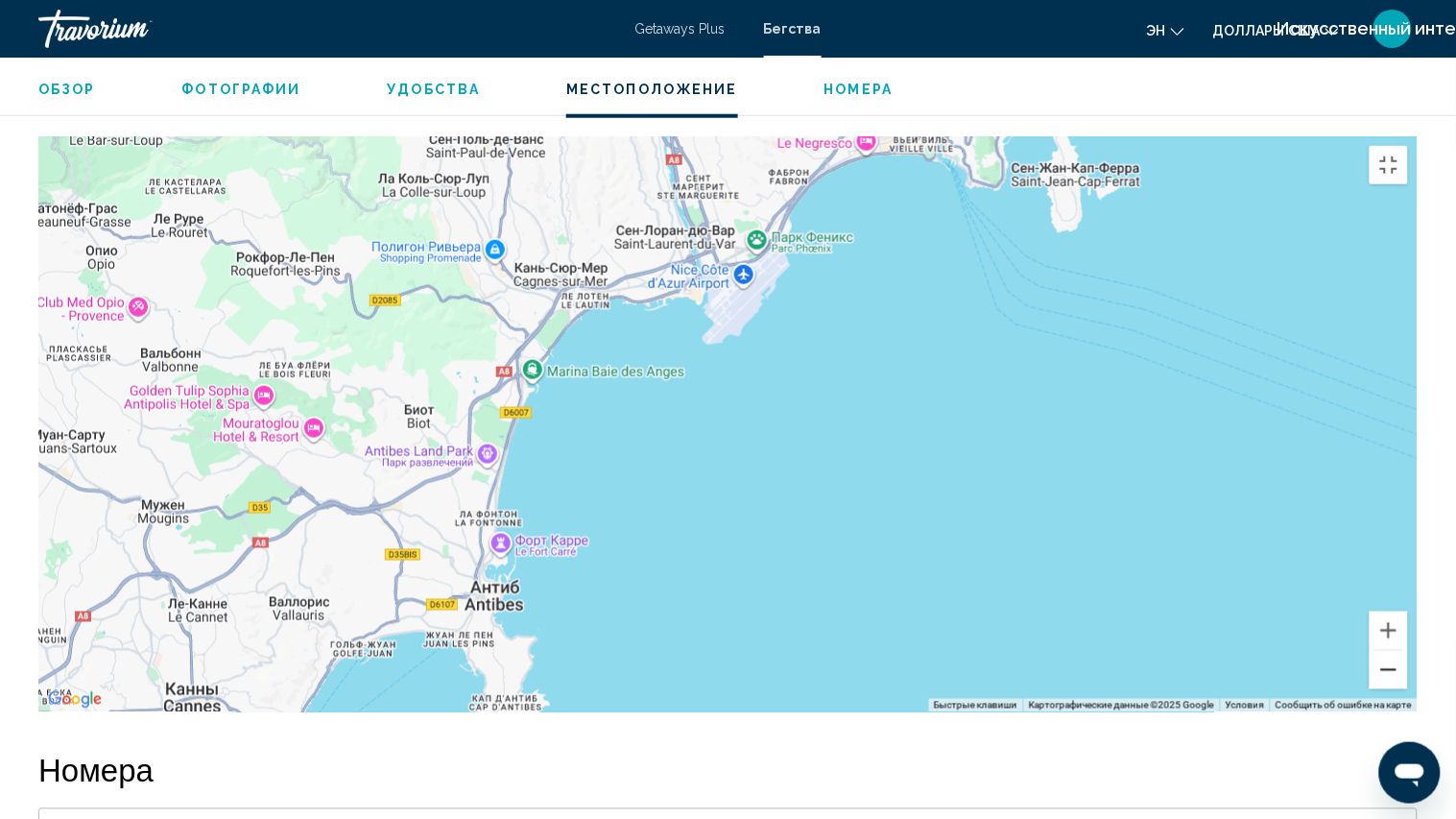 click at bounding box center (1389, 670) 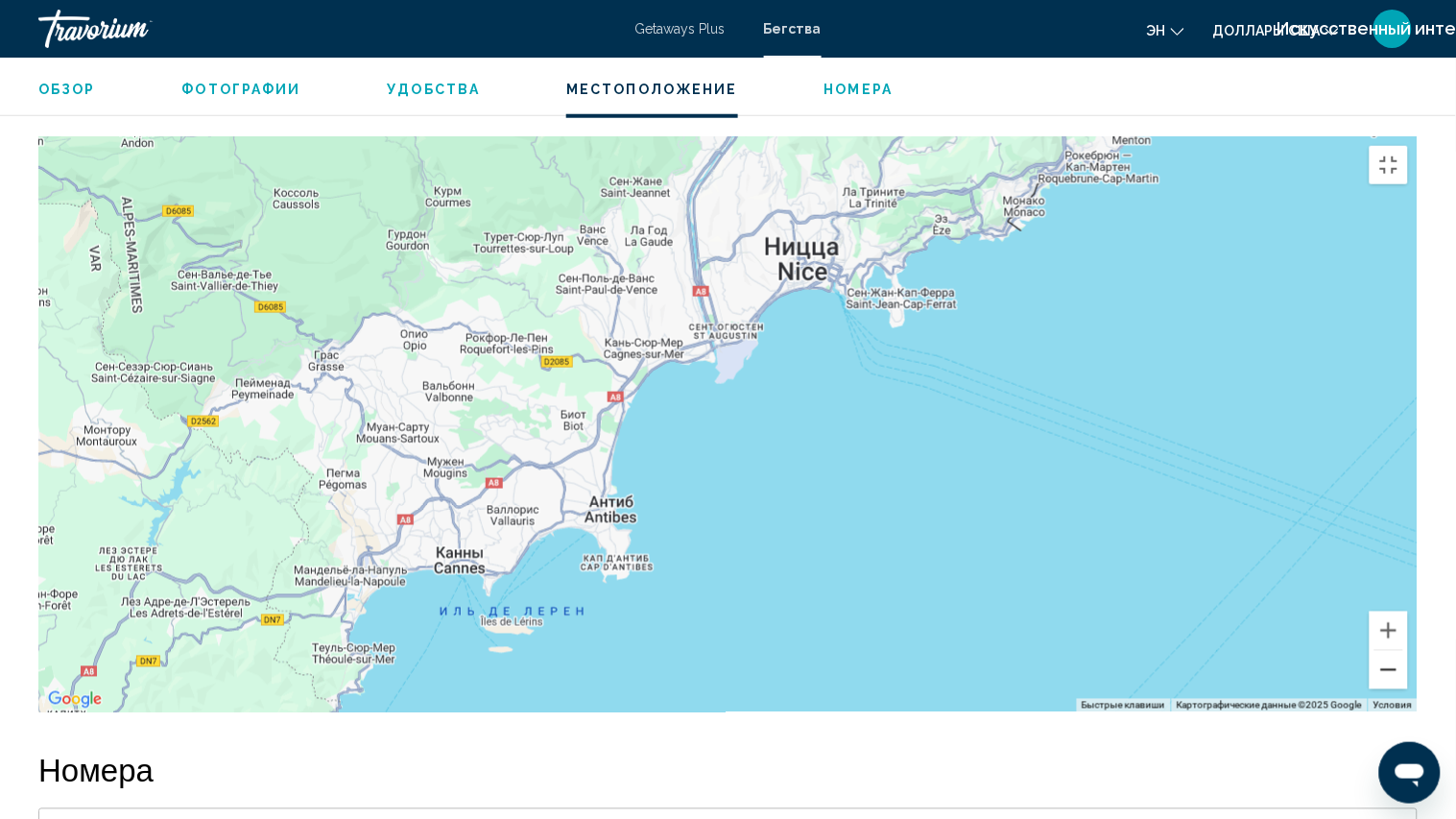 click at bounding box center (1389, 670) 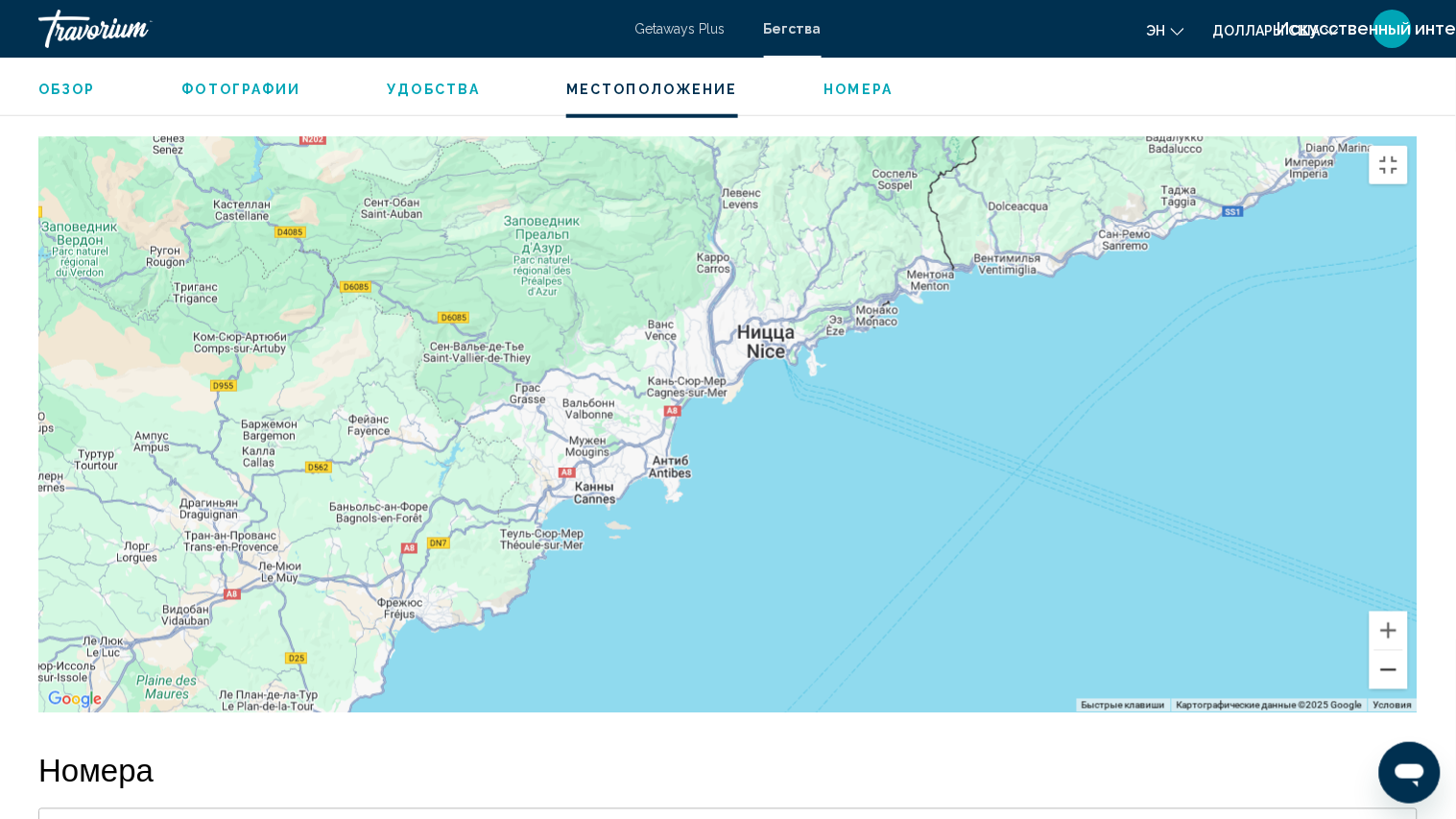 click at bounding box center (1389, 670) 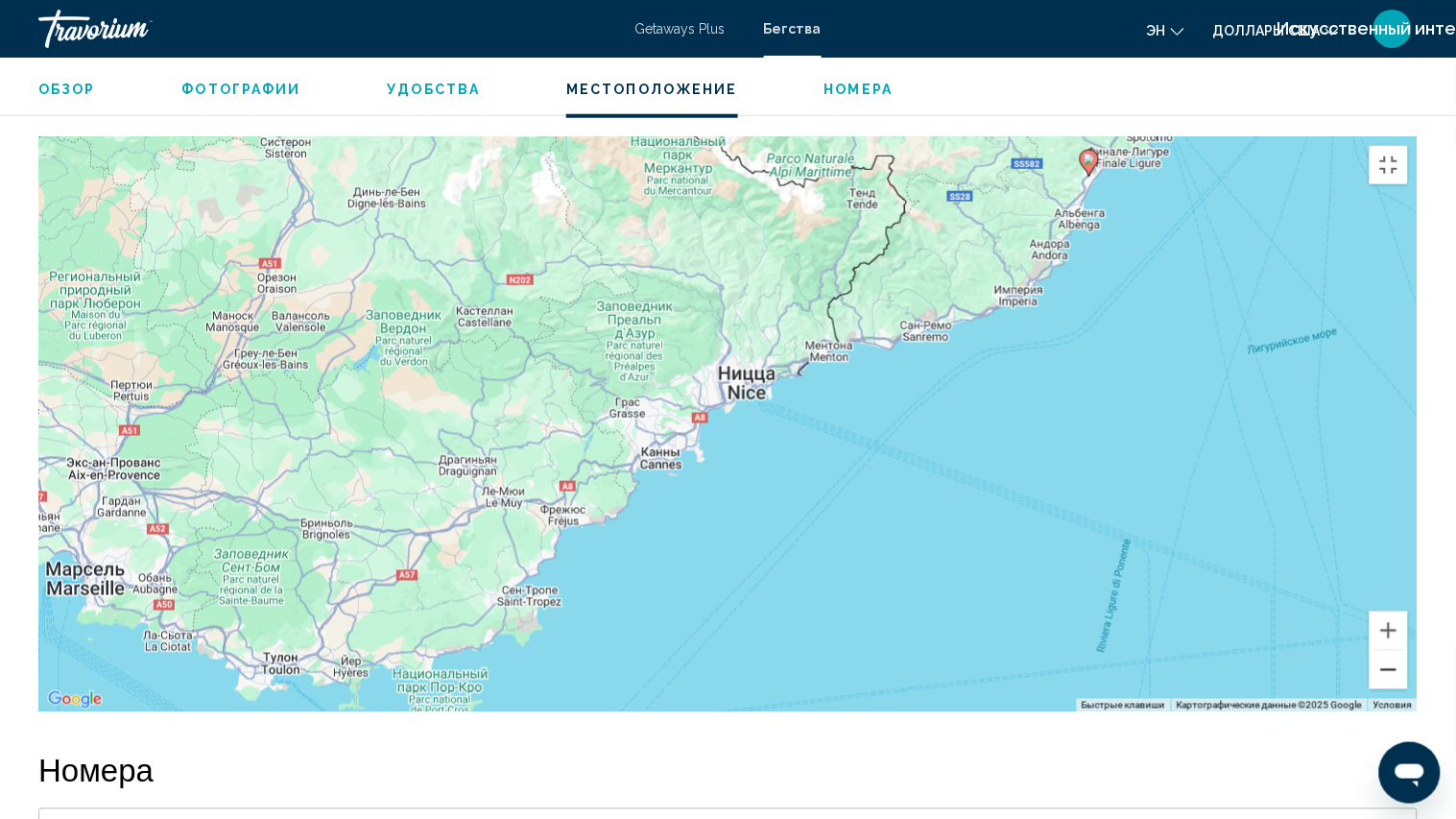 click at bounding box center (1389, 670) 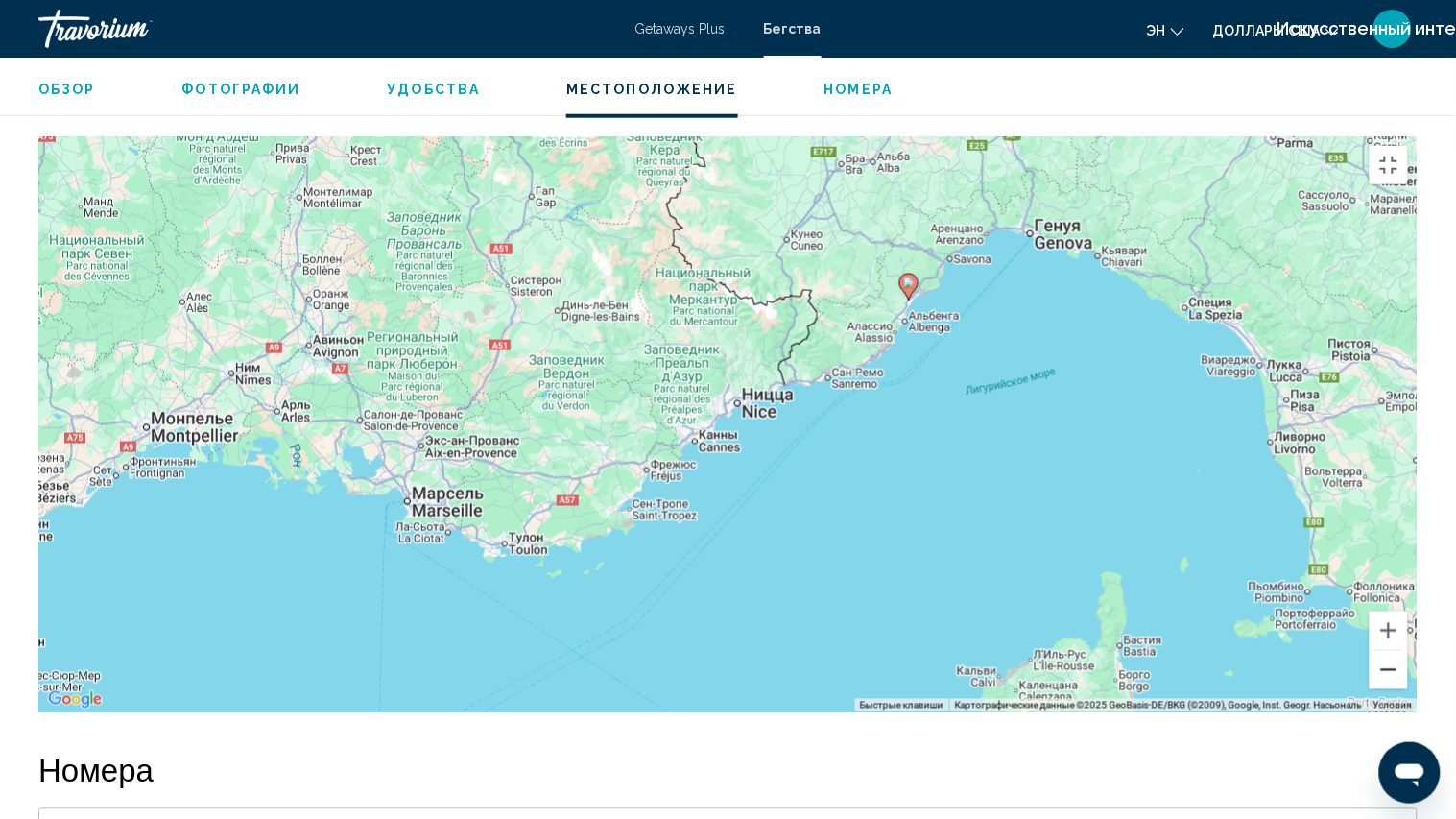 click at bounding box center (1389, 670) 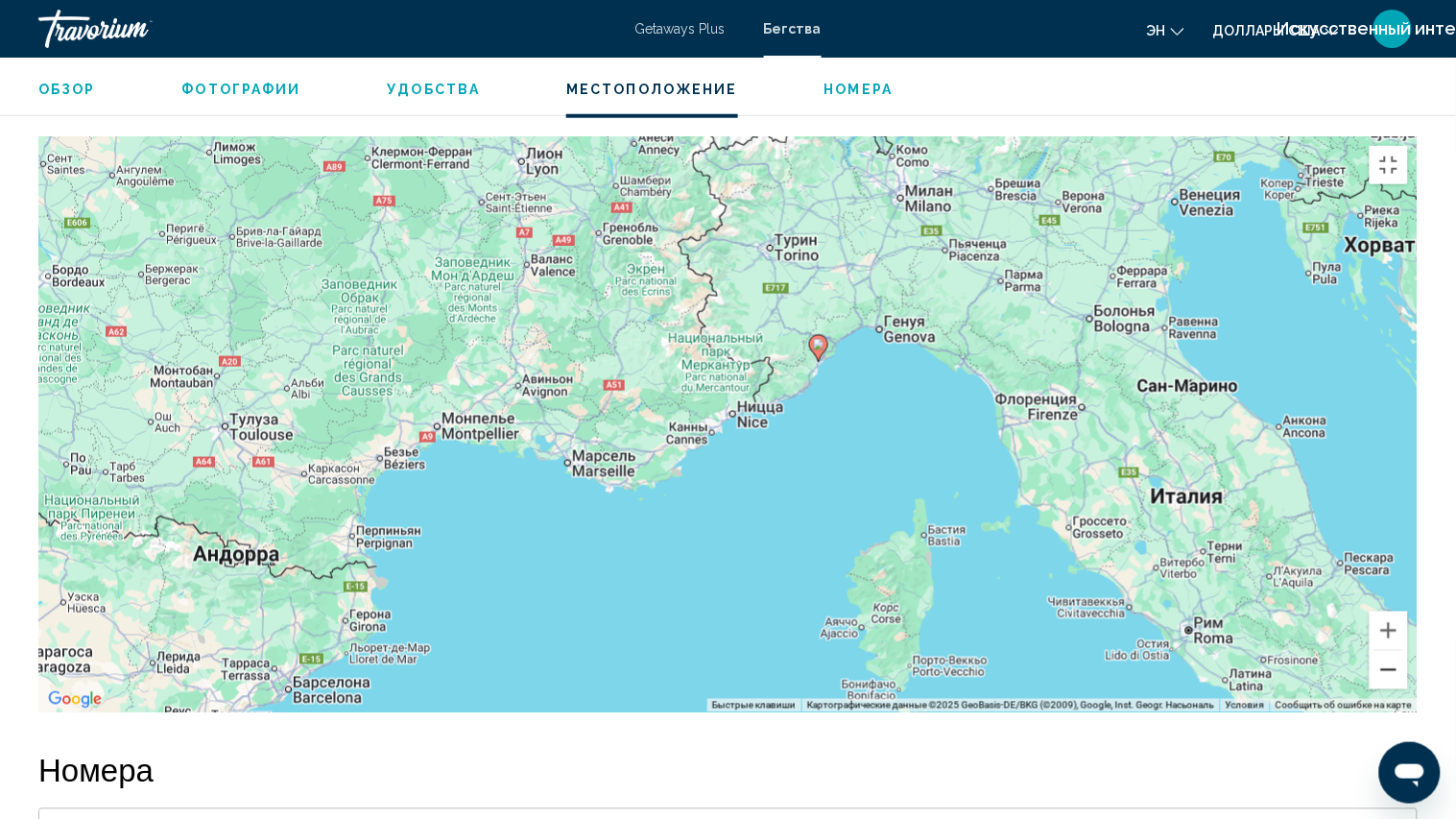 click at bounding box center [1389, 670] 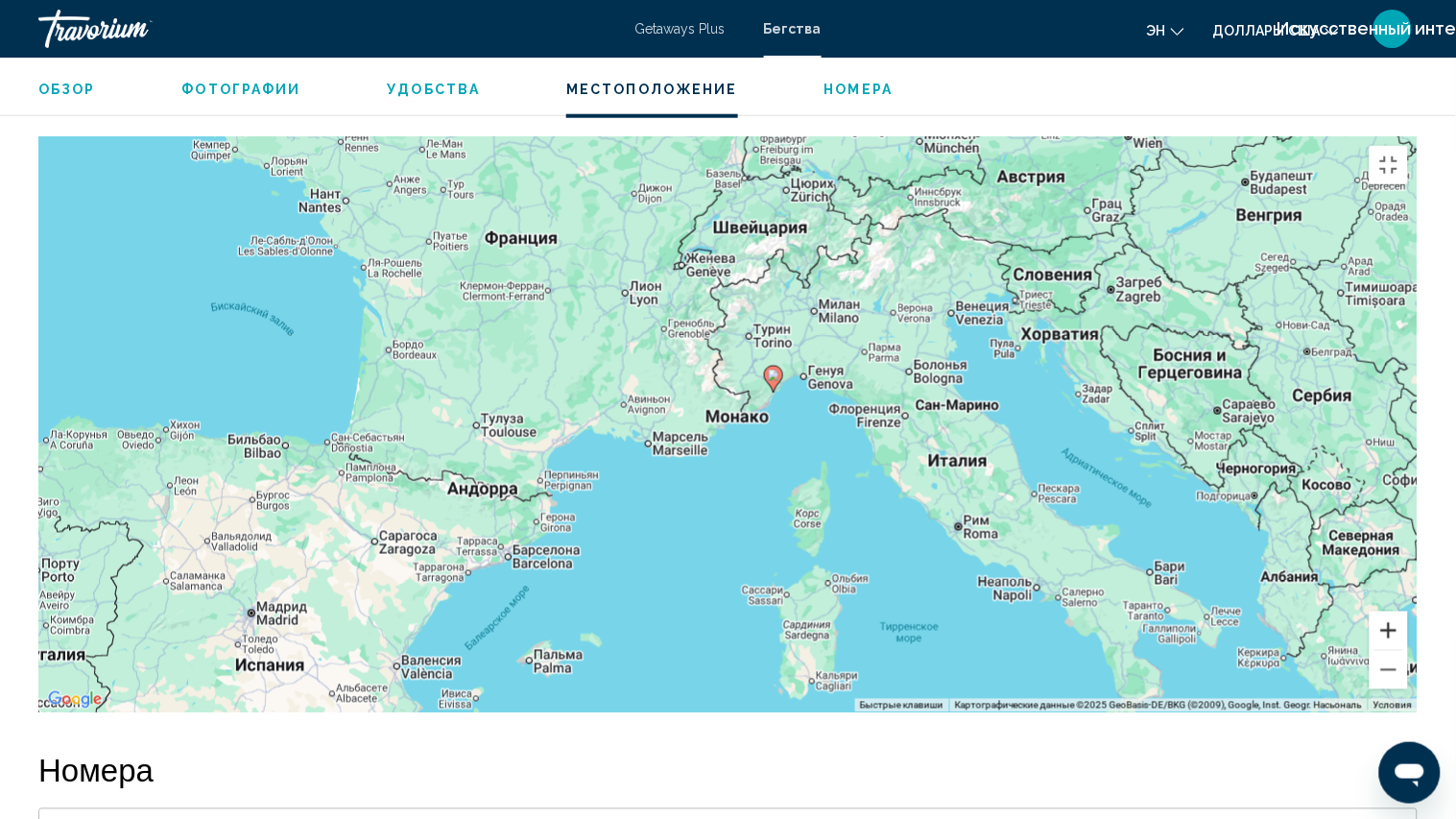 click at bounding box center (1389, 631) 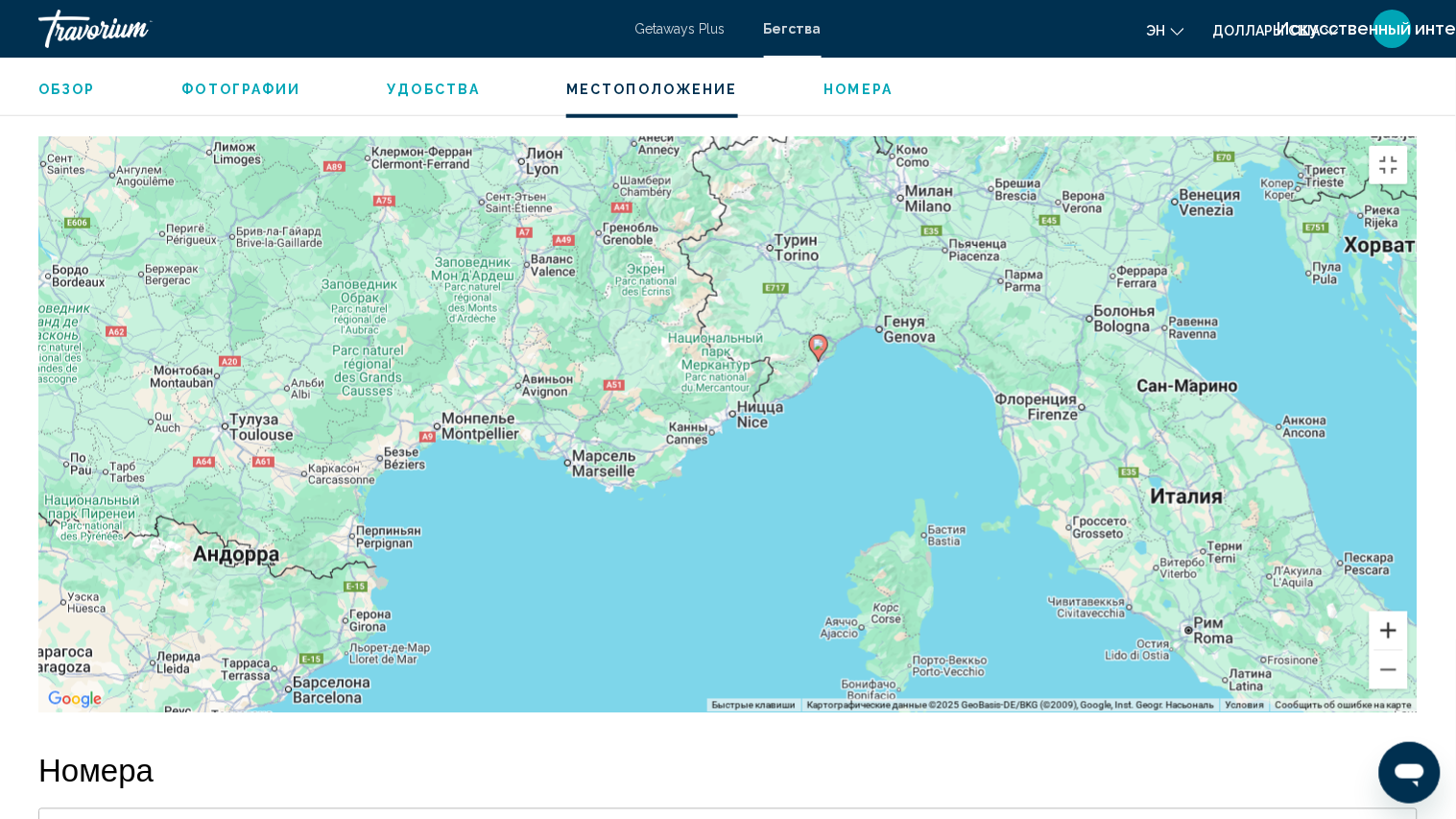 click at bounding box center (1389, 631) 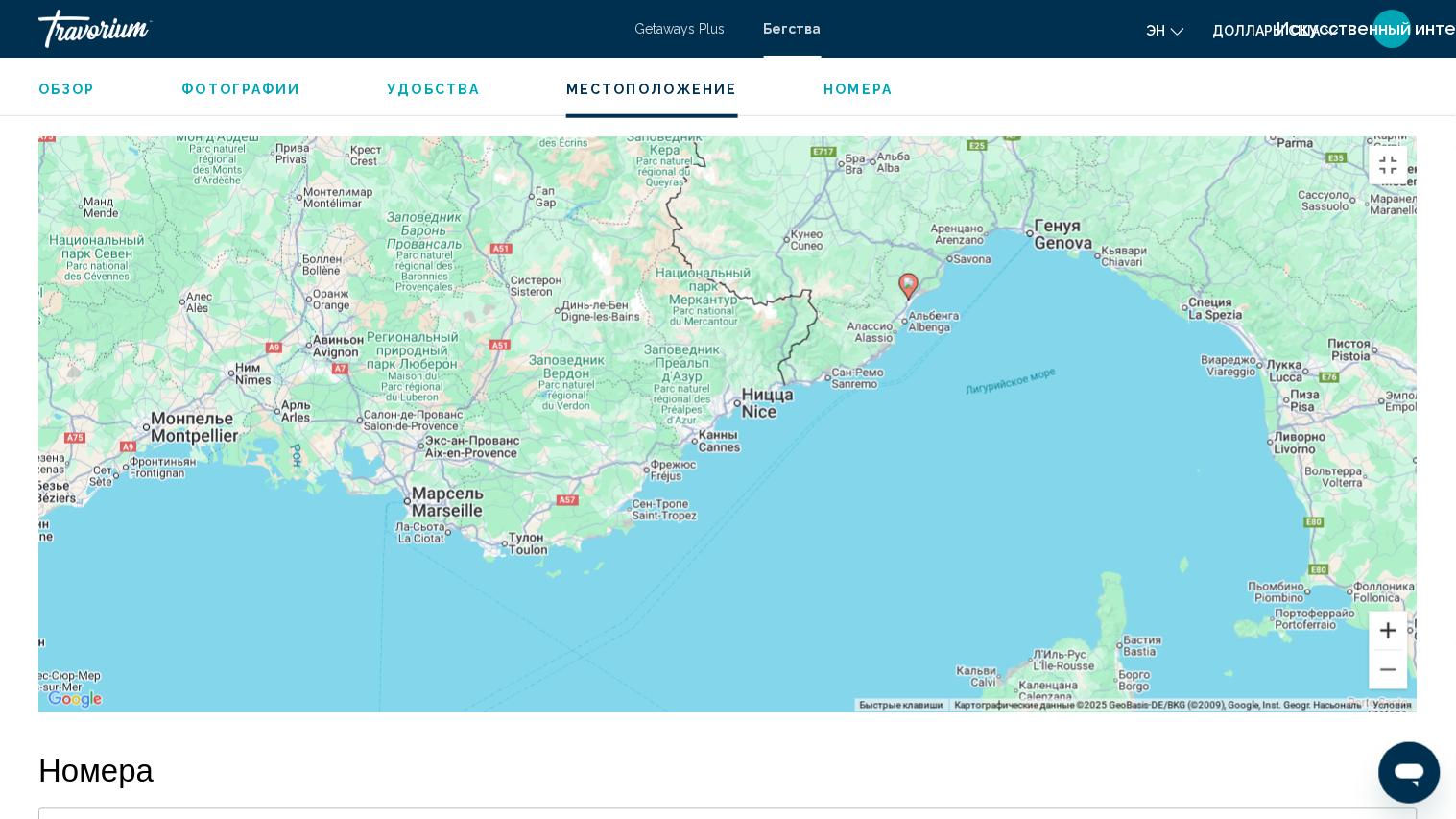 click at bounding box center [1389, 631] 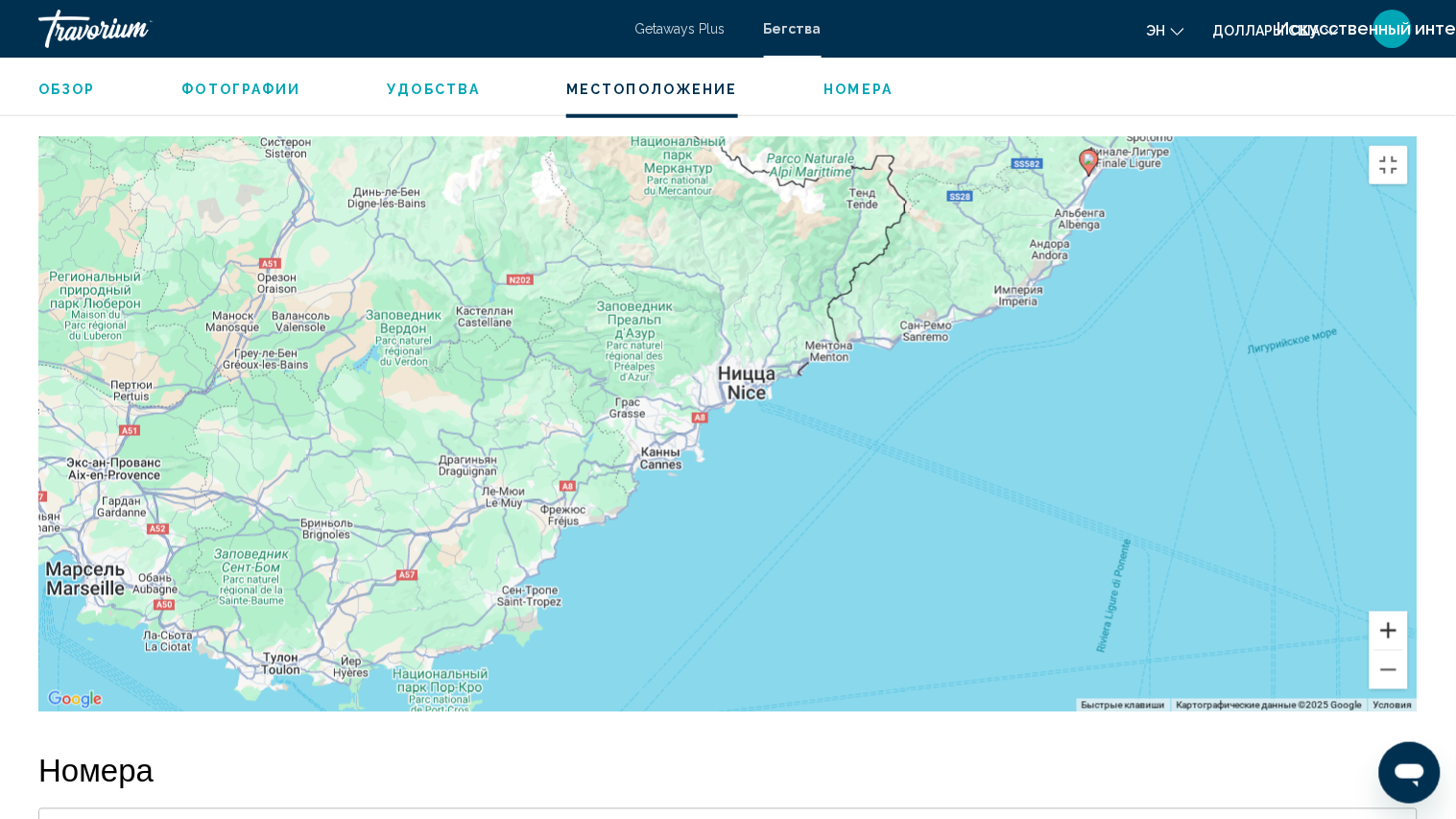 click at bounding box center [1389, 631] 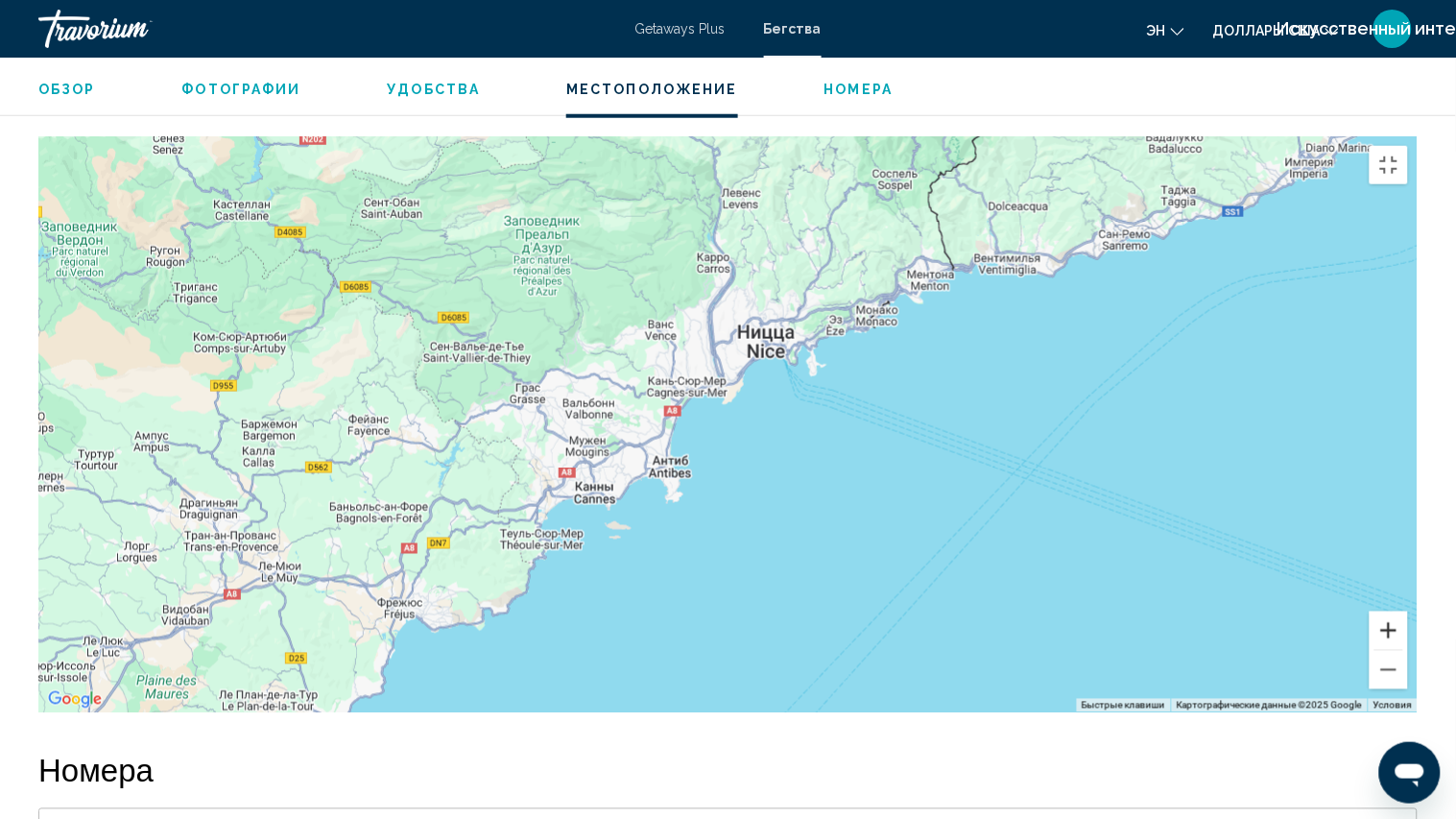 click at bounding box center (1389, 631) 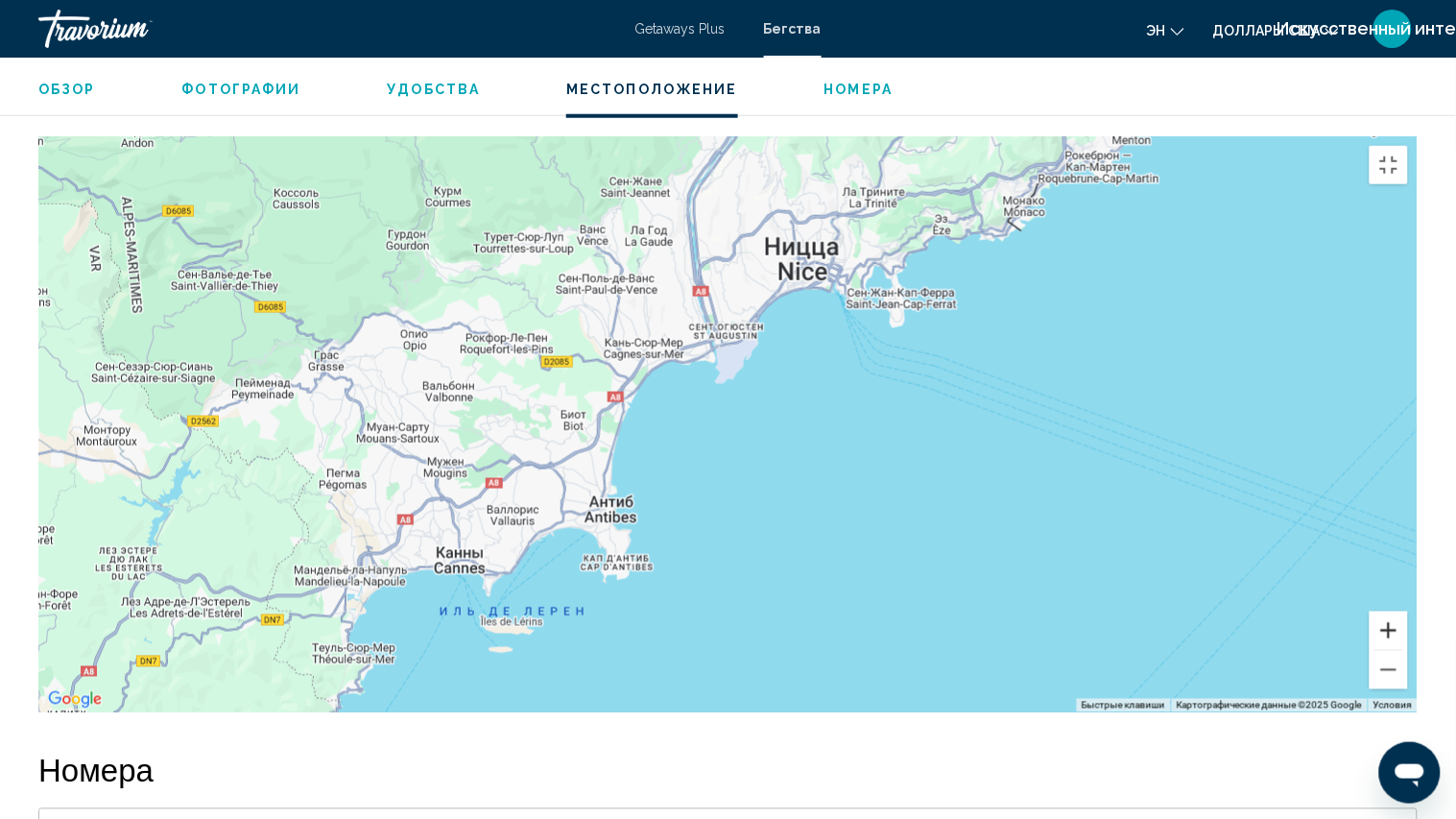 click at bounding box center [1389, 631] 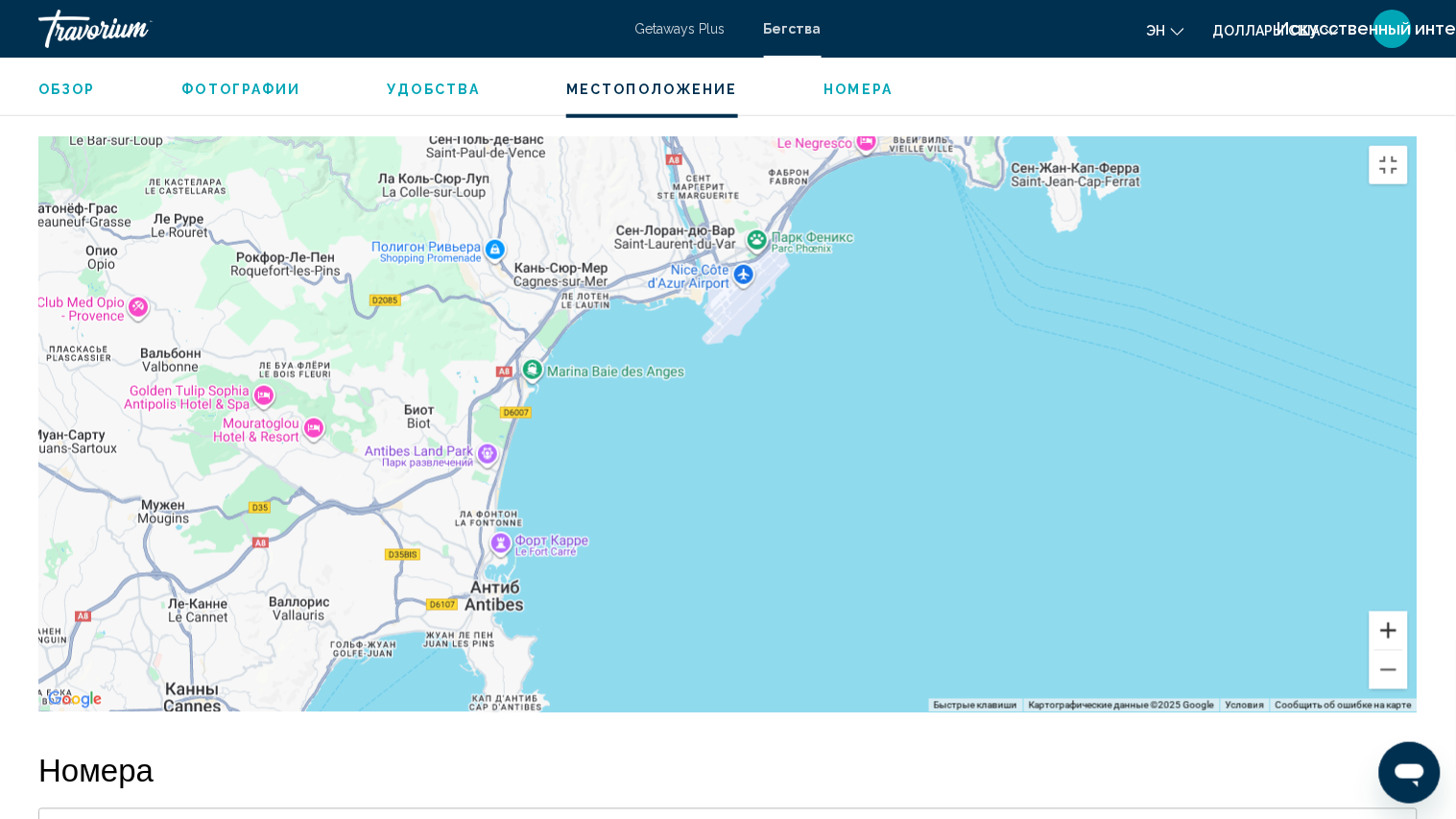 click at bounding box center [1389, 631] 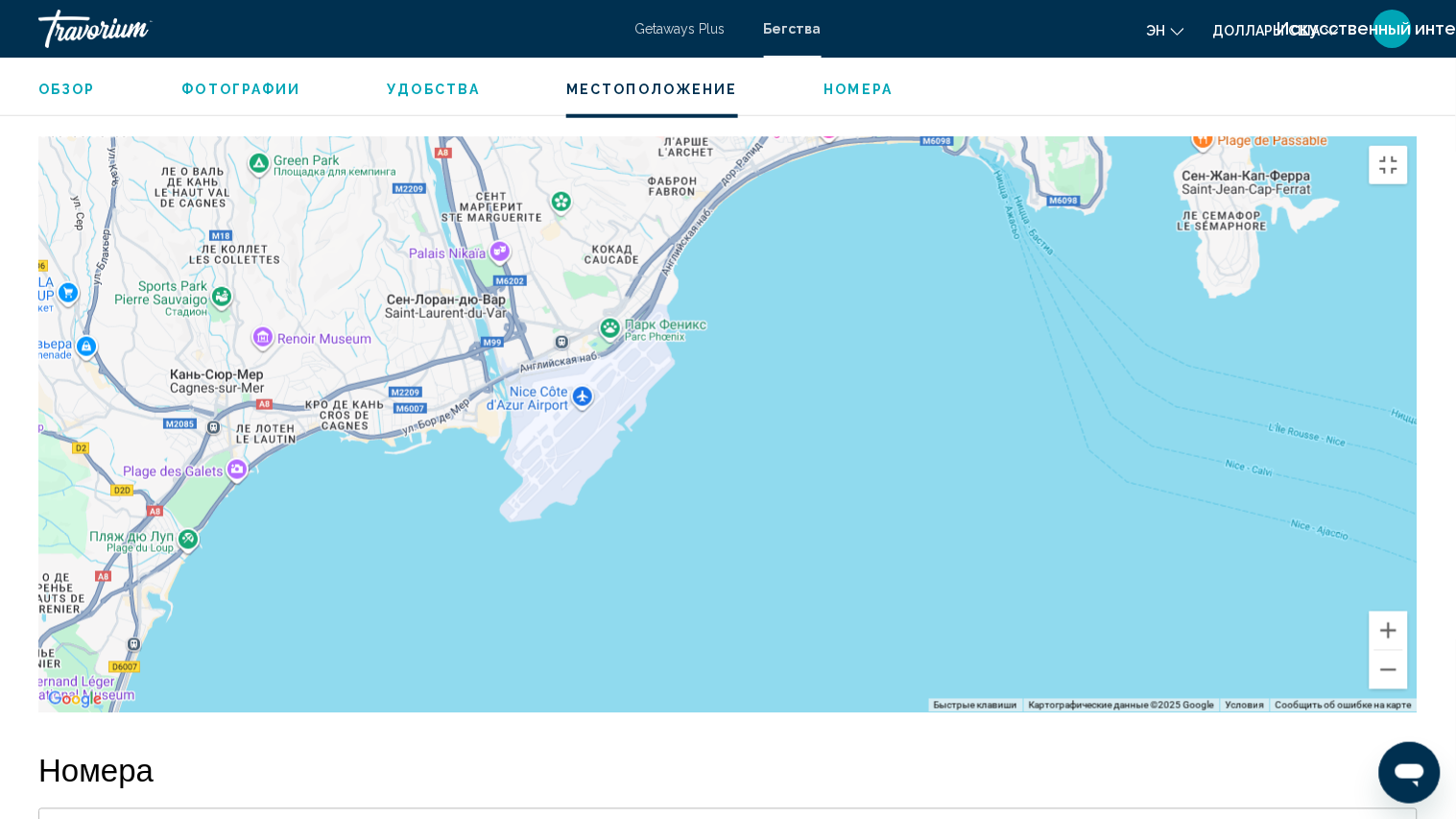 drag, startPoint x: 1210, startPoint y: 497, endPoint x: 1015, endPoint y: 791, distance: 352.79031 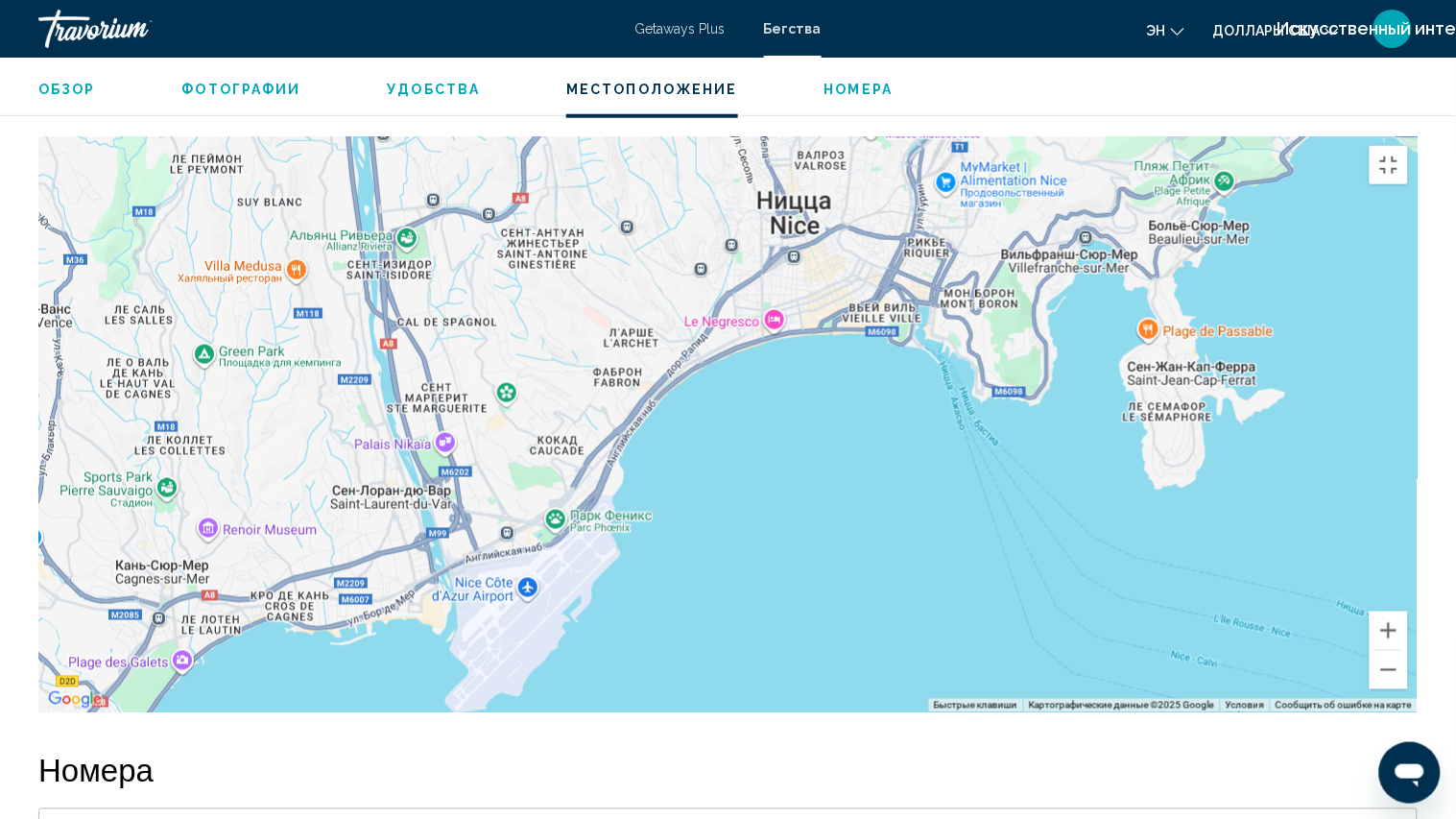 drag, startPoint x: 1010, startPoint y: 512, endPoint x: 943, endPoint y: 754, distance: 251.1036 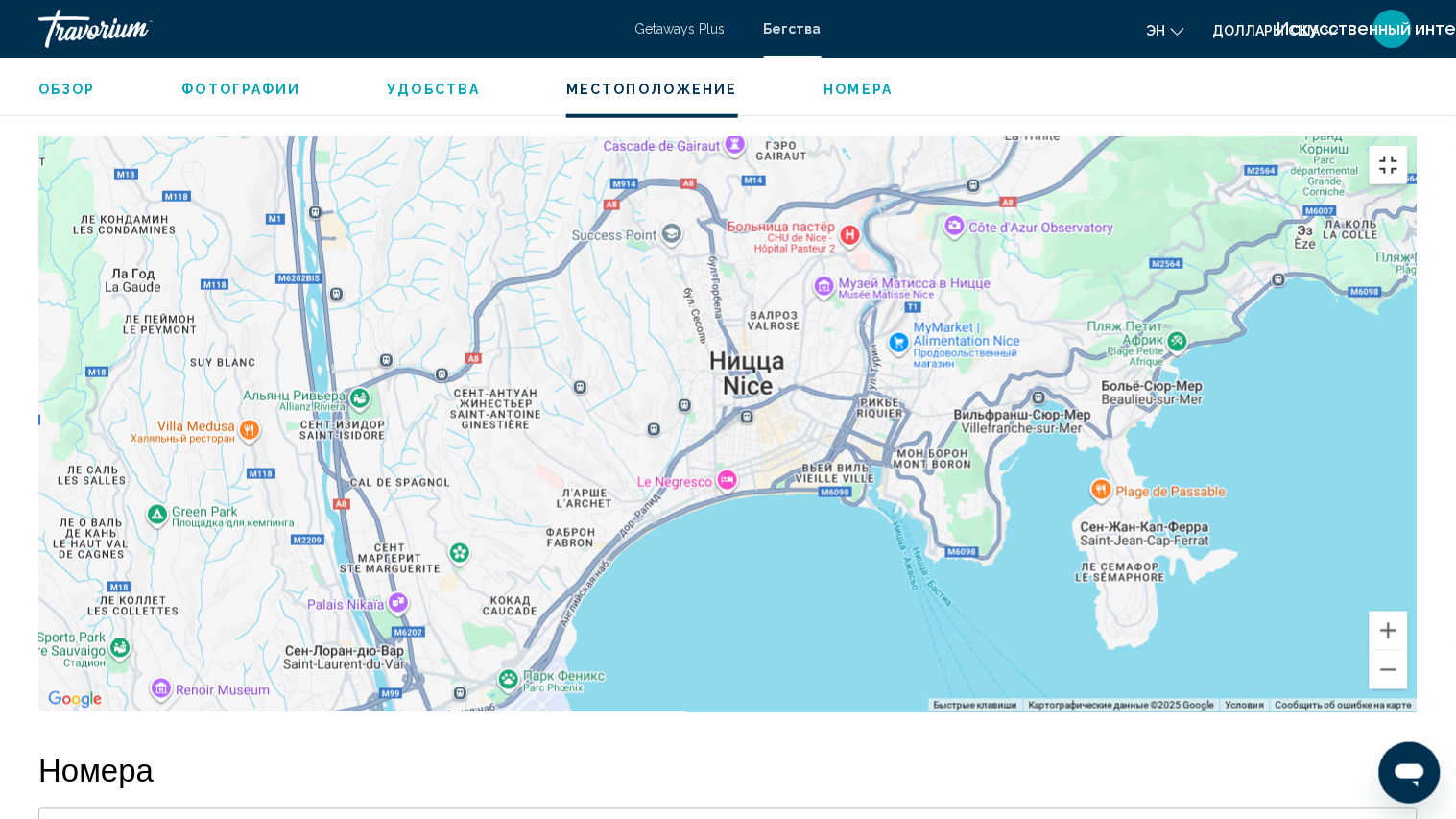 click at bounding box center [1389, 165] 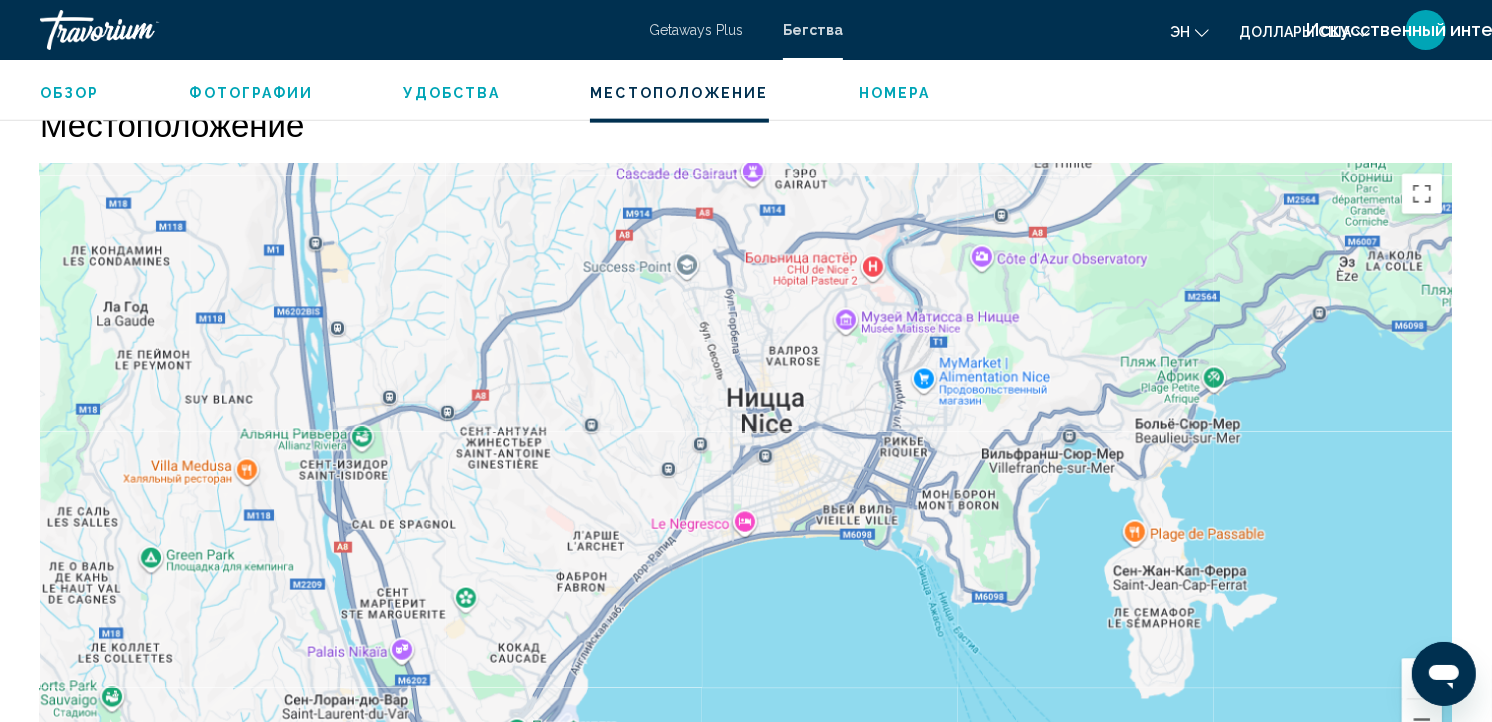 scroll, scrollTop: 0, scrollLeft: 0, axis: both 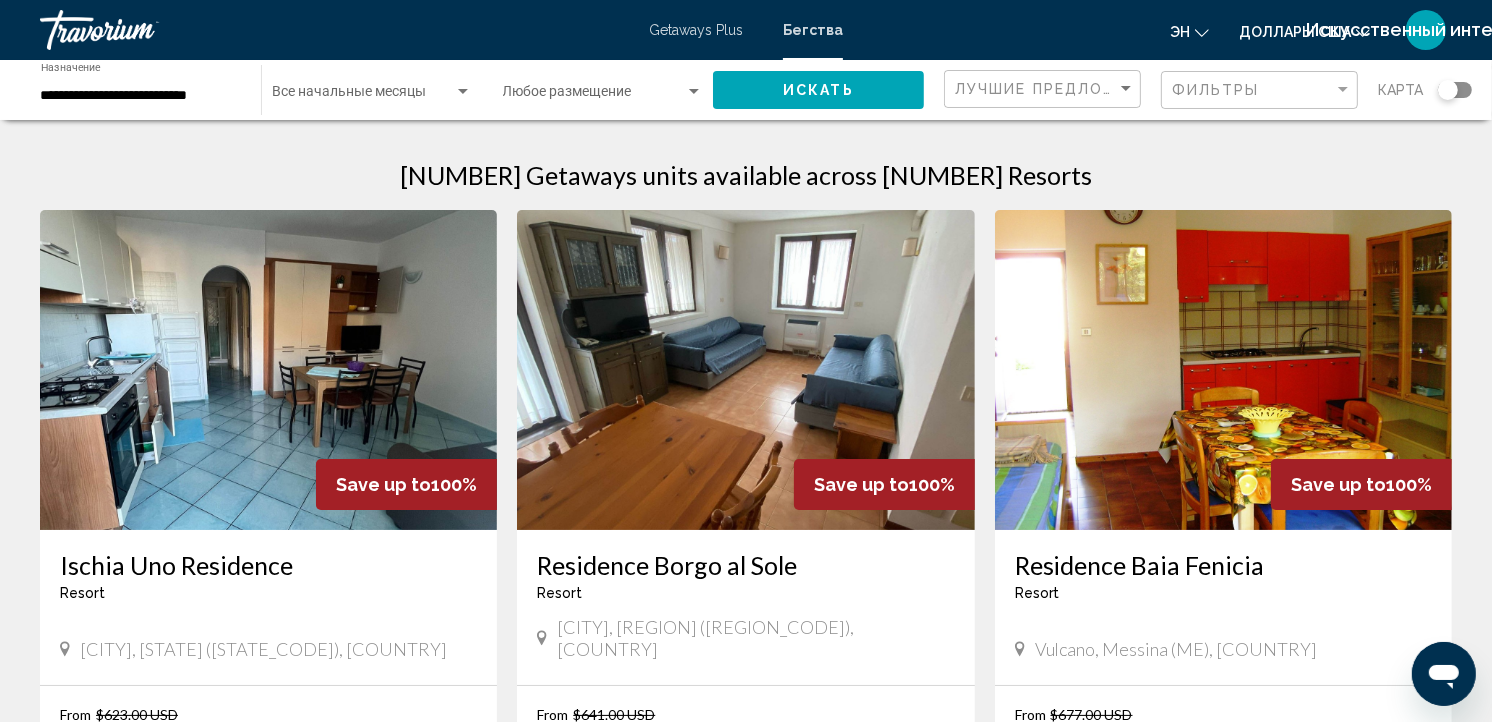 click at bounding box center [1455, 90] 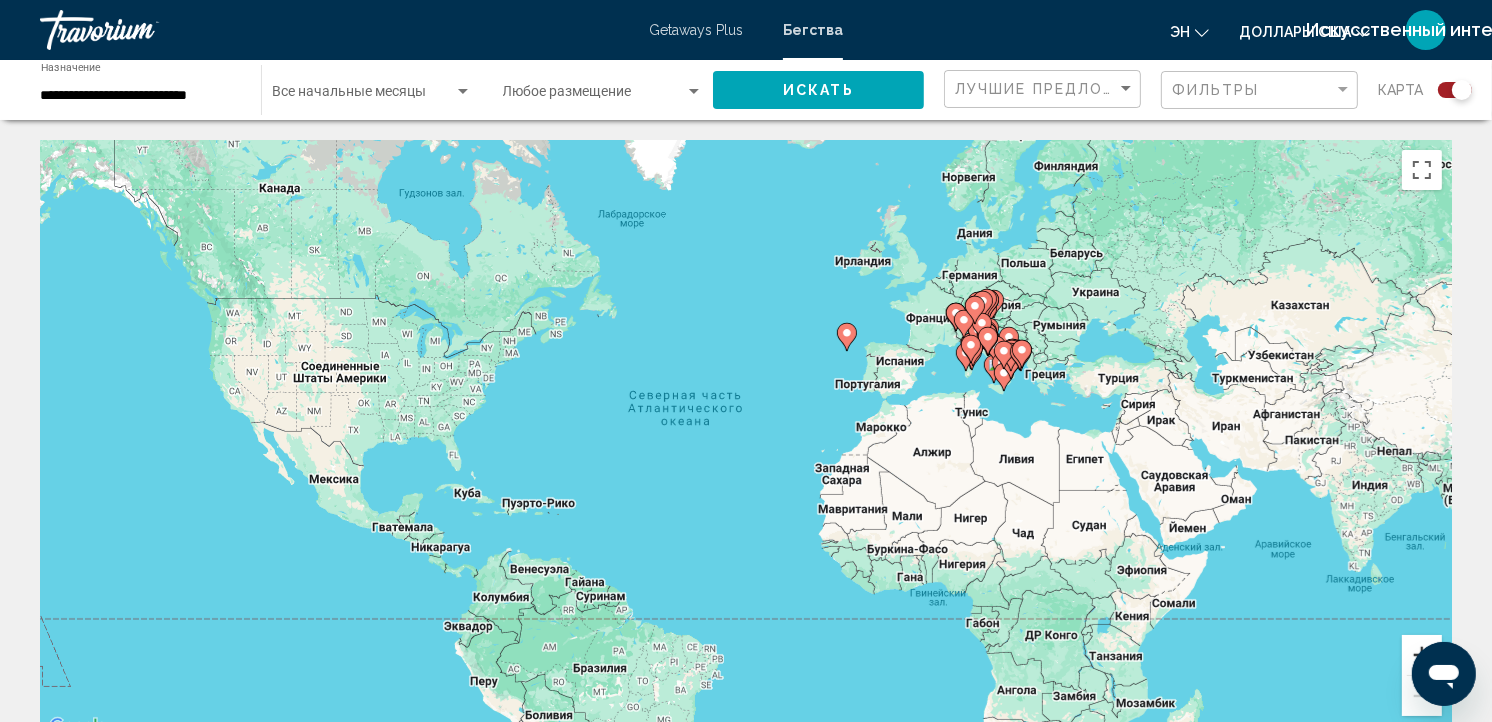 click at bounding box center (1422, 655) 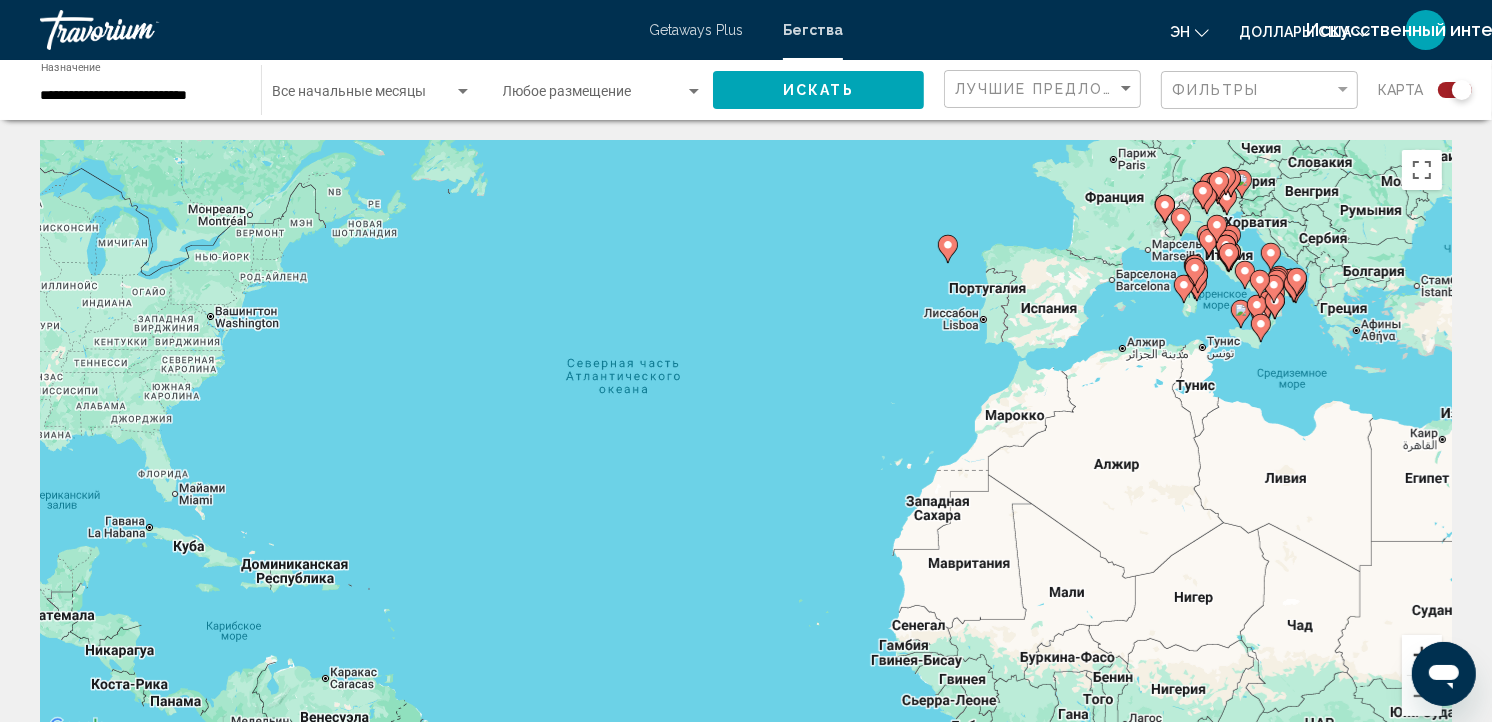 click at bounding box center [1422, 655] 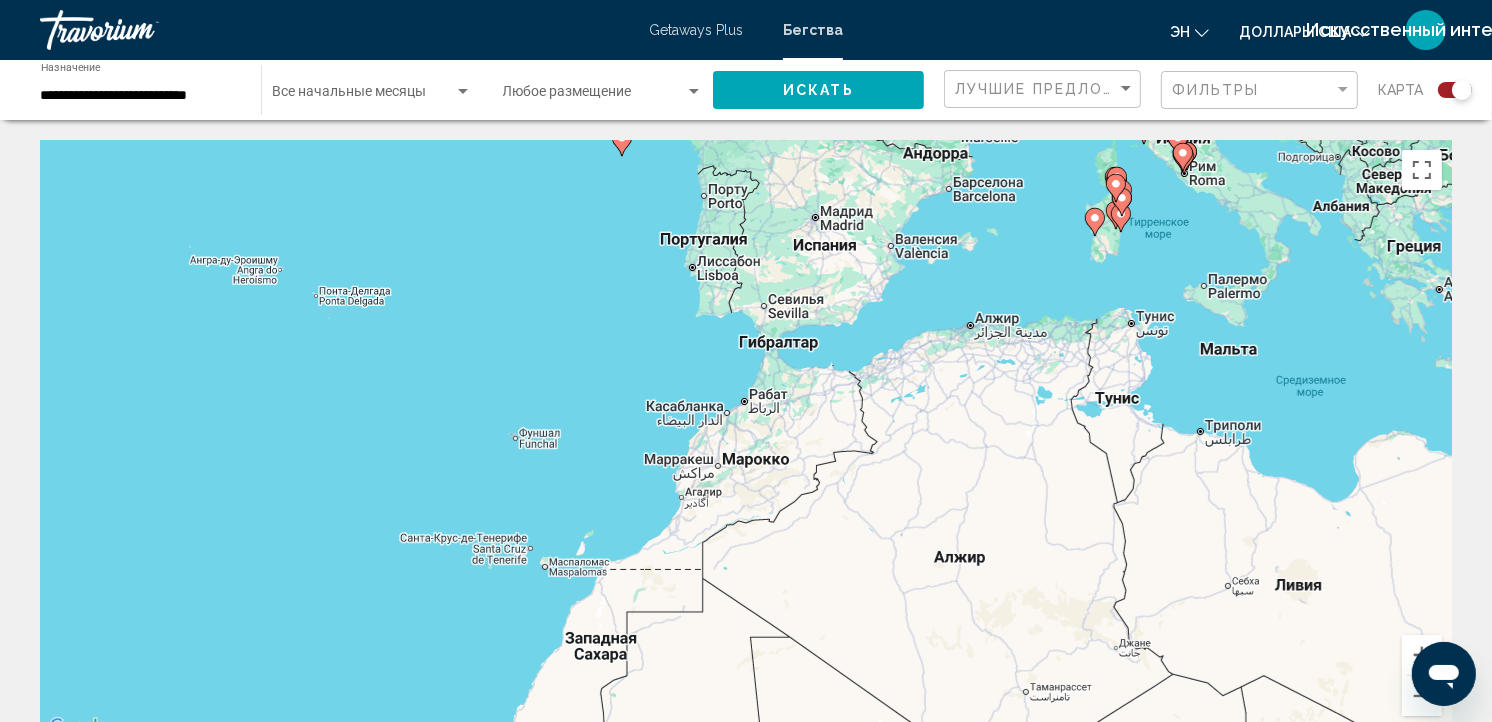 drag, startPoint x: 1352, startPoint y: 540, endPoint x: 813, endPoint y: 607, distance: 543.14825 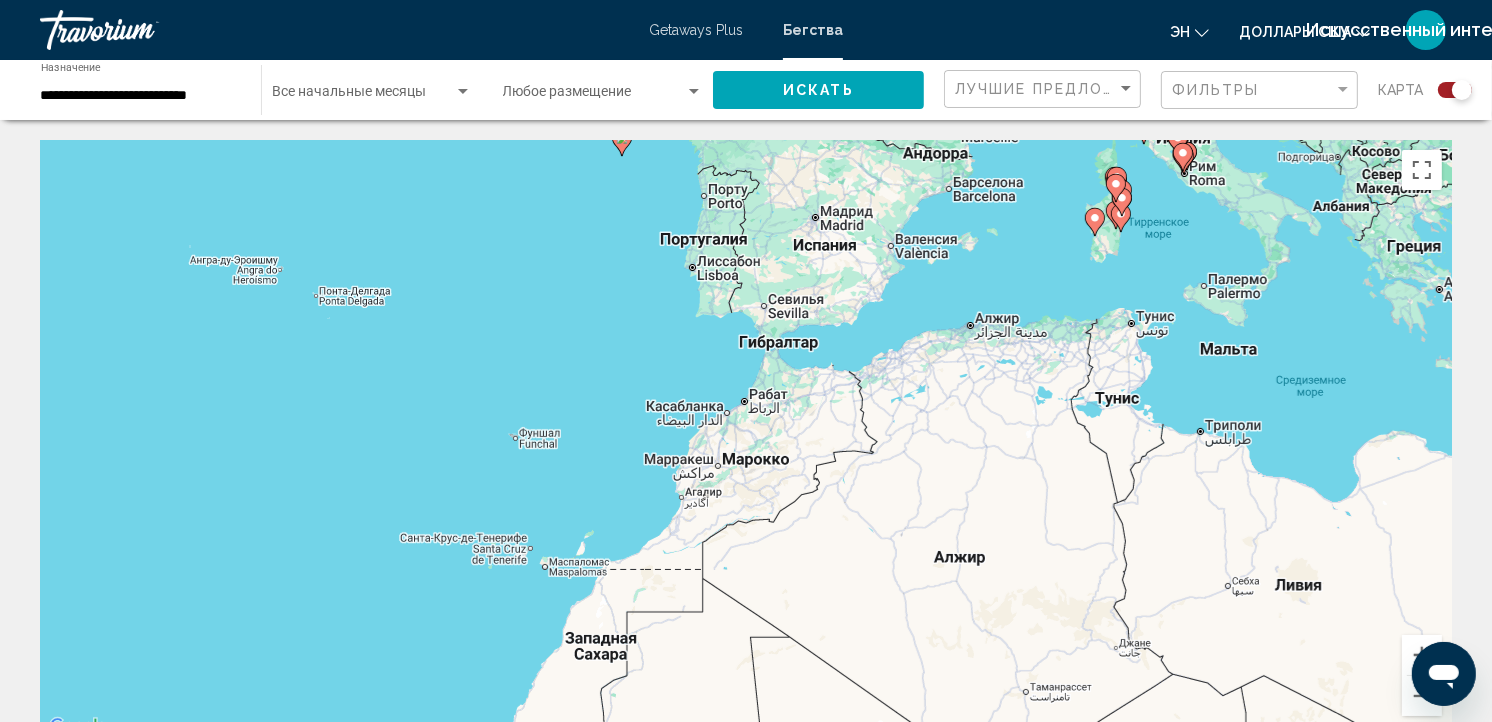 click on "Use the arrow keys to navigate. To activate keyboard drag, press Alt + Enter. Then move the marker using the arrow keys. To complete the drag, press Enter. To cancel, press Esc." at bounding box center [746, 440] 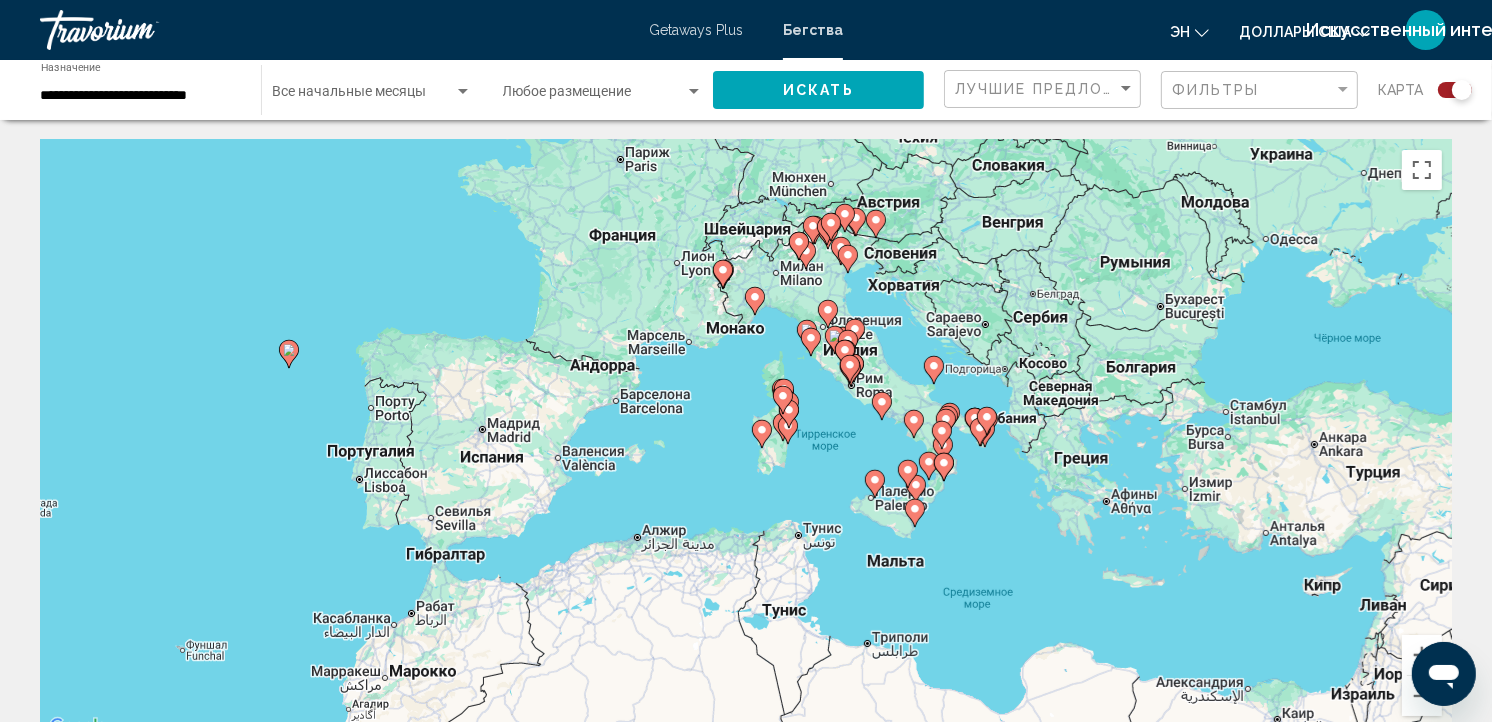drag, startPoint x: 936, startPoint y: 392, endPoint x: 775, endPoint y: 505, distance: 196.69774 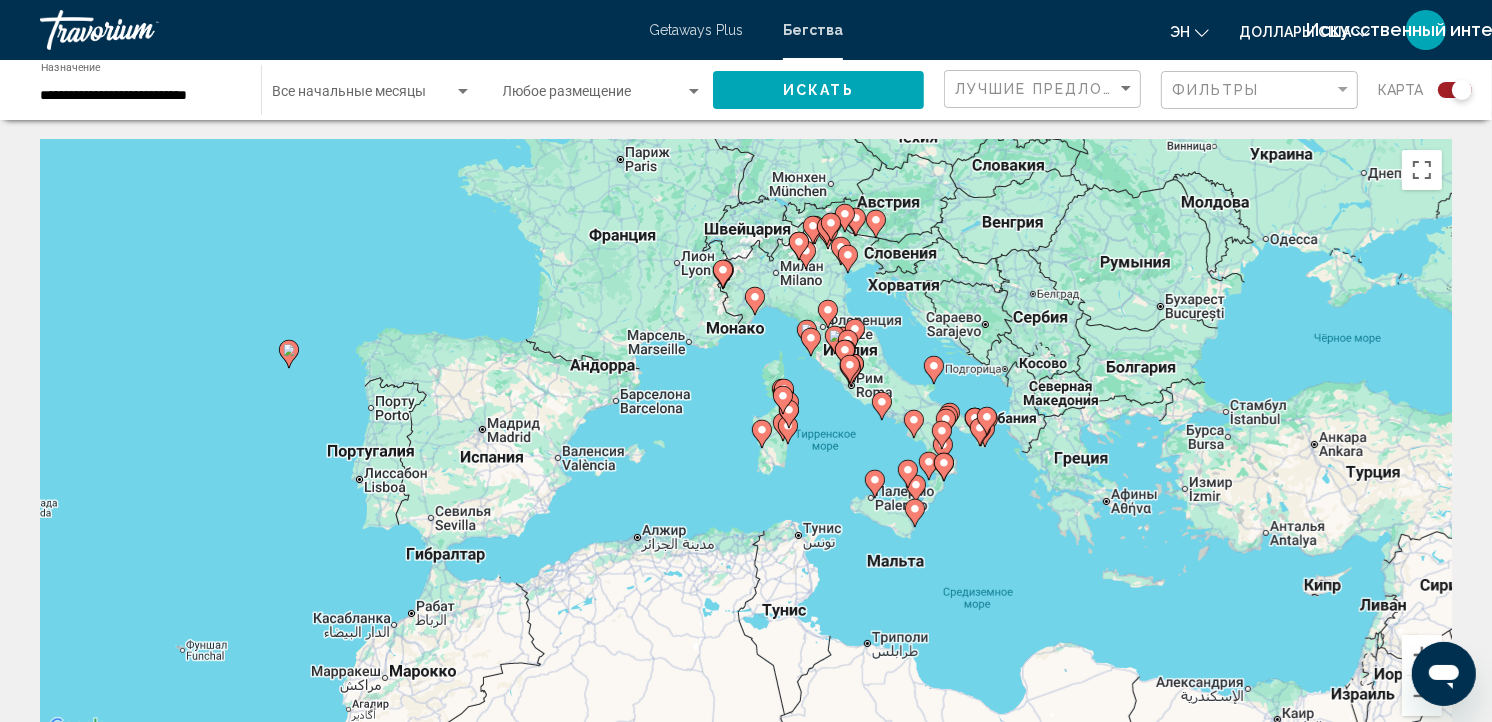 click on "Use the arrow keys to navigate. To activate keyboard drag, press Alt + Enter. Then move the marker using the arrow keys. To complete the drag, press Enter. To cancel, press Esc." at bounding box center [746, 440] 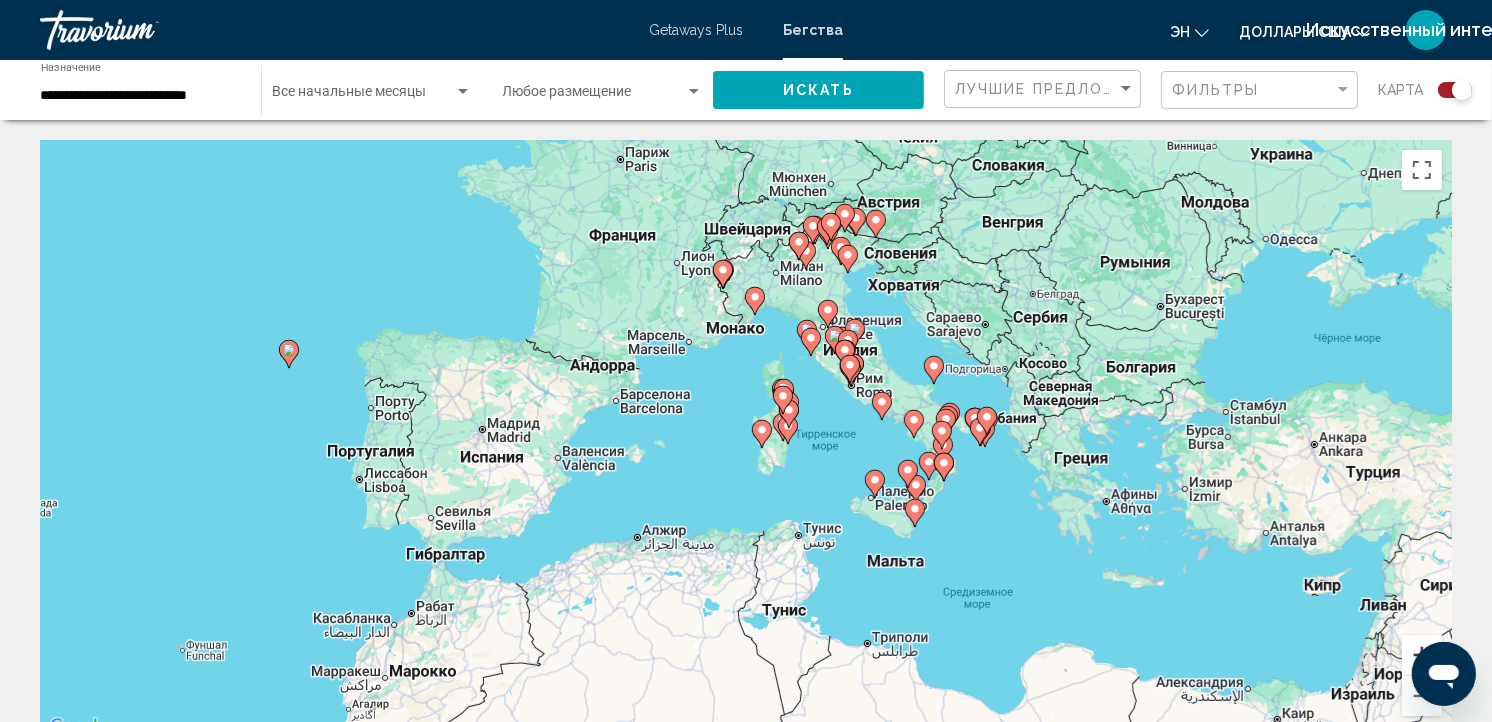 click at bounding box center [1422, 655] 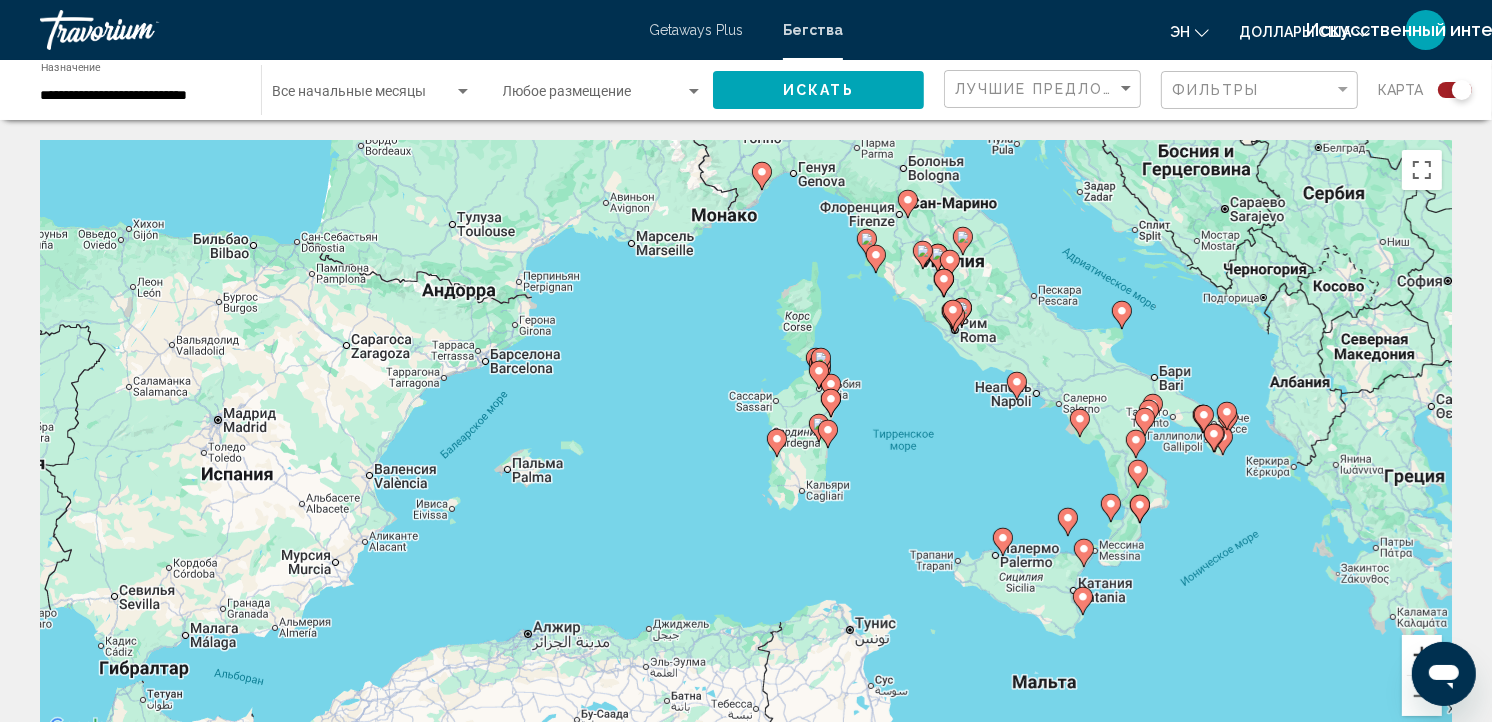 click at bounding box center (1422, 655) 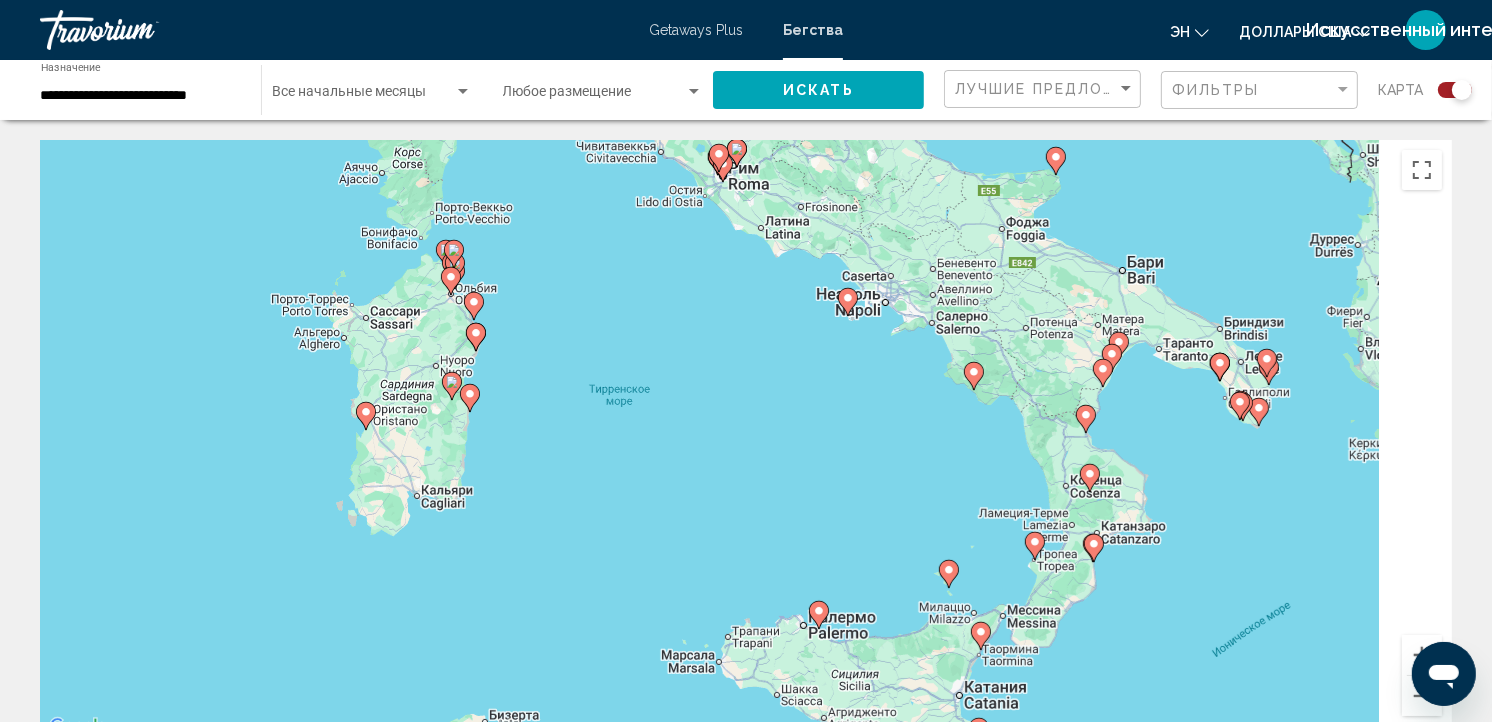 drag, startPoint x: 1274, startPoint y: 526, endPoint x: 776, endPoint y: 466, distance: 501.60144 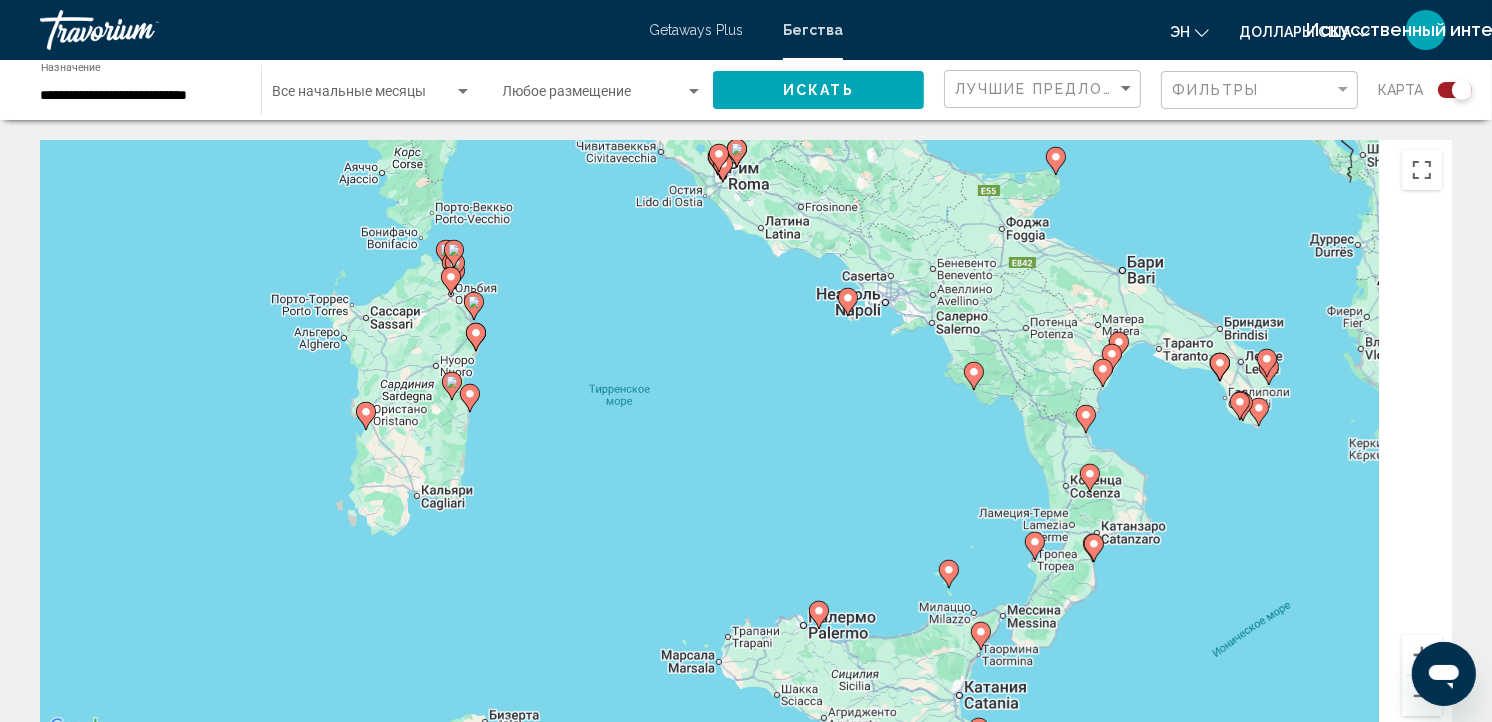 click on "Use the arrow keys to navigate. To activate keyboard drag, press Alt + Enter. Then move the marker using the arrow keys. To complete the drag, press Enter. To cancel, press Esc." at bounding box center (746, 440) 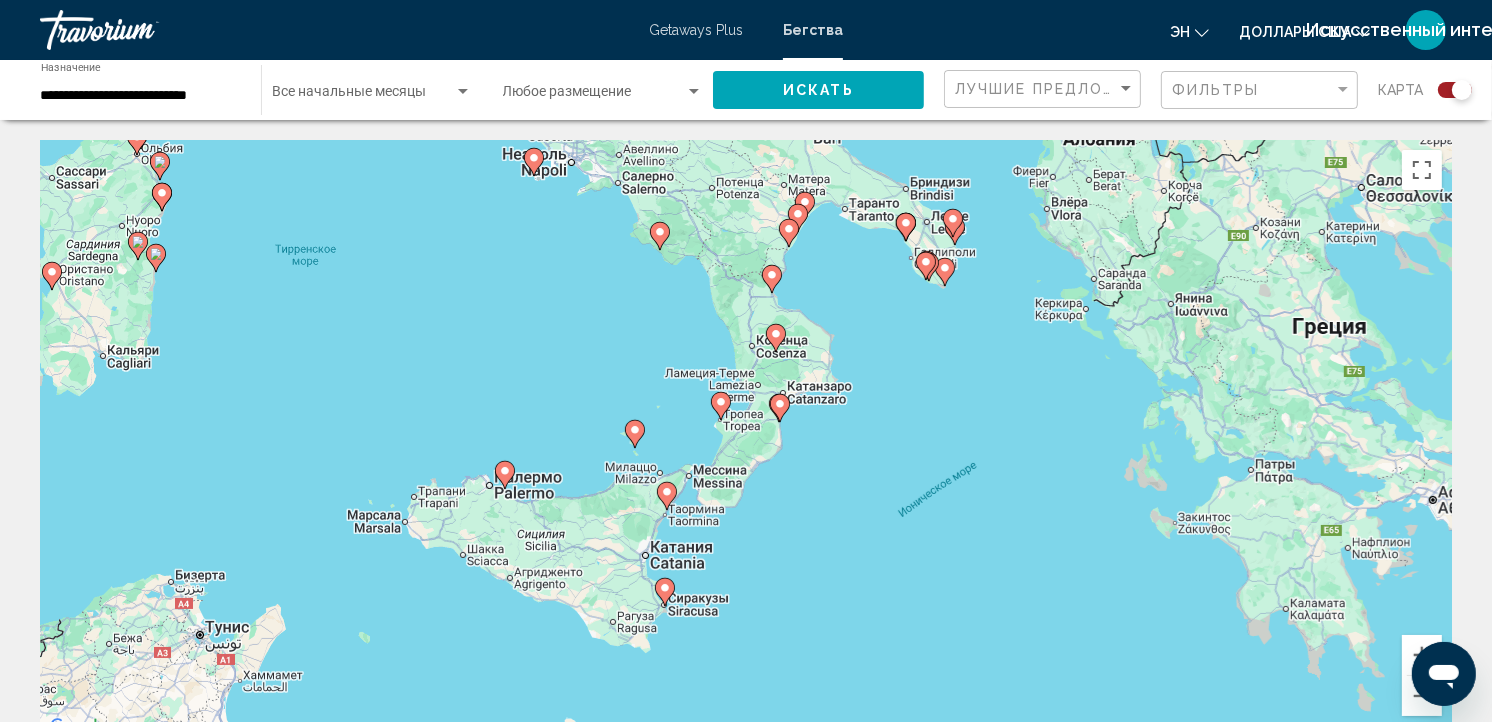 drag, startPoint x: 970, startPoint y: 544, endPoint x: 651, endPoint y: 362, distance: 367.26694 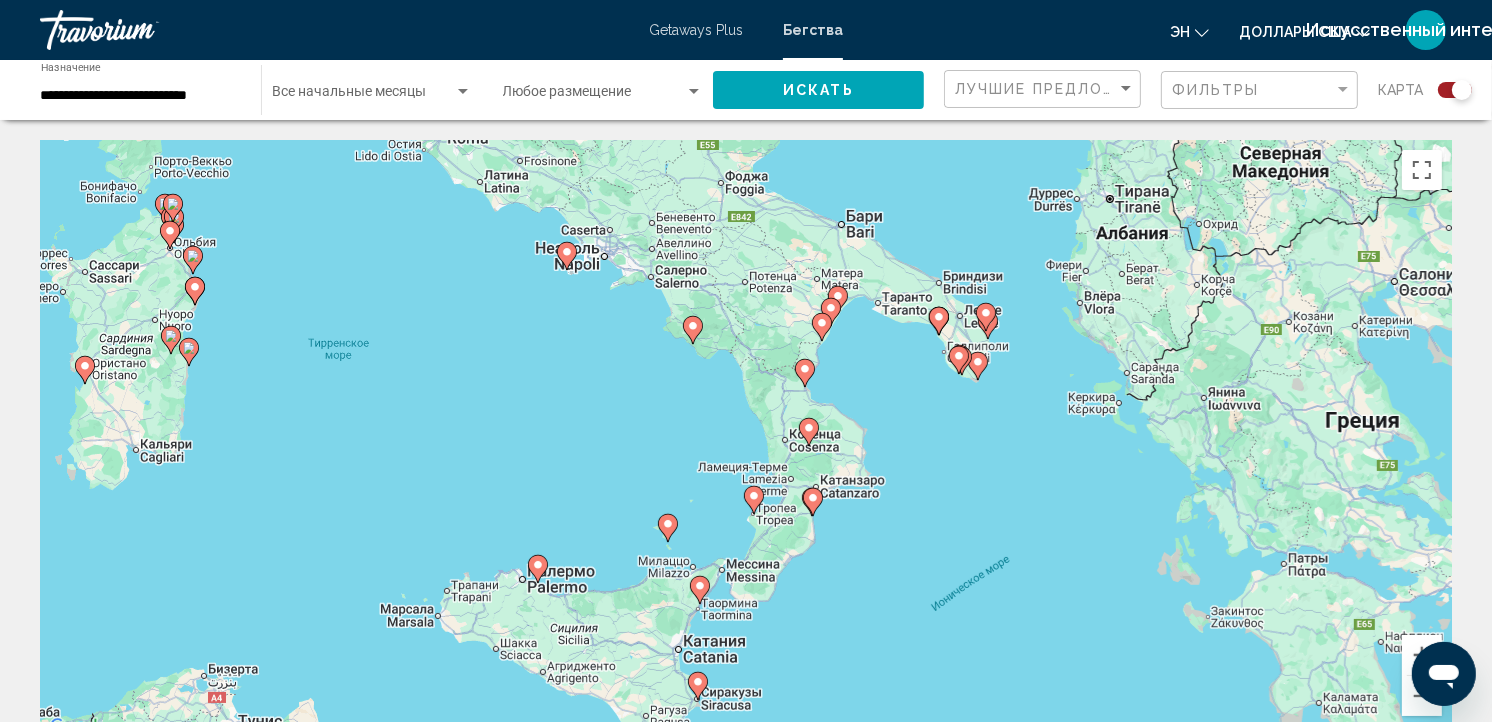 drag, startPoint x: 744, startPoint y: 405, endPoint x: 847, endPoint y: 570, distance: 194.50964 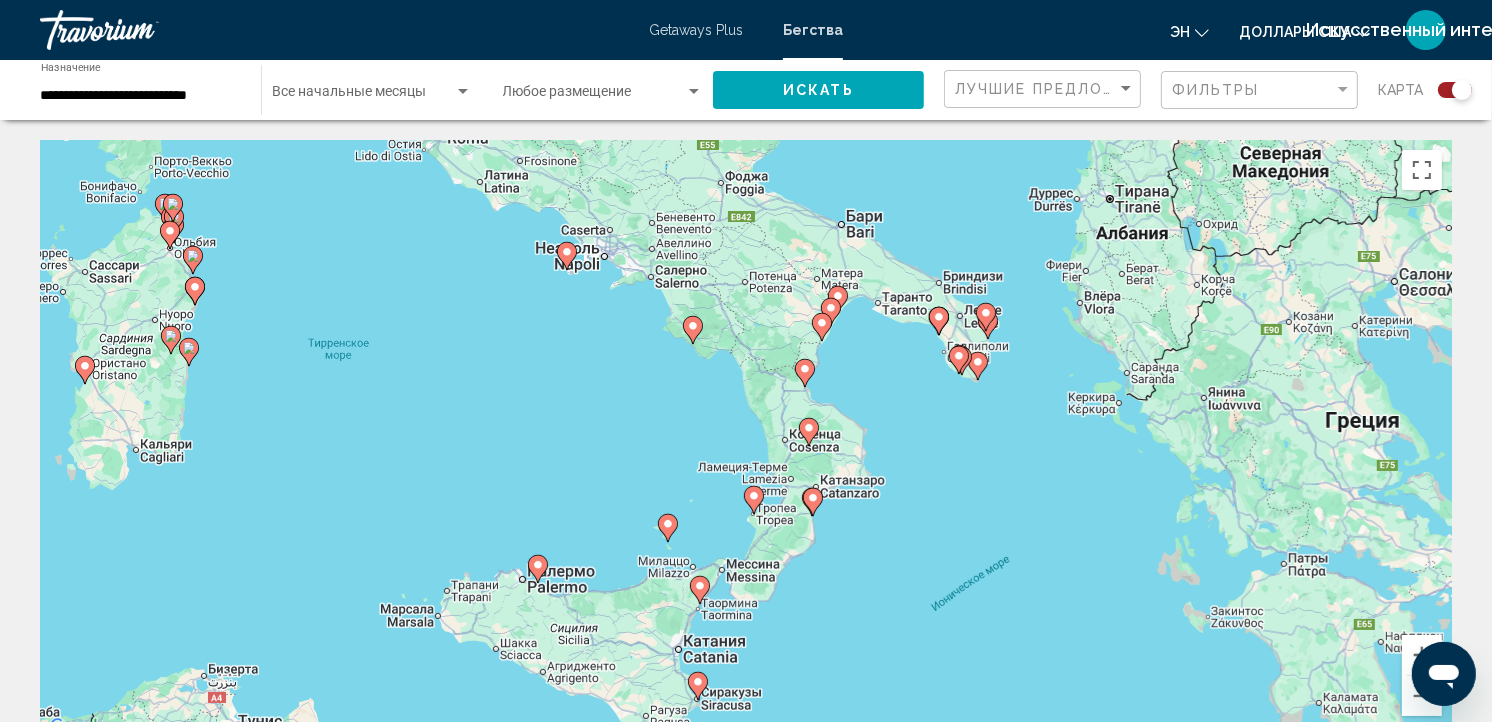click at bounding box center (165, 204) 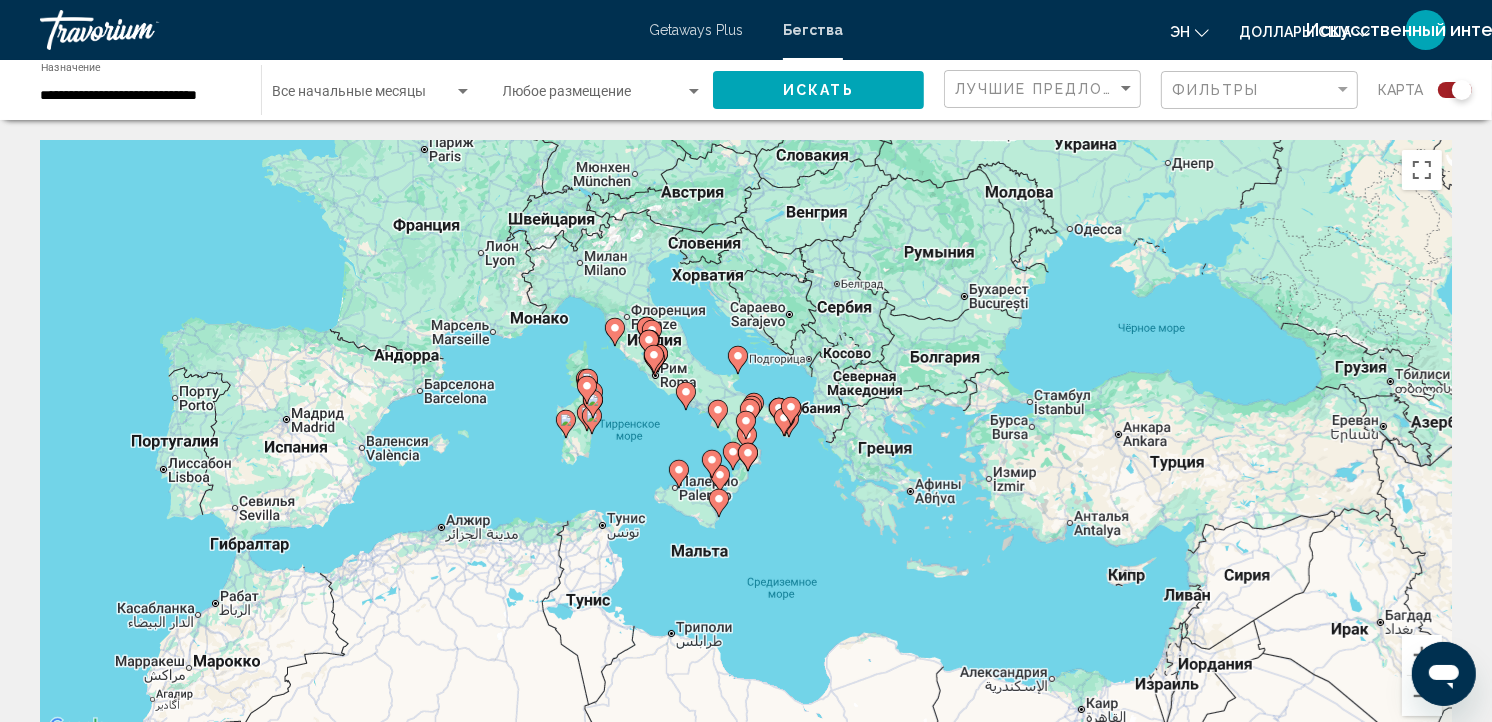 click at bounding box center (586, 383) 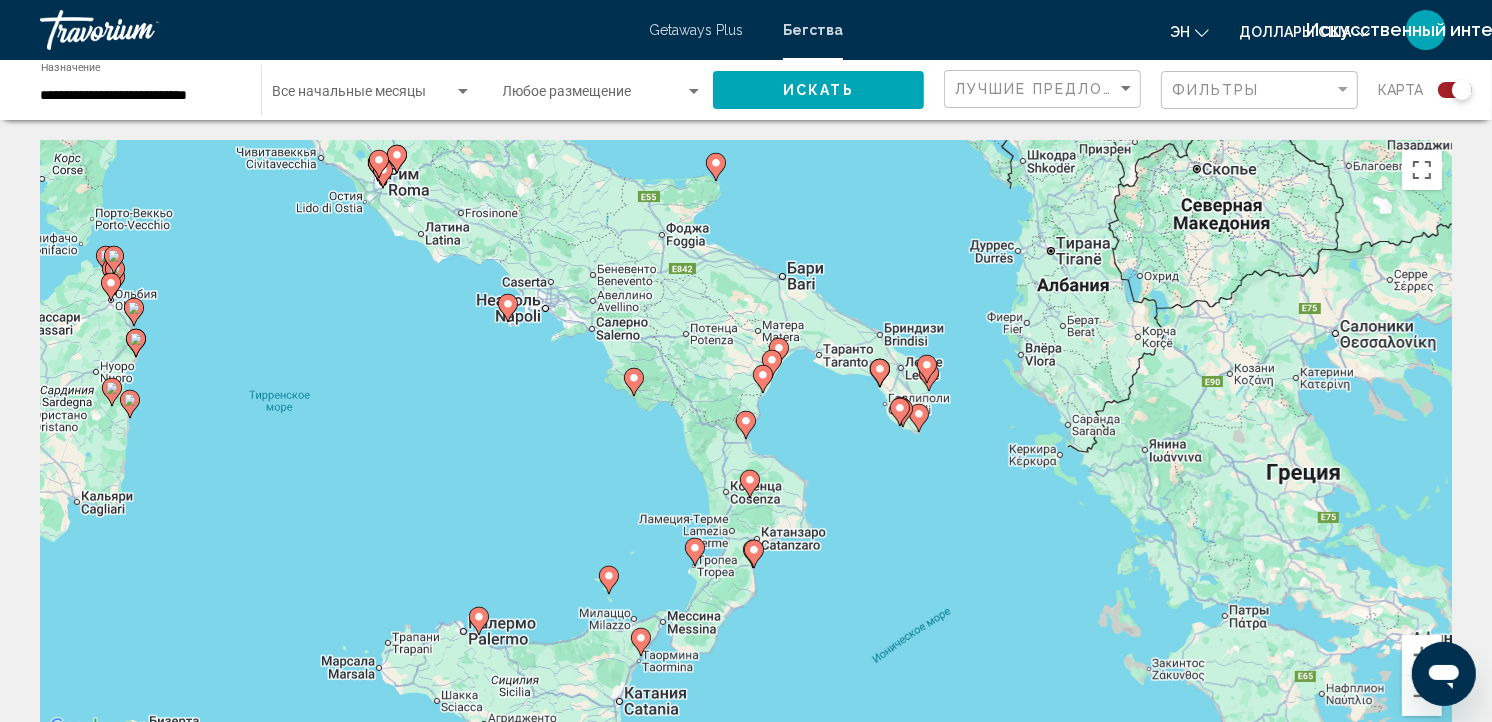 click at bounding box center [106, 260] 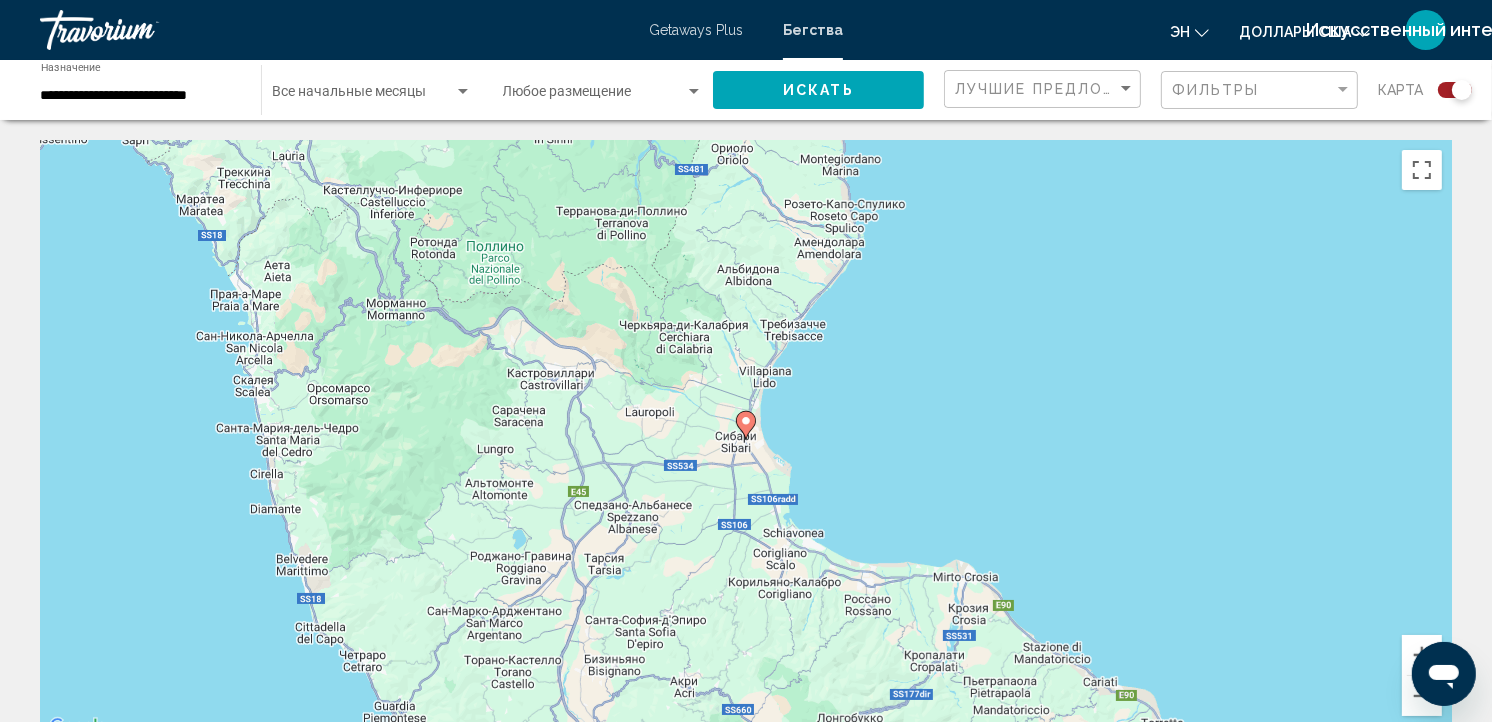 click at bounding box center (746, 425) 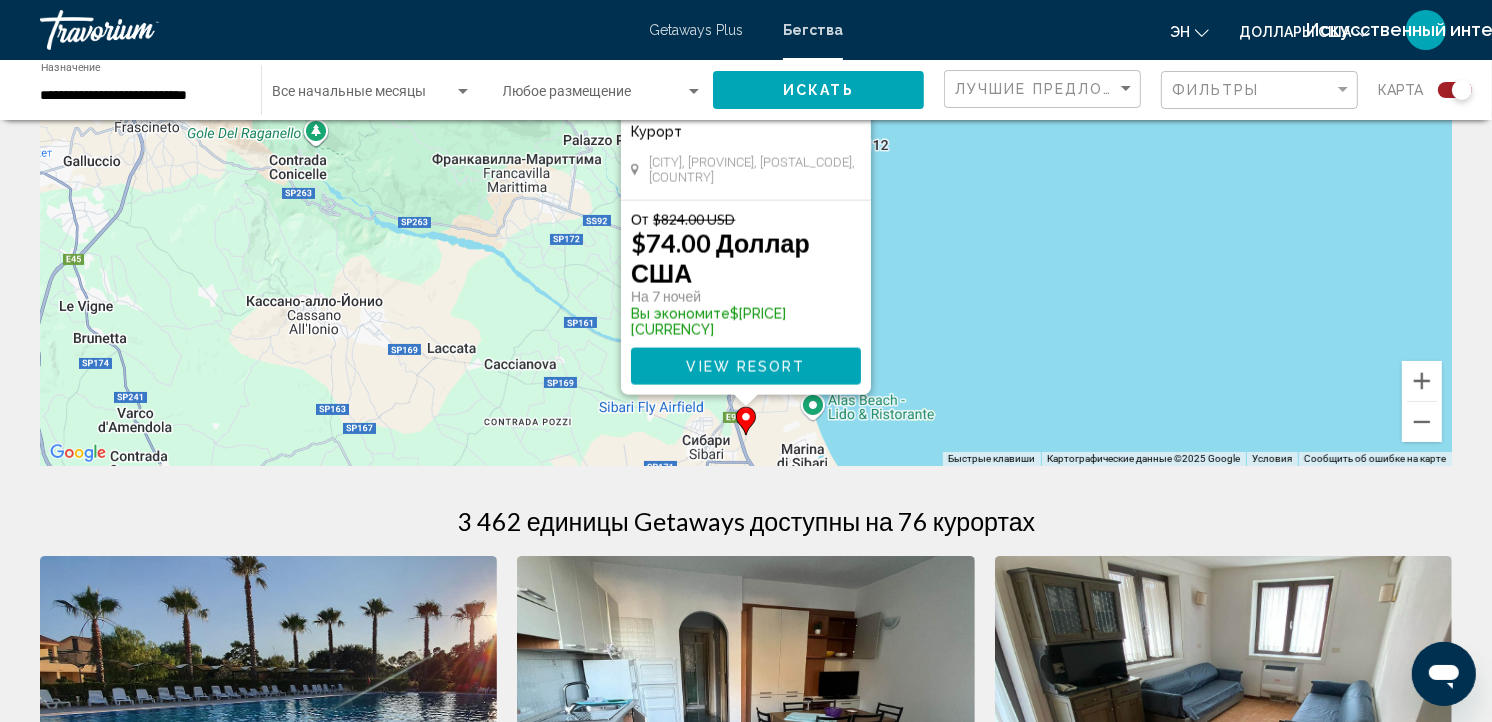 scroll, scrollTop: 328, scrollLeft: 0, axis: vertical 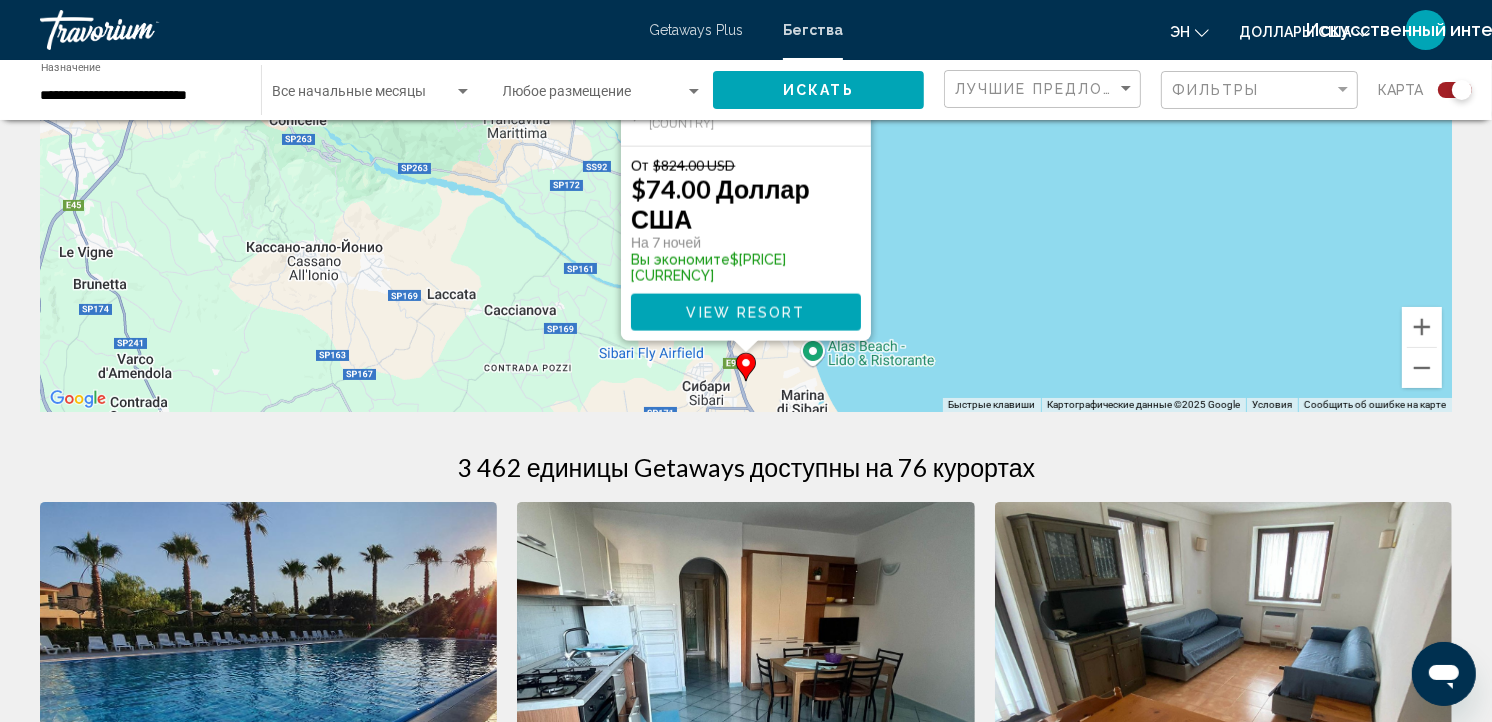 click on "View Resort" at bounding box center [745, 313] 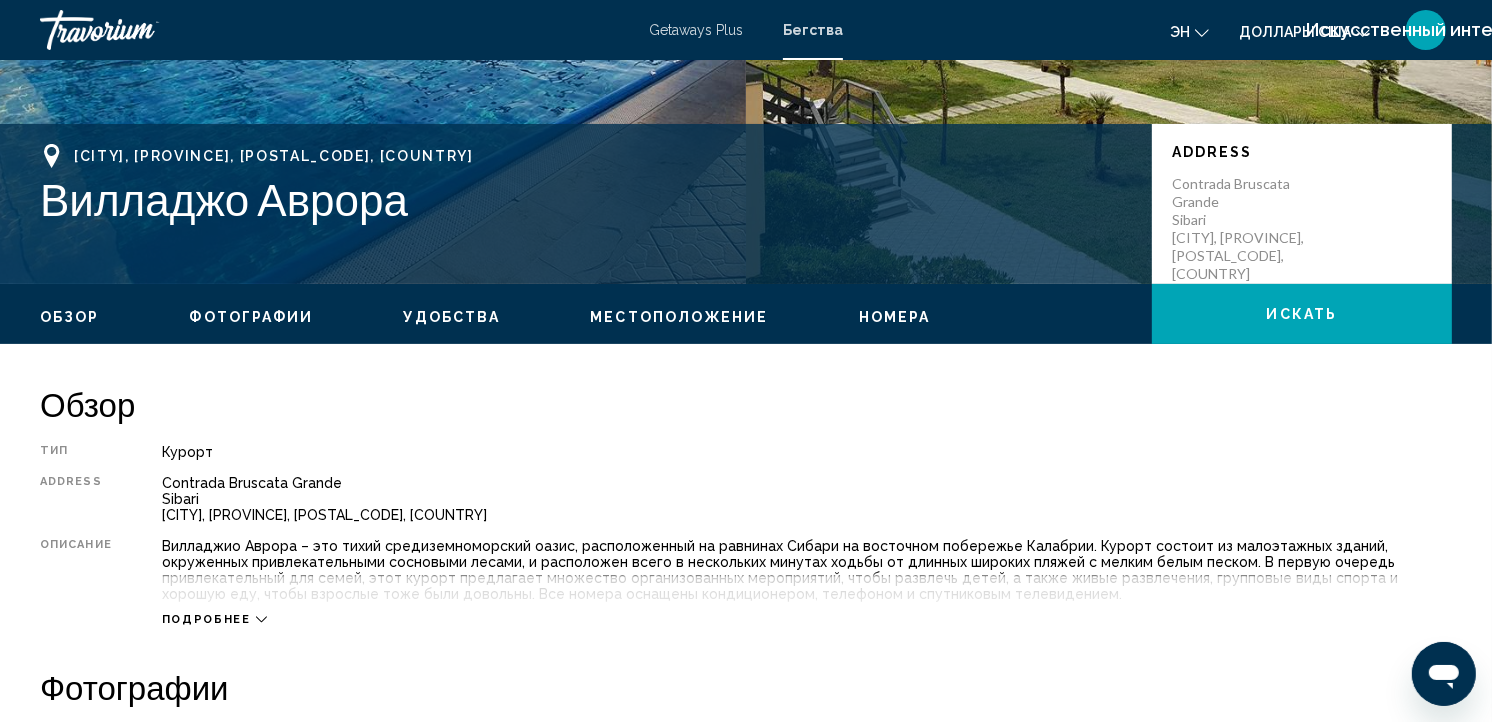 scroll, scrollTop: 441, scrollLeft: 0, axis: vertical 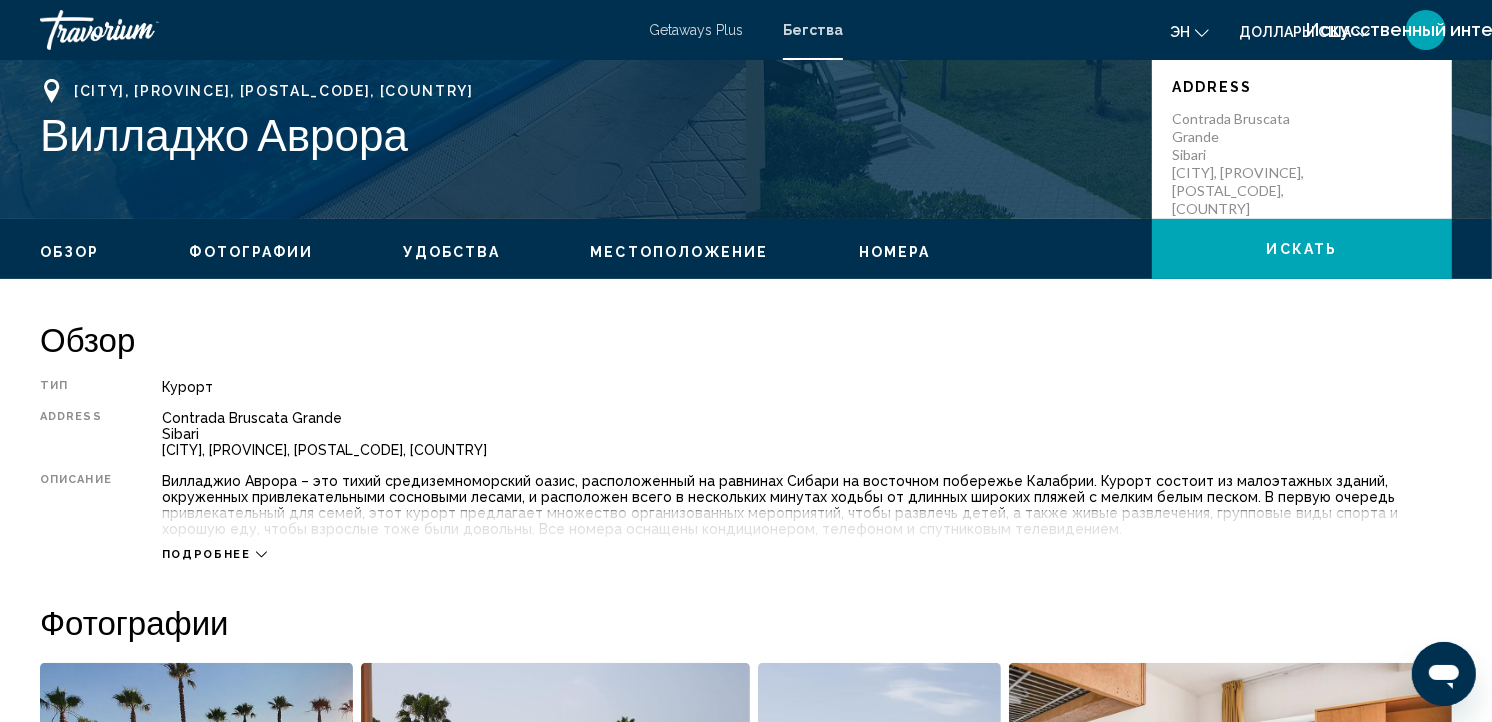 click on "Подробнее" at bounding box center (206, 554) 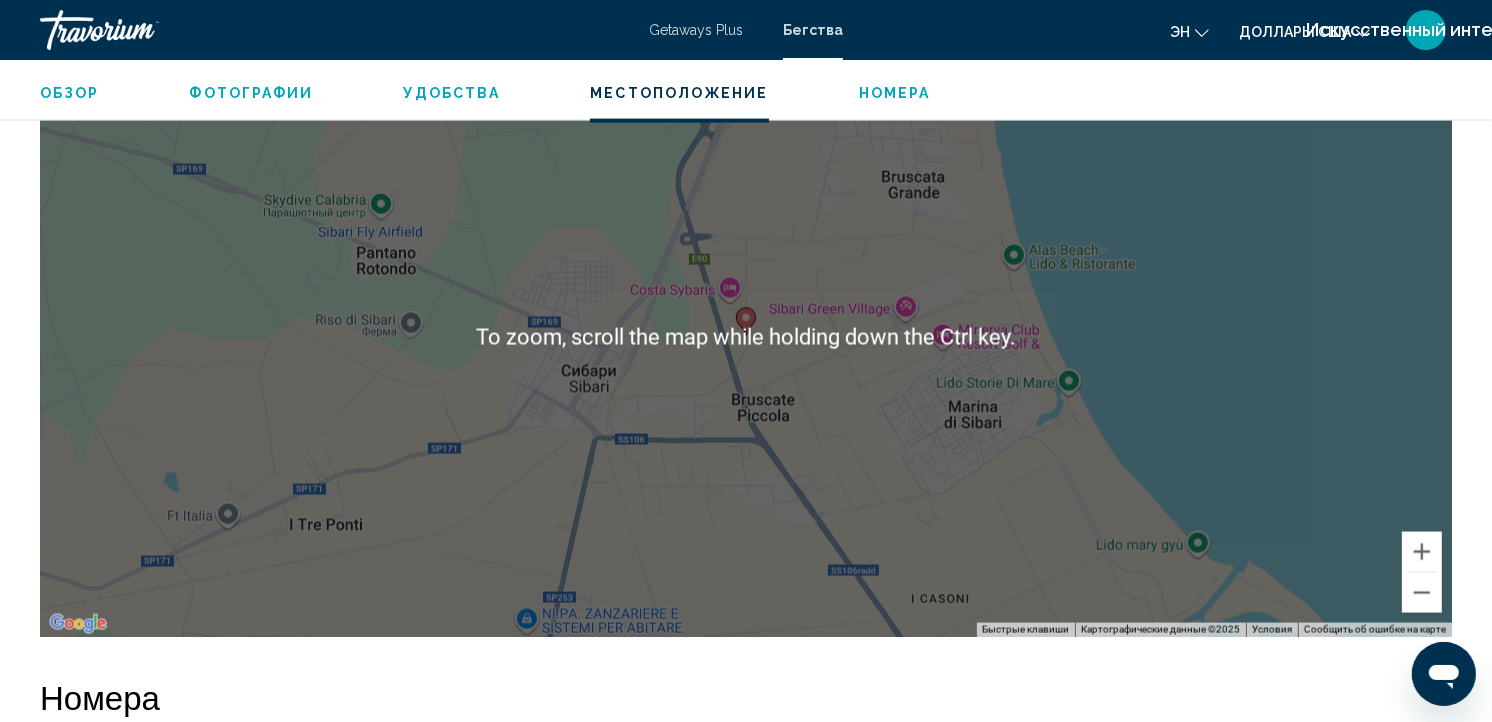 scroll, scrollTop: 2616, scrollLeft: 0, axis: vertical 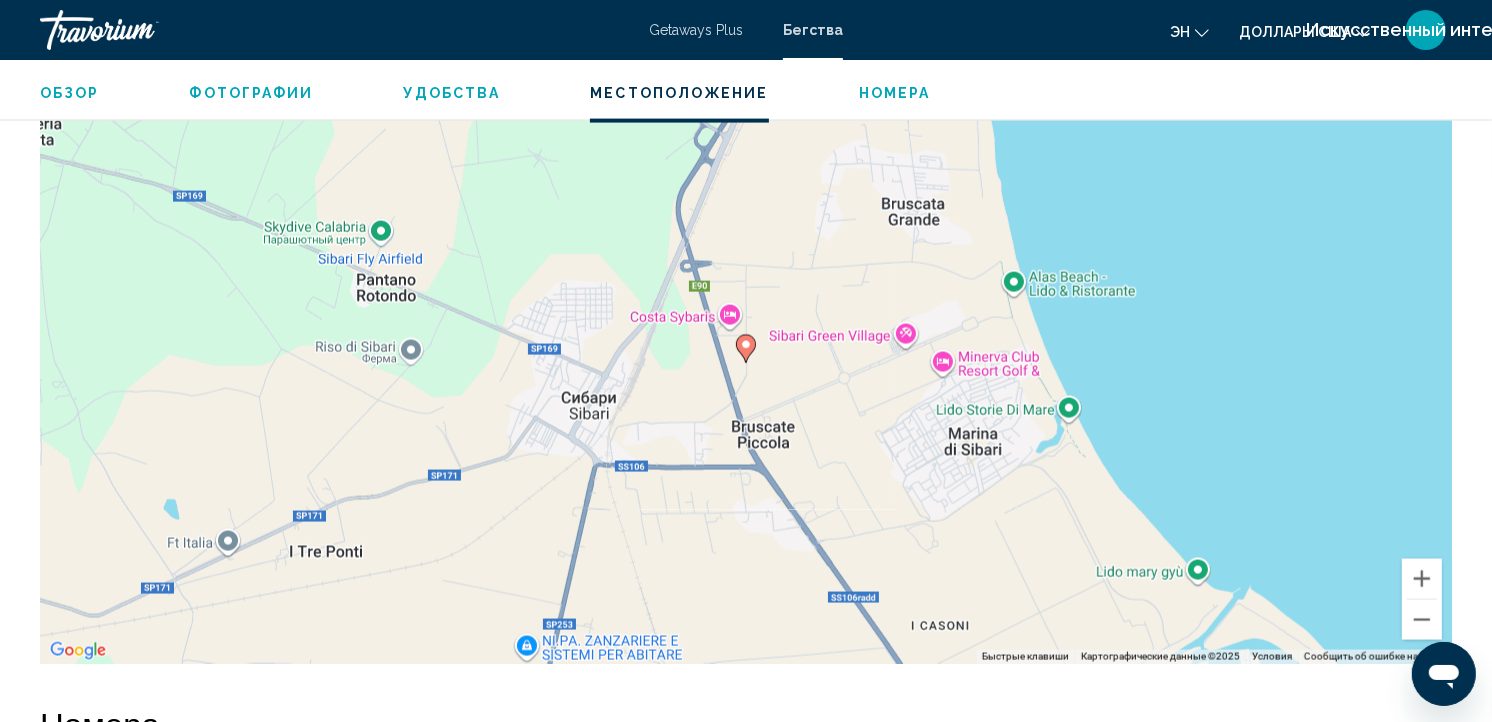 click on "Use the arrow keys to navigate. To activate keyboard drag, press Alt + Enter. Then move the marker using the arrow keys. To complete the drag, press Enter. To cancel, press Esc." at bounding box center (746, 364) 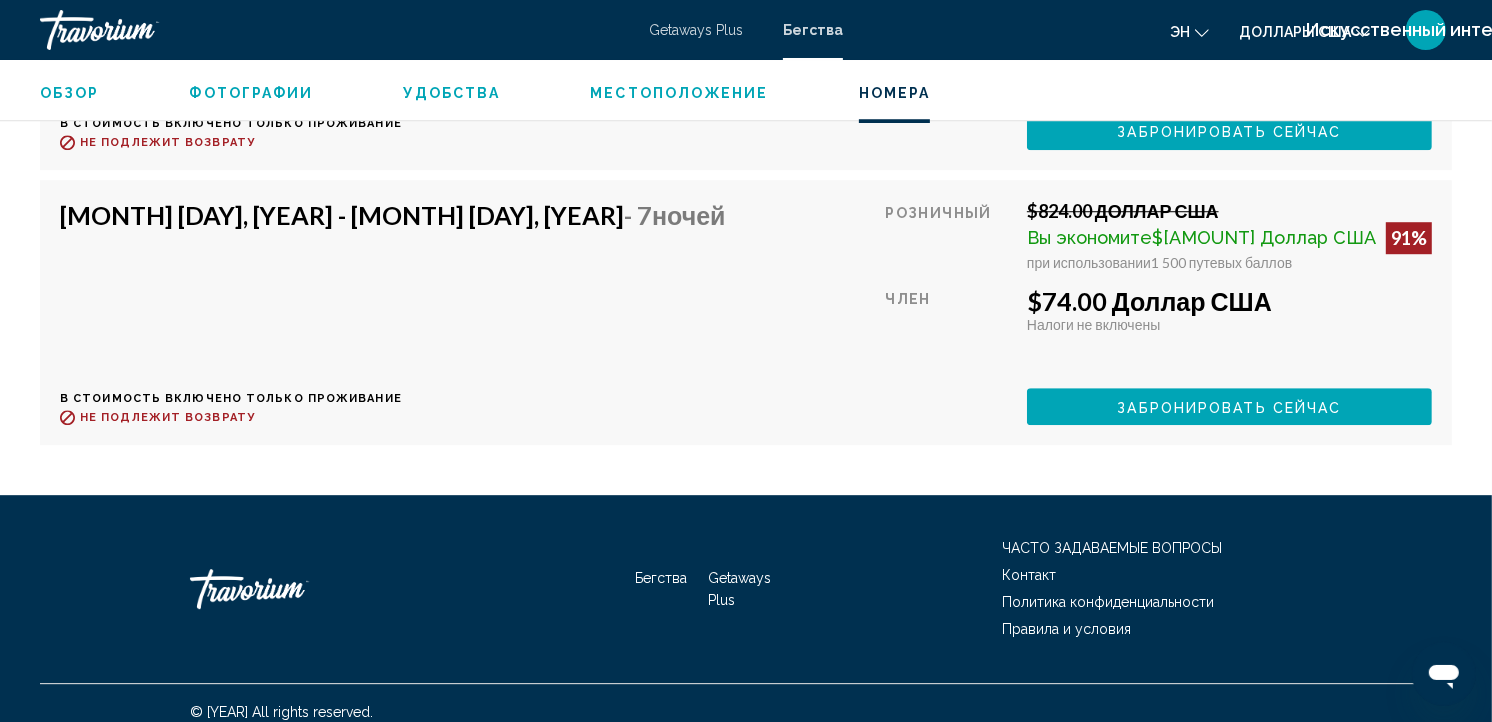scroll, scrollTop: 5030, scrollLeft: 0, axis: vertical 